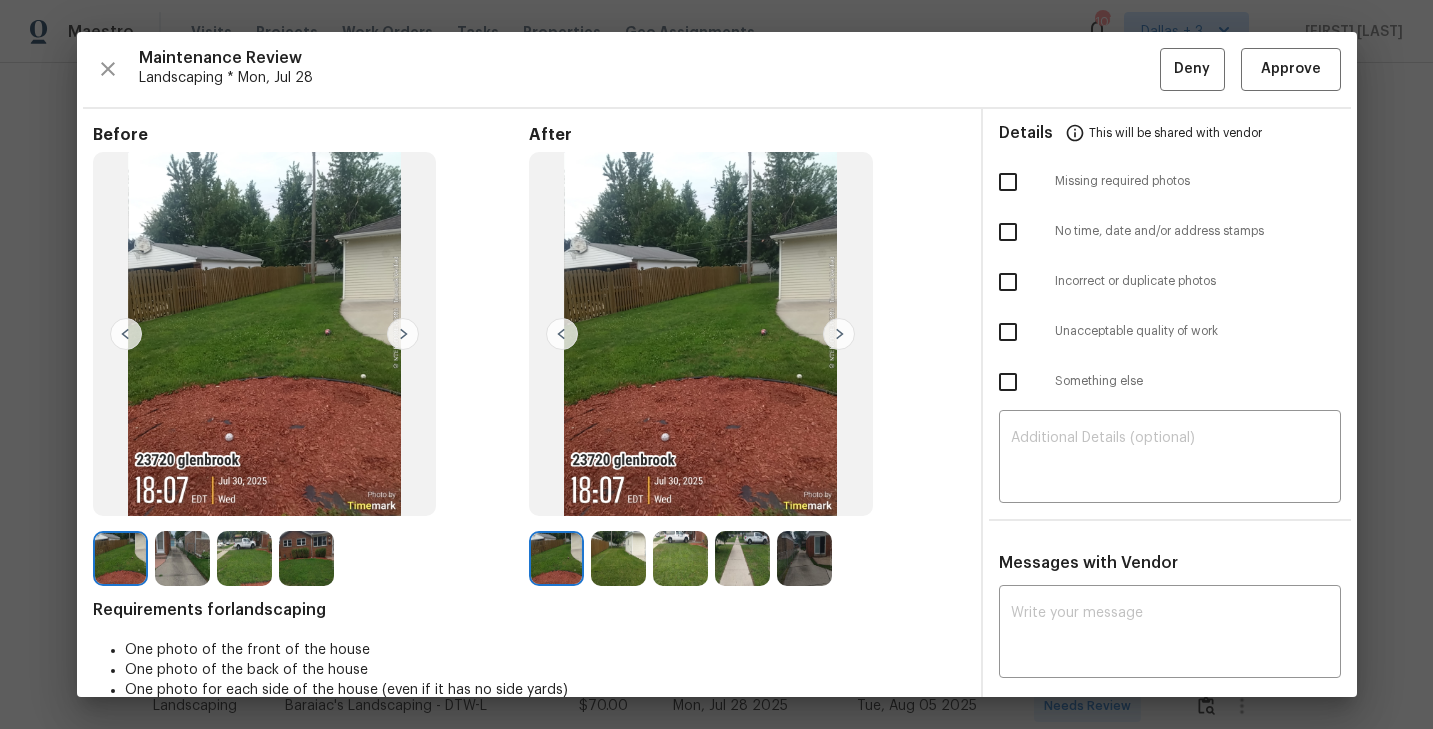 scroll, scrollTop: 0, scrollLeft: 0, axis: both 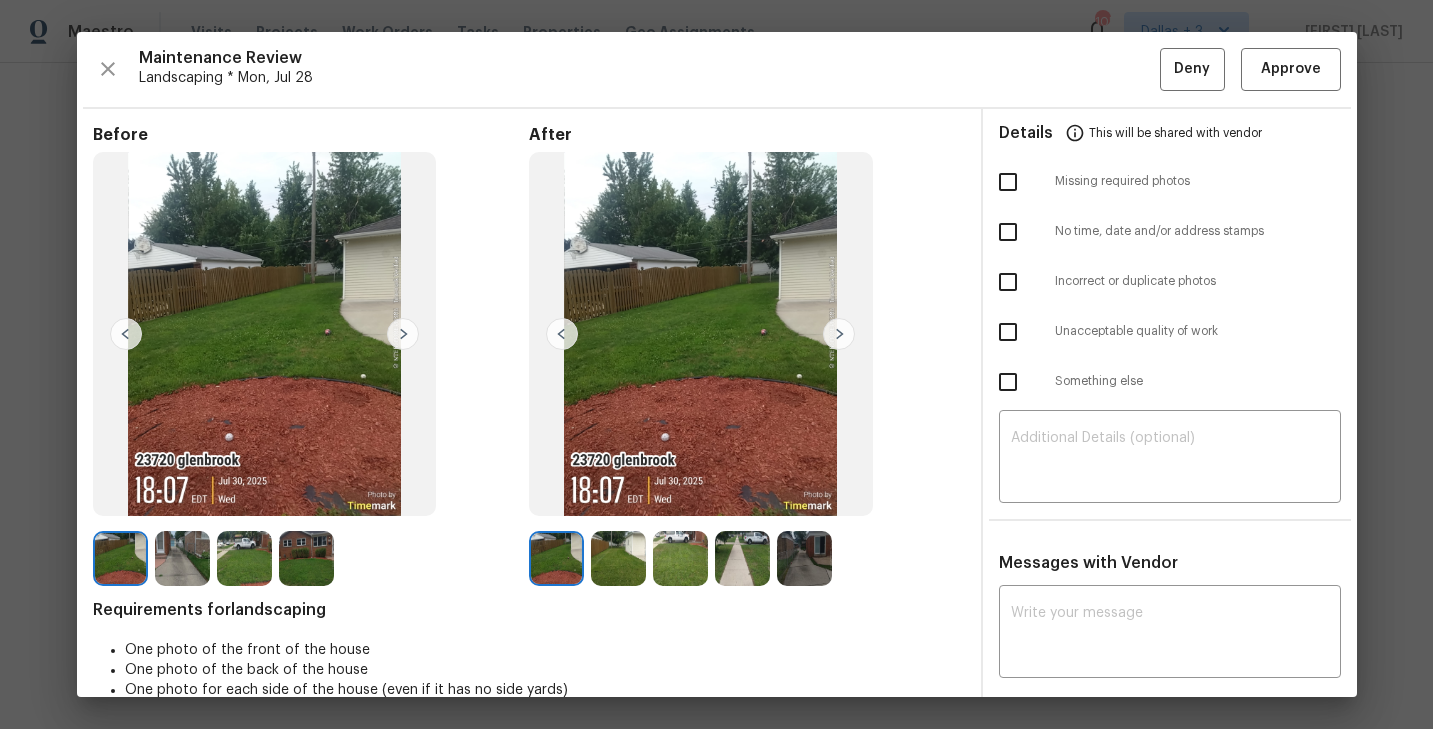 click at bounding box center (618, 558) 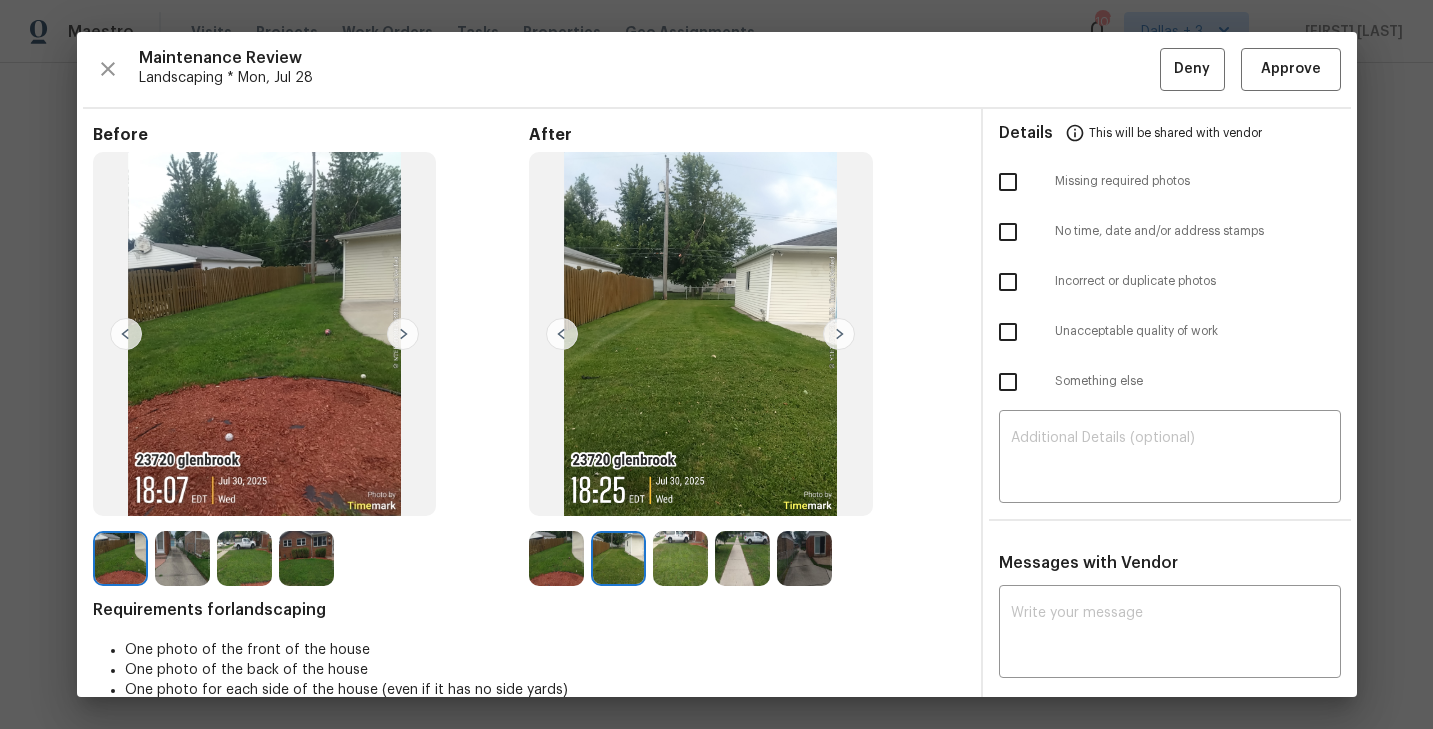click at bounding box center (680, 558) 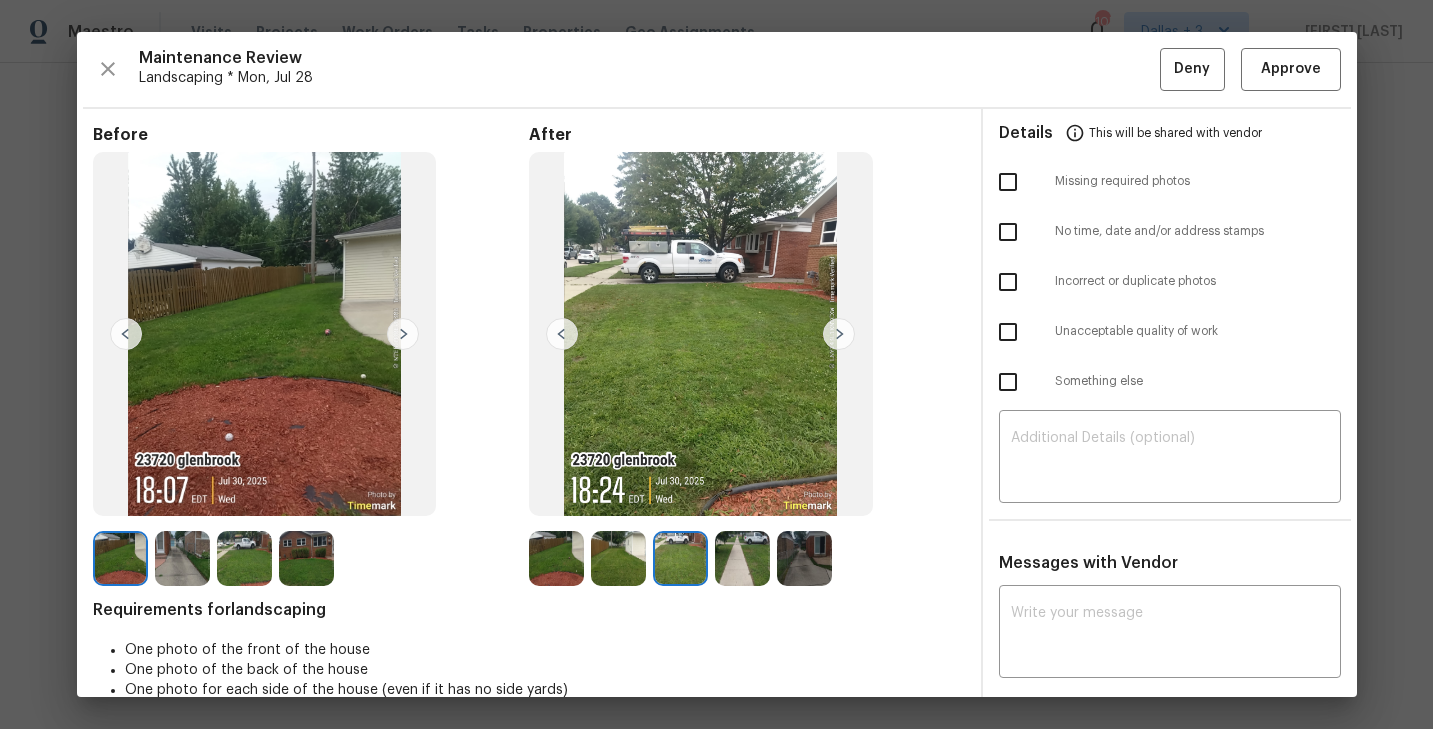 click at bounding box center (742, 558) 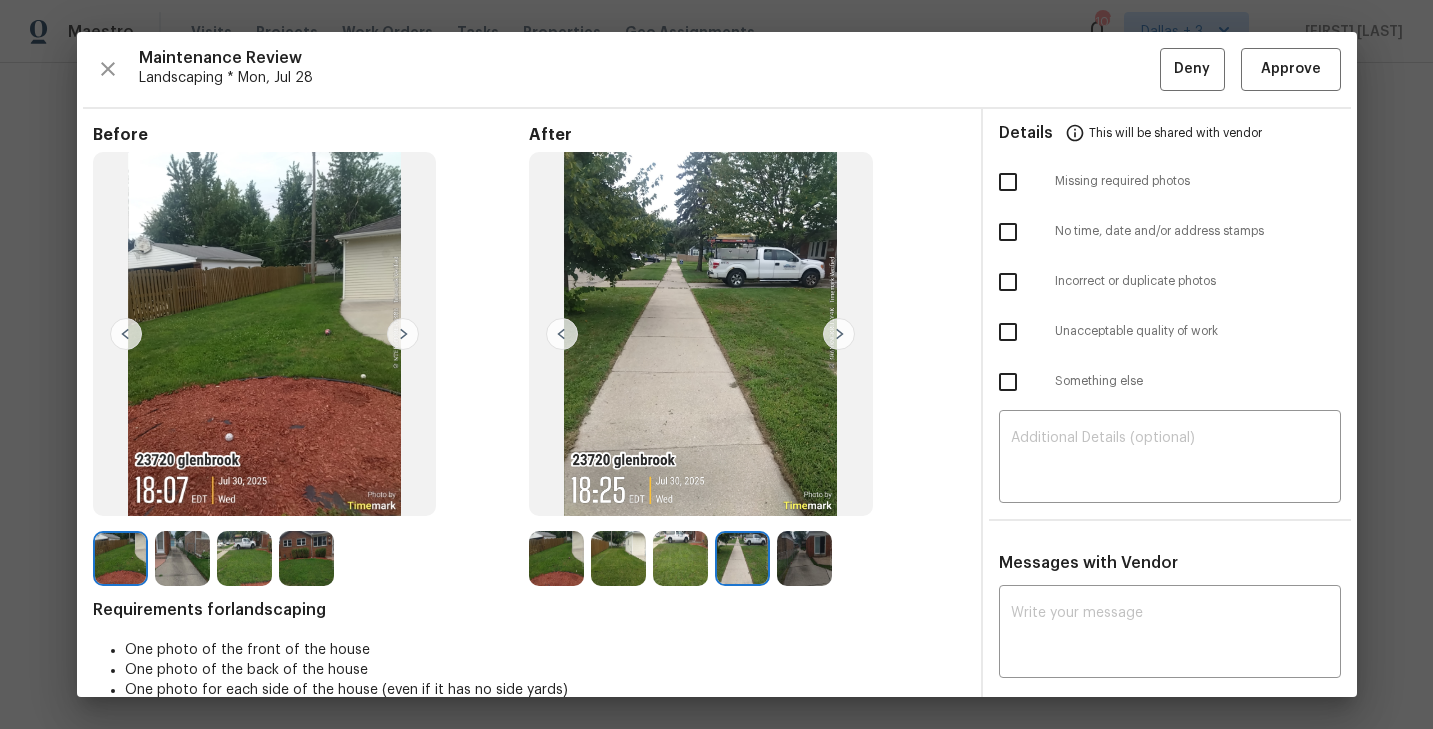 click at bounding box center [804, 558] 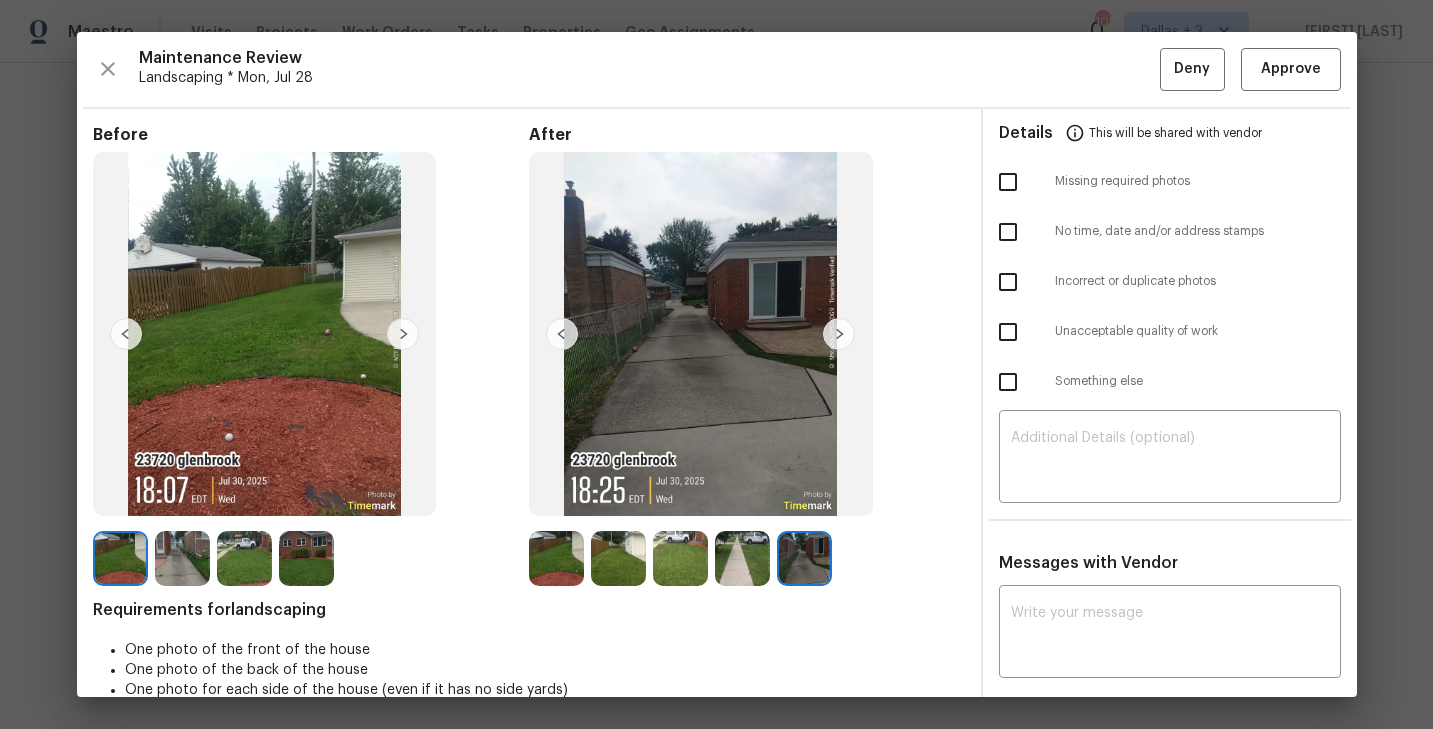 click at bounding box center [556, 558] 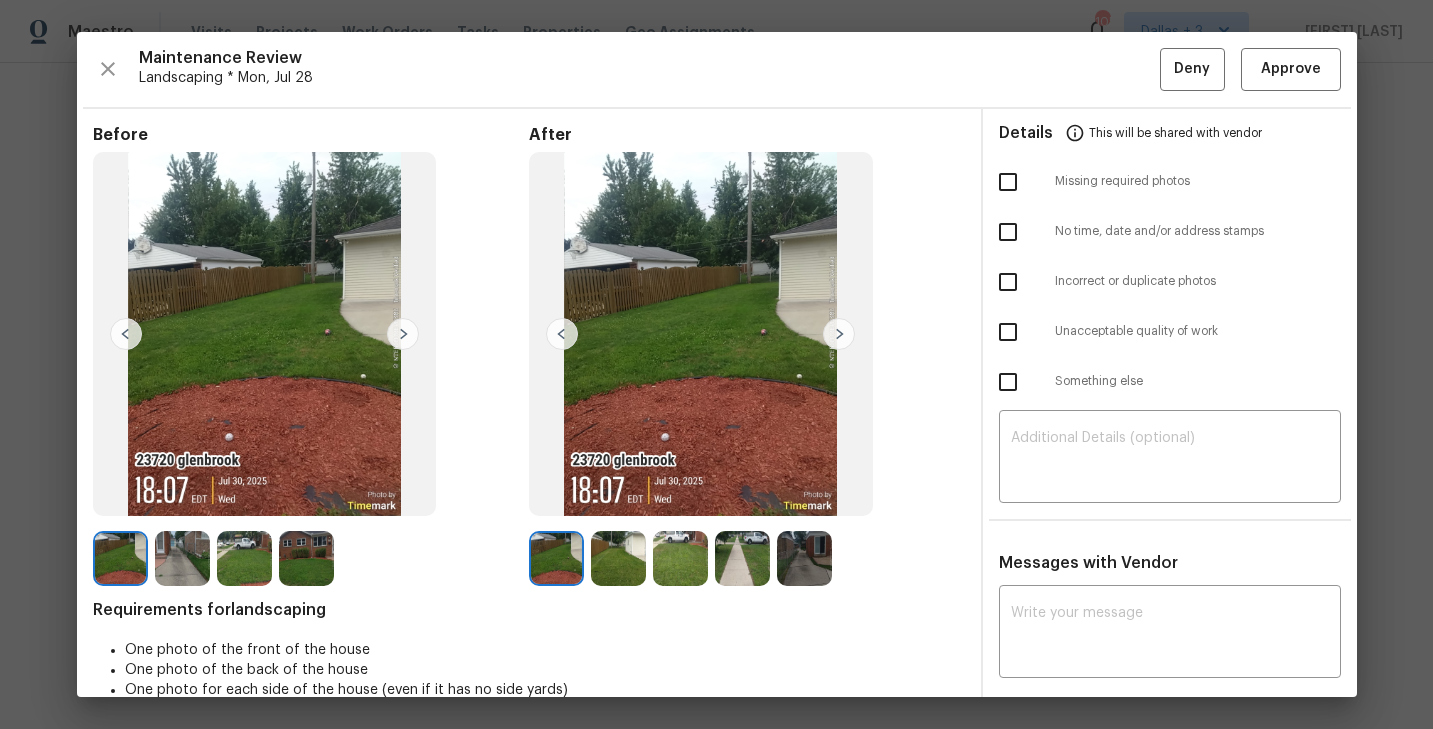 click at bounding box center (618, 558) 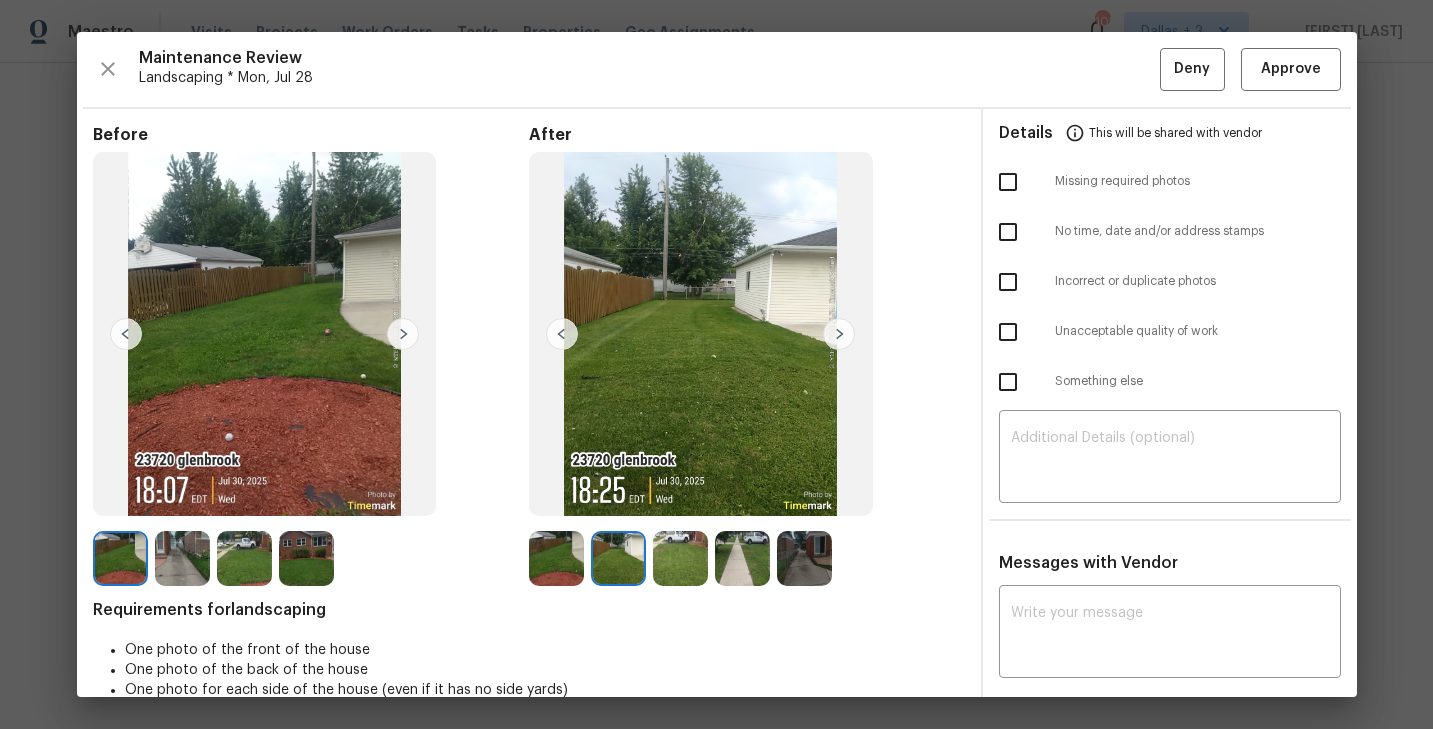 click at bounding box center [680, 558] 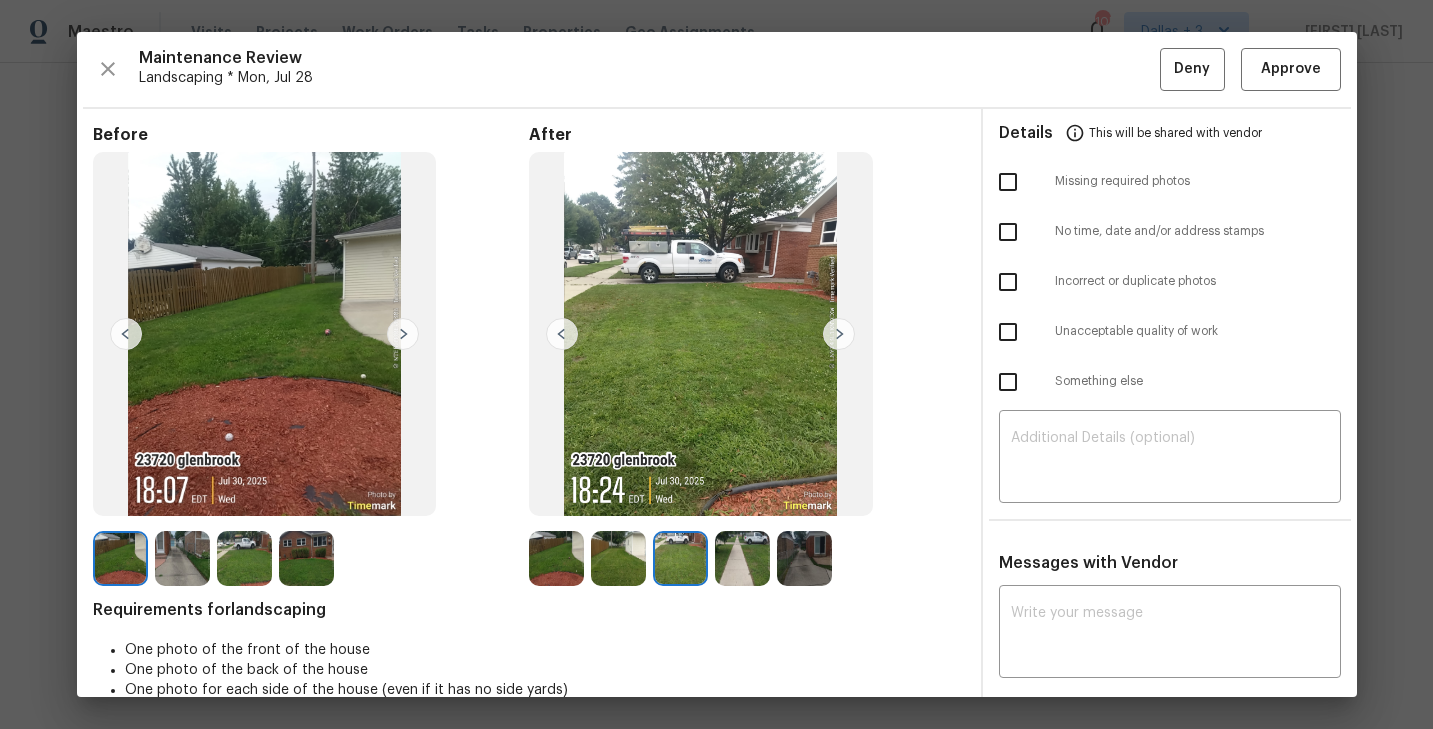 click at bounding box center (742, 558) 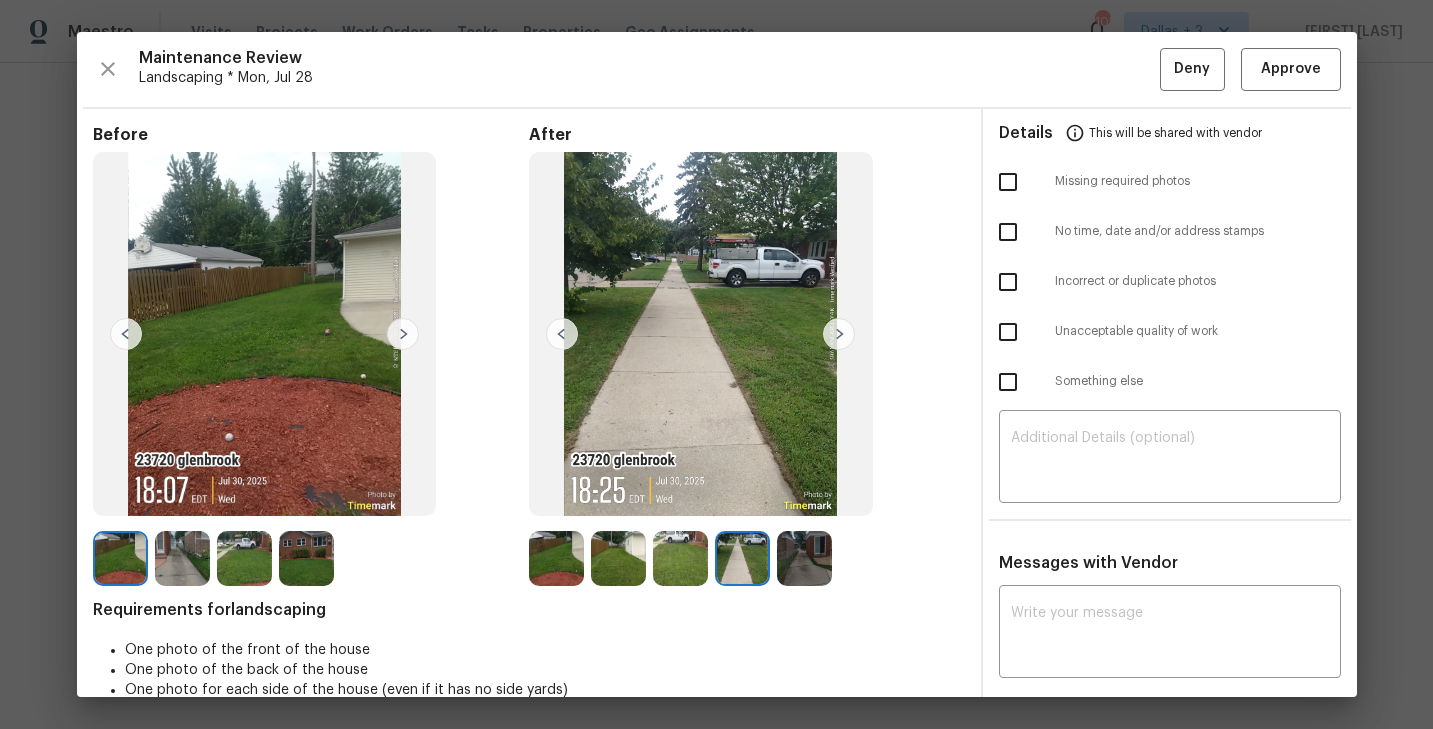 click at bounding box center (804, 558) 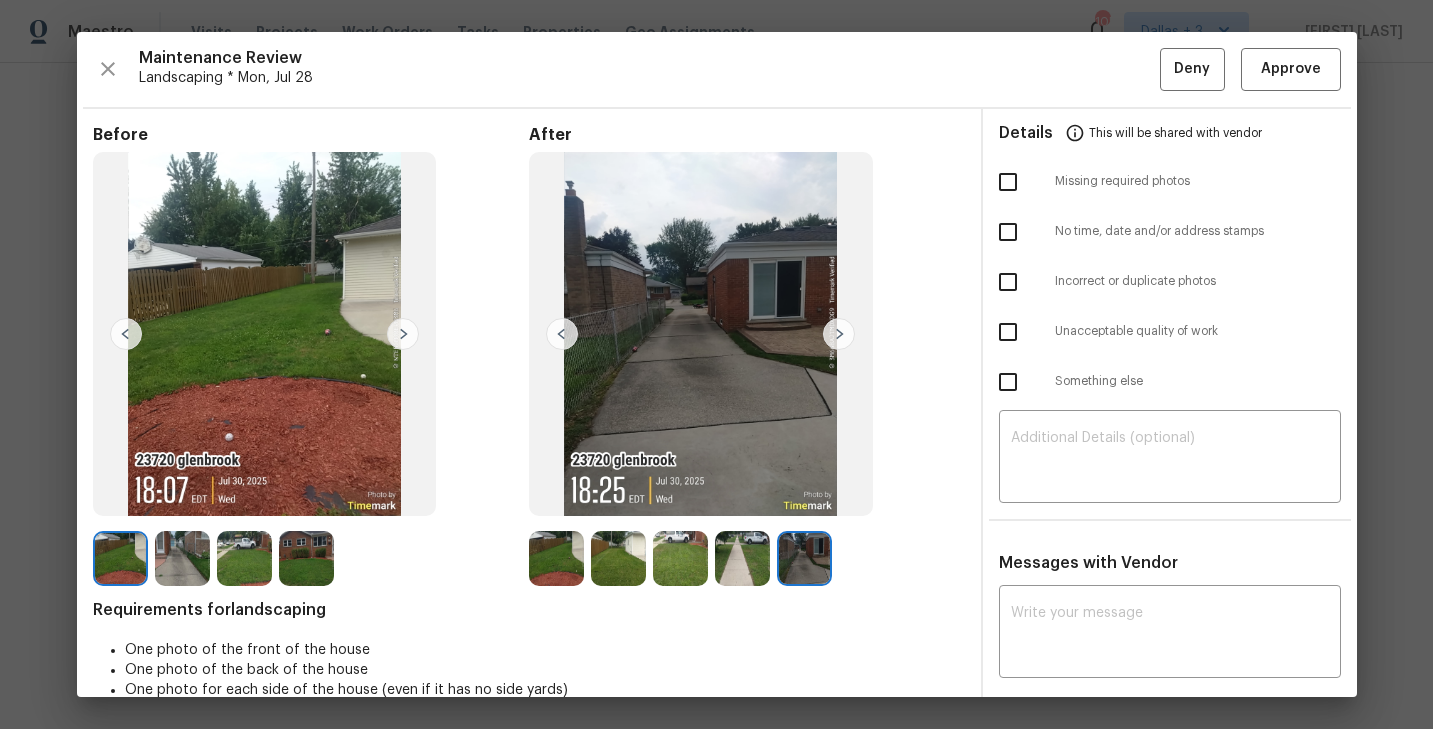 click at bounding box center [742, 558] 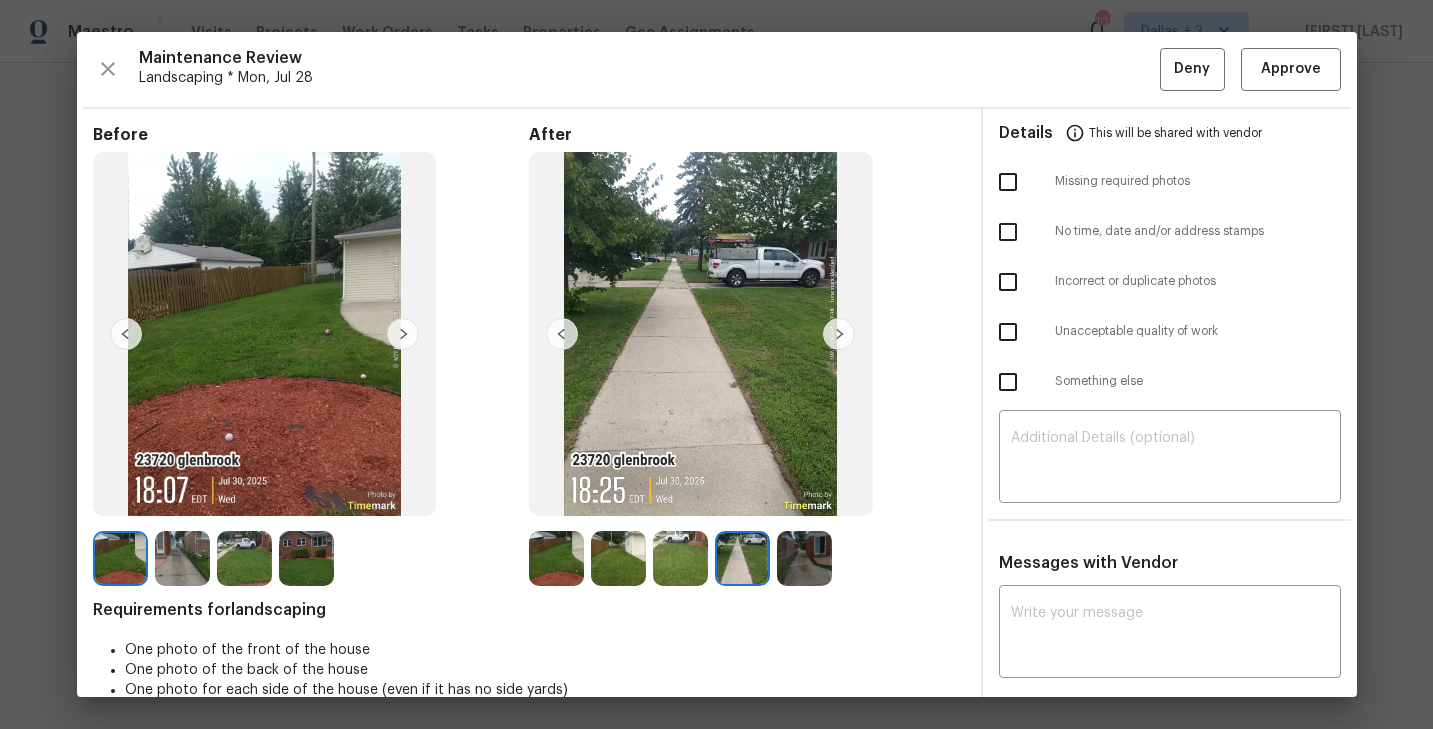 click at bounding box center [680, 558] 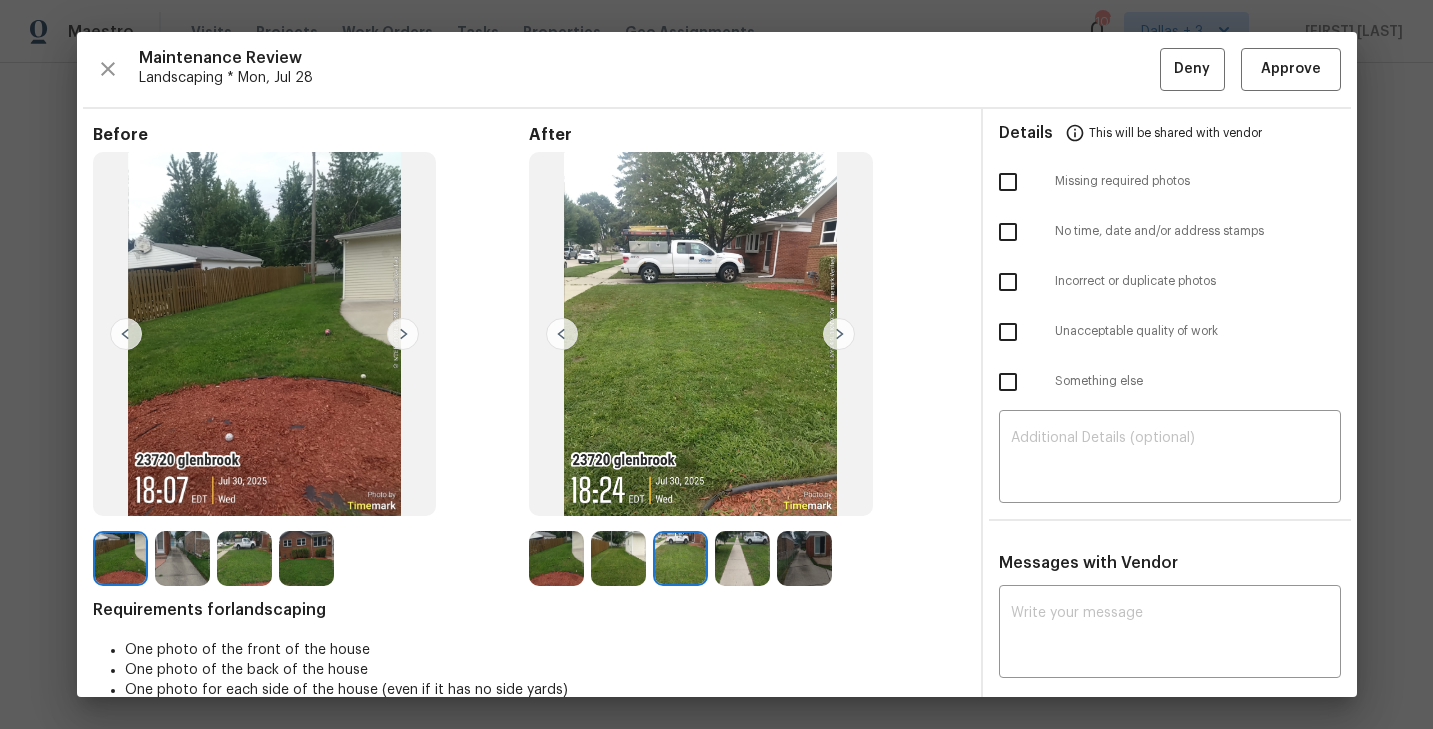 click at bounding box center (804, 558) 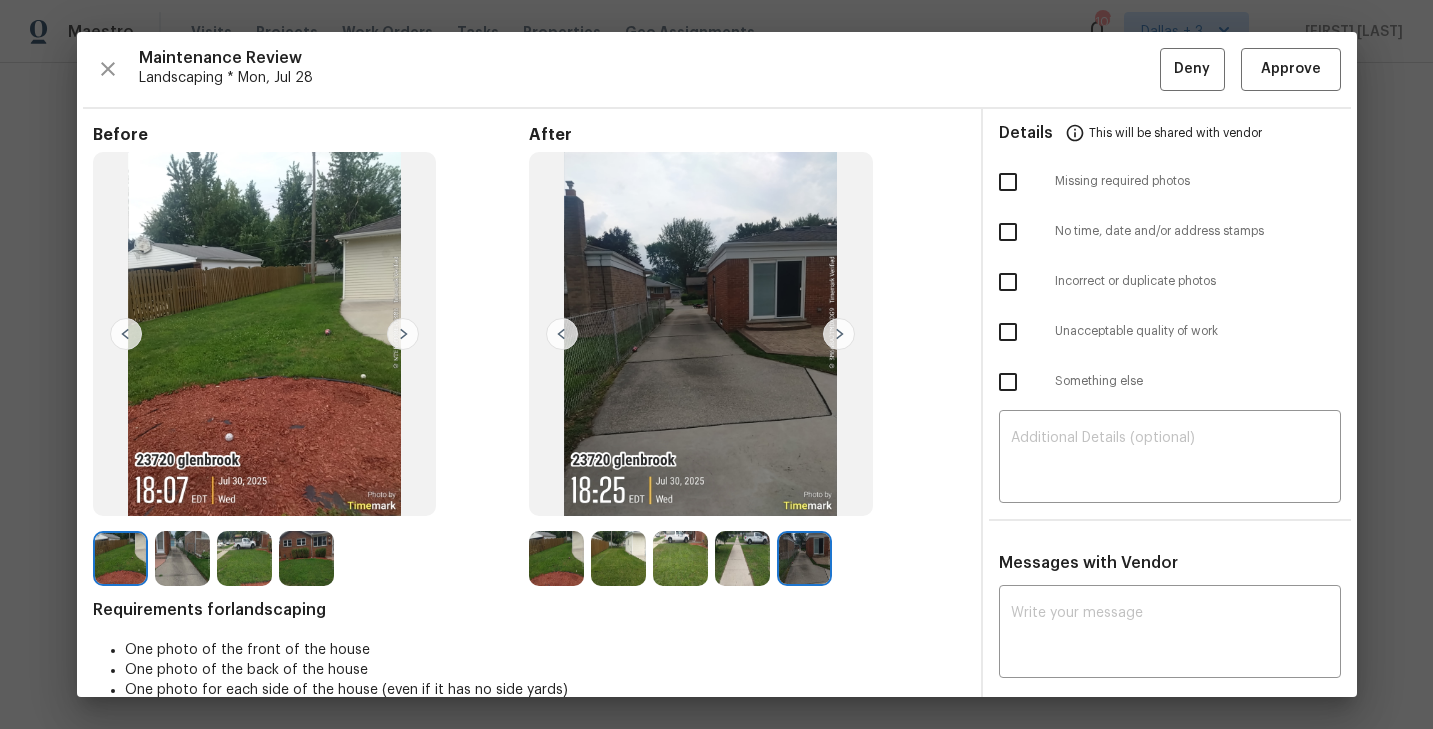 click at bounding box center [742, 558] 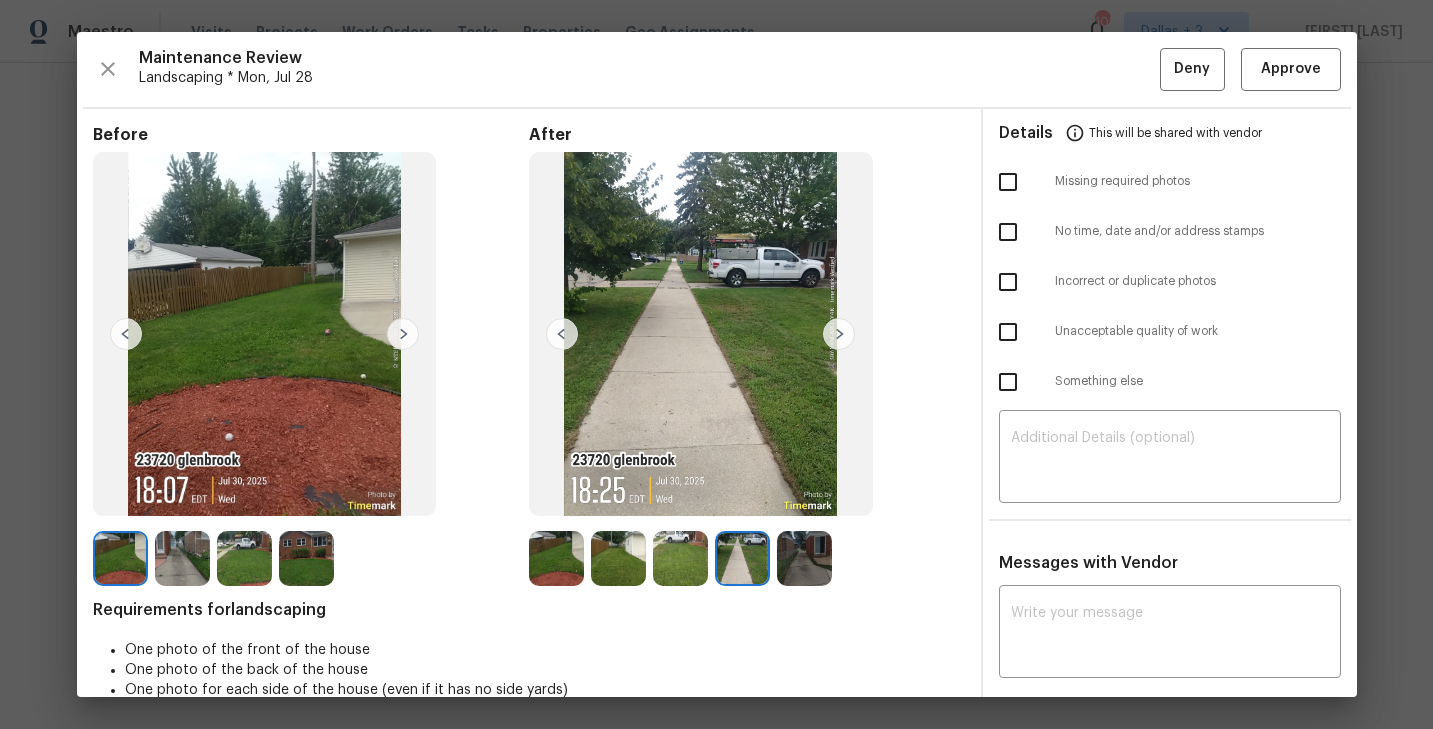 click at bounding box center [680, 558] 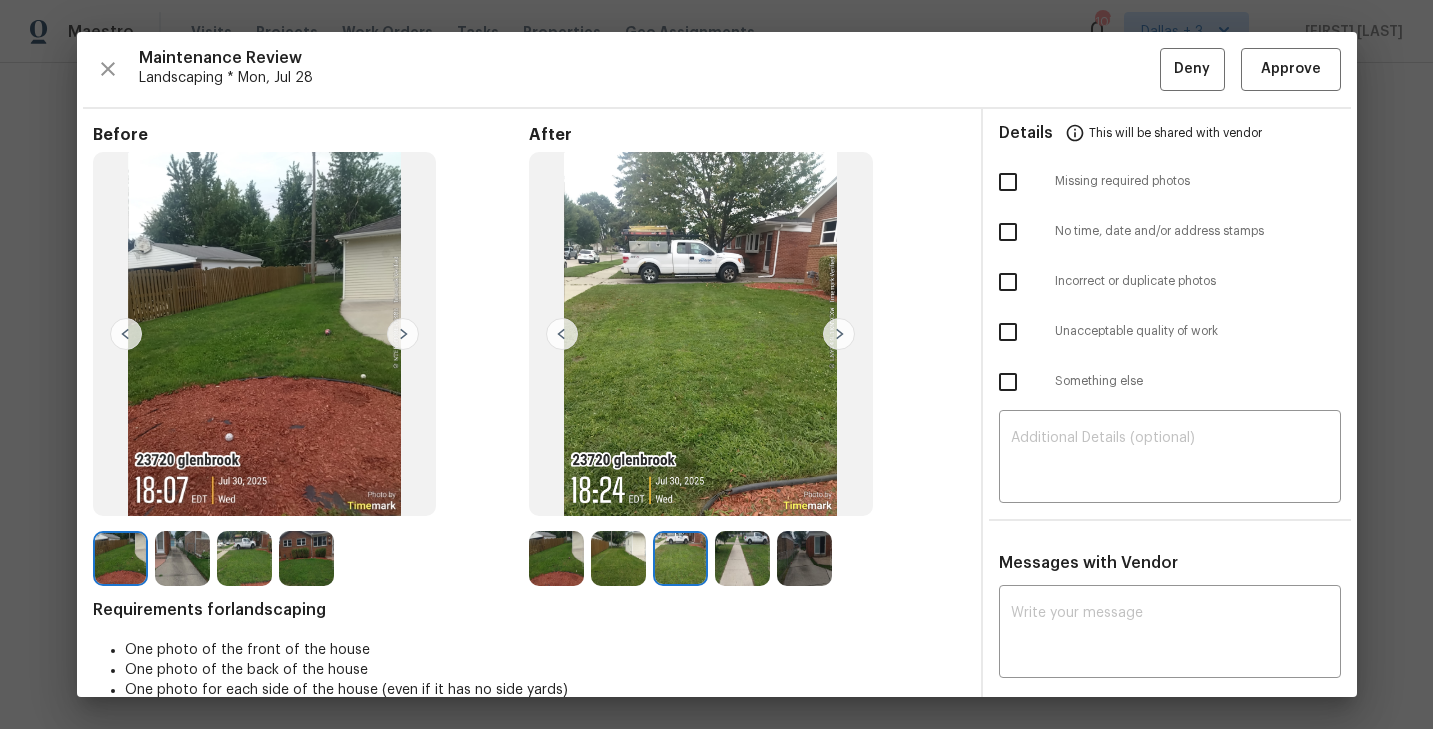 click at bounding box center (120, 558) 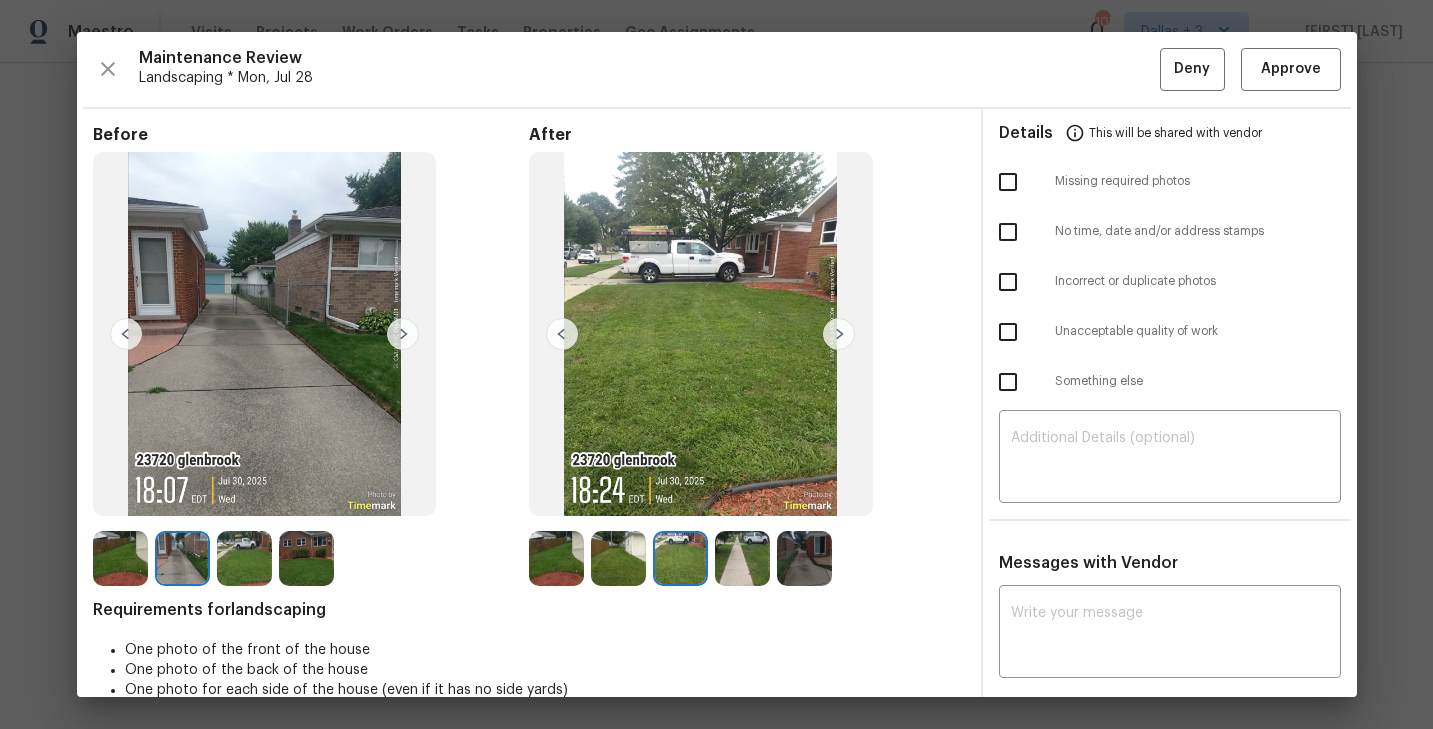 click at bounding box center [182, 558] 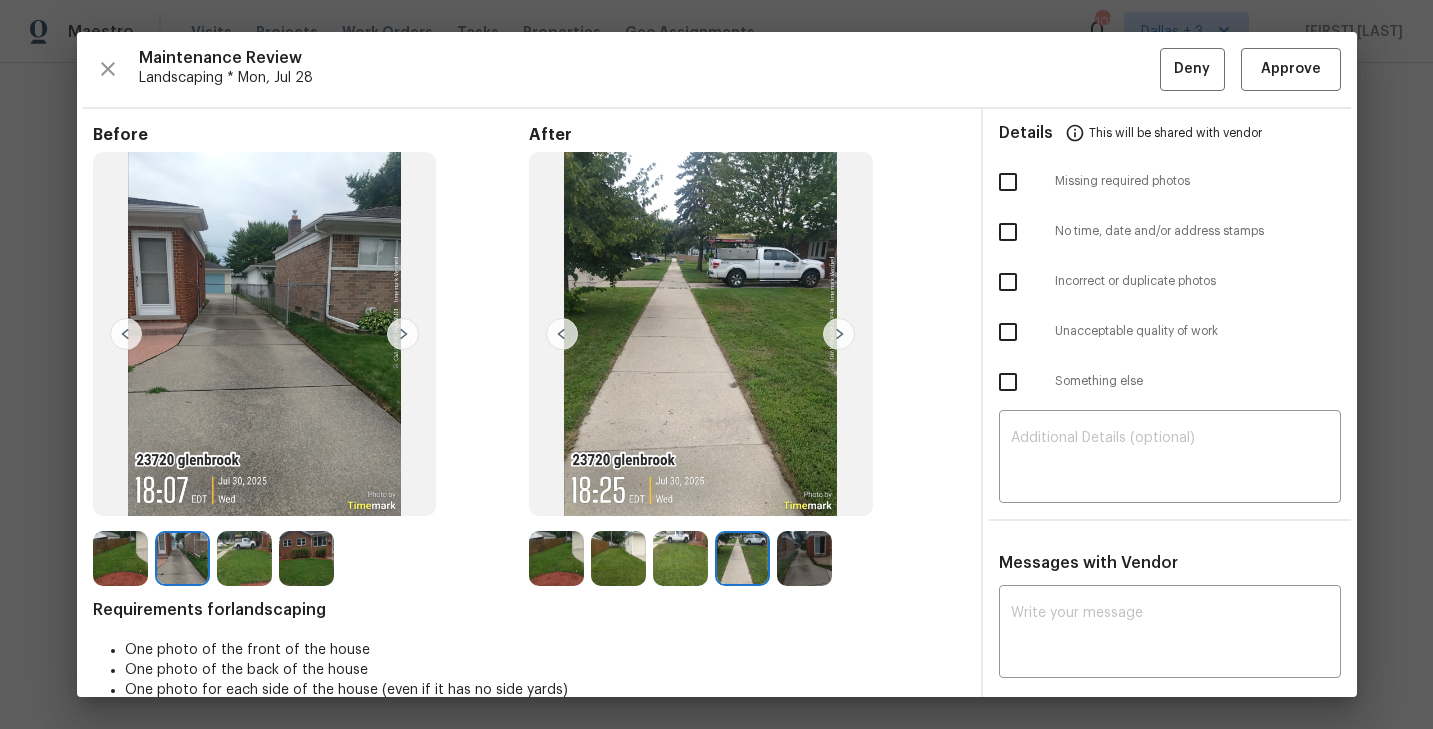 click at bounding box center [403, 334] 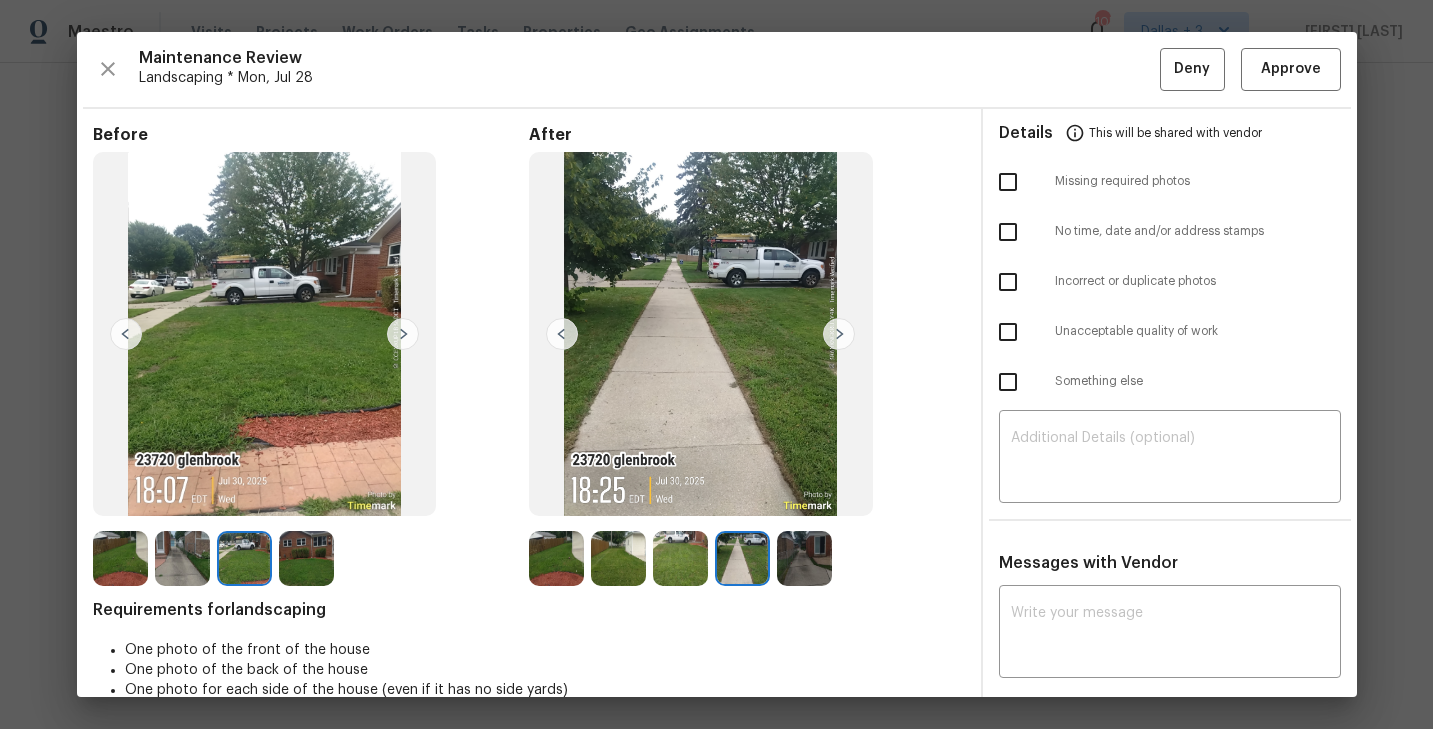 click at bounding box center (306, 558) 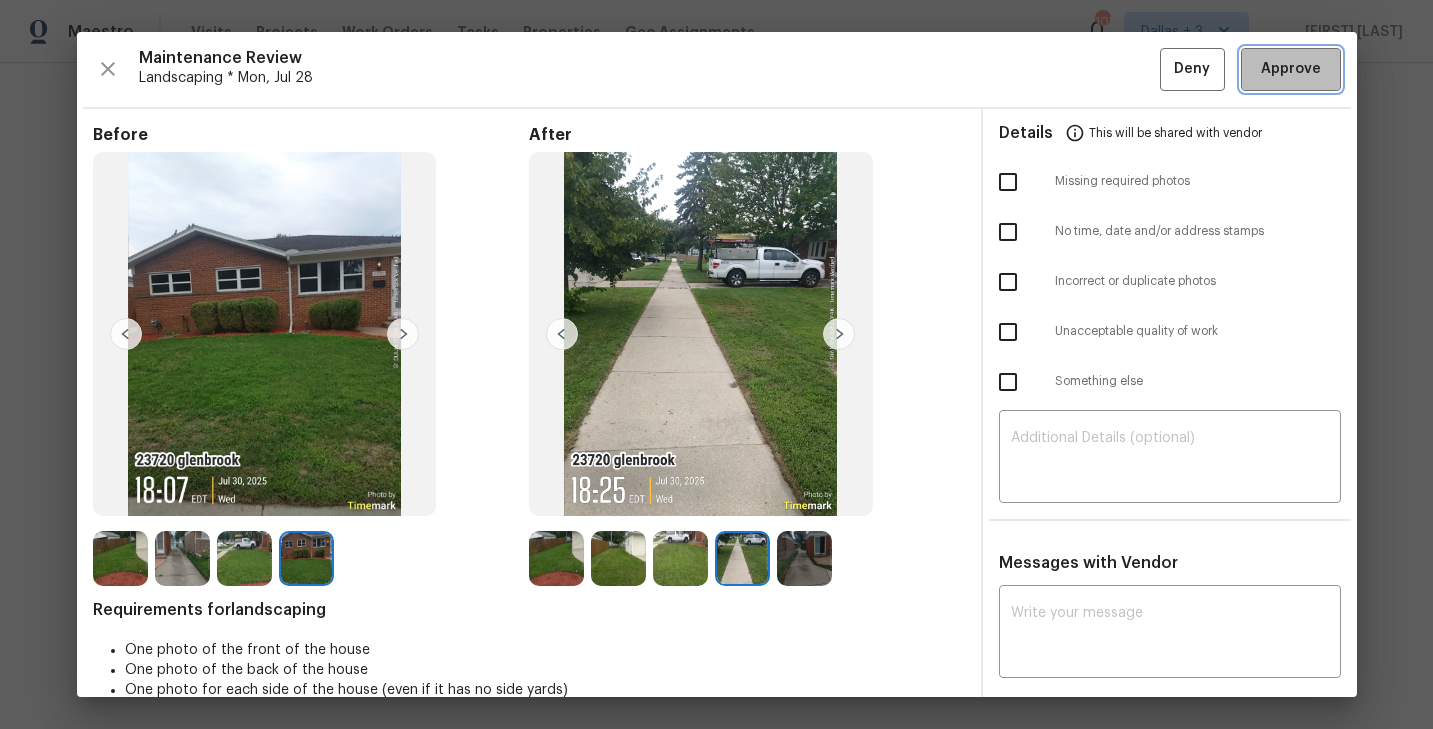 click on "Approve" at bounding box center (1291, 69) 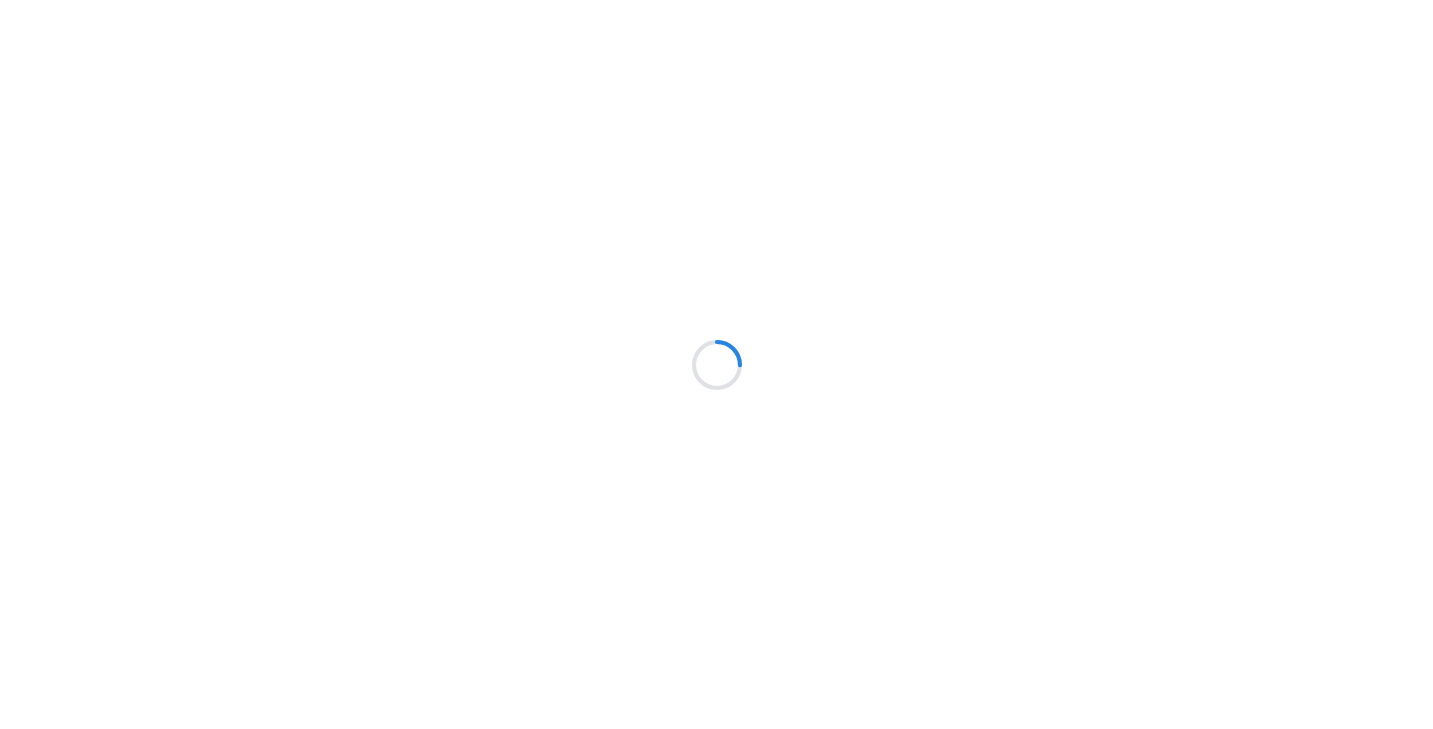 scroll, scrollTop: 0, scrollLeft: 0, axis: both 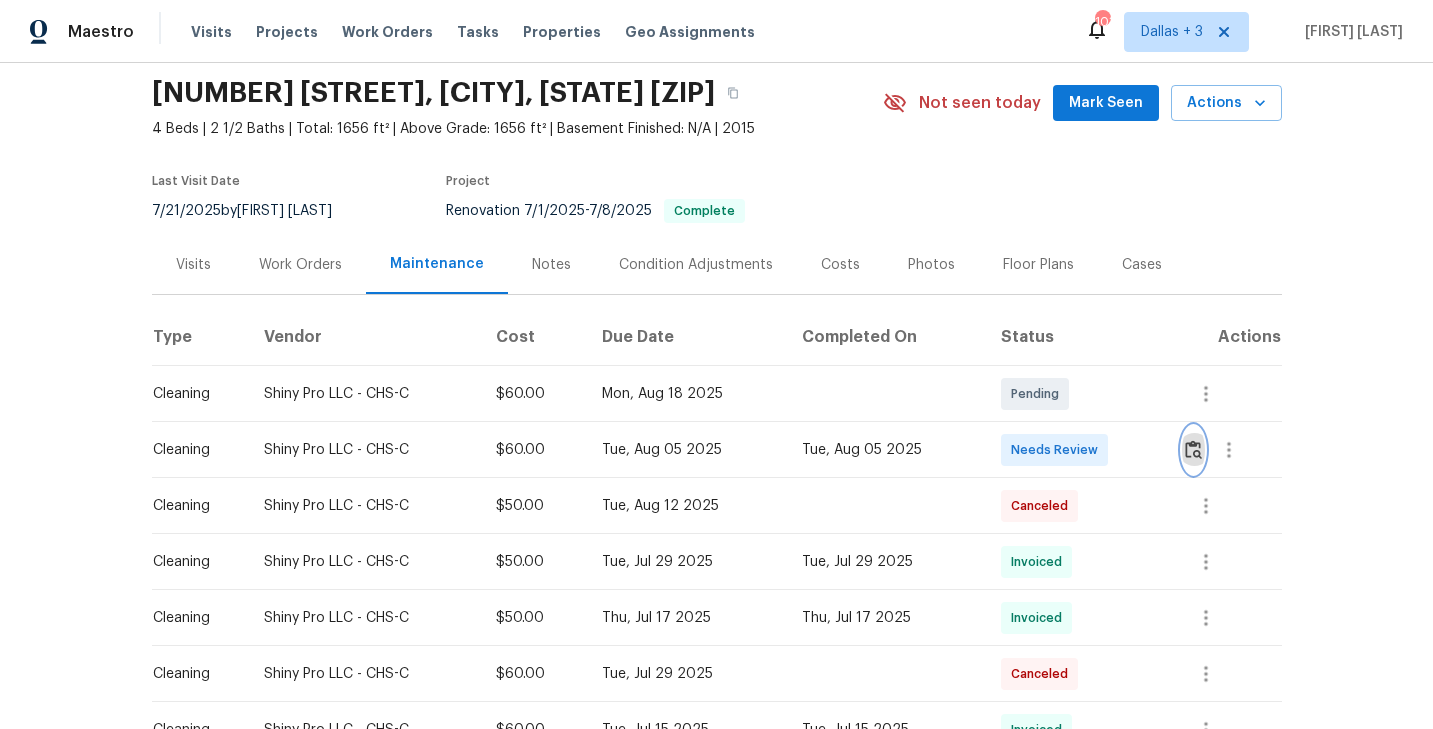 click at bounding box center [1193, 450] 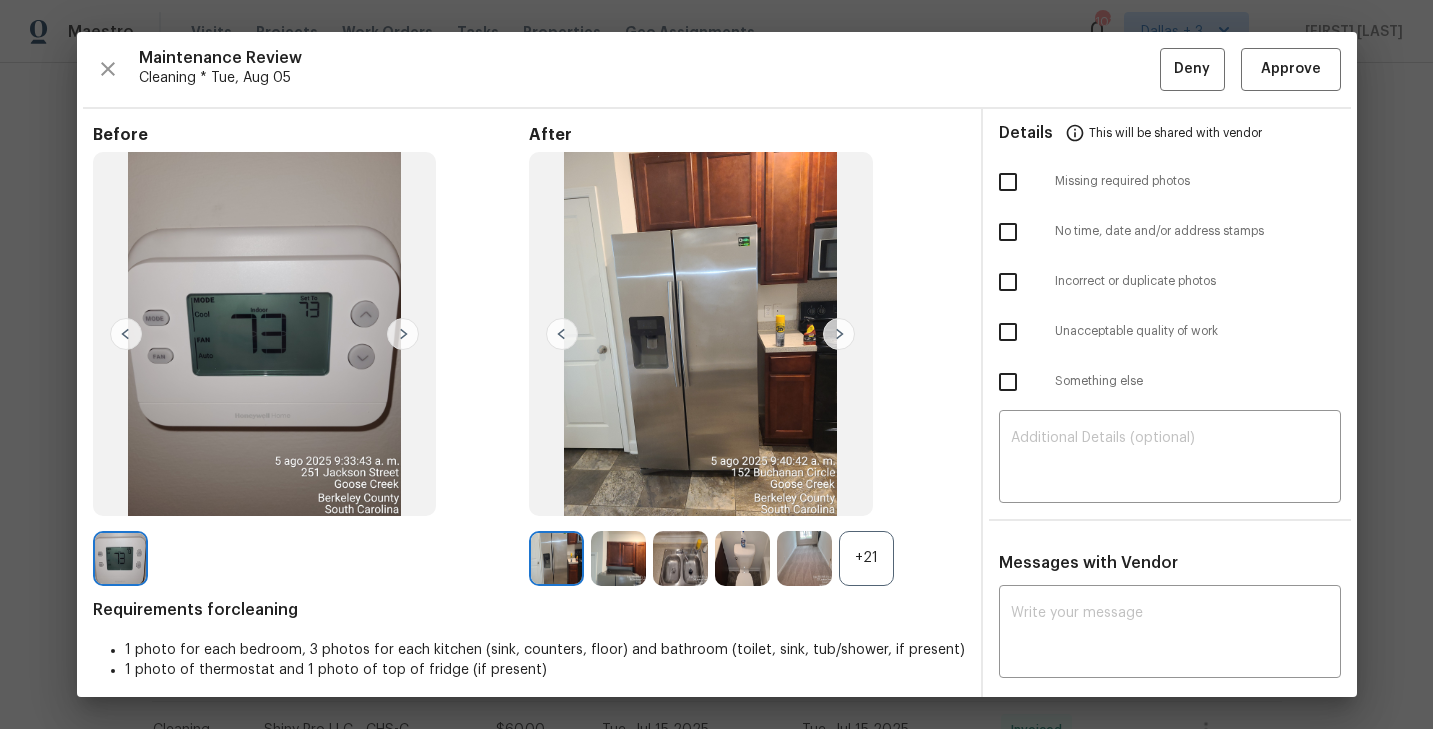 click on "+21" at bounding box center (866, 558) 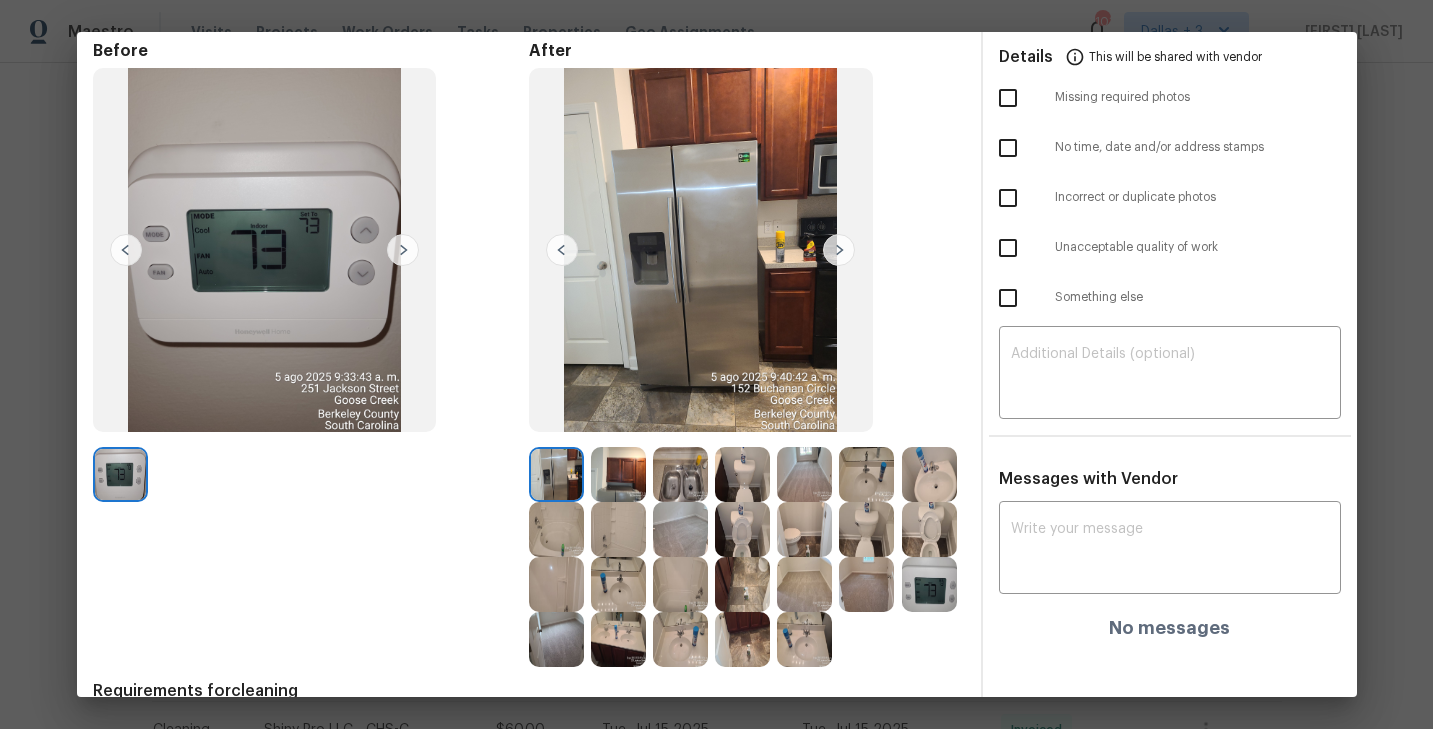 scroll, scrollTop: 79, scrollLeft: 0, axis: vertical 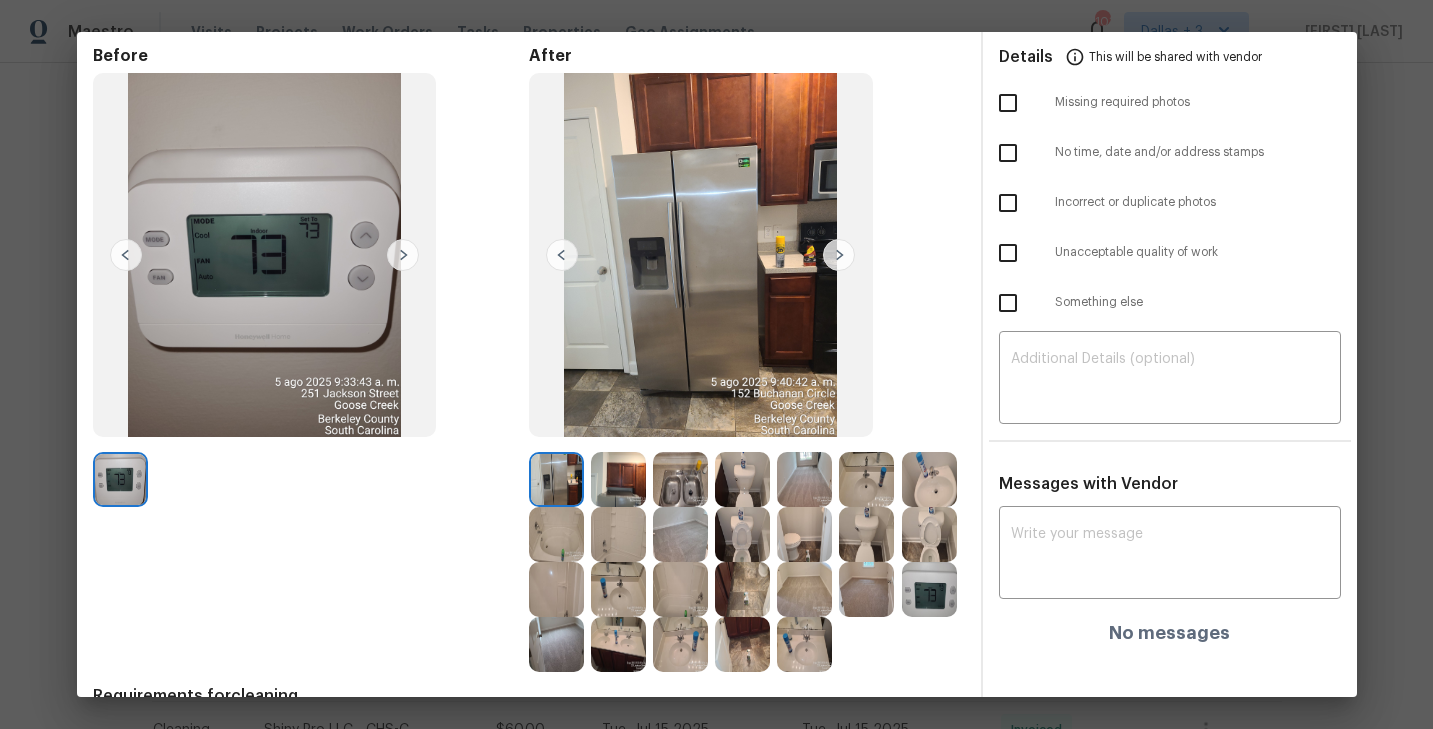 click at bounding box center (618, 479) 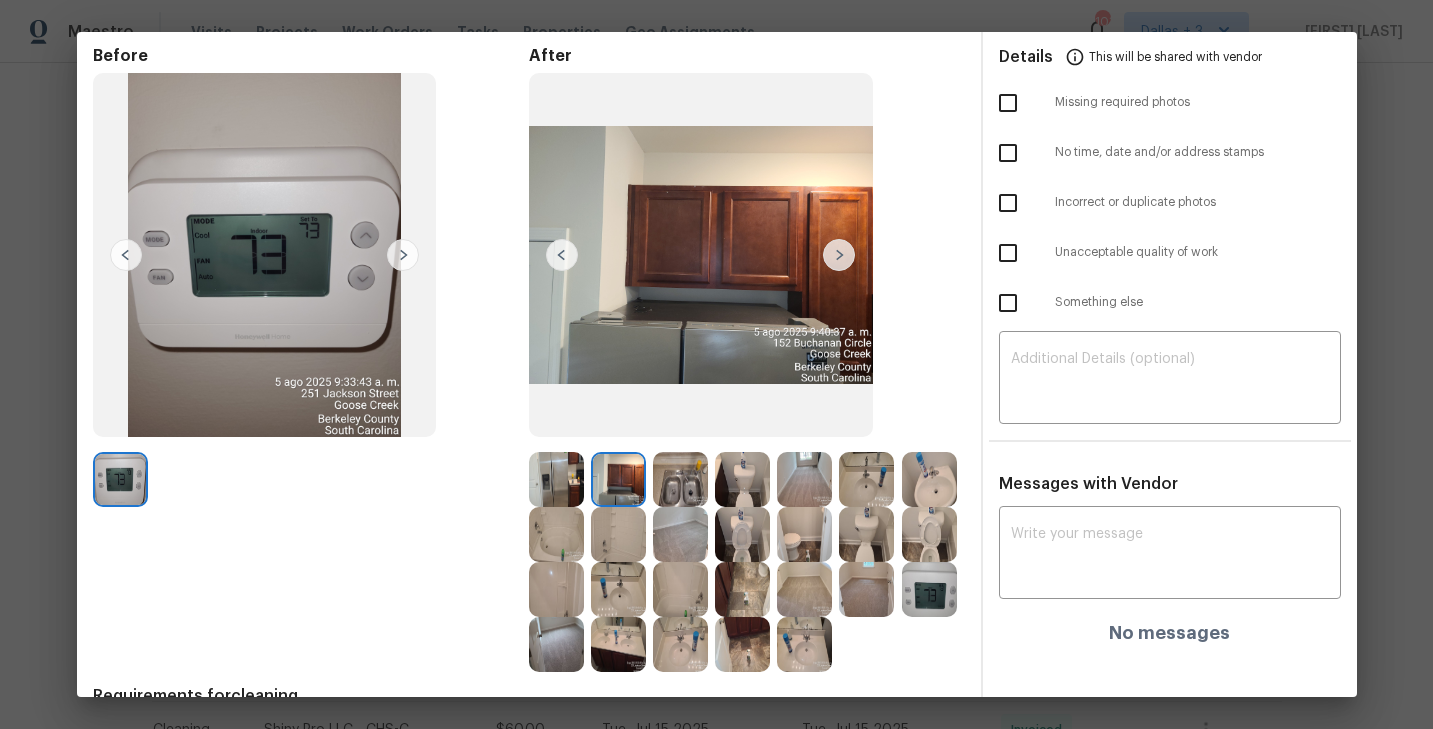 scroll, scrollTop: 0, scrollLeft: 0, axis: both 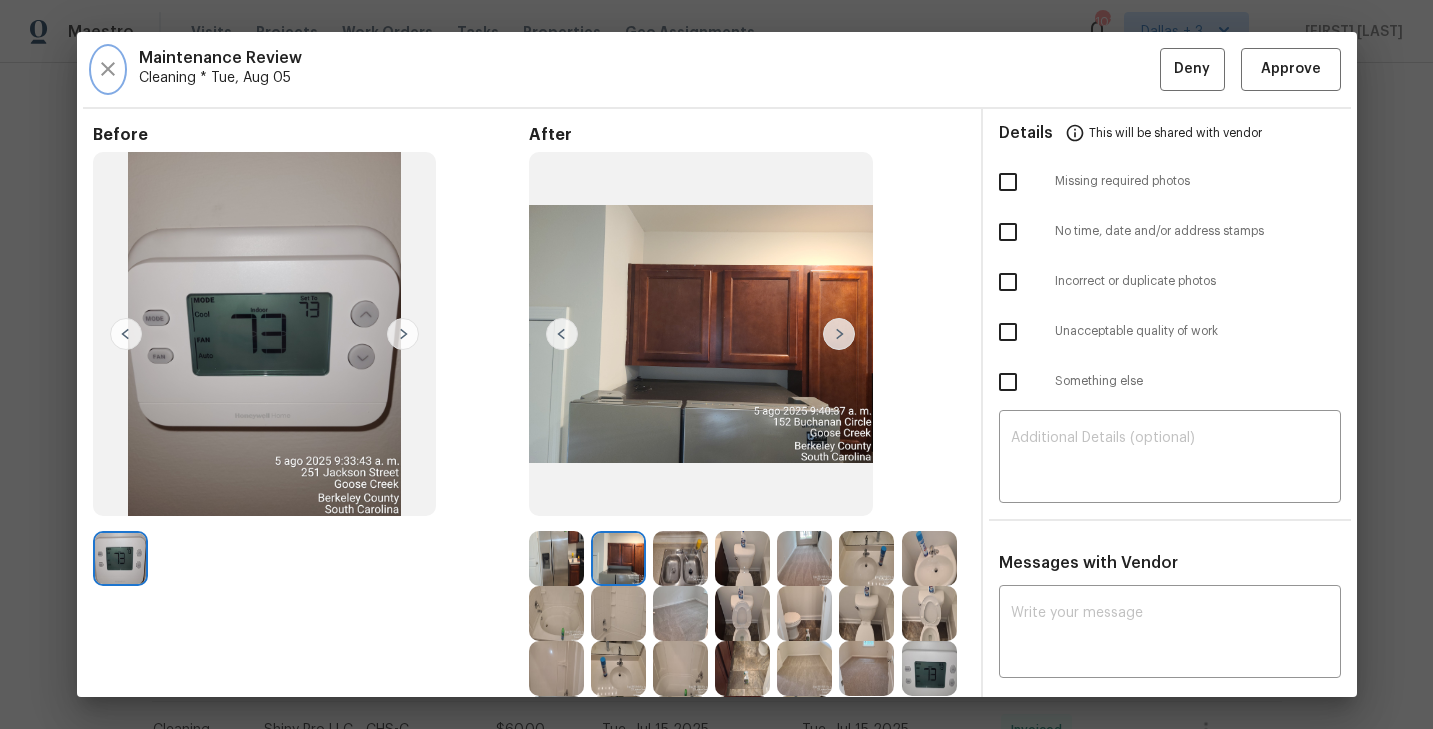 click 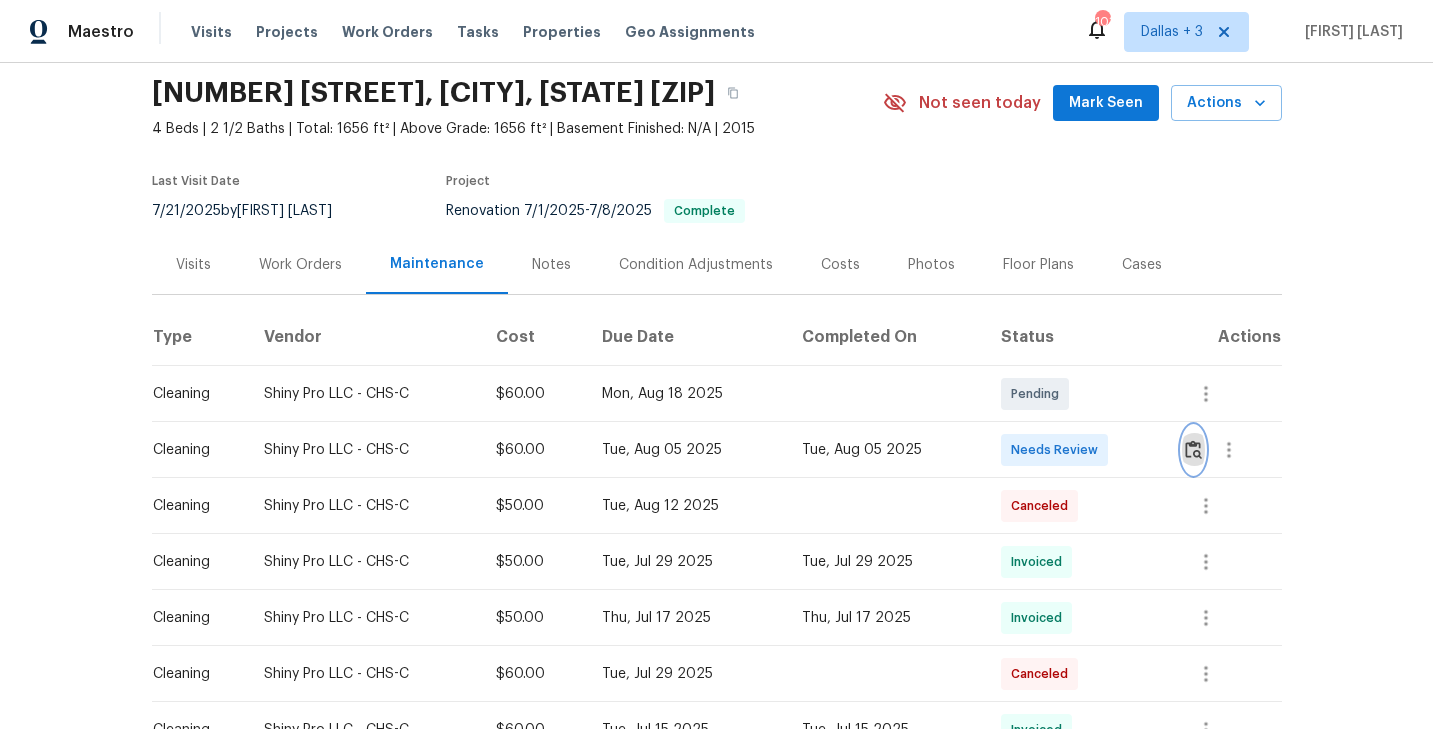 click at bounding box center [1193, 449] 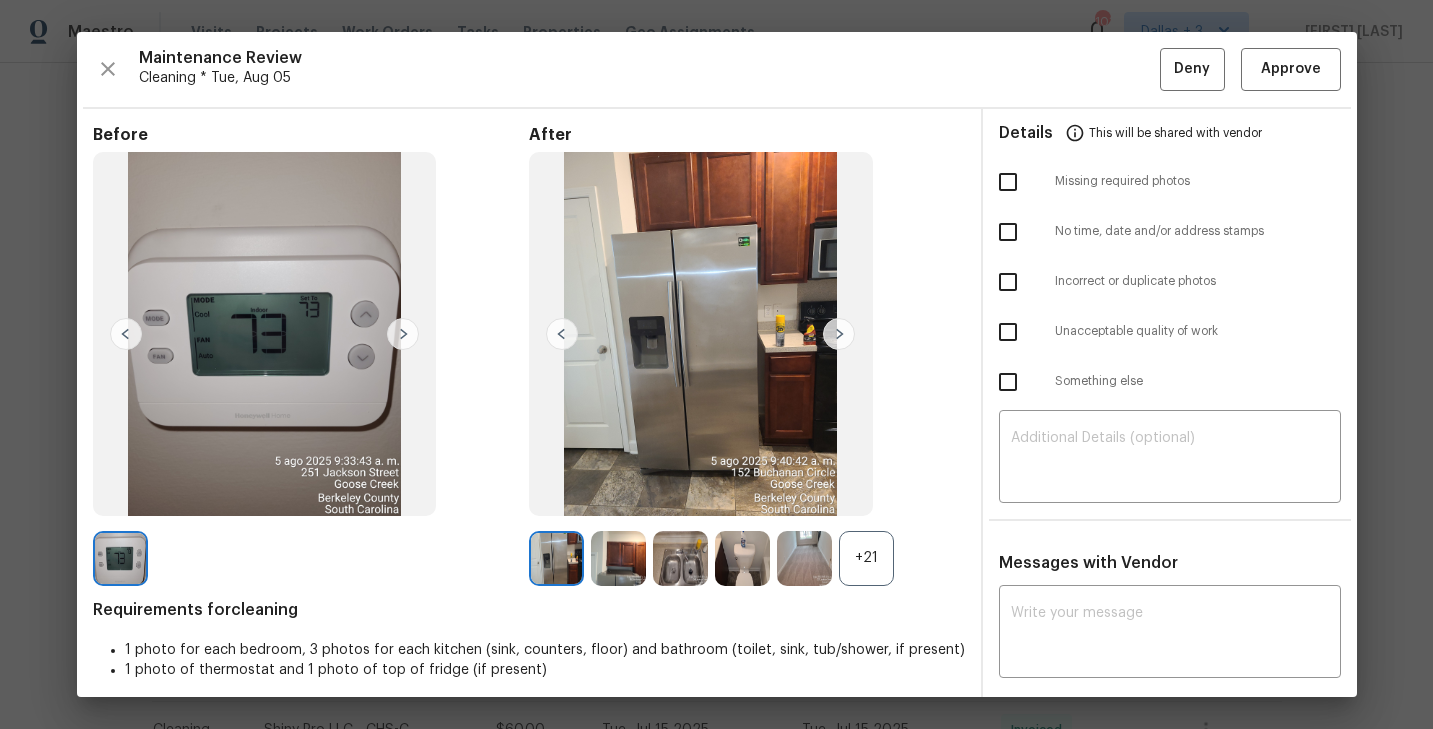 click on "+21" at bounding box center [866, 558] 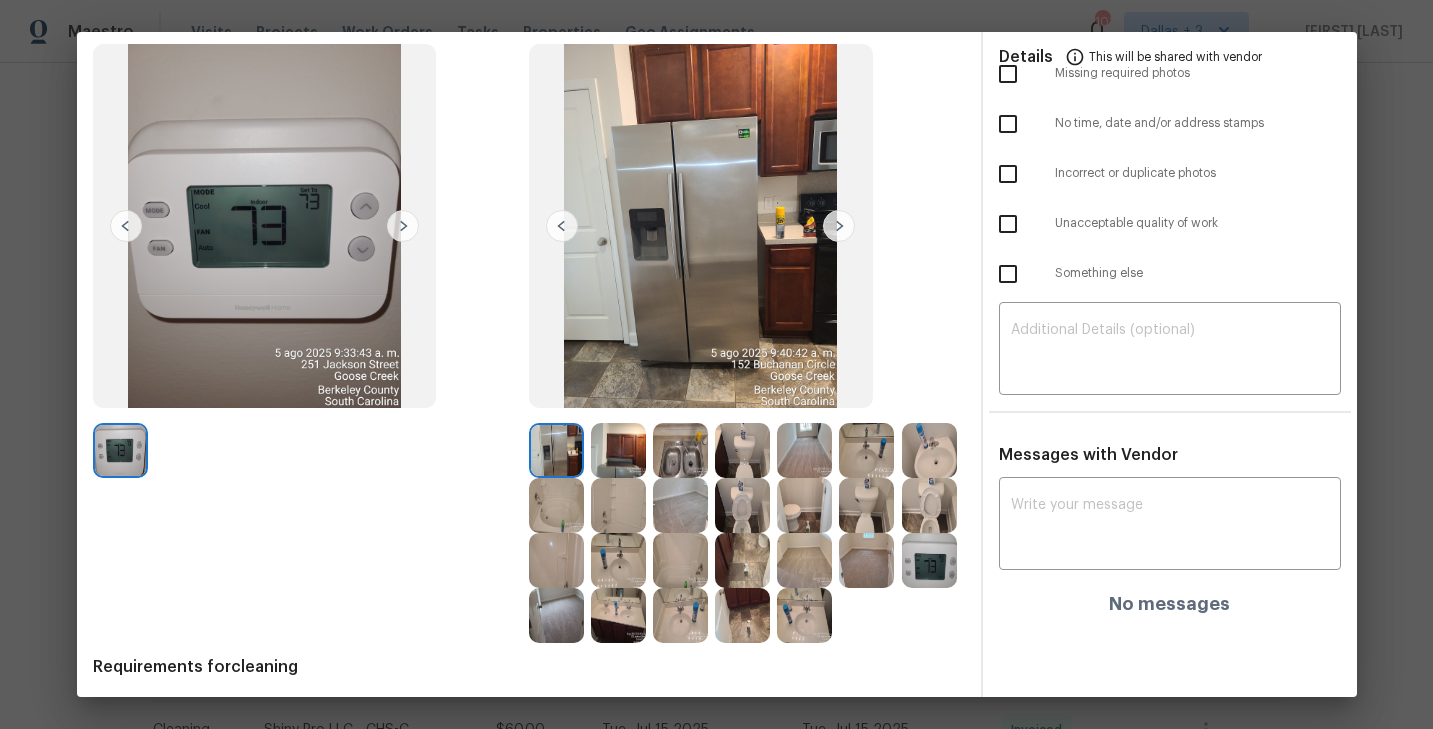 scroll, scrollTop: 125, scrollLeft: 0, axis: vertical 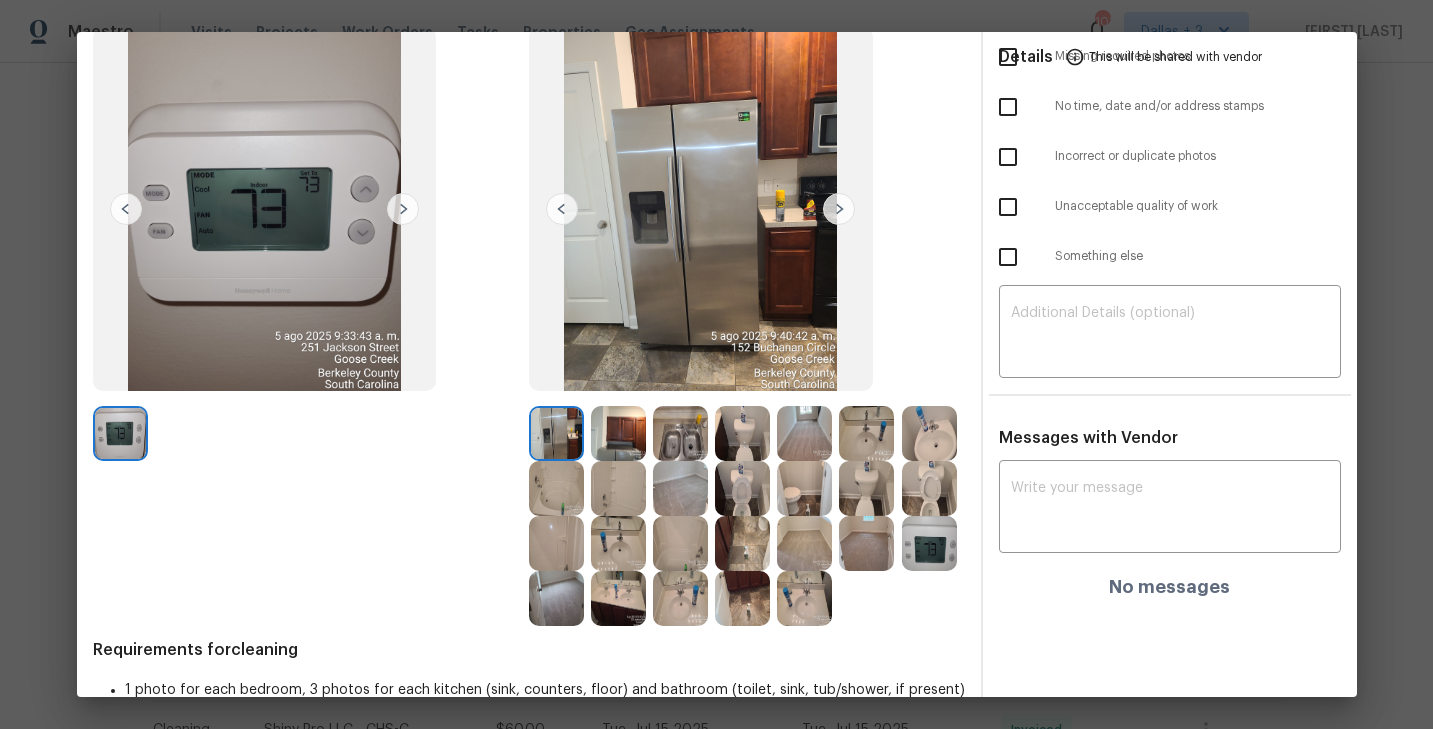 click at bounding box center [556, 433] 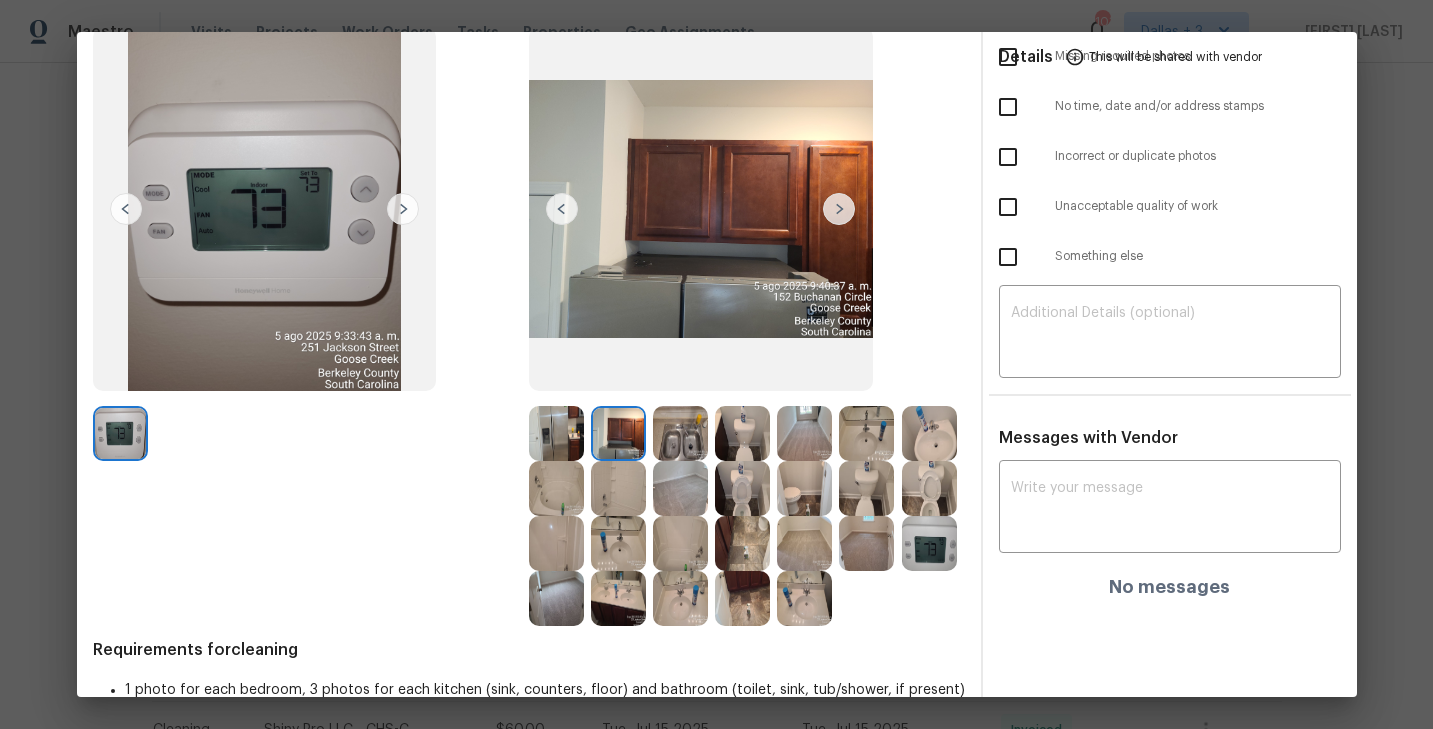 click at bounding box center [680, 433] 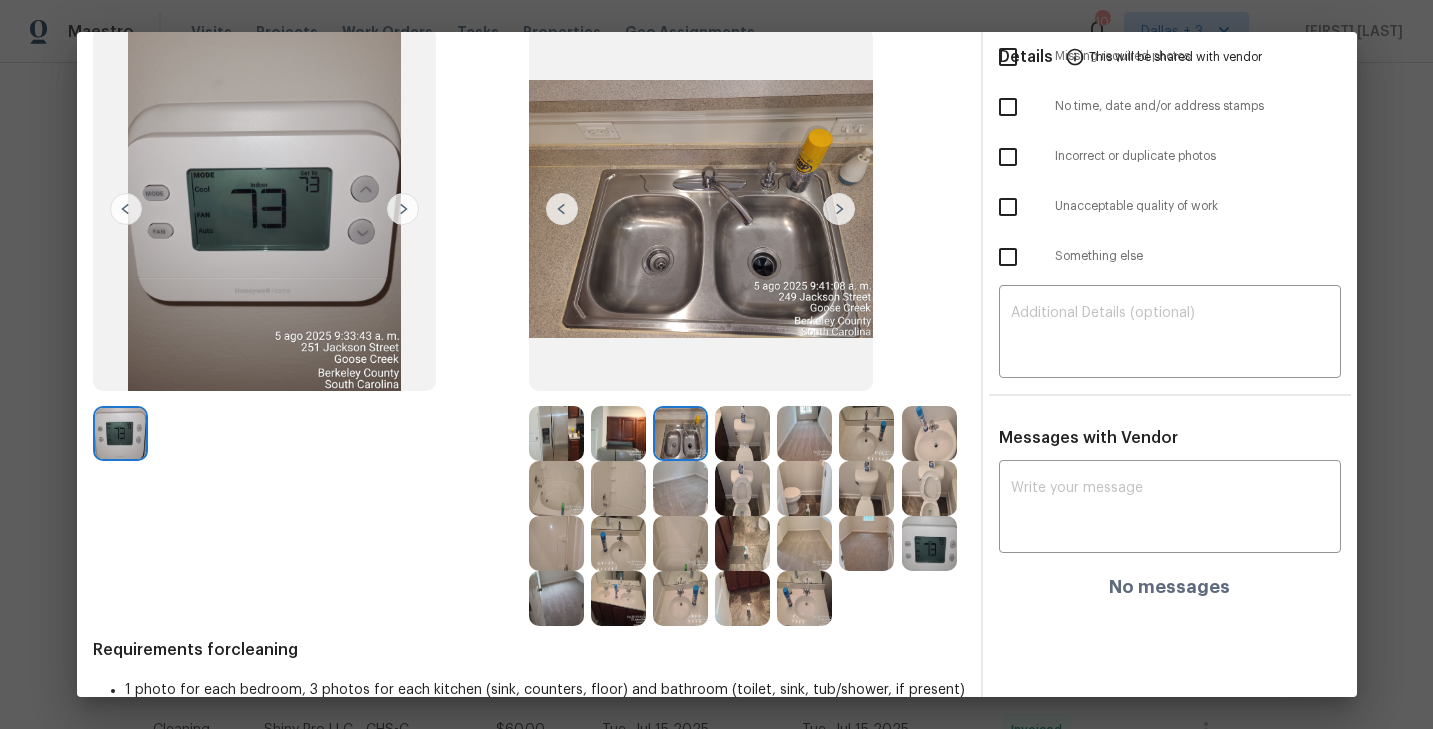 click at bounding box center [742, 433] 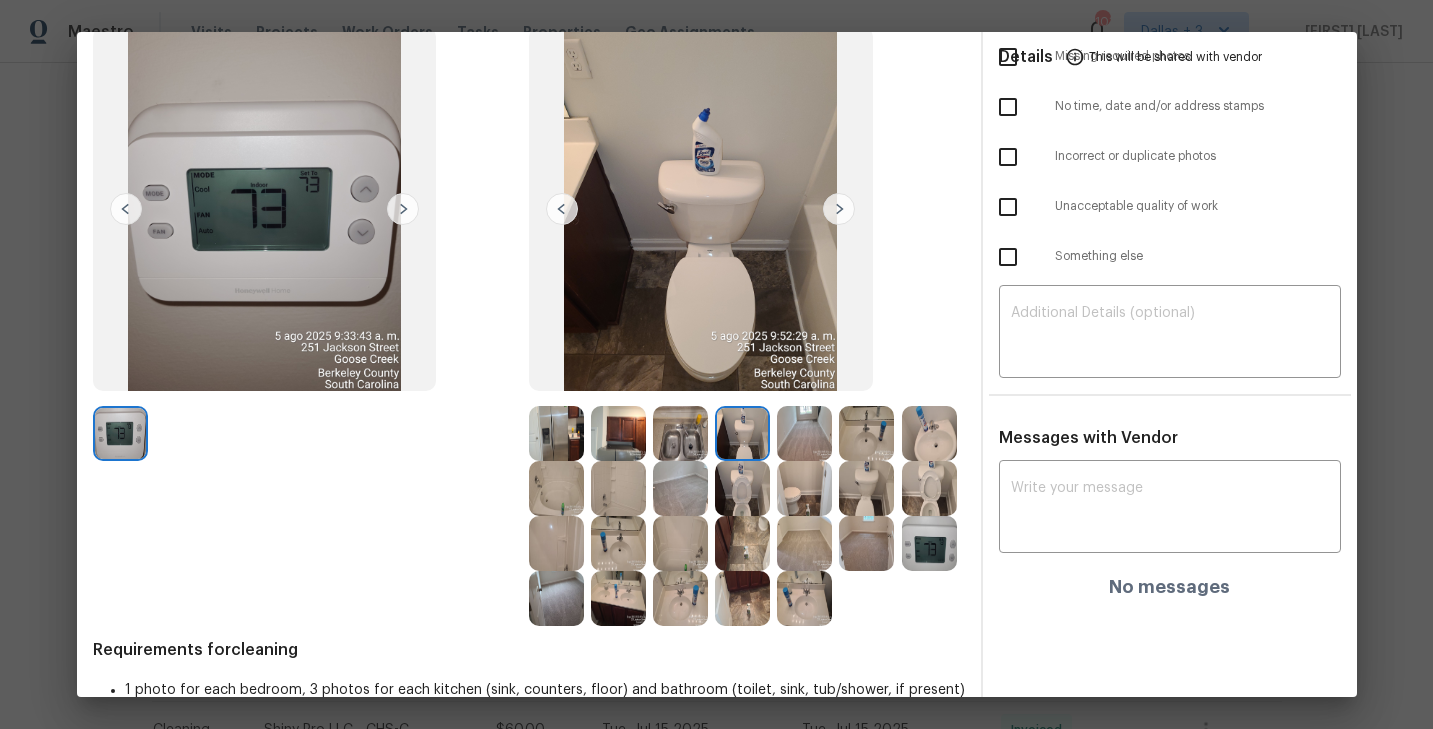 click at bounding box center (804, 433) 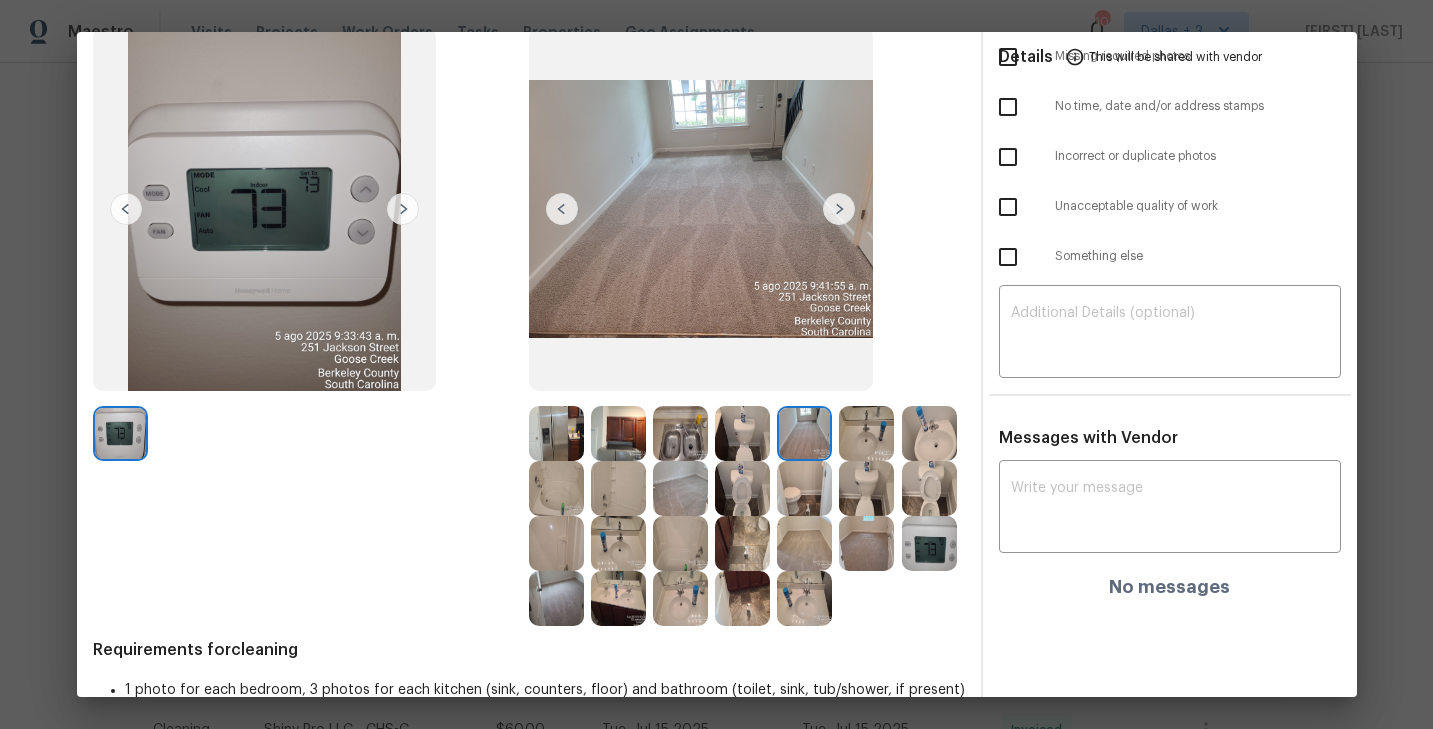 click at bounding box center [866, 433] 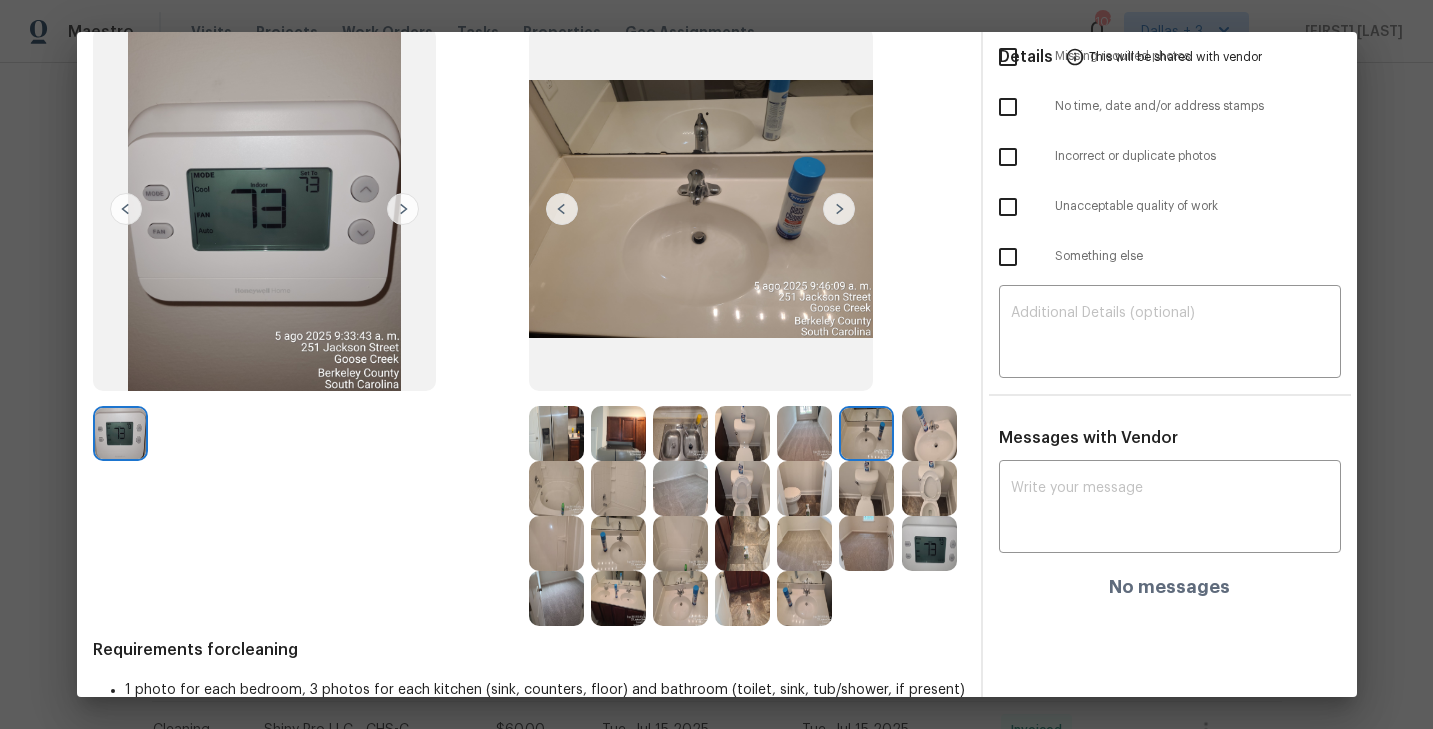 click at bounding box center (929, 433) 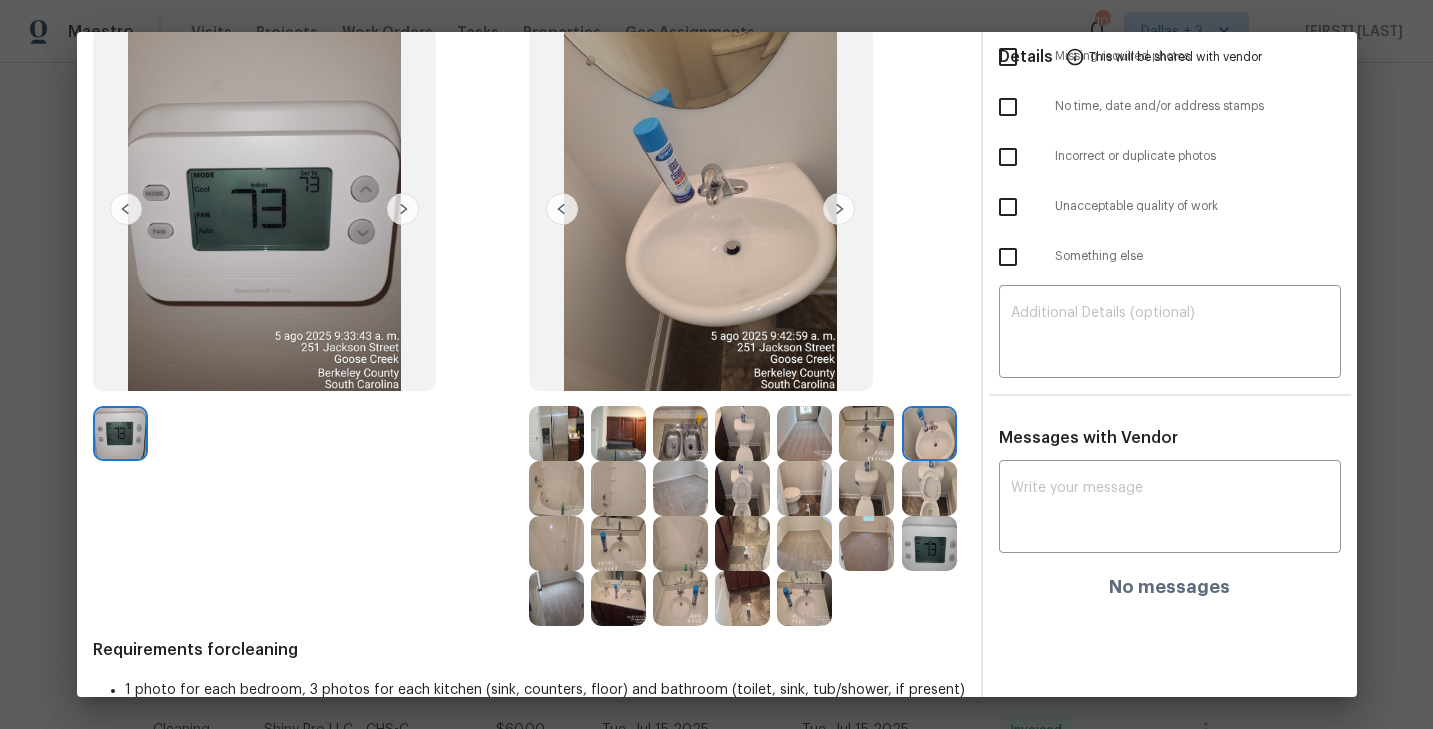 click at bounding box center [929, 488] 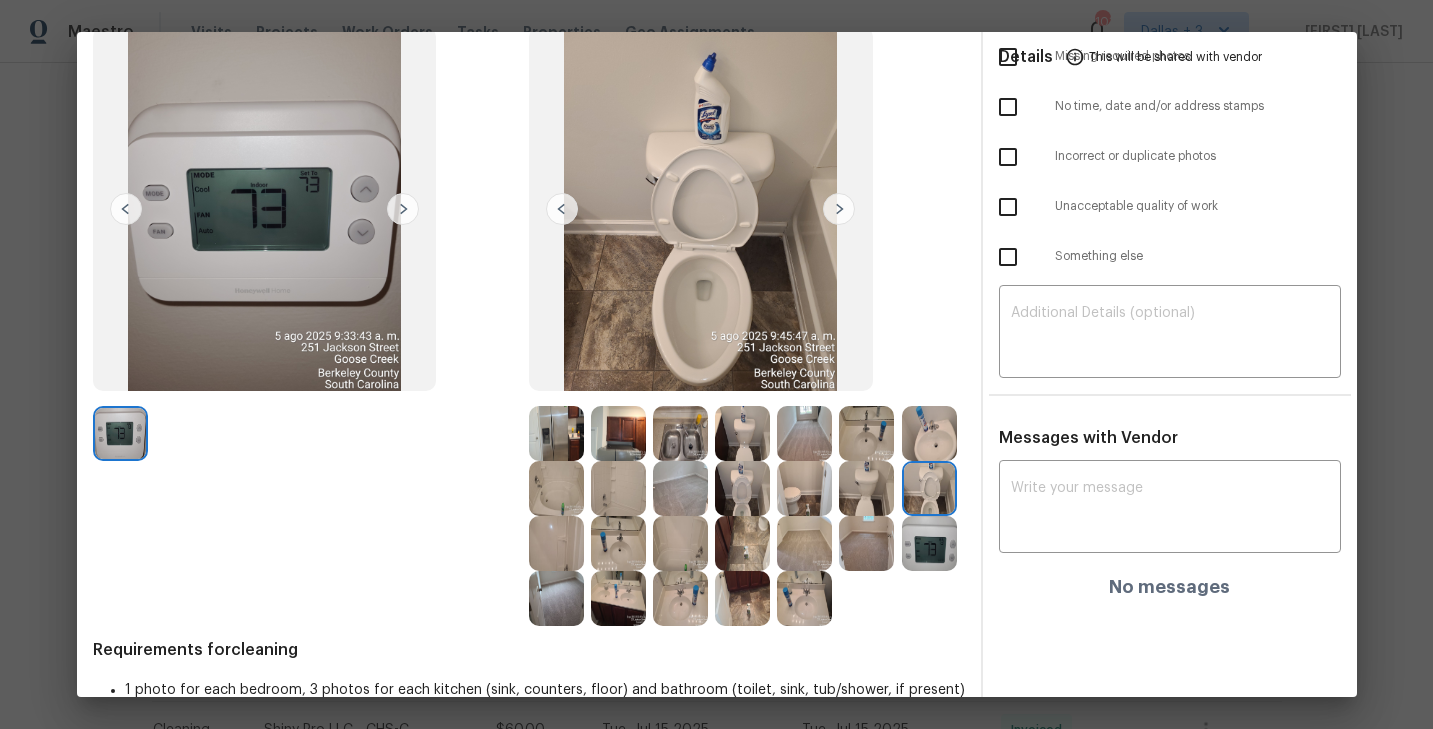 click at bounding box center [556, 488] 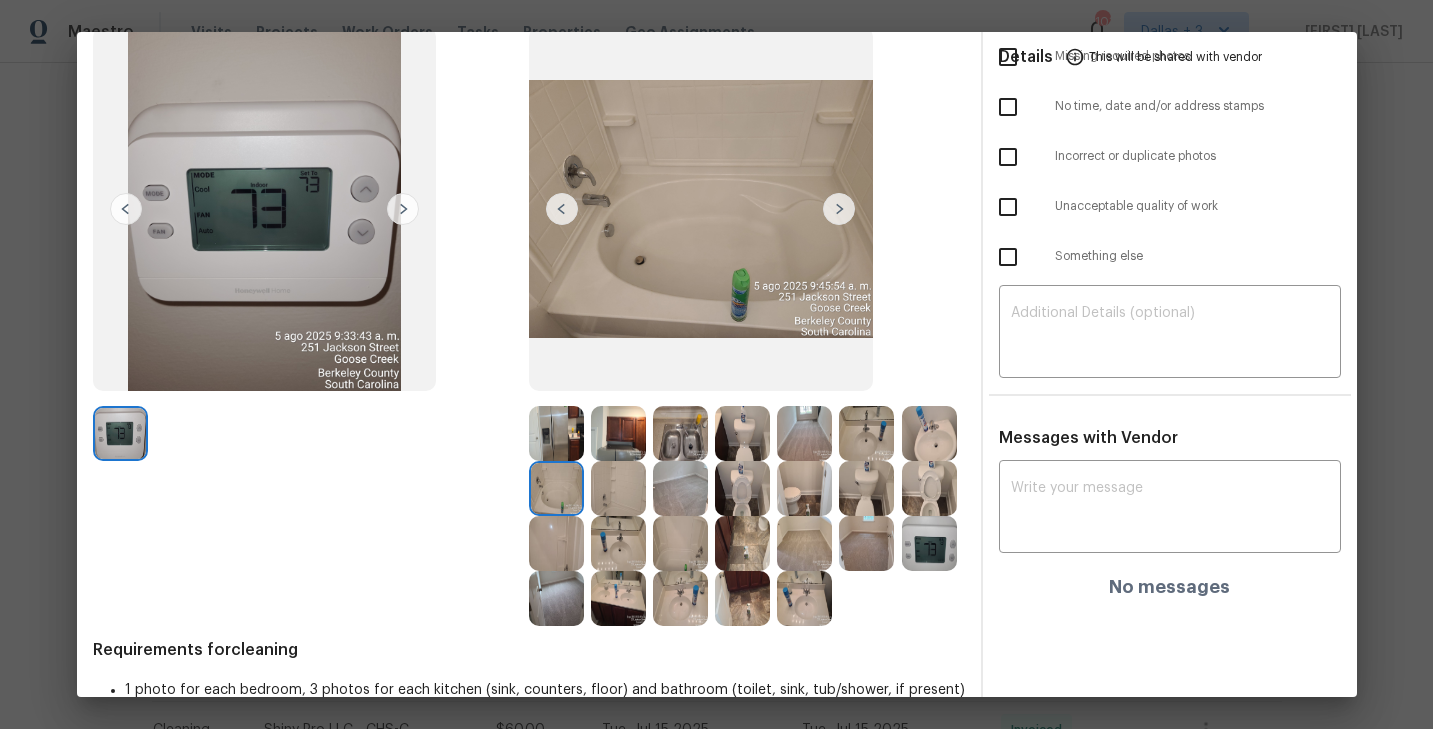 click at bounding box center (618, 488) 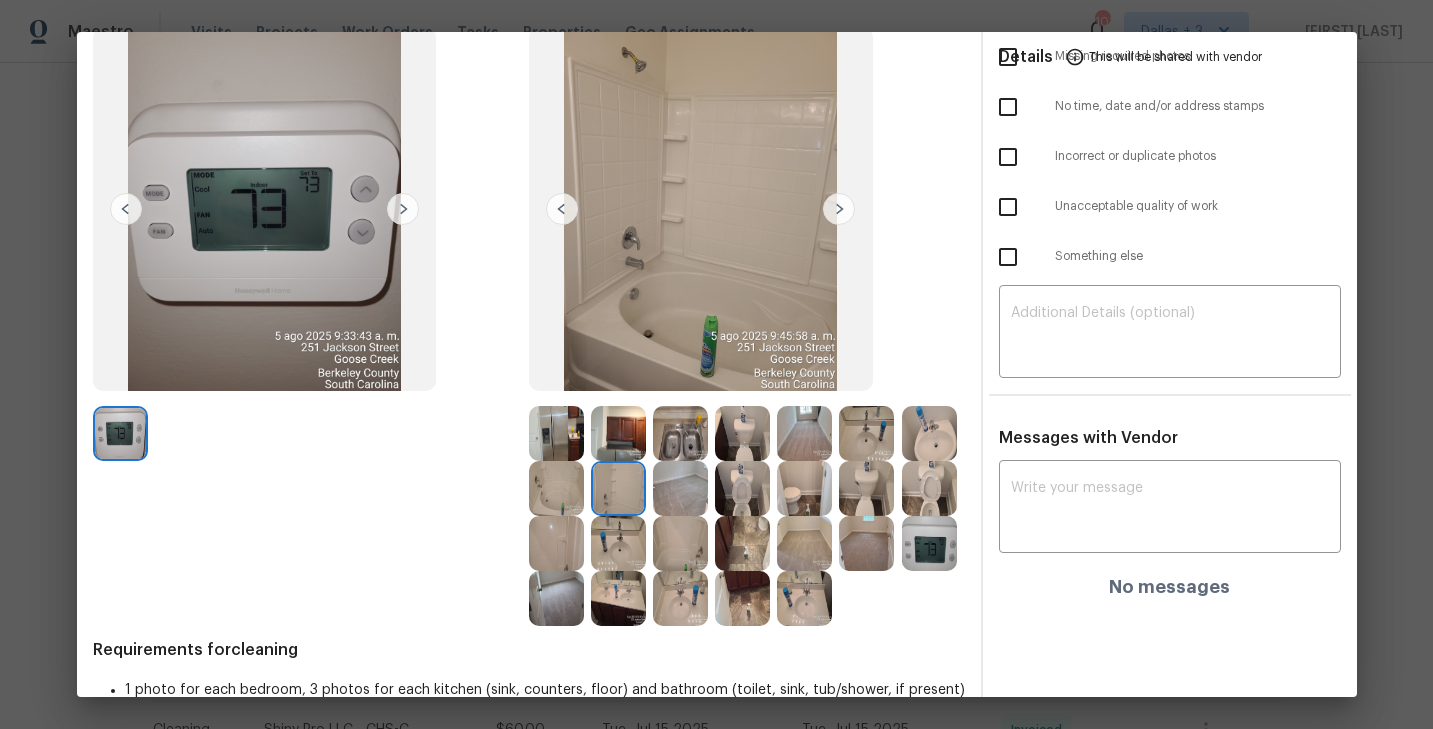 click at bounding box center [680, 488] 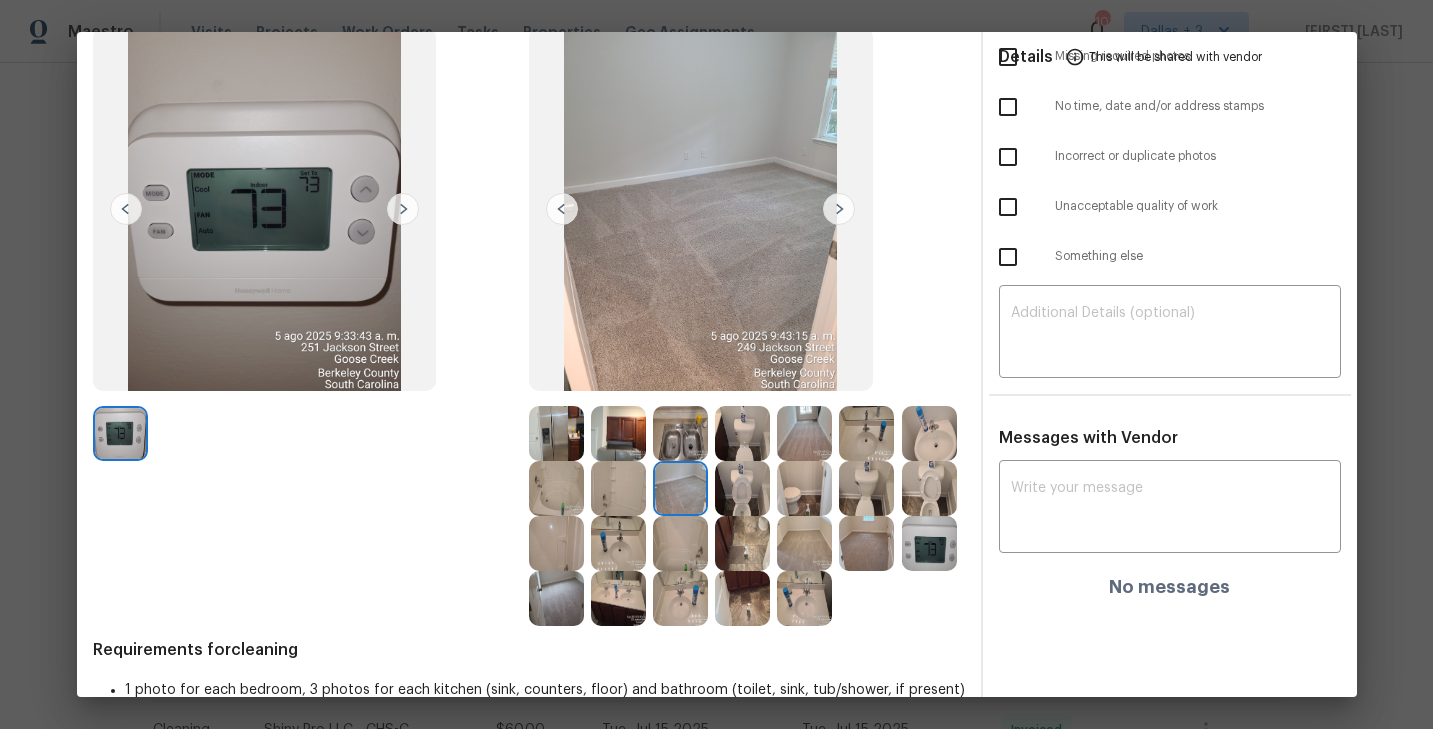 click at bounding box center (742, 488) 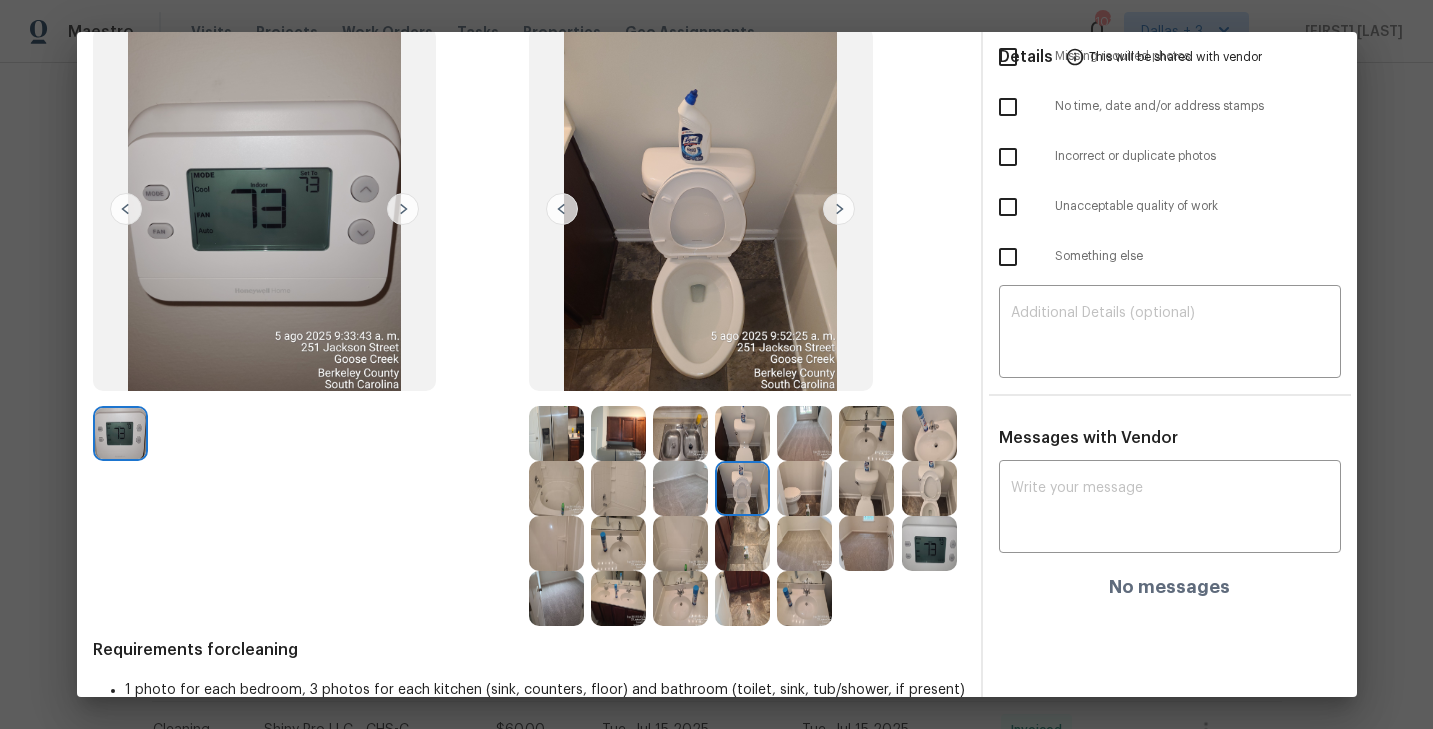 click at bounding box center (808, 488) 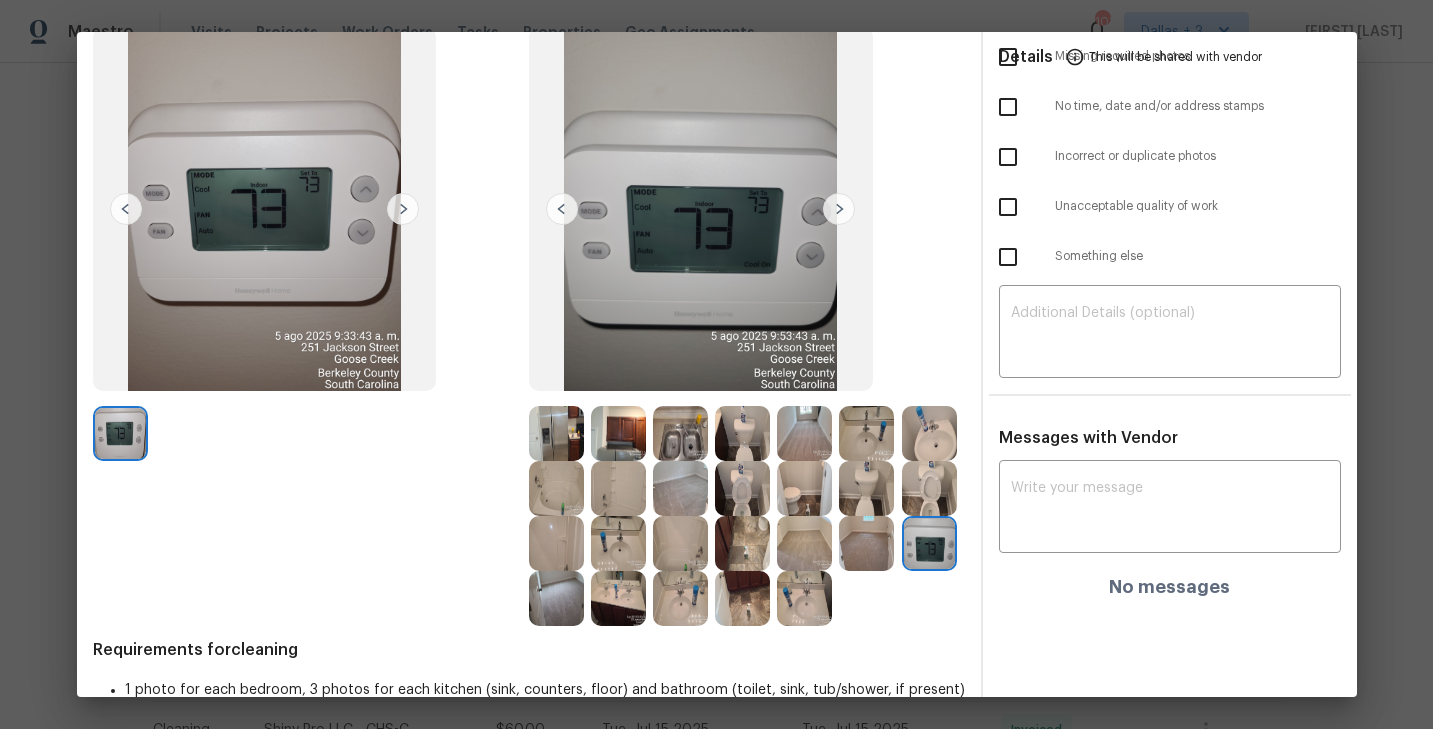 click at bounding box center [556, 543] 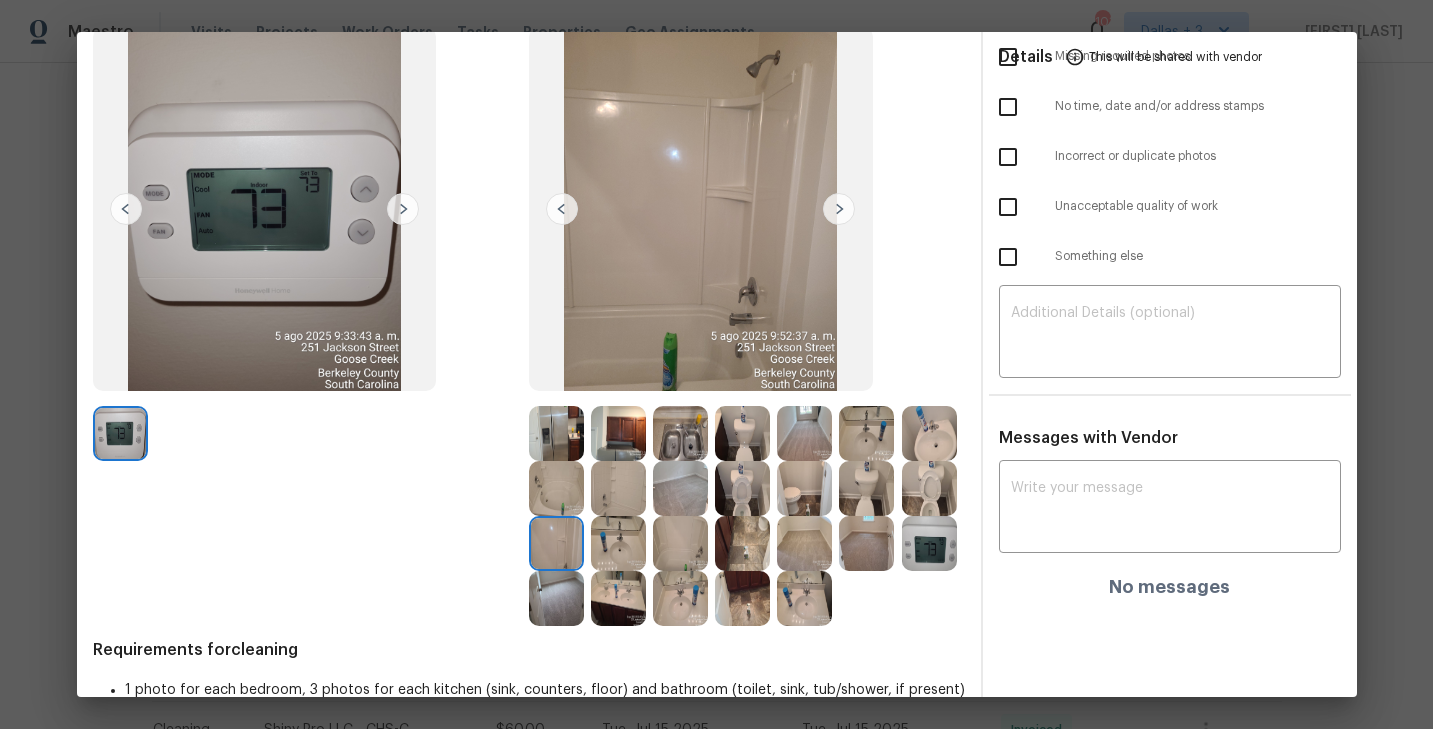 click at bounding box center [556, 433] 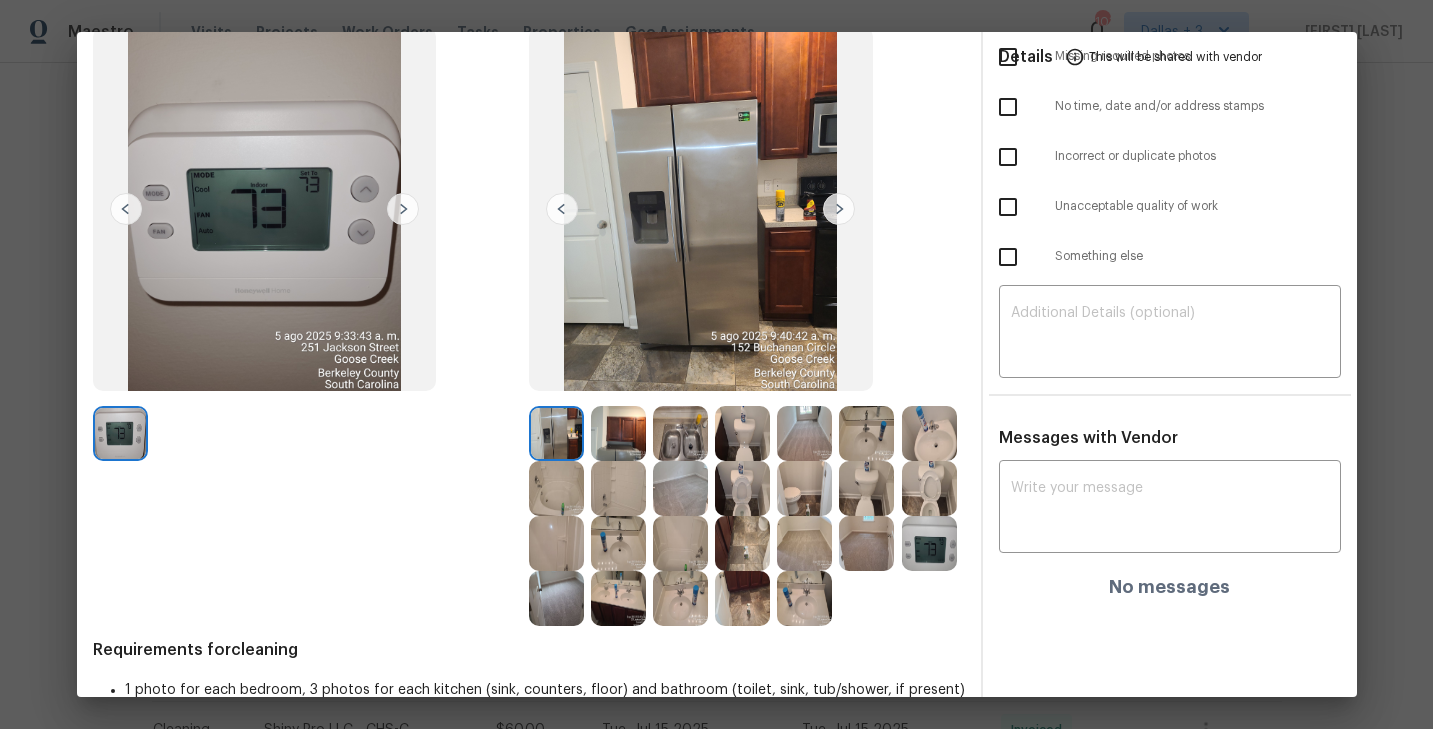 click at bounding box center [839, 209] 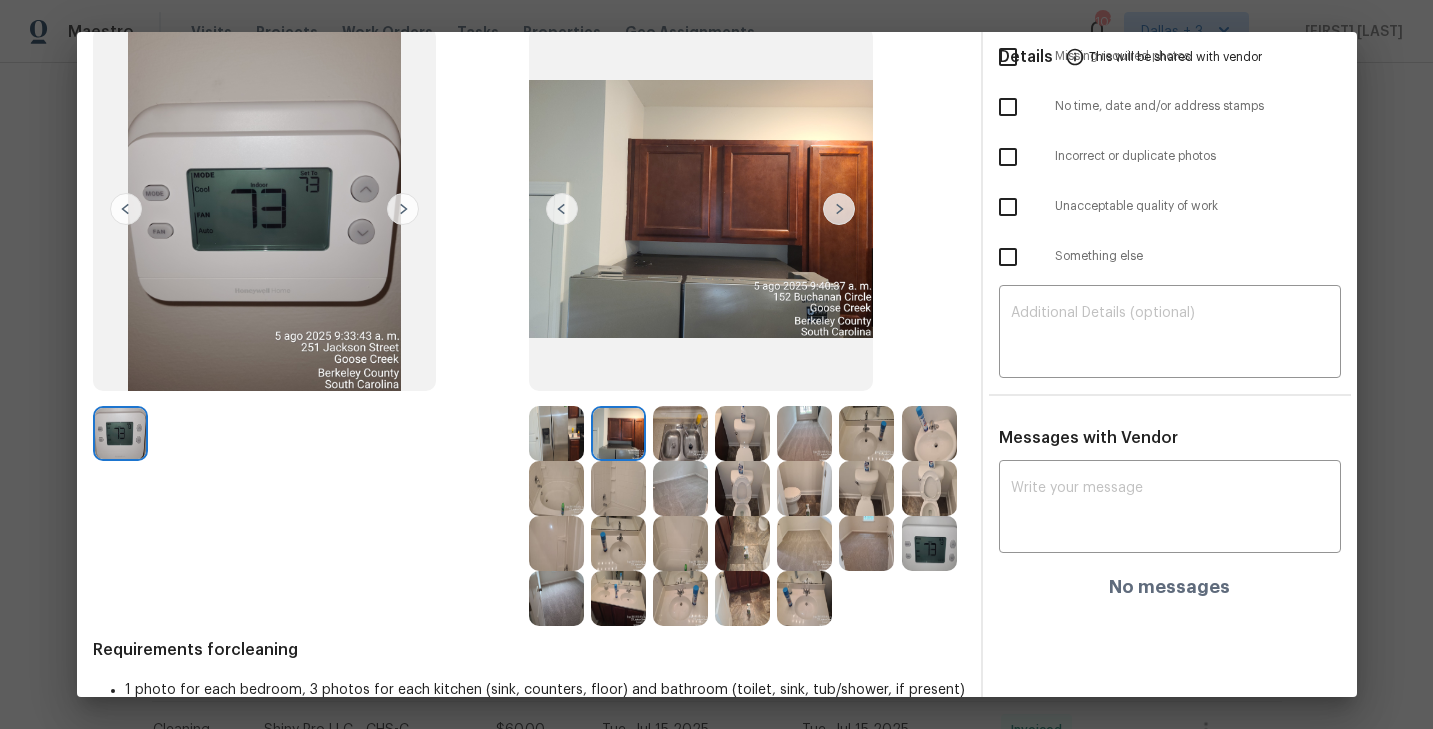 click at bounding box center [839, 209] 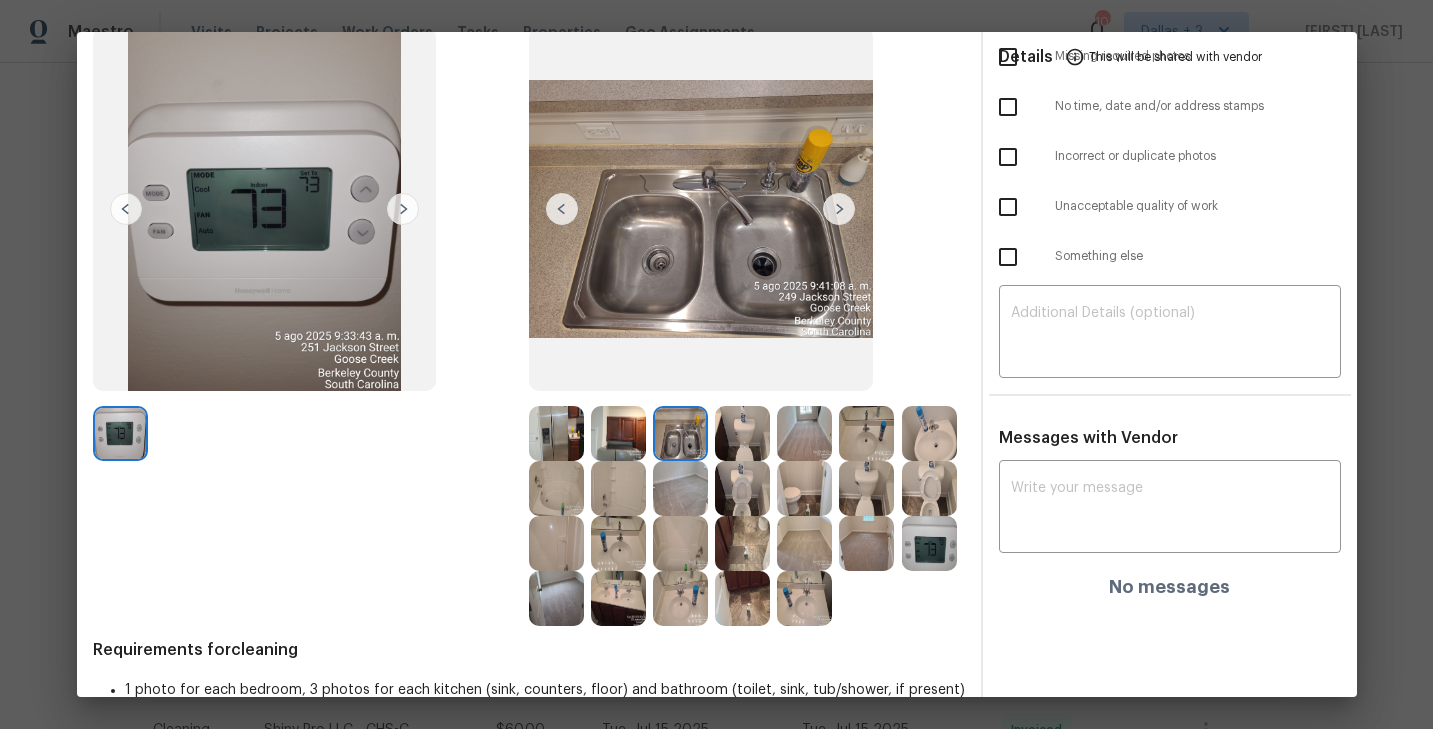click at bounding box center (839, 209) 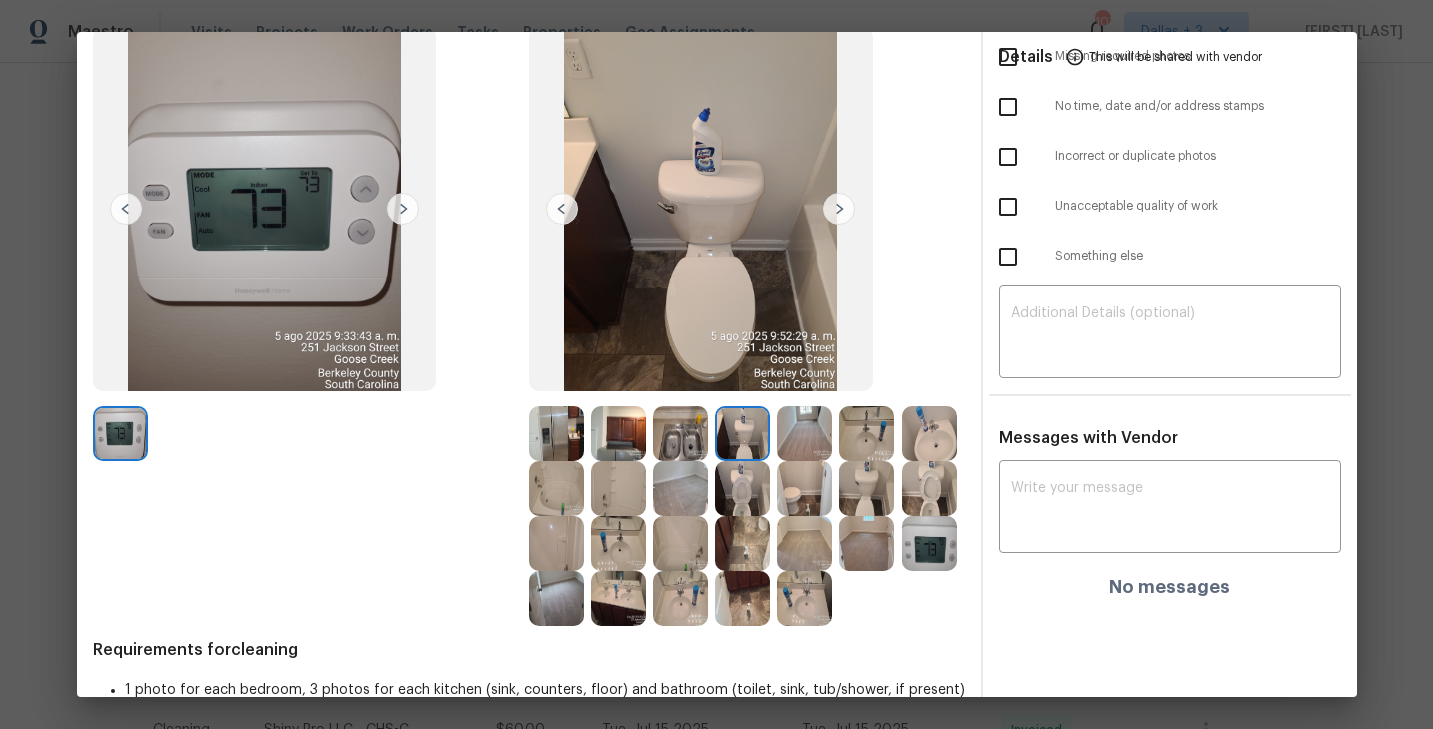 click at bounding box center [839, 209] 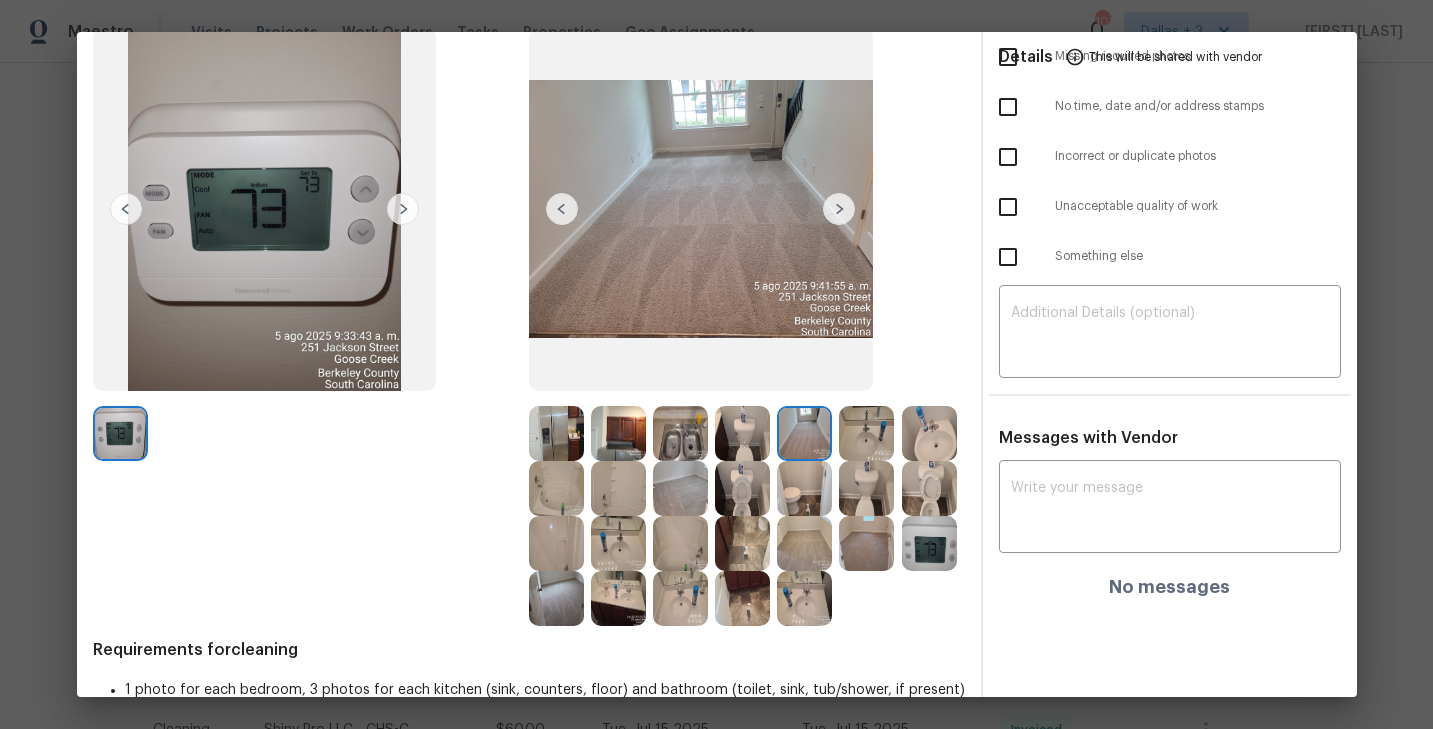 click at bounding box center [839, 209] 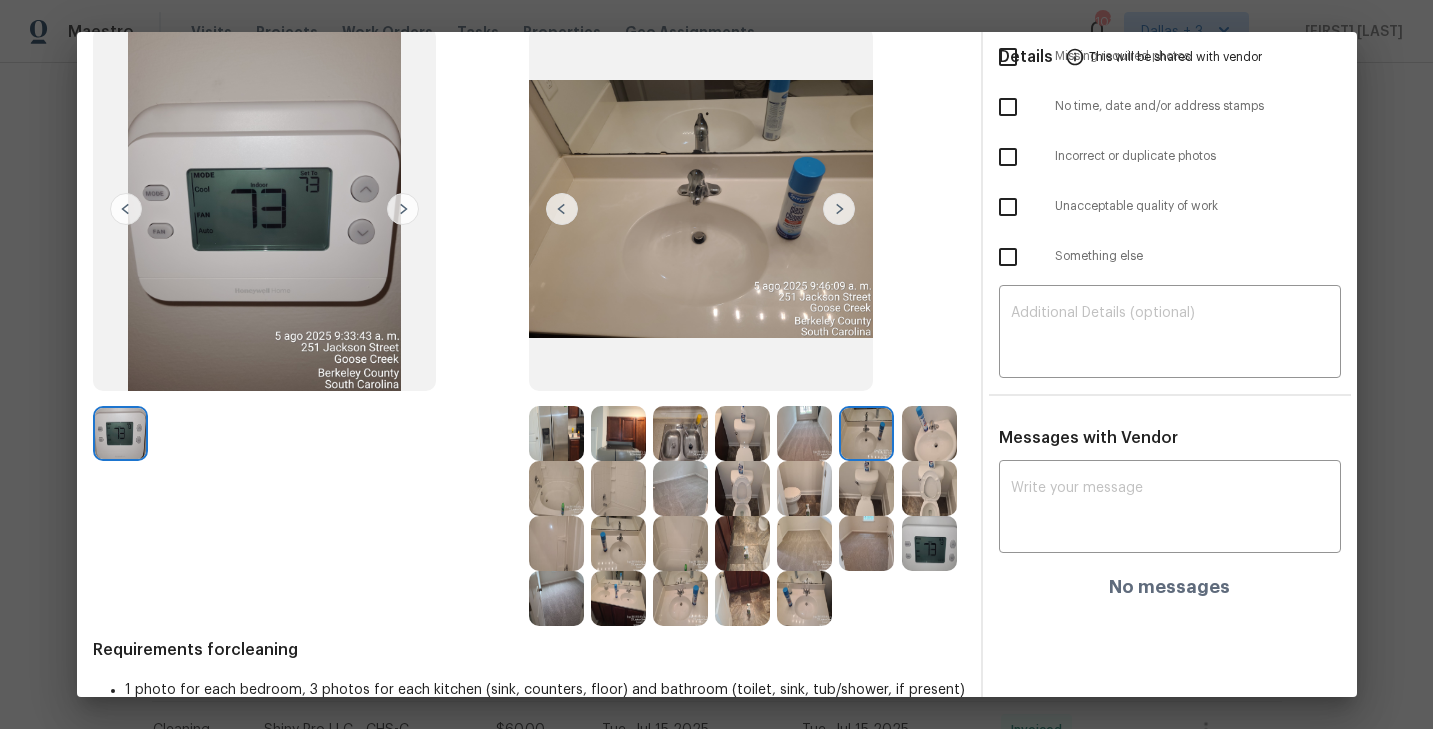 click at bounding box center (839, 209) 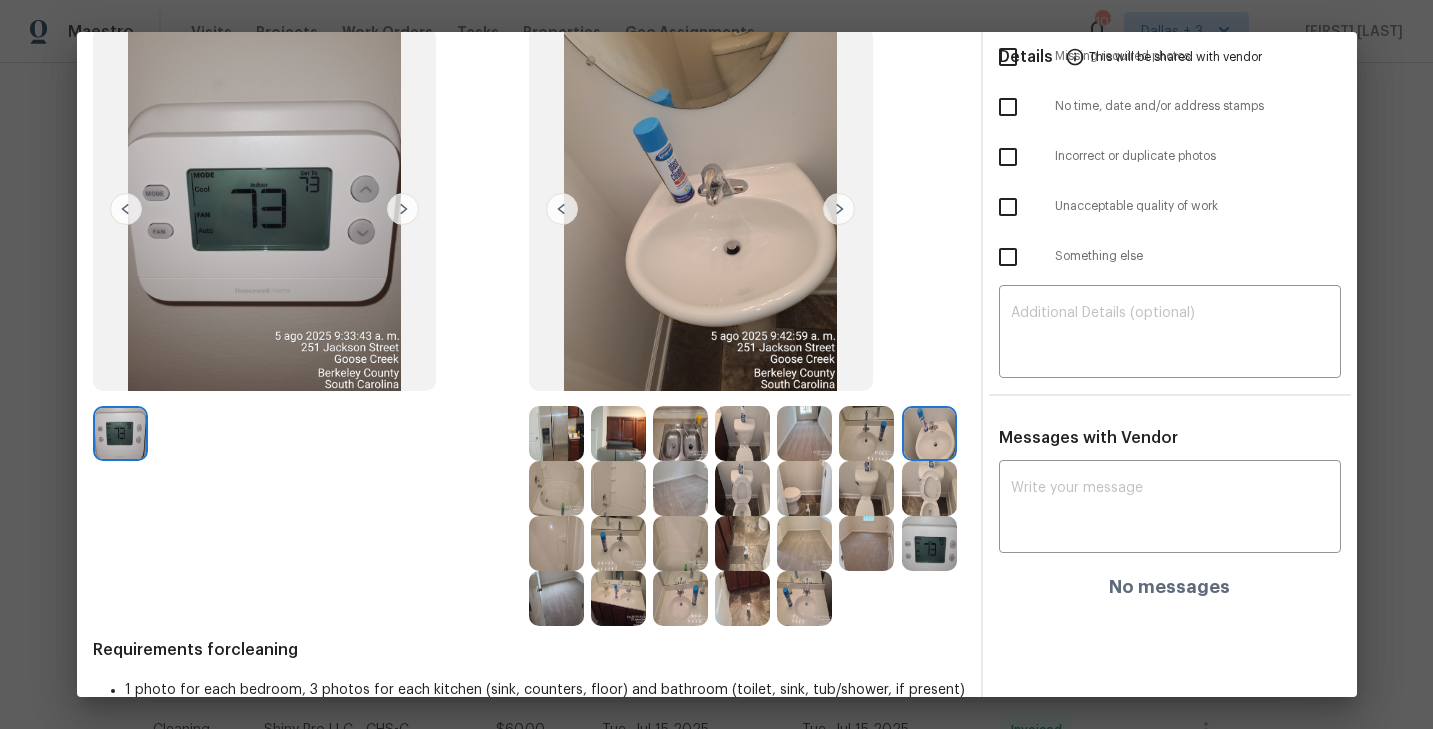 click at bounding box center [556, 488] 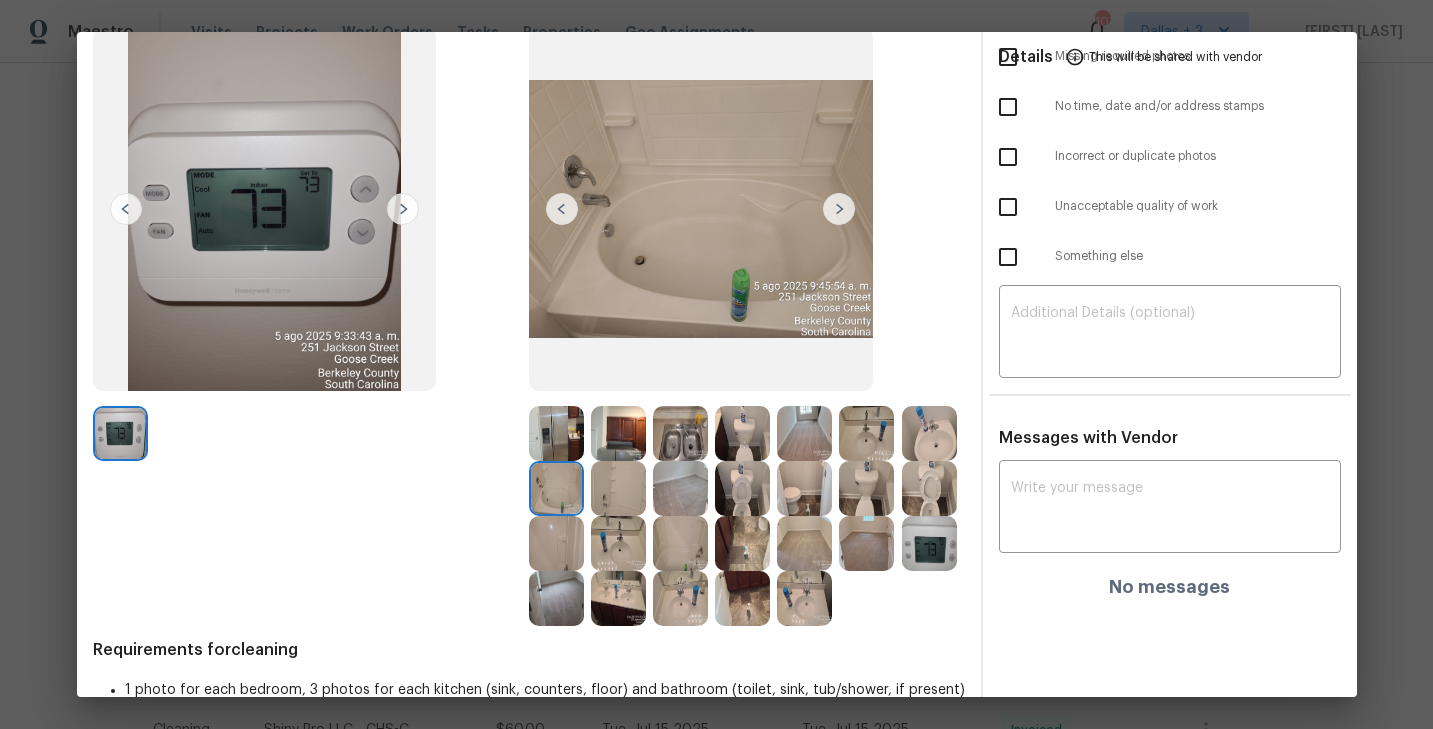 click at bounding box center [618, 488] 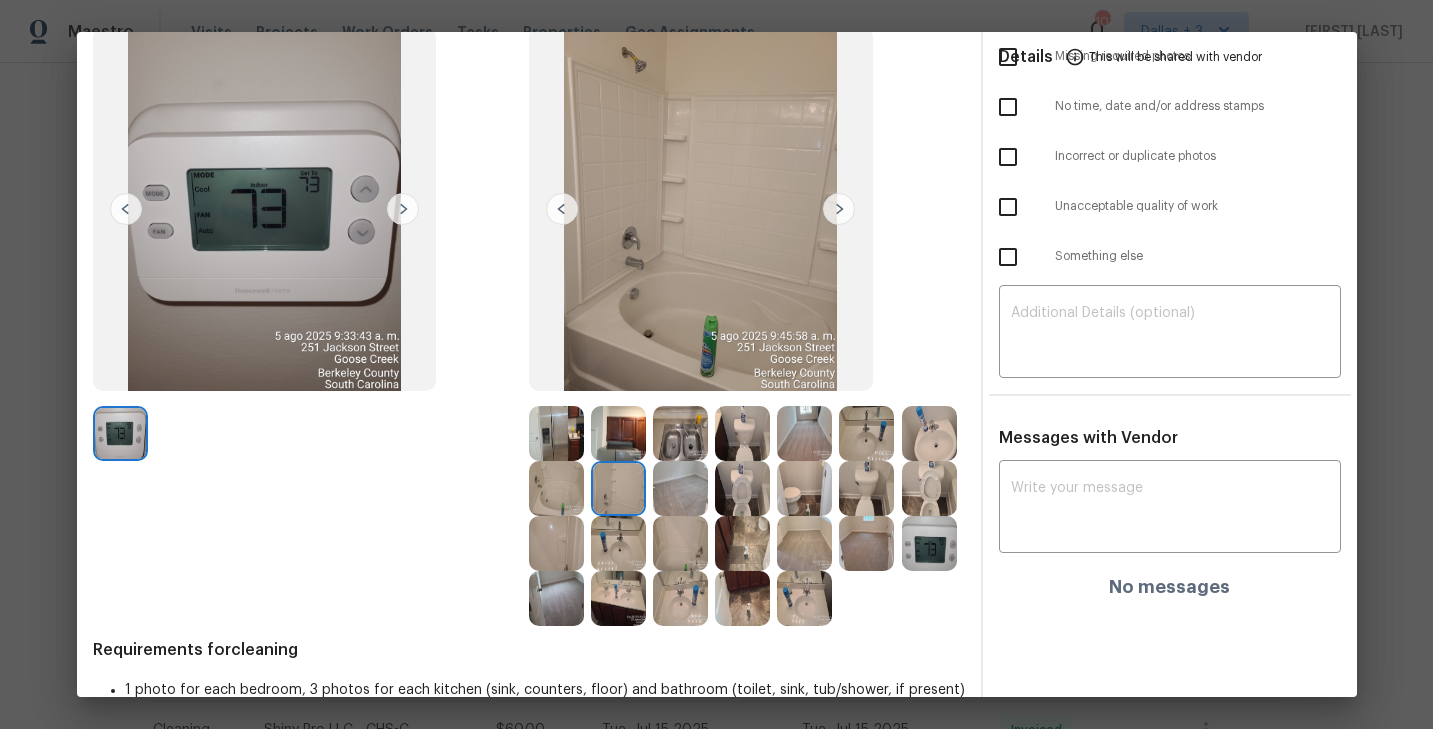 click at bounding box center (680, 488) 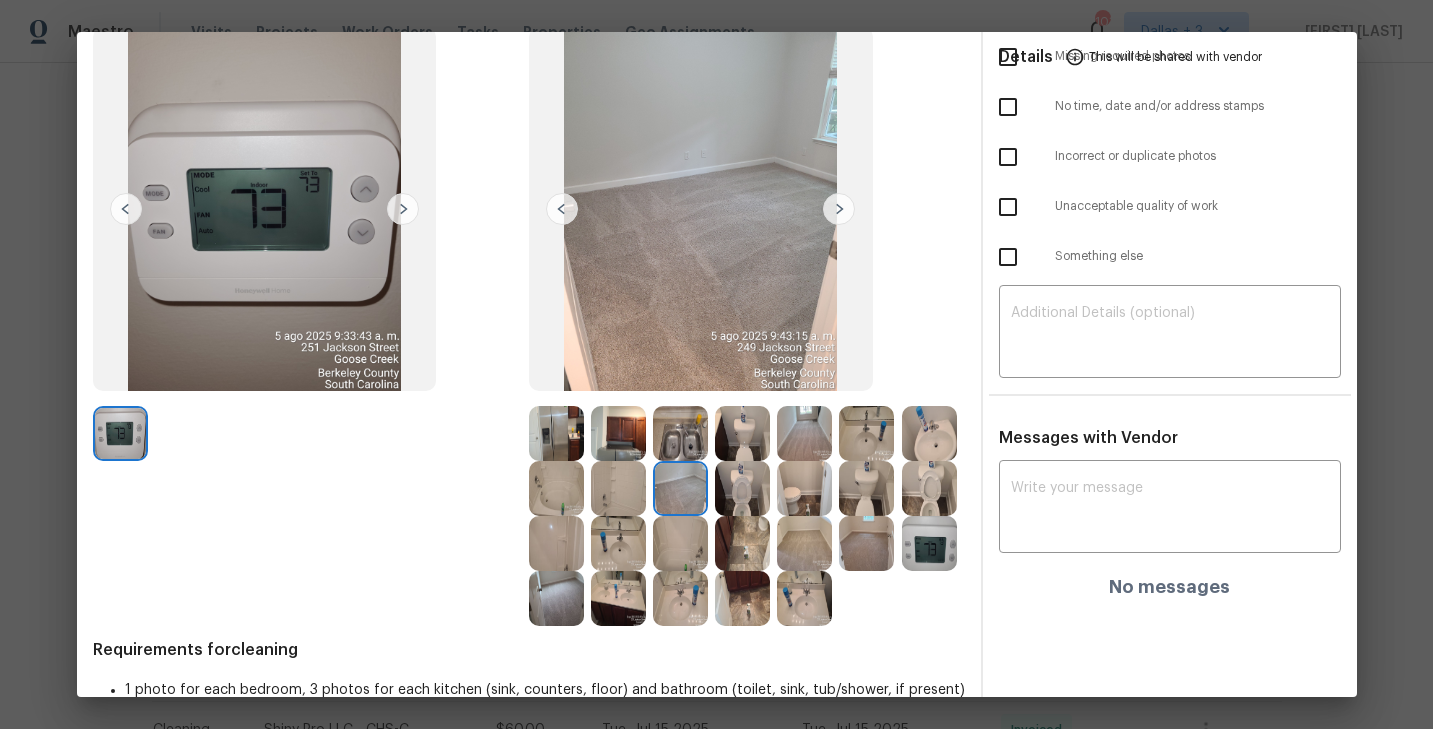 click at bounding box center [746, 488] 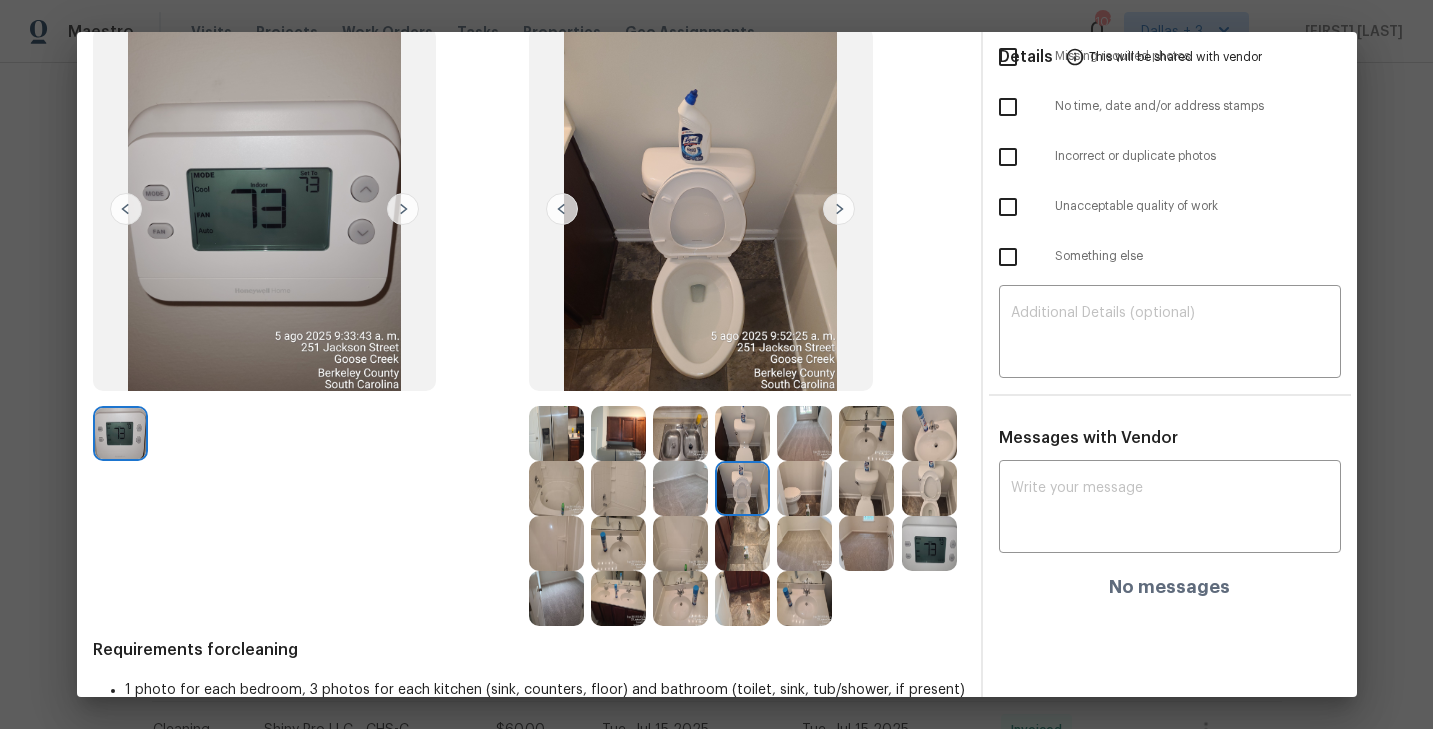 click at bounding box center [804, 488] 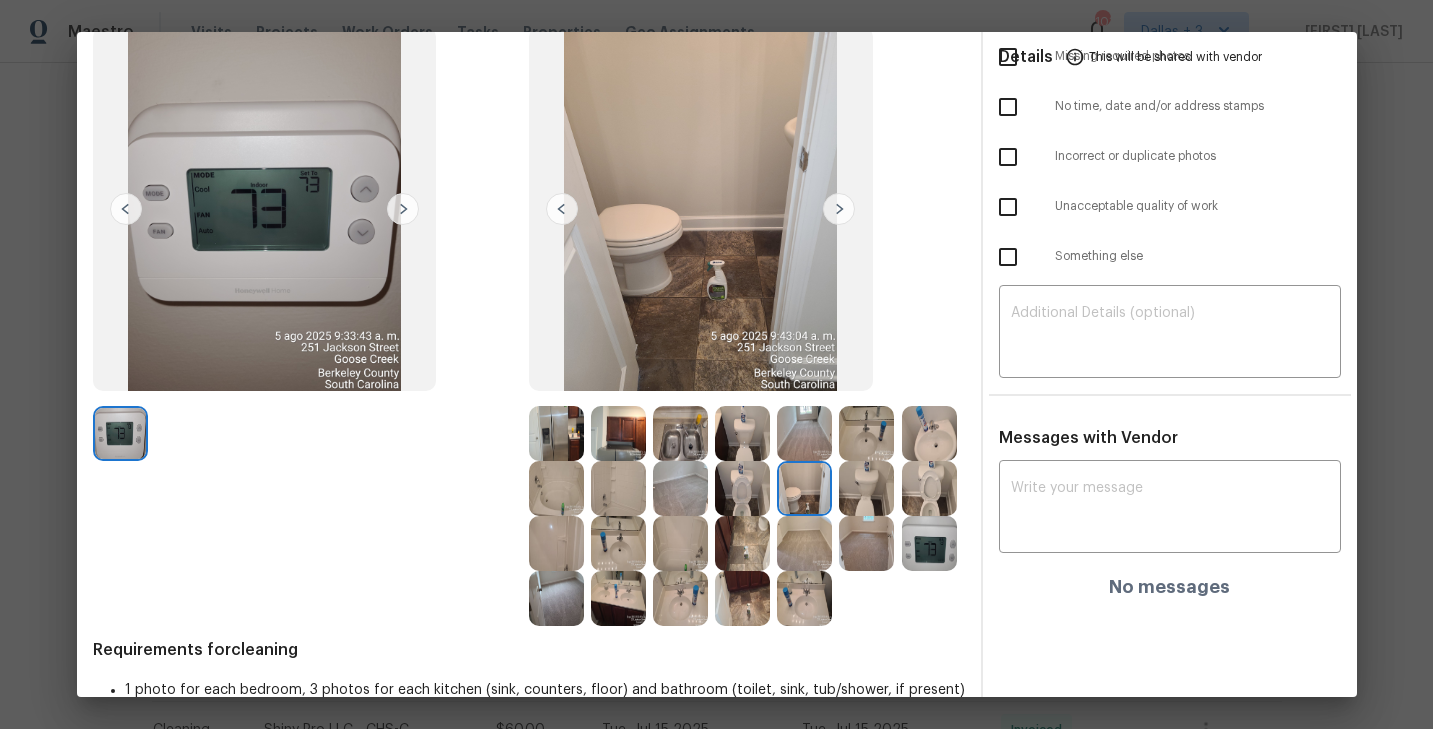 click at bounding box center (866, 488) 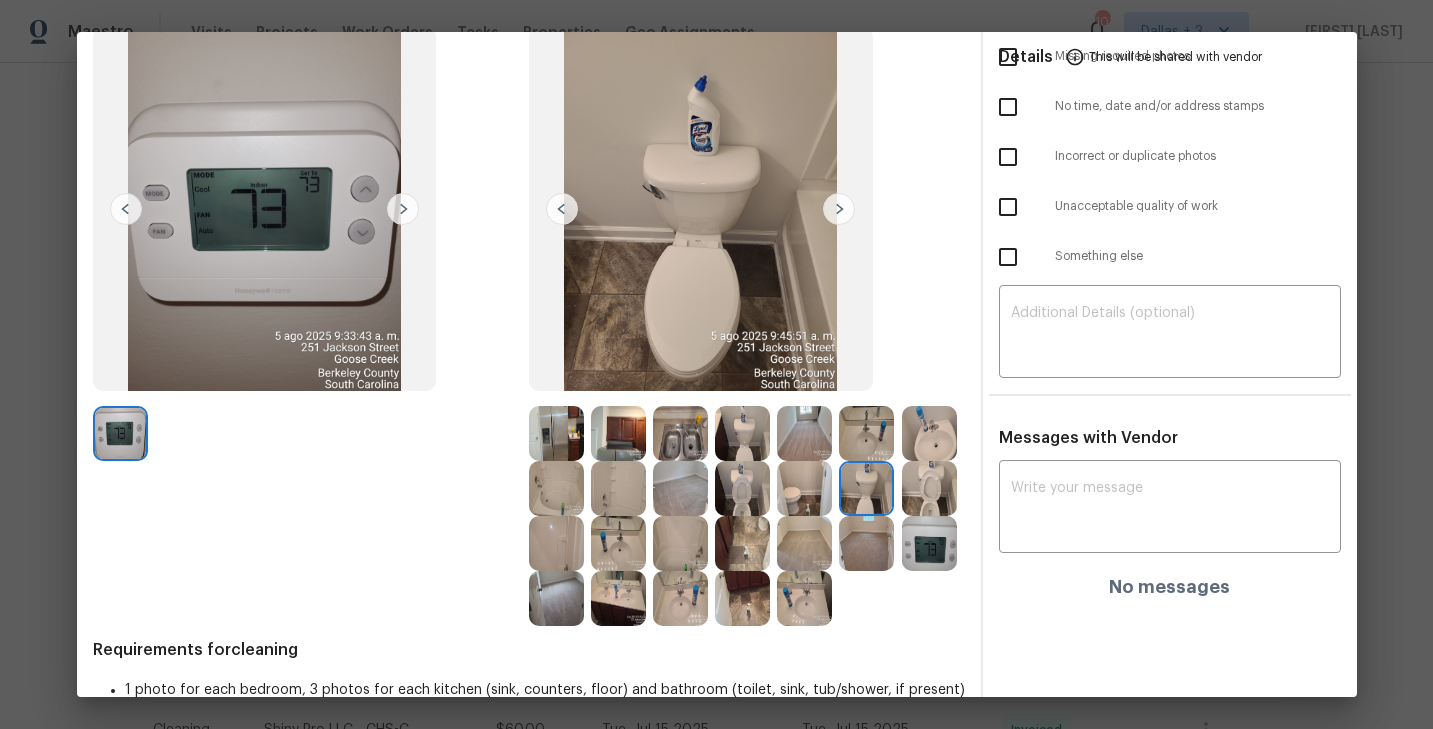 click at bounding box center (929, 488) 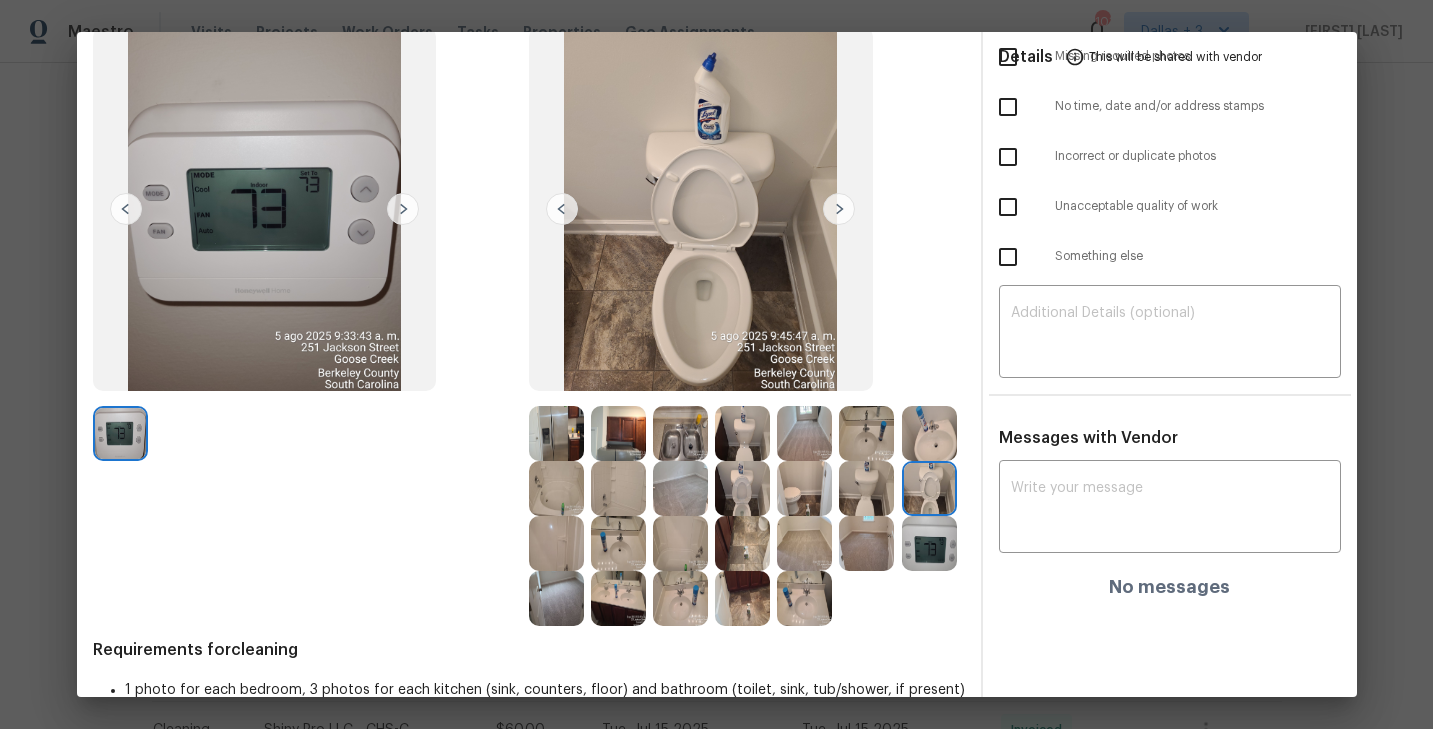 click at bounding box center (556, 543) 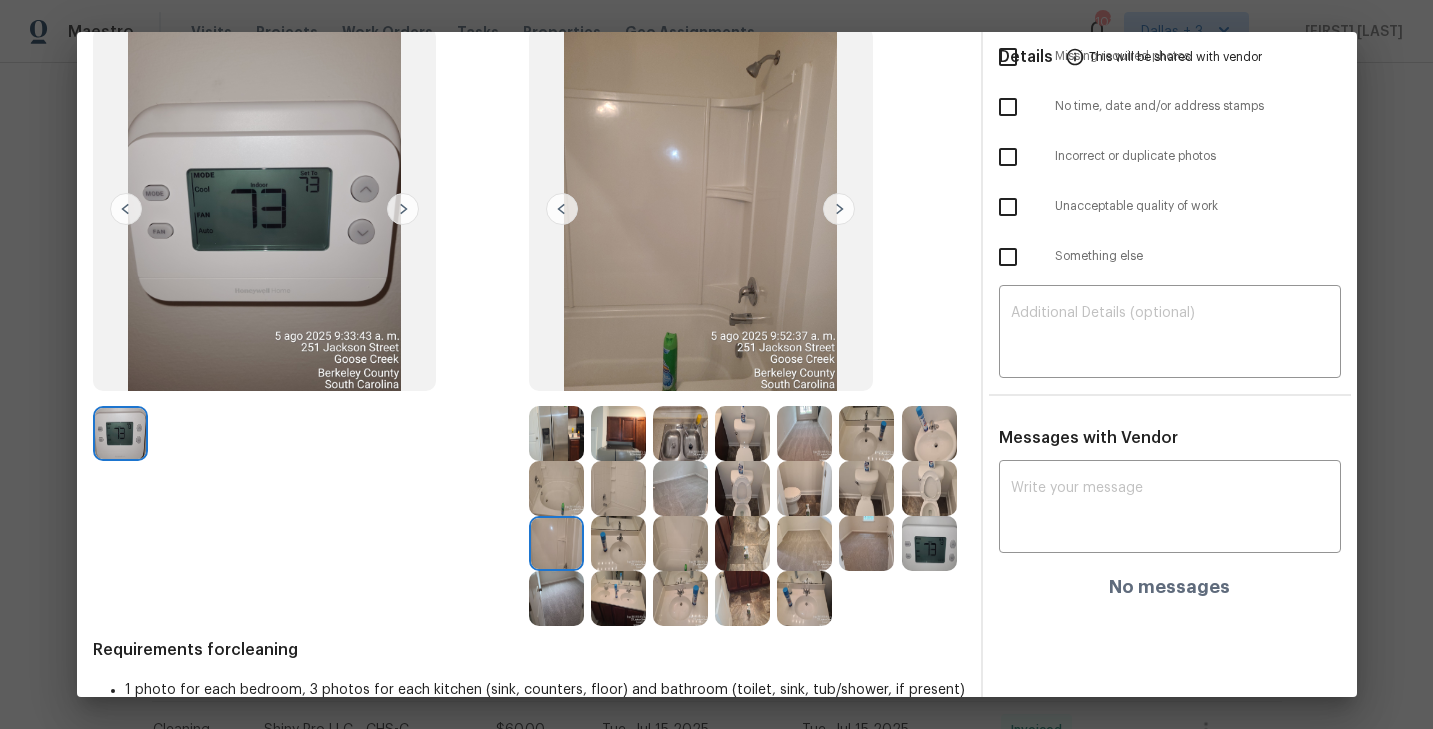 click at bounding box center (618, 543) 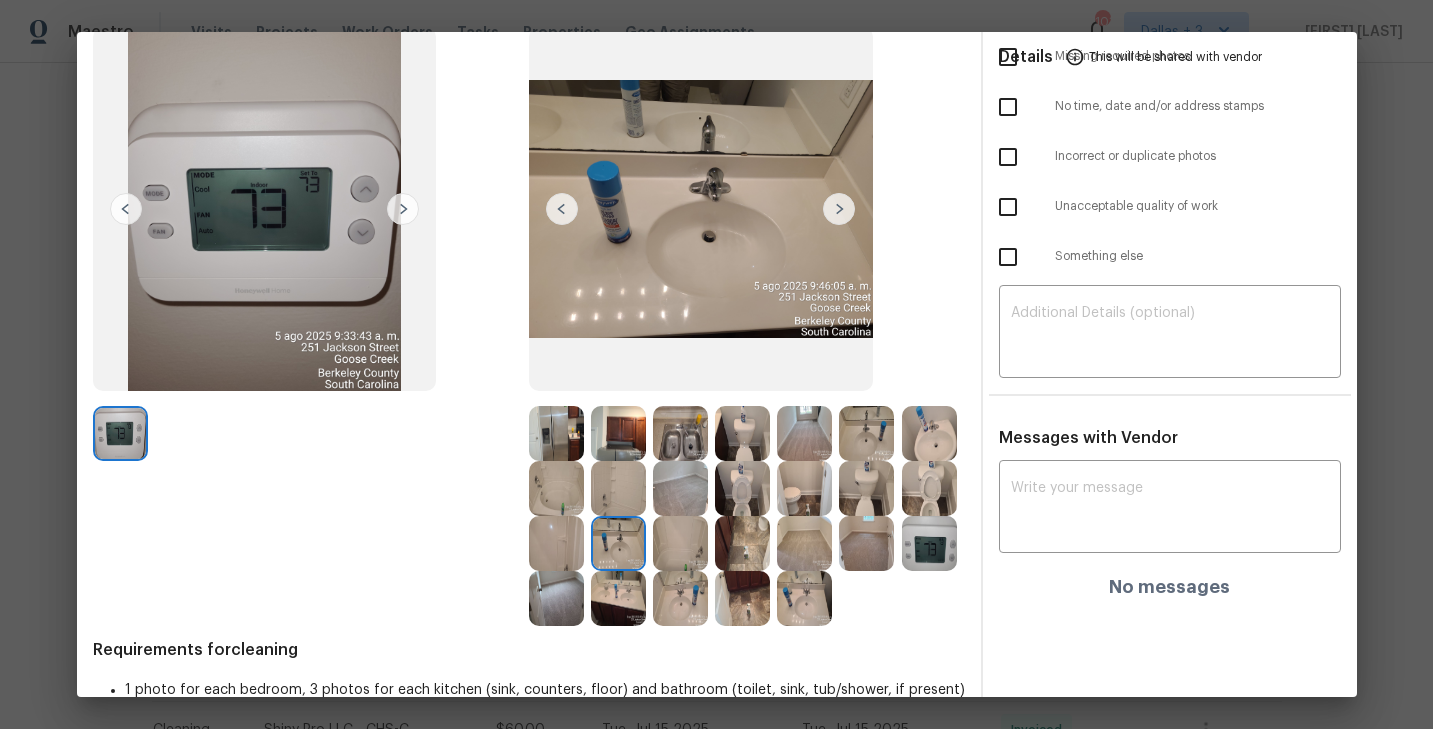 click at bounding box center [680, 543] 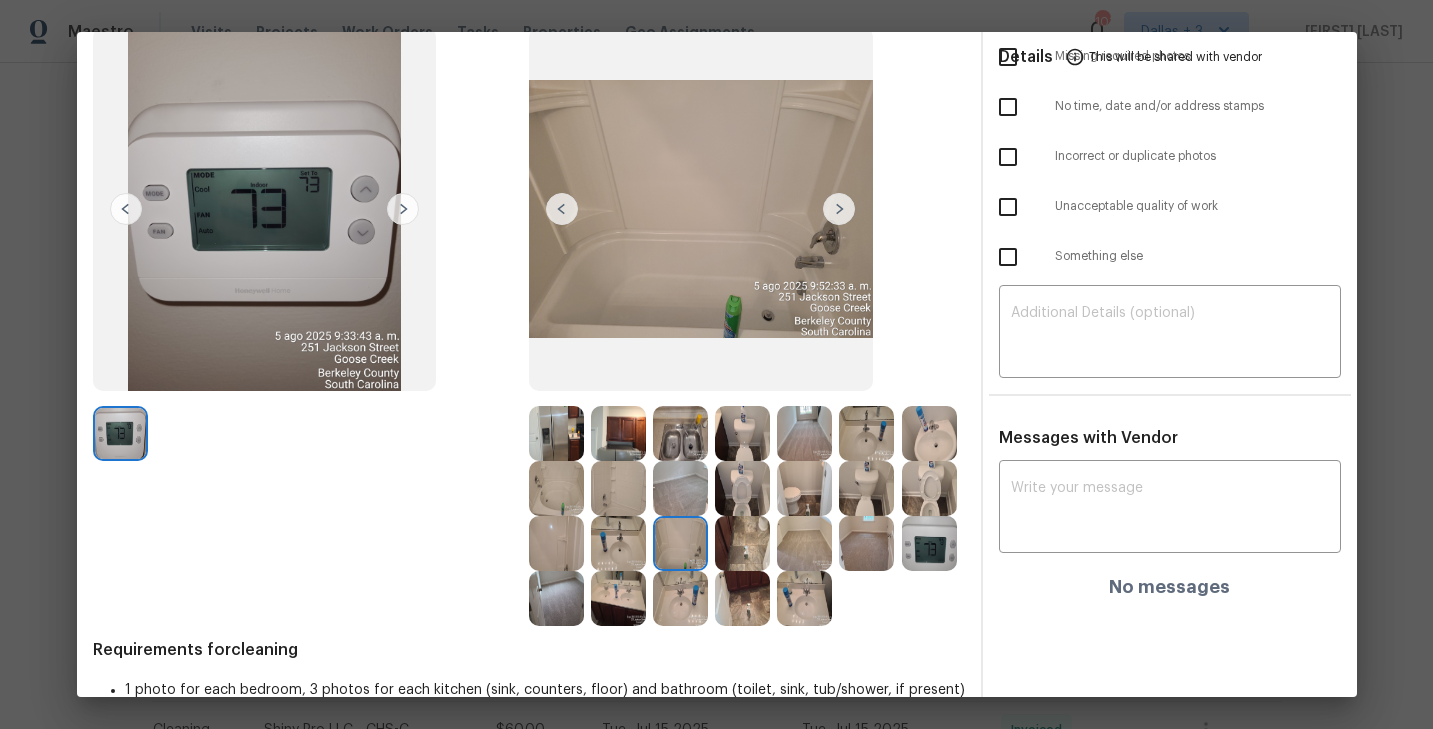 click at bounding box center (556, 433) 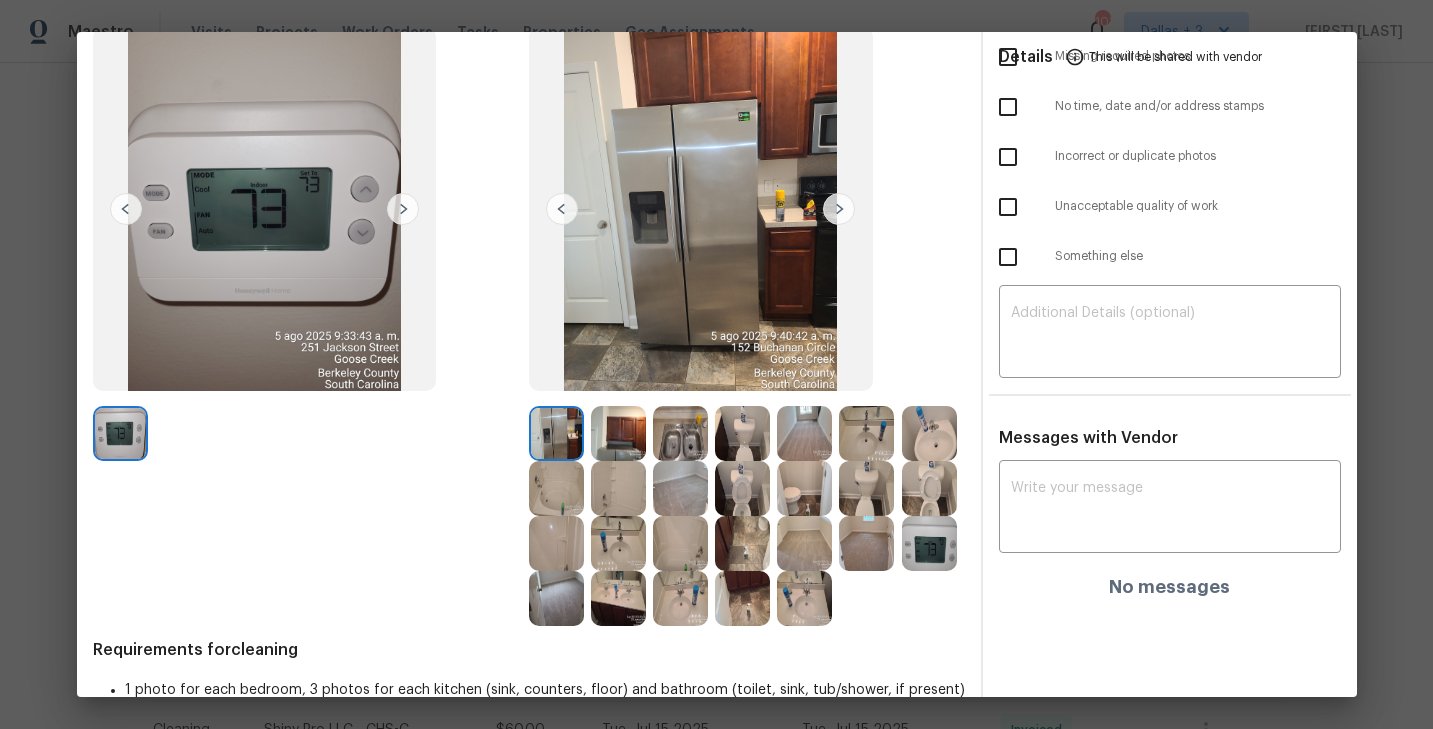 click at bounding box center (839, 209) 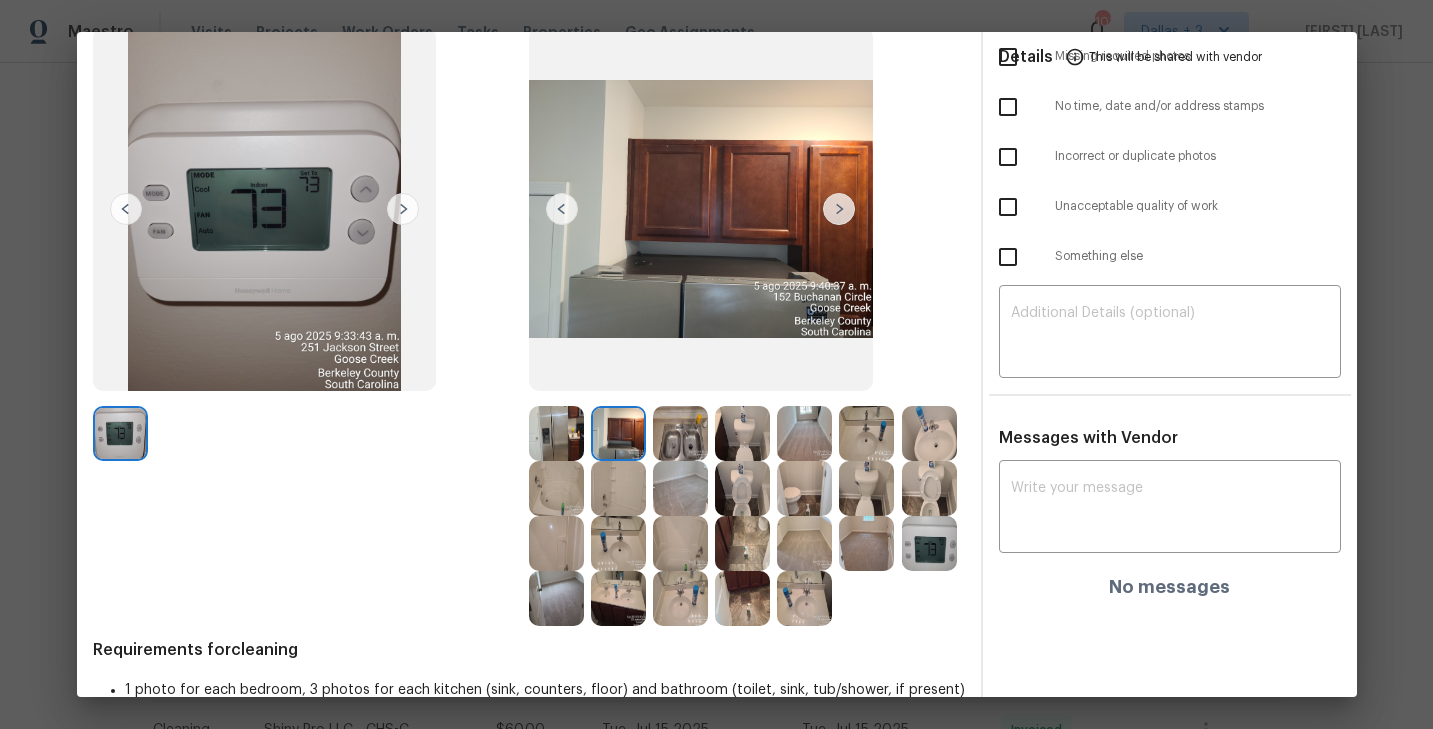 click at bounding box center [839, 209] 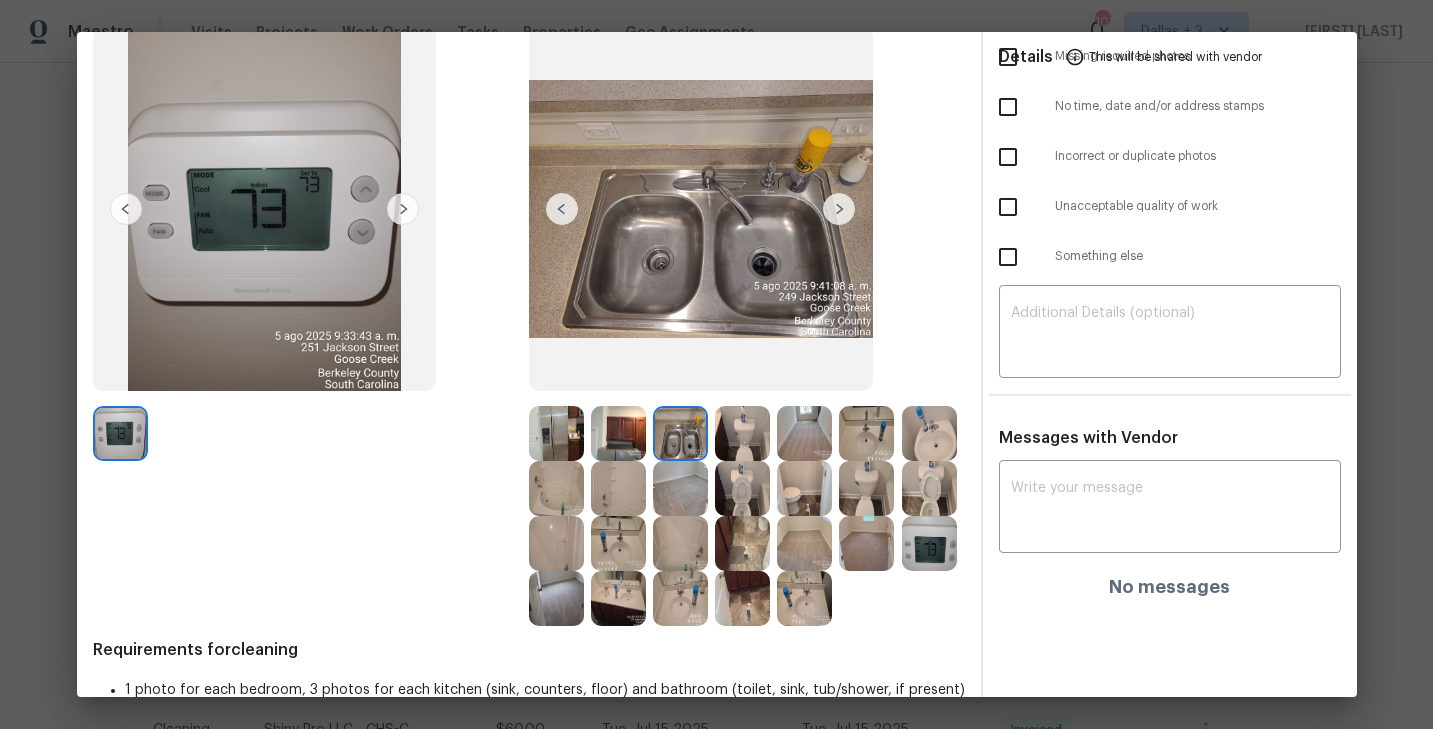 click at bounding box center (839, 209) 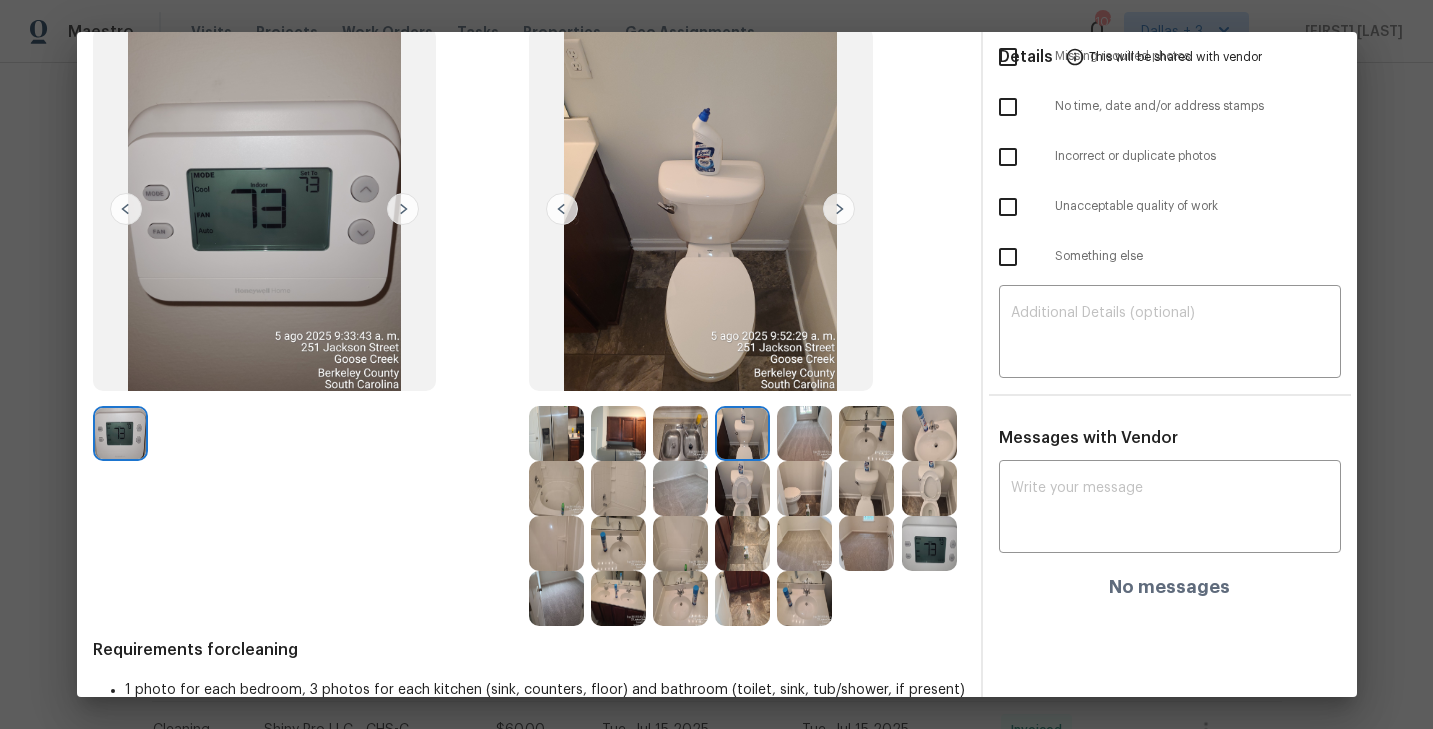 click at bounding box center [839, 209] 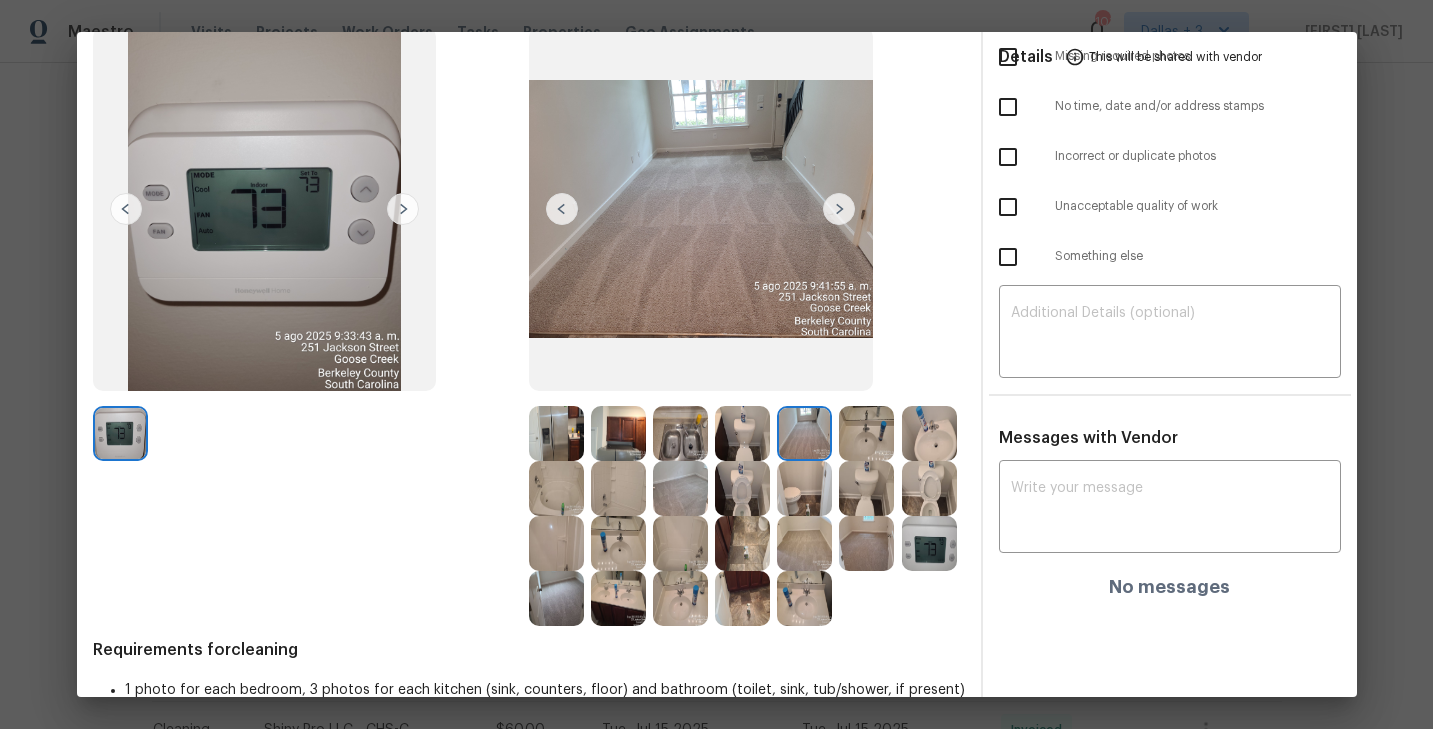 click at bounding box center [556, 433] 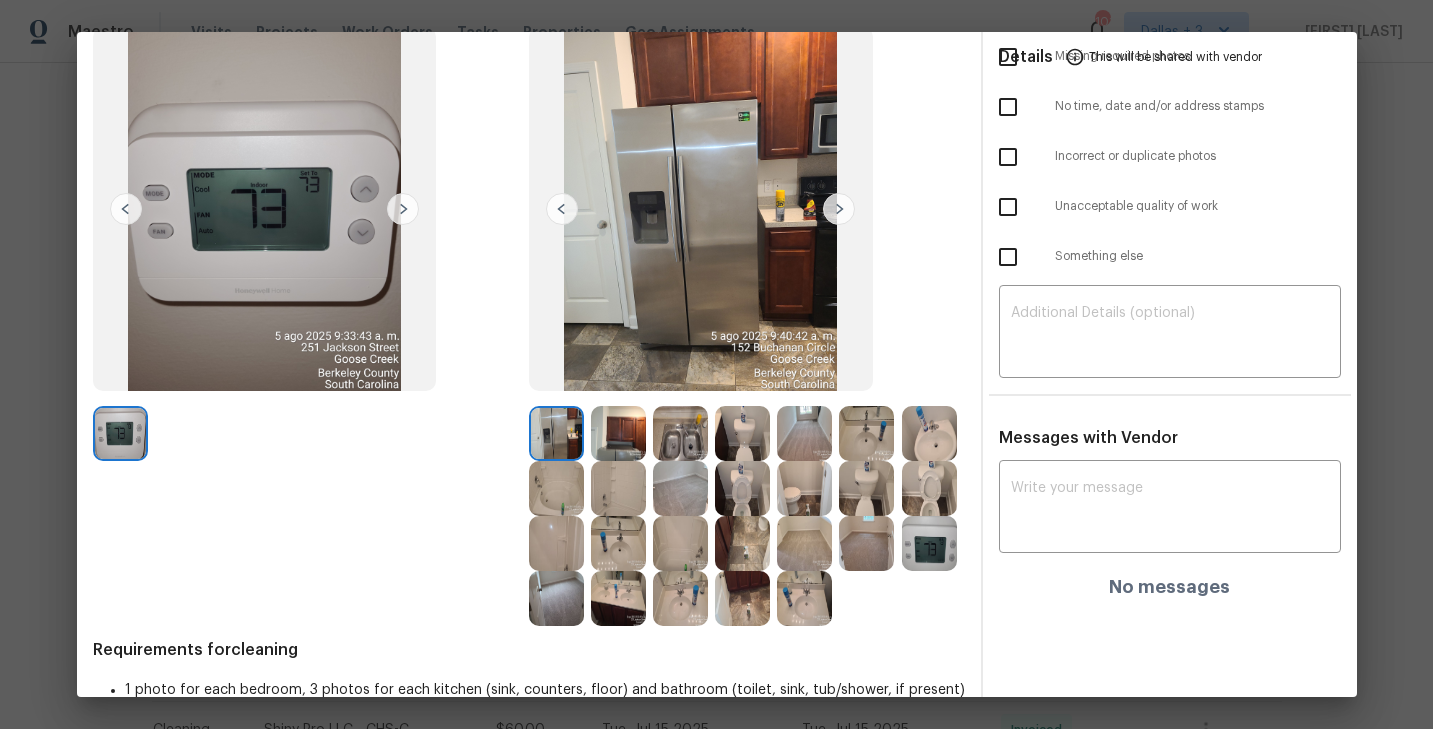click at bounding box center (839, 209) 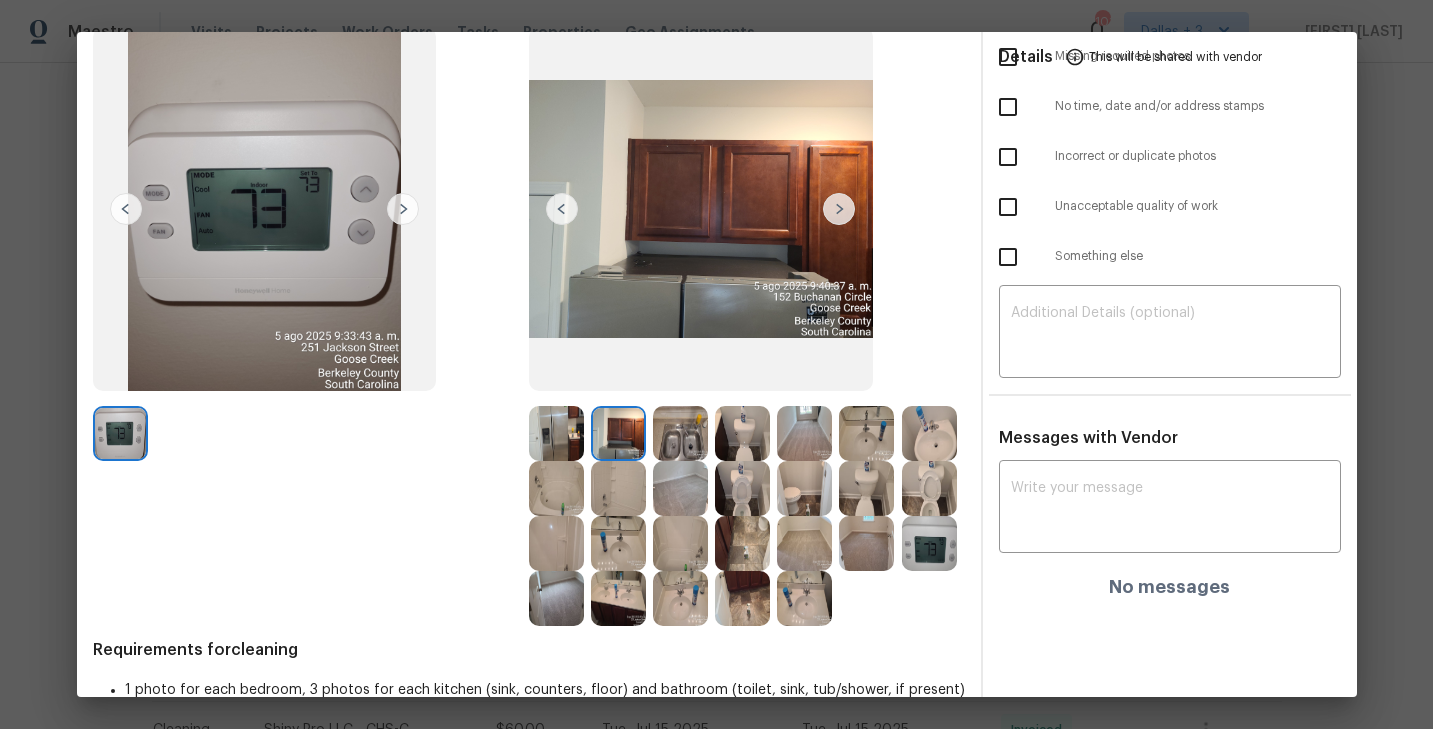 click at bounding box center (839, 209) 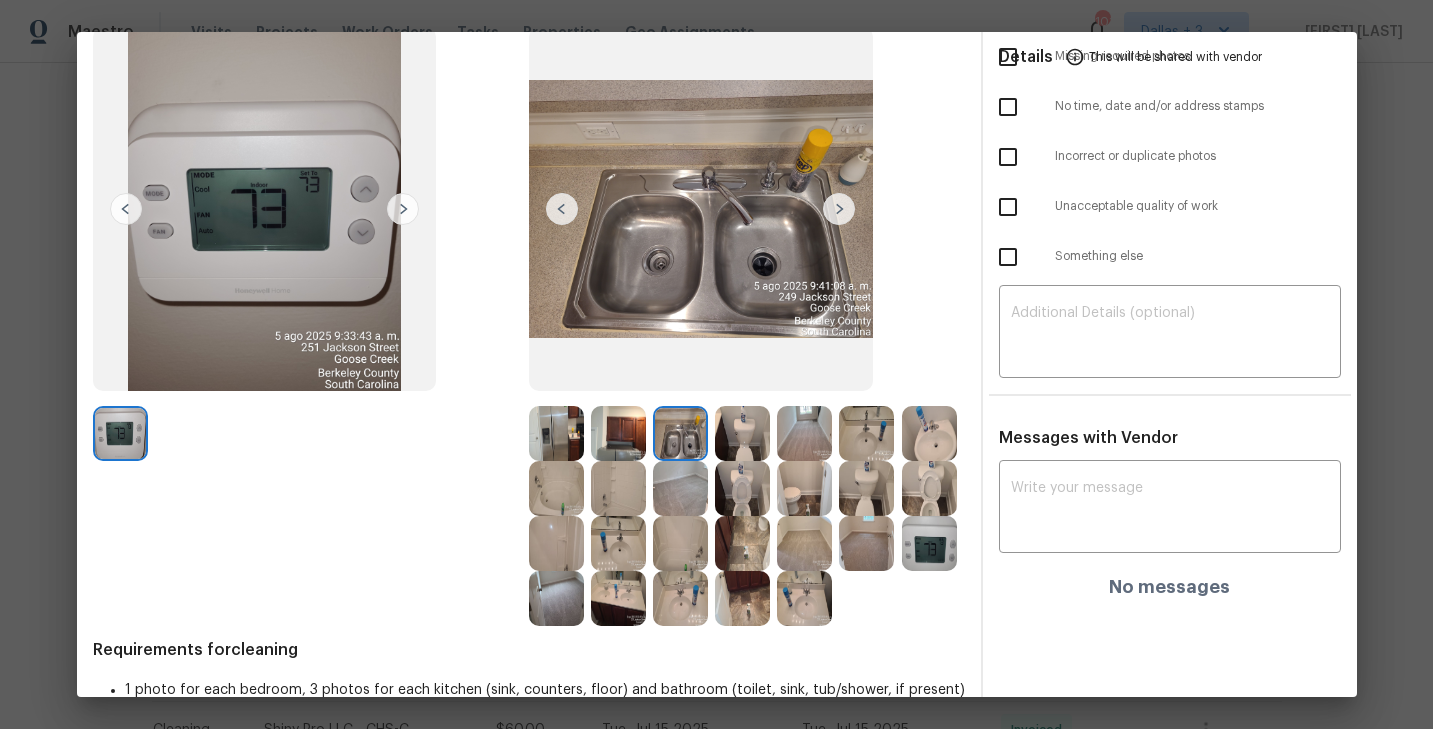 click at bounding box center (839, 209) 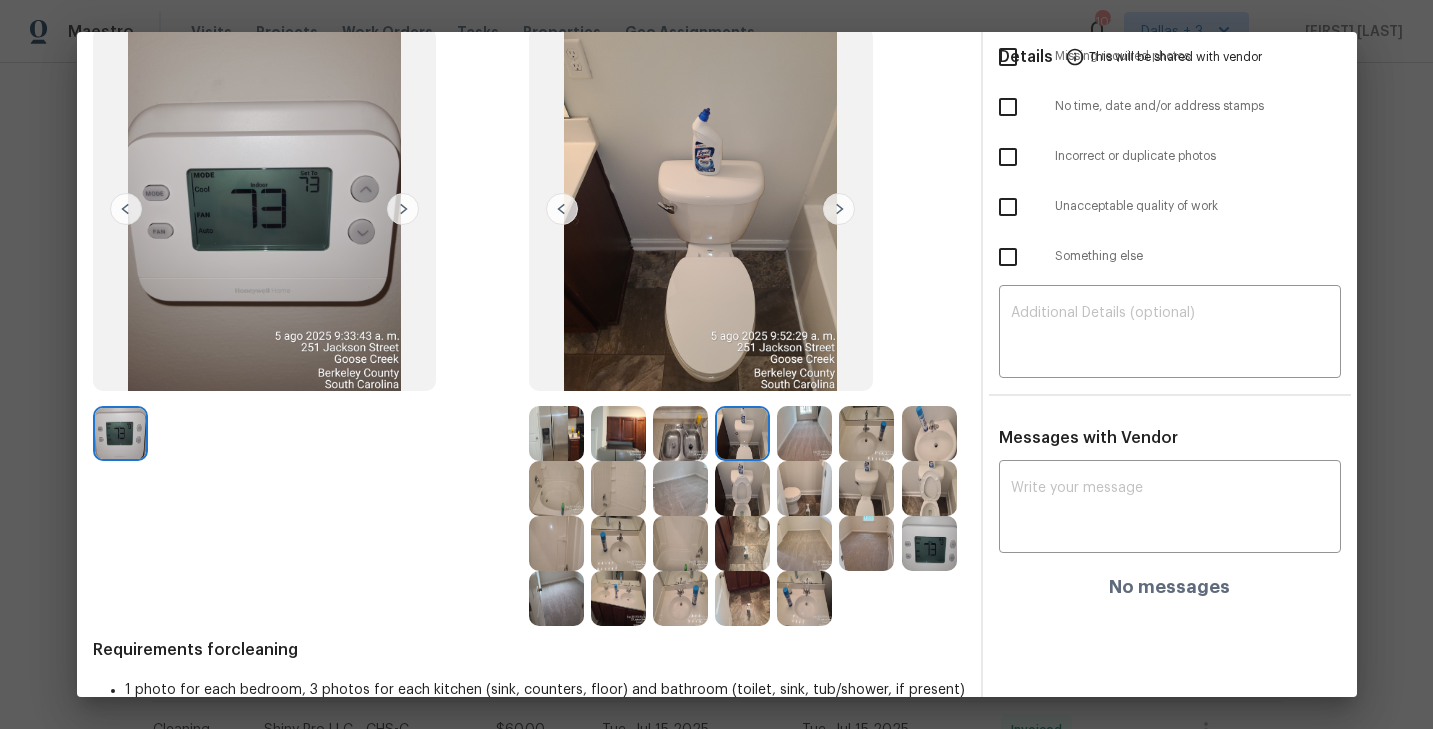 click at bounding box center (839, 209) 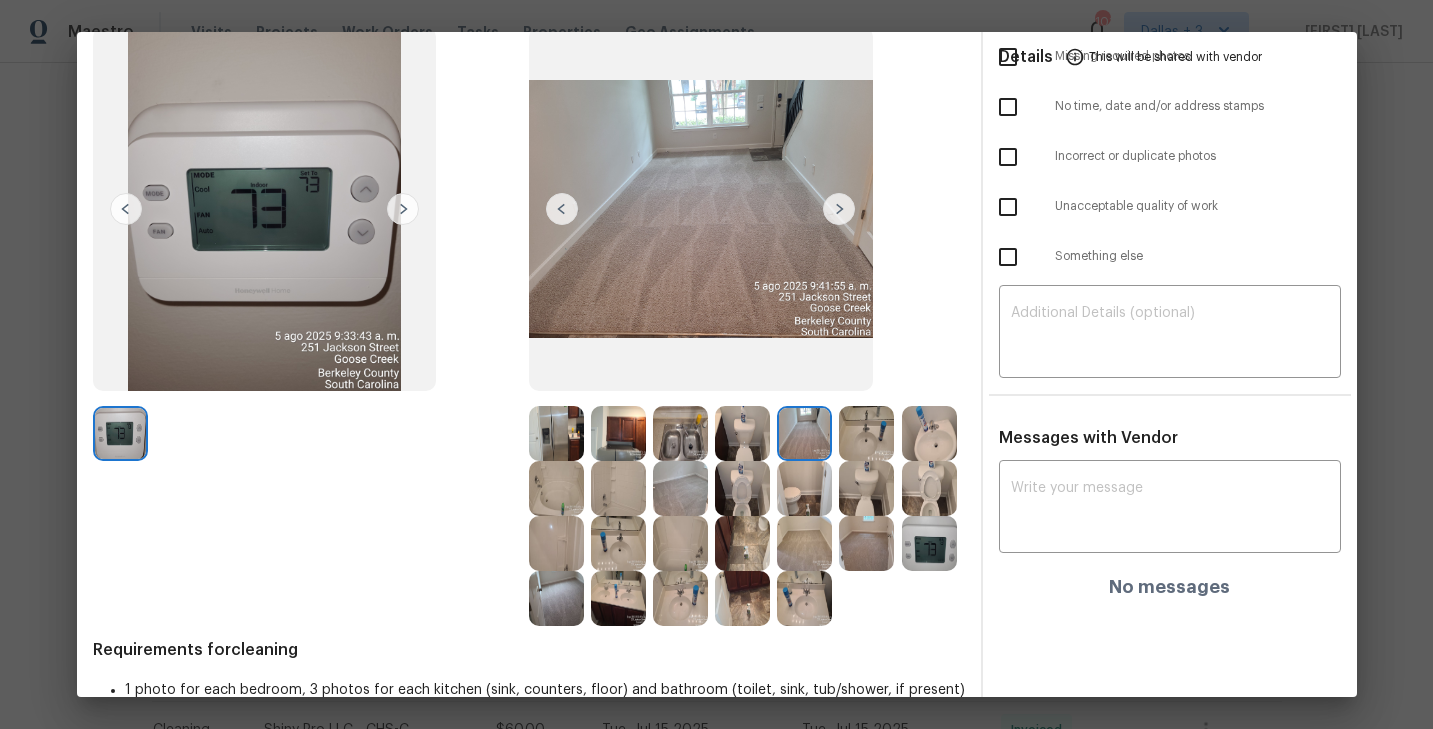 click at bounding box center [839, 209] 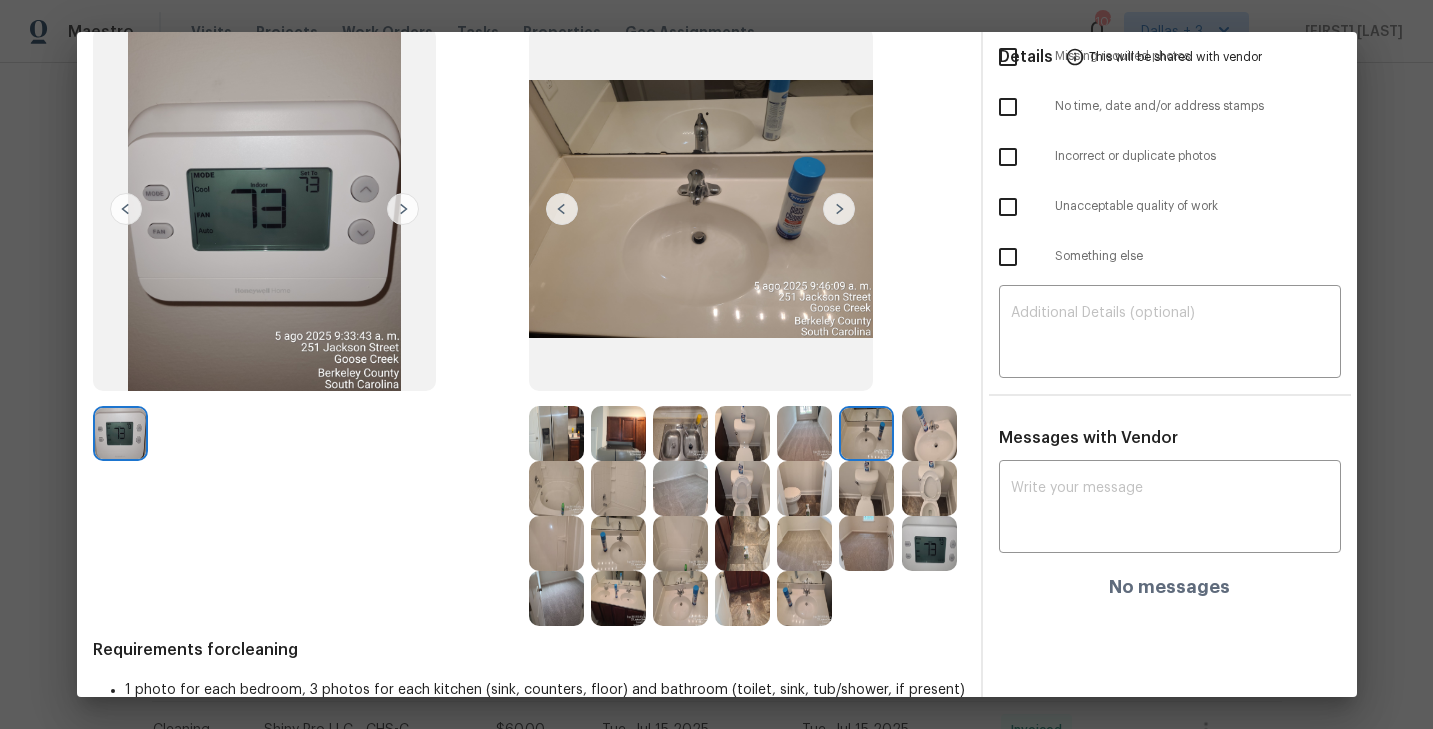 click at bounding box center [839, 209] 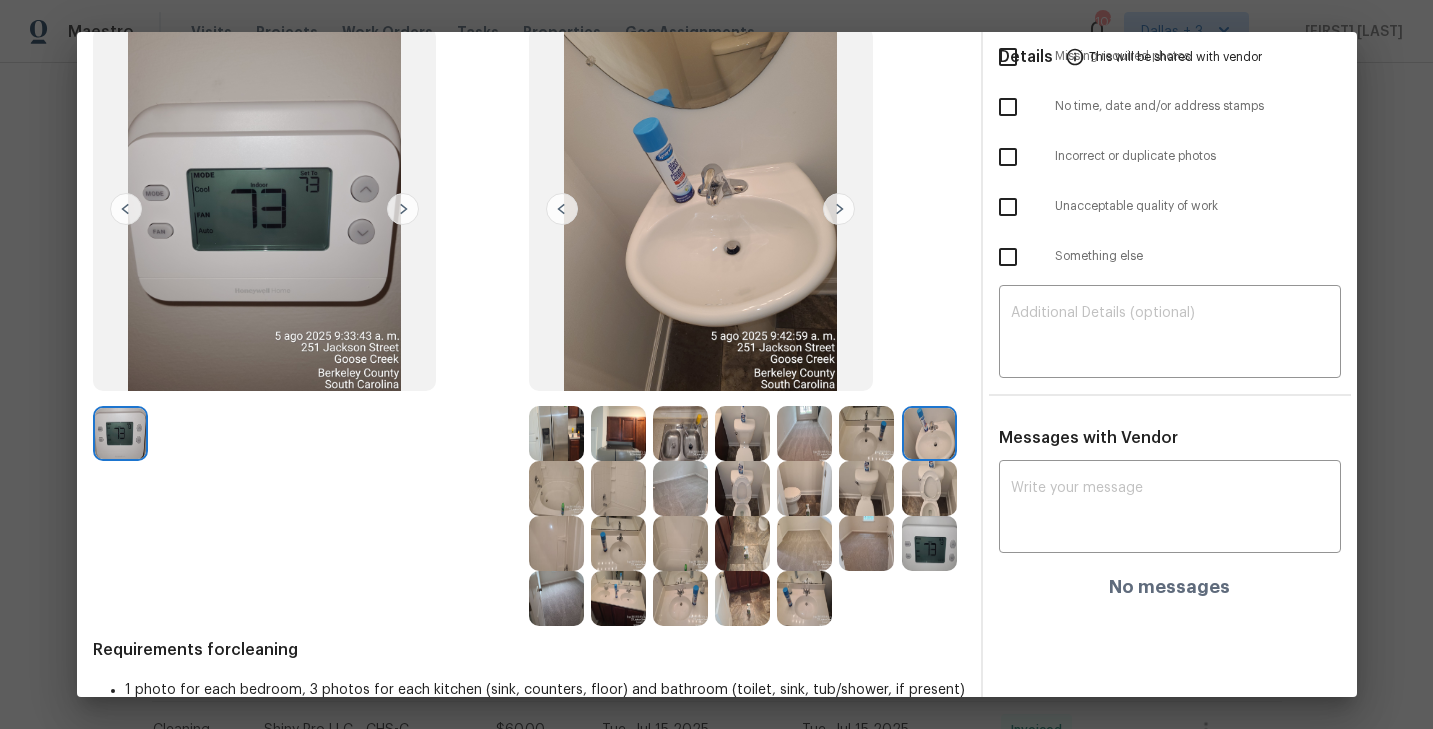click at bounding box center (839, 209) 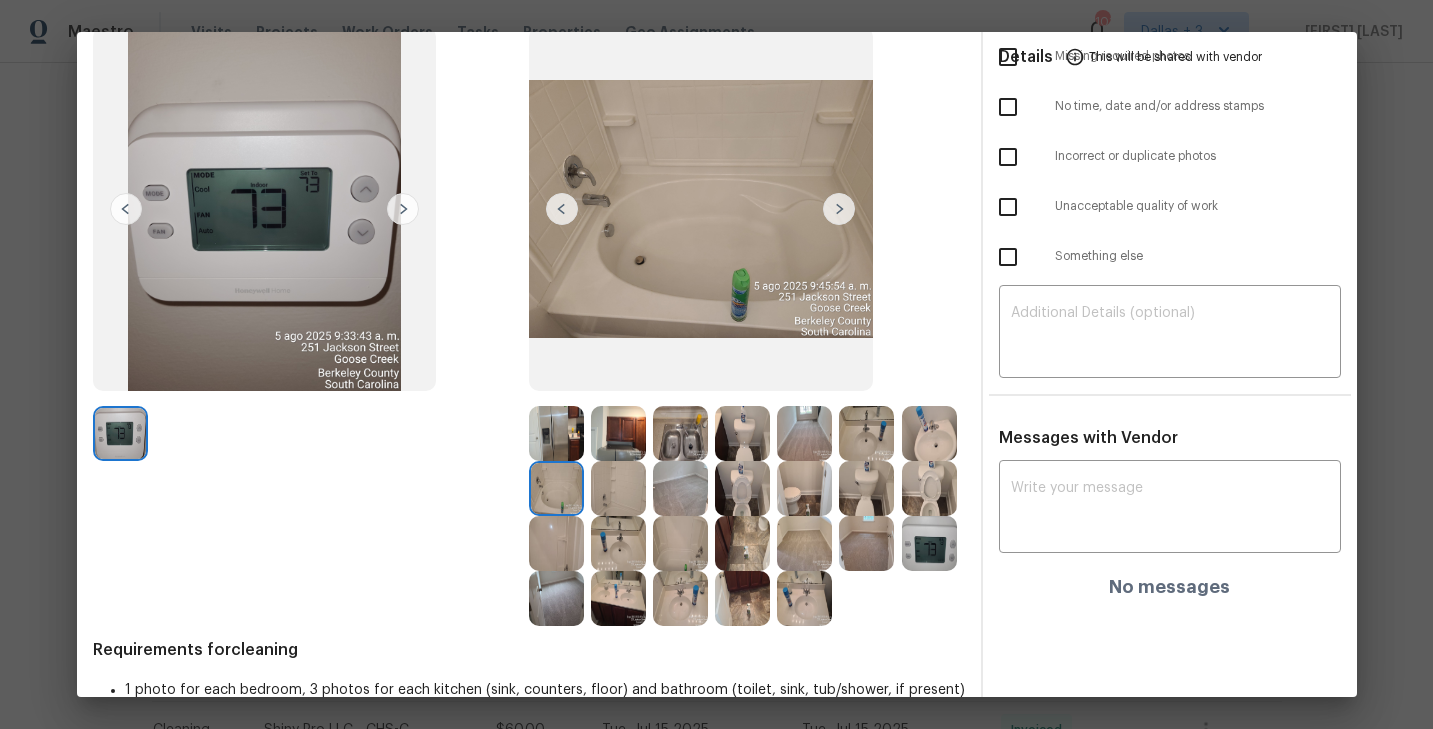 click at bounding box center [839, 209] 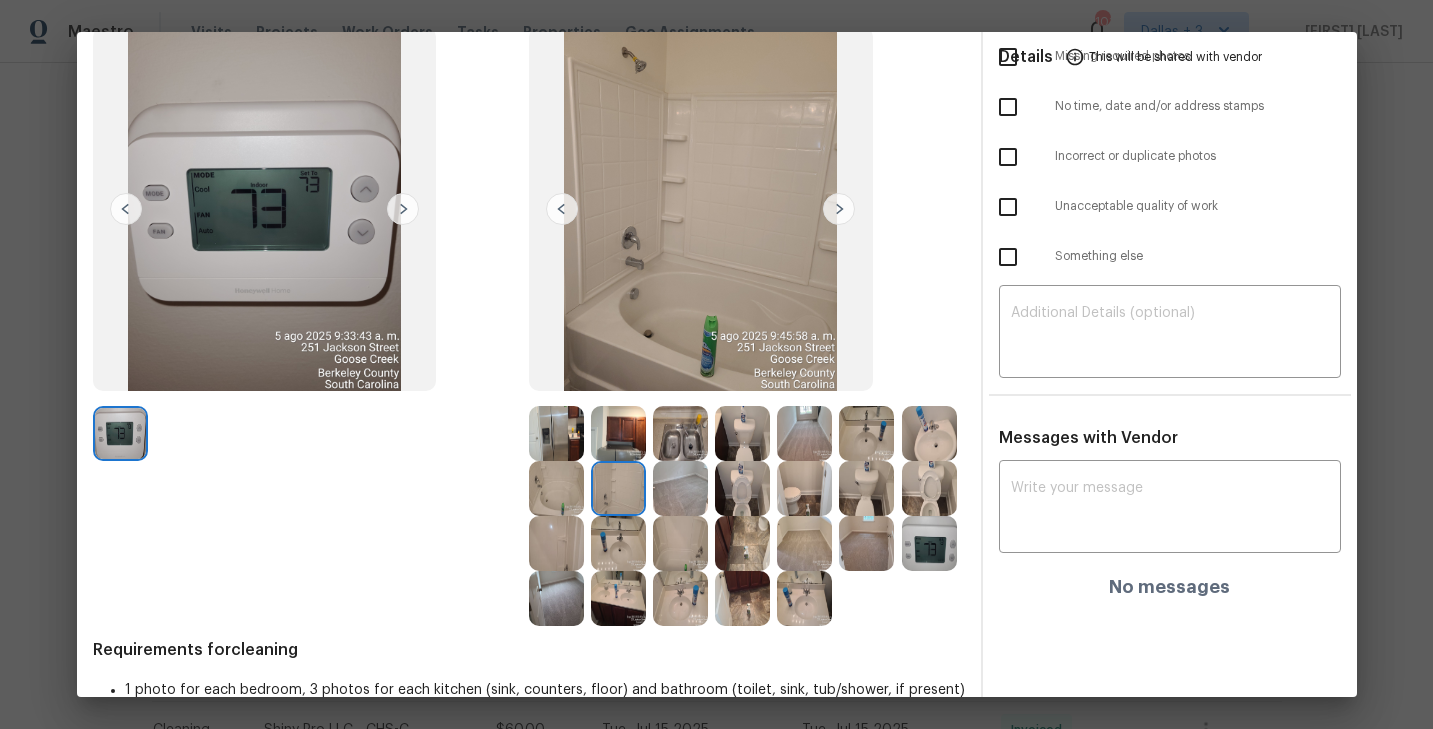 click at bounding box center [839, 209] 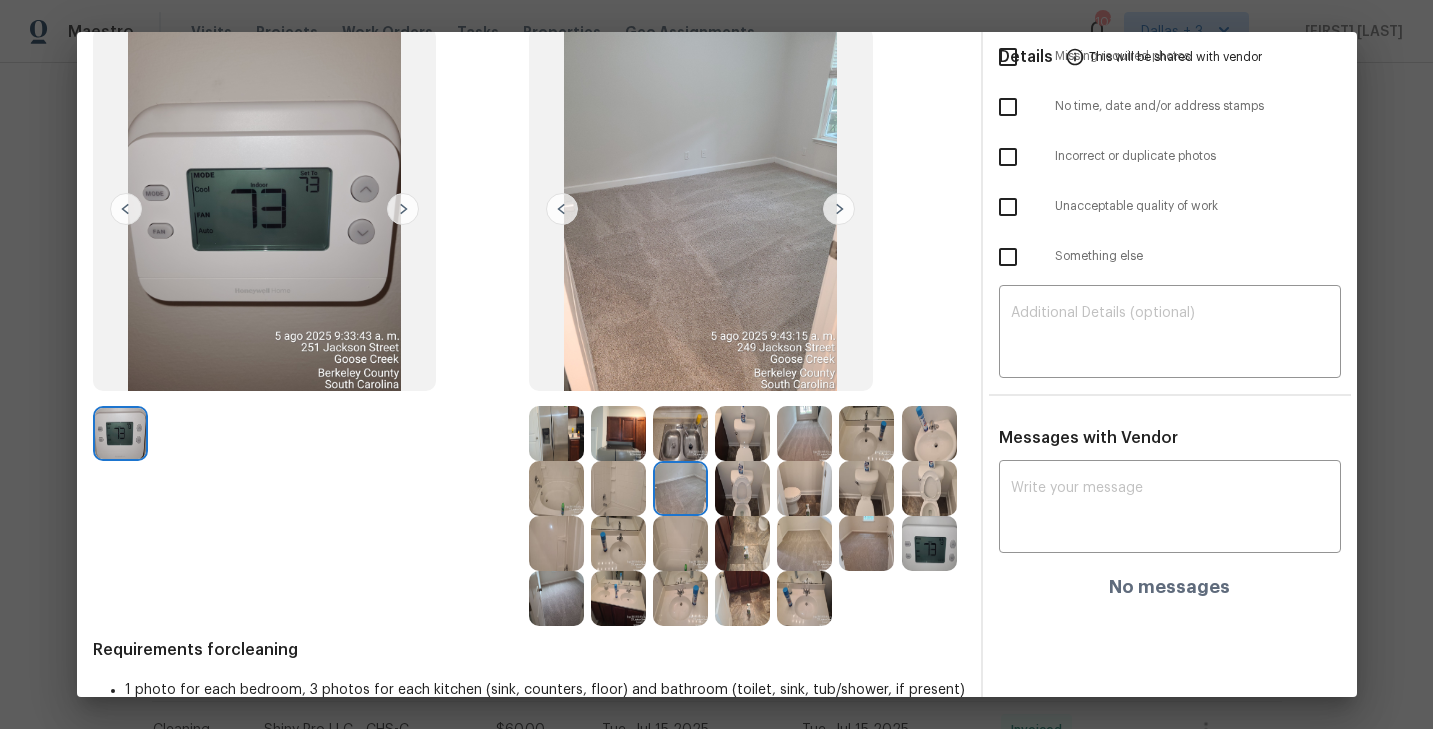 click at bounding box center [839, 209] 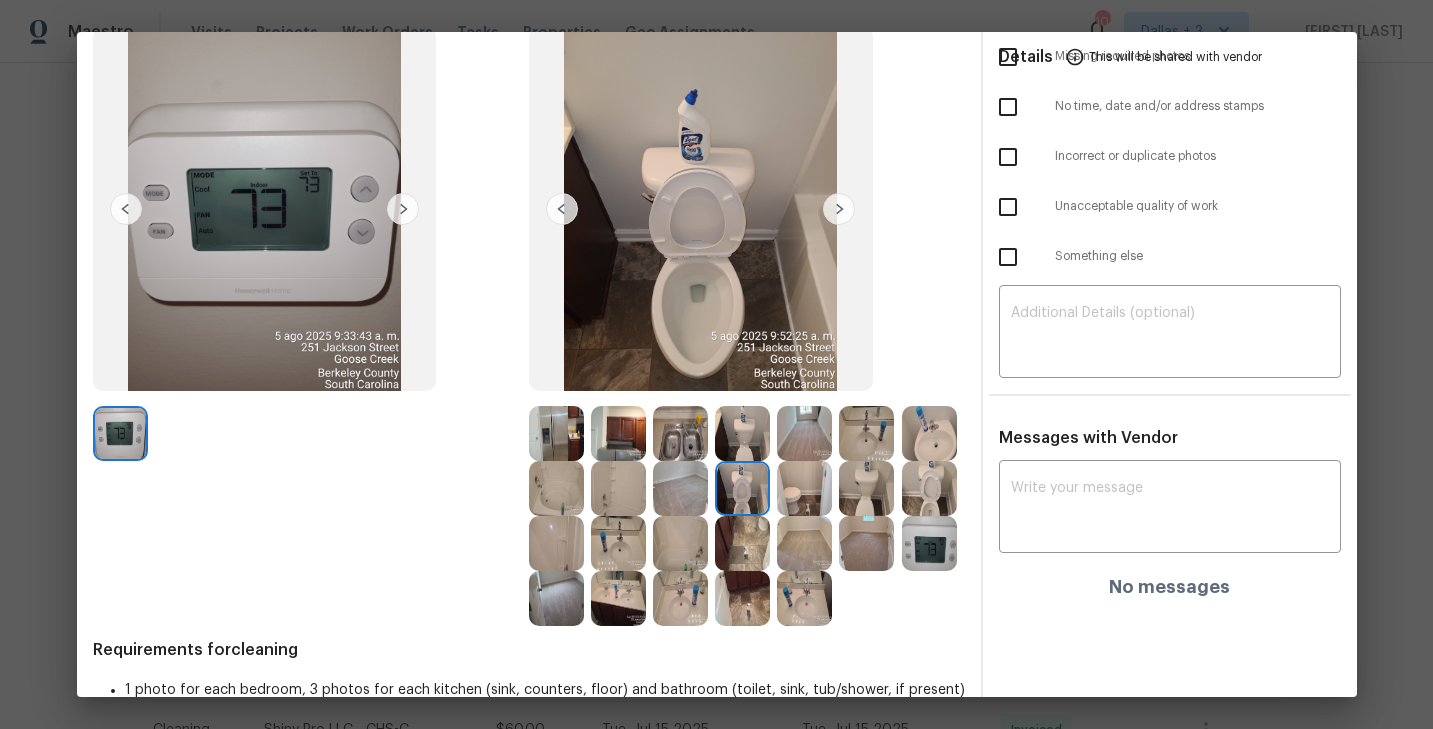 click at bounding box center (839, 209) 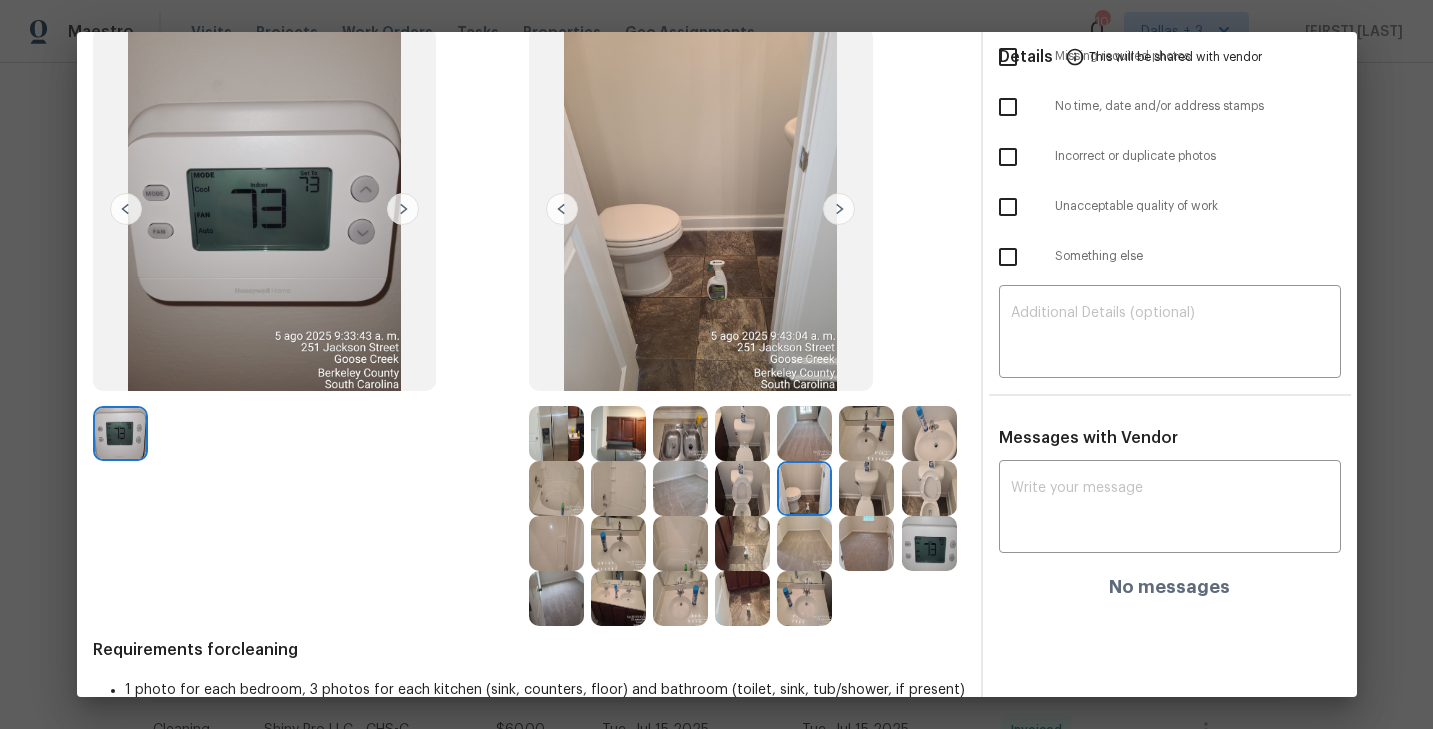 click at bounding box center [839, 209] 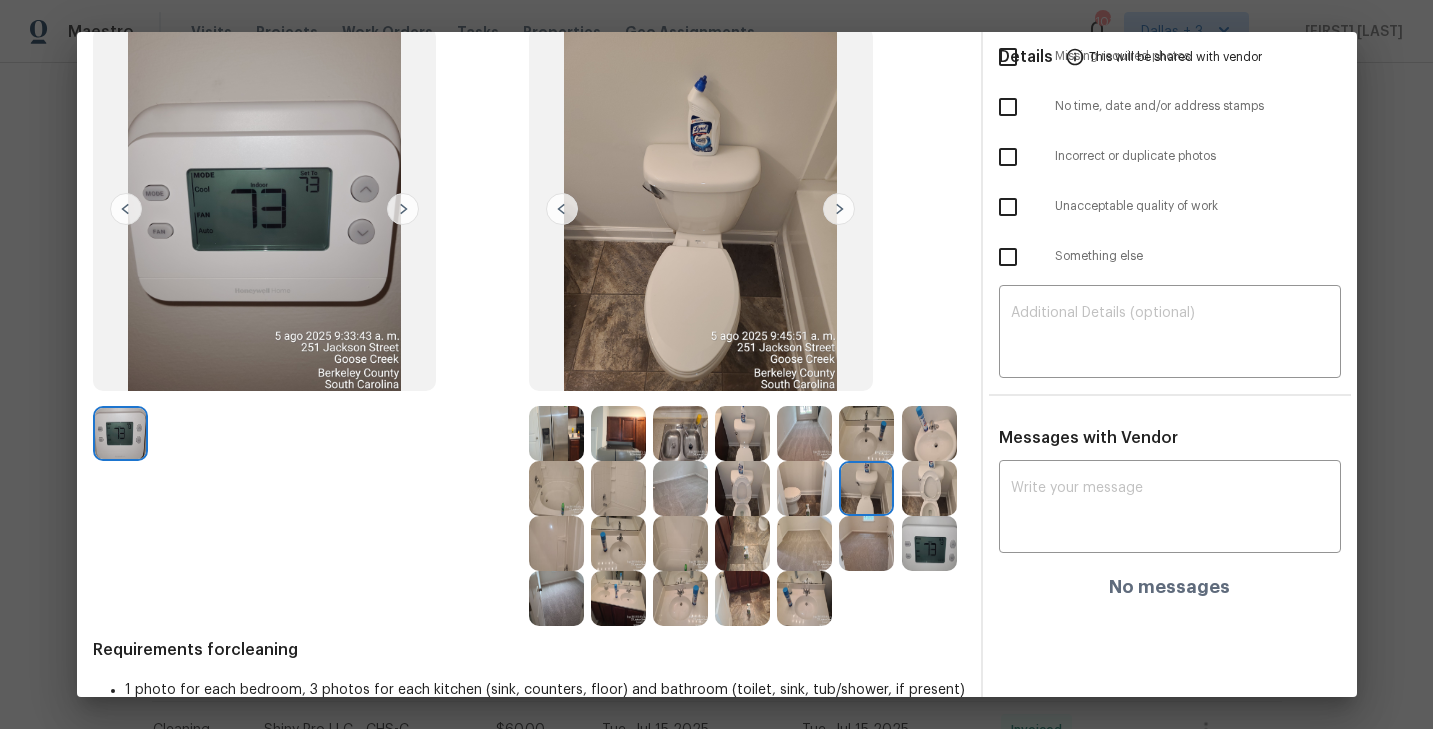 click at bounding box center (839, 209) 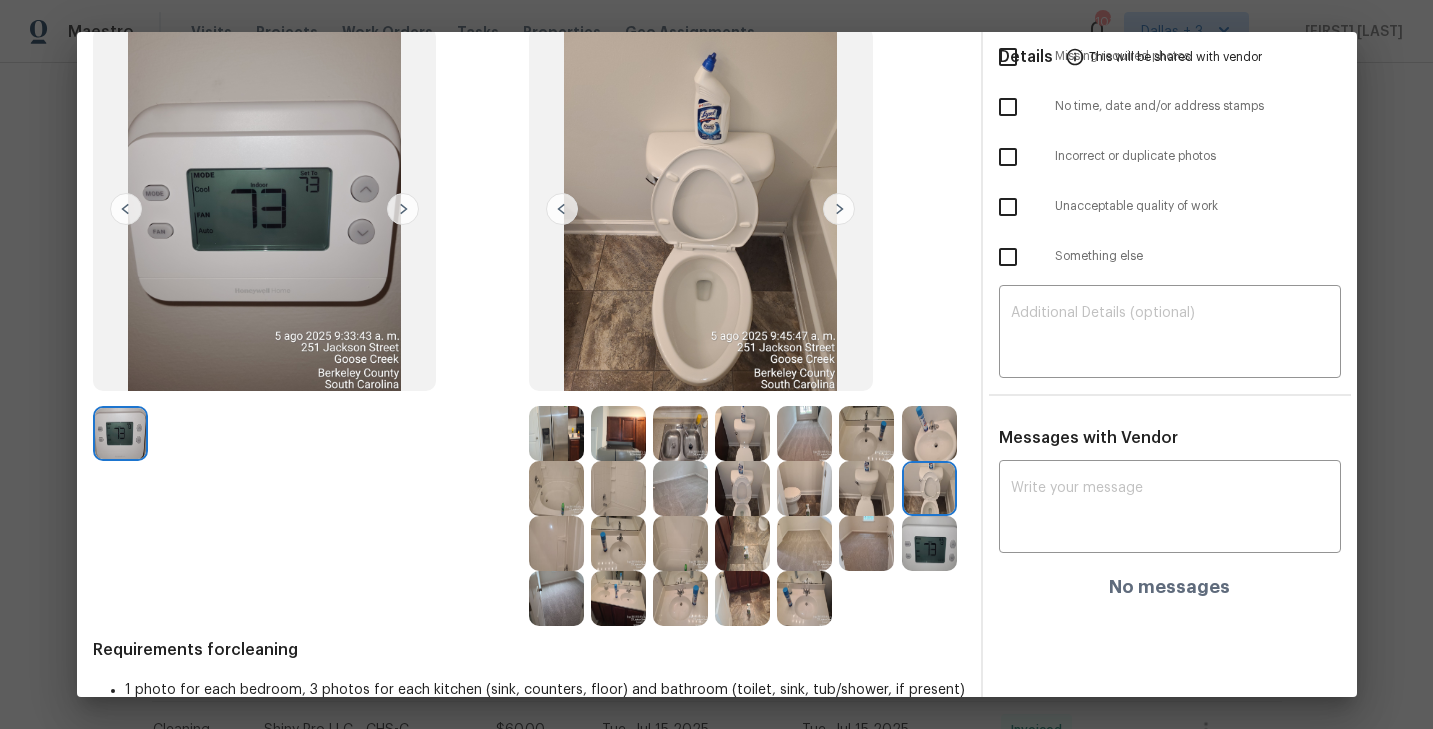 click at bounding box center (839, 209) 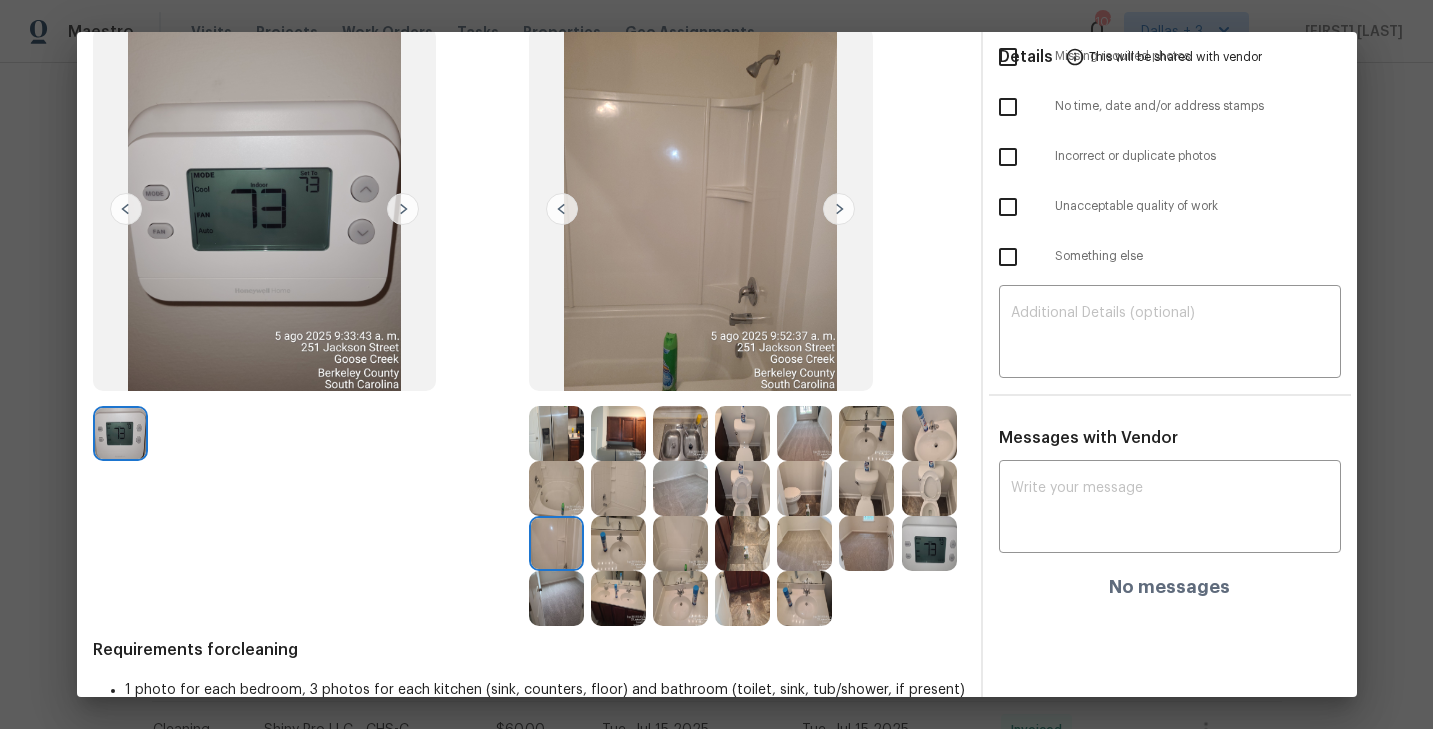 click at bounding box center [839, 209] 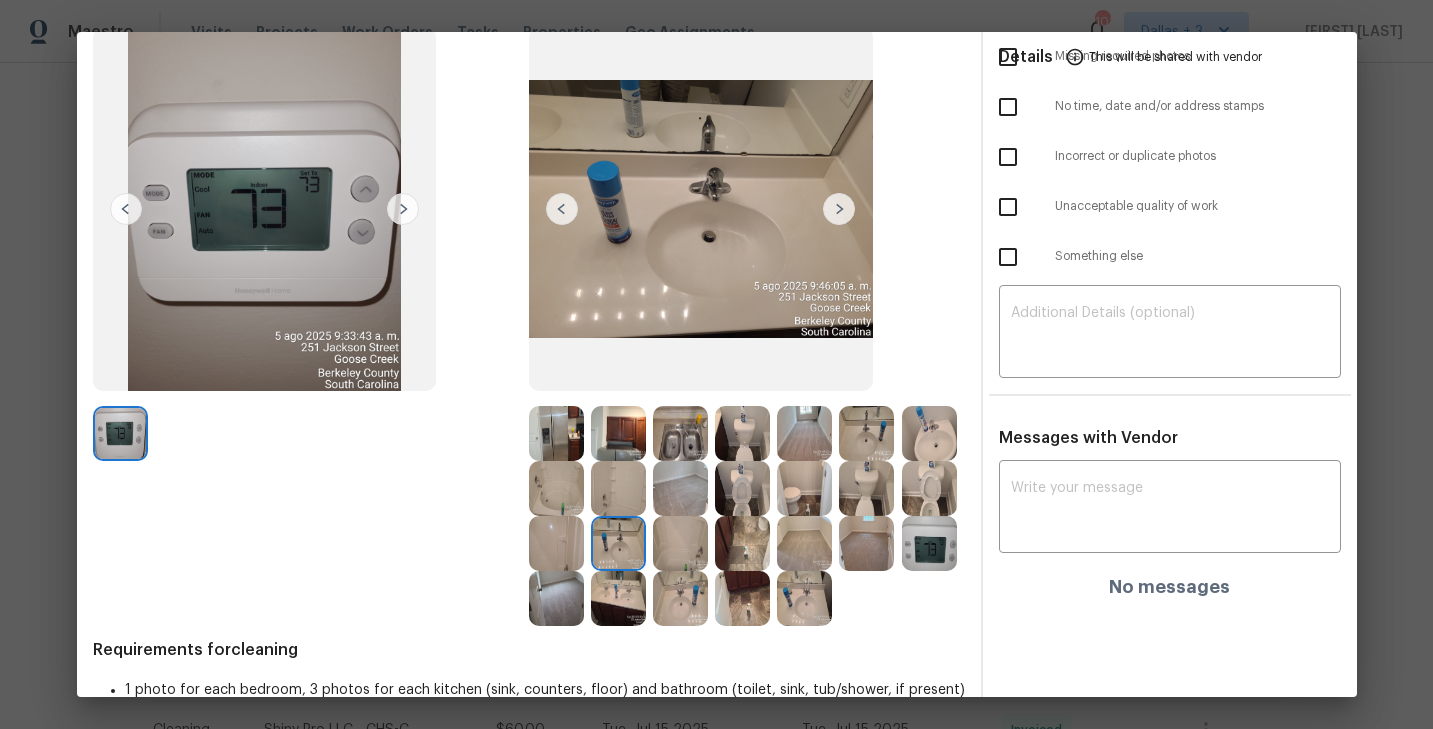 click at bounding box center [839, 209] 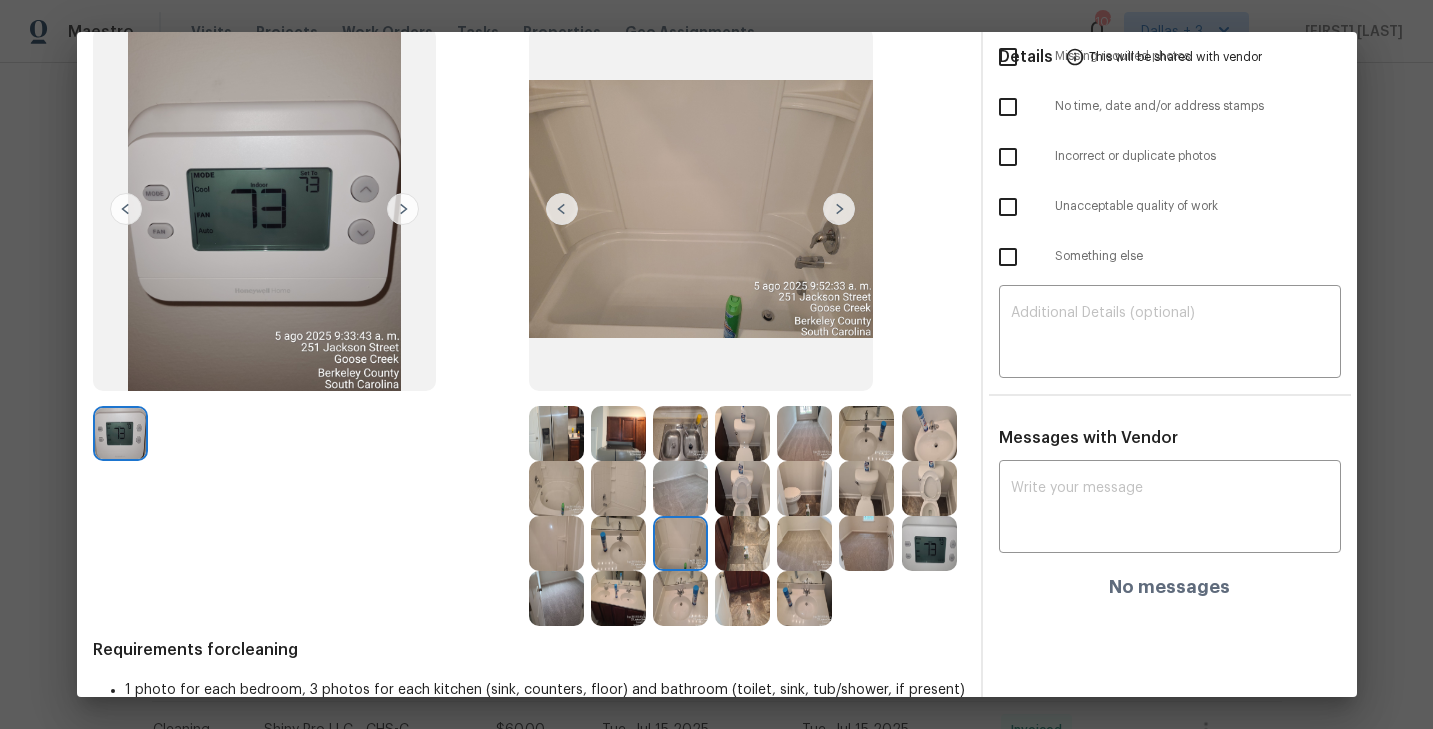 click at bounding box center [839, 209] 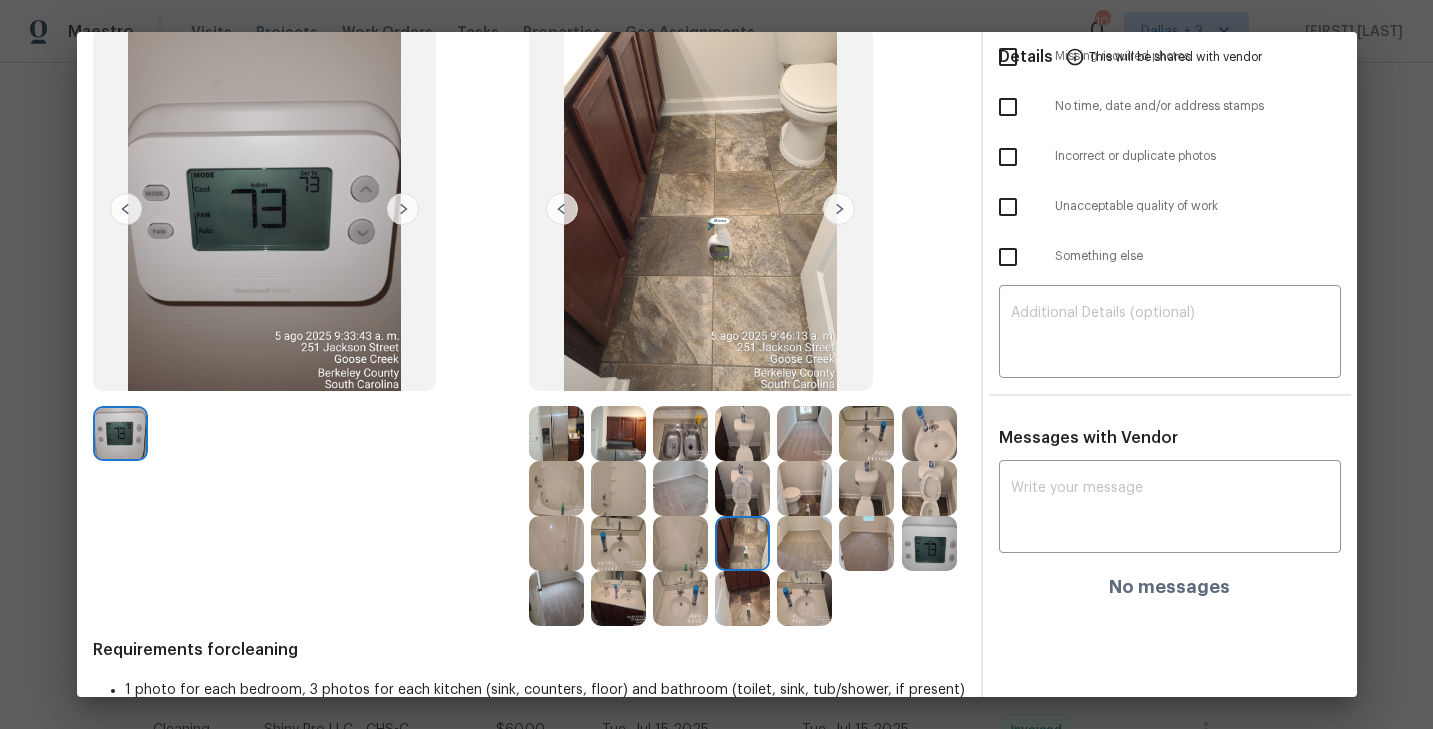 click at bounding box center [839, 209] 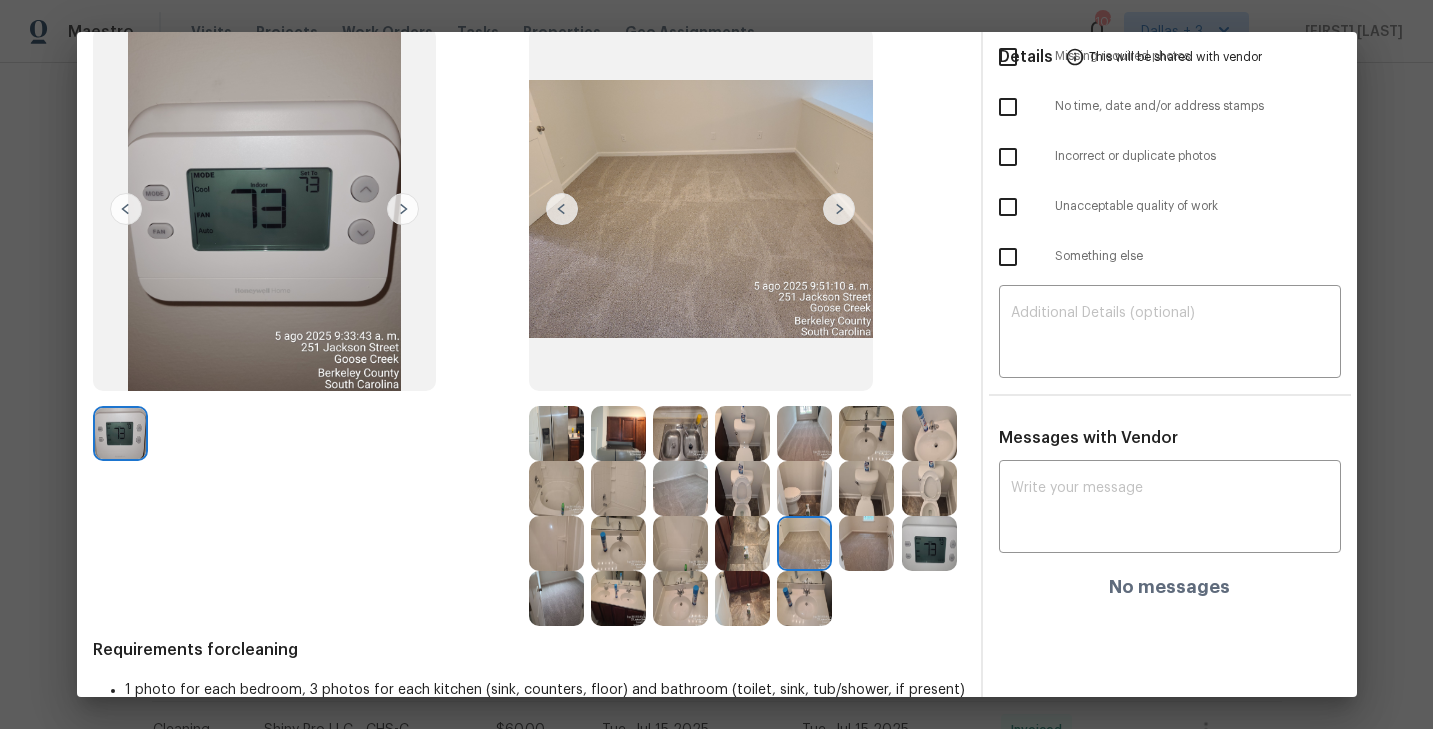 click at bounding box center (839, 209) 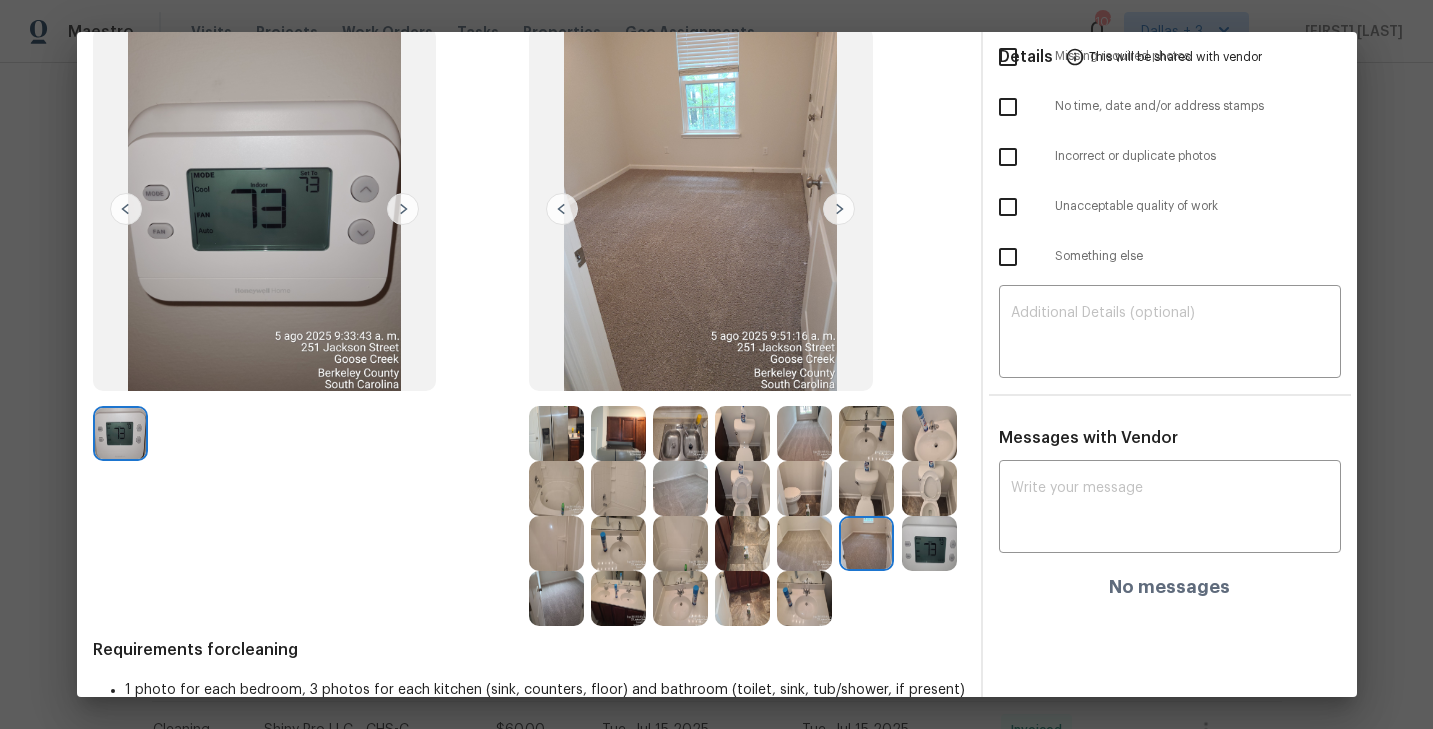 click at bounding box center (839, 209) 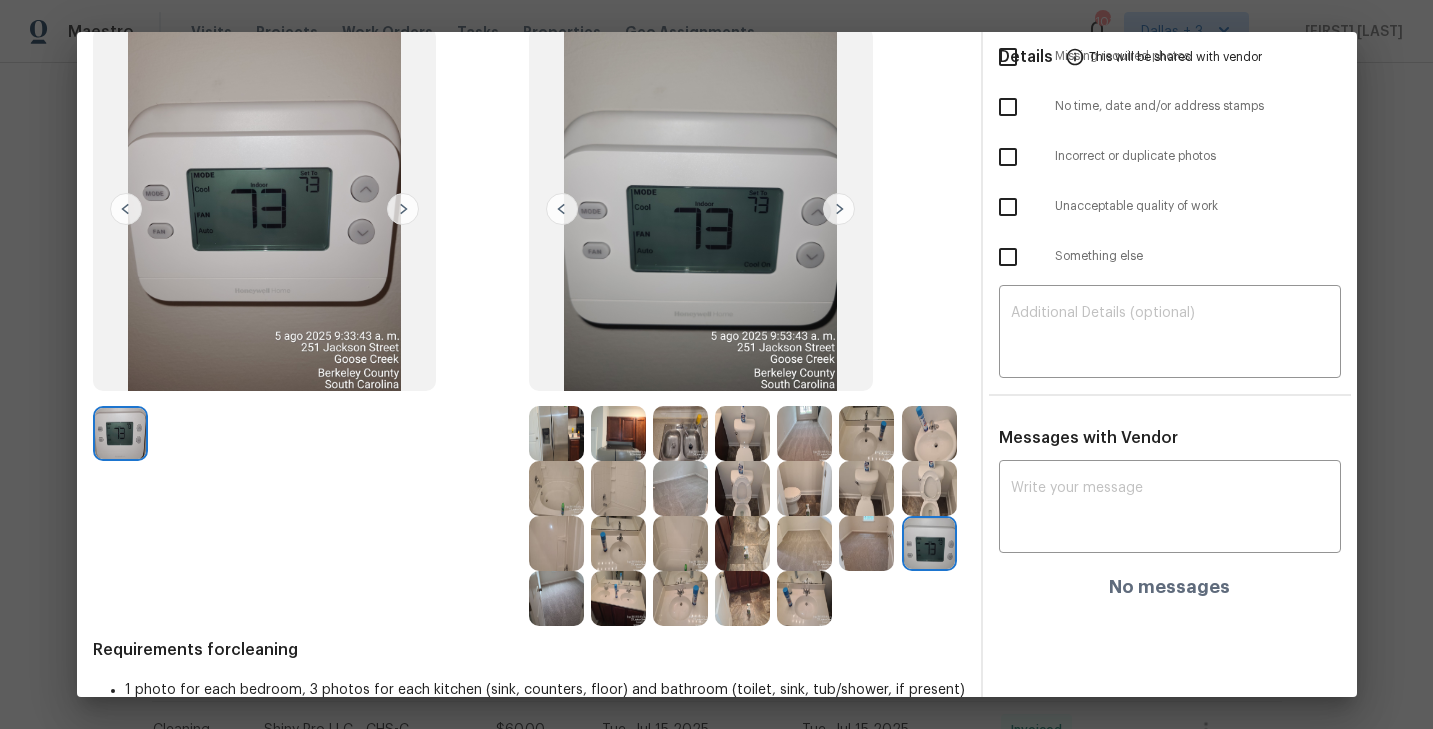 click at bounding box center [556, 598] 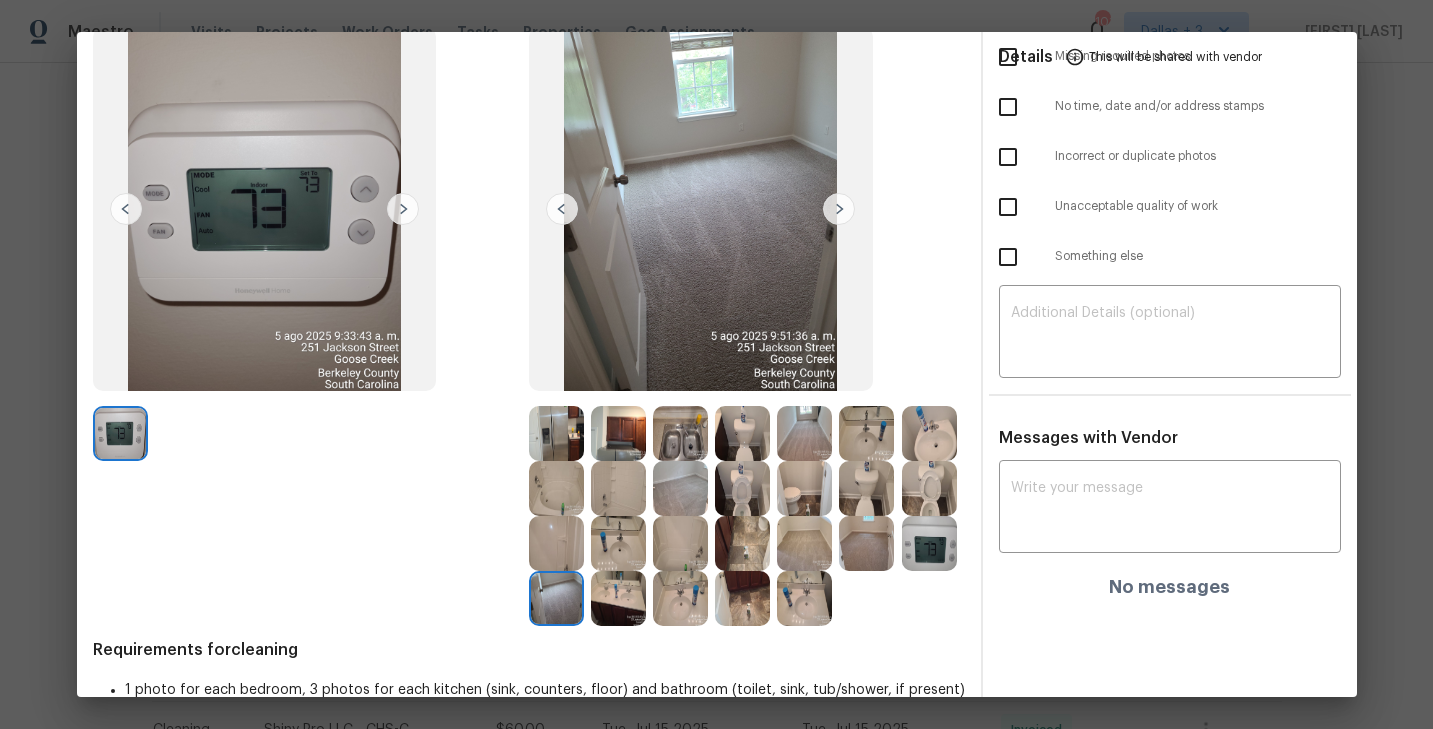 click at bounding box center [618, 598] 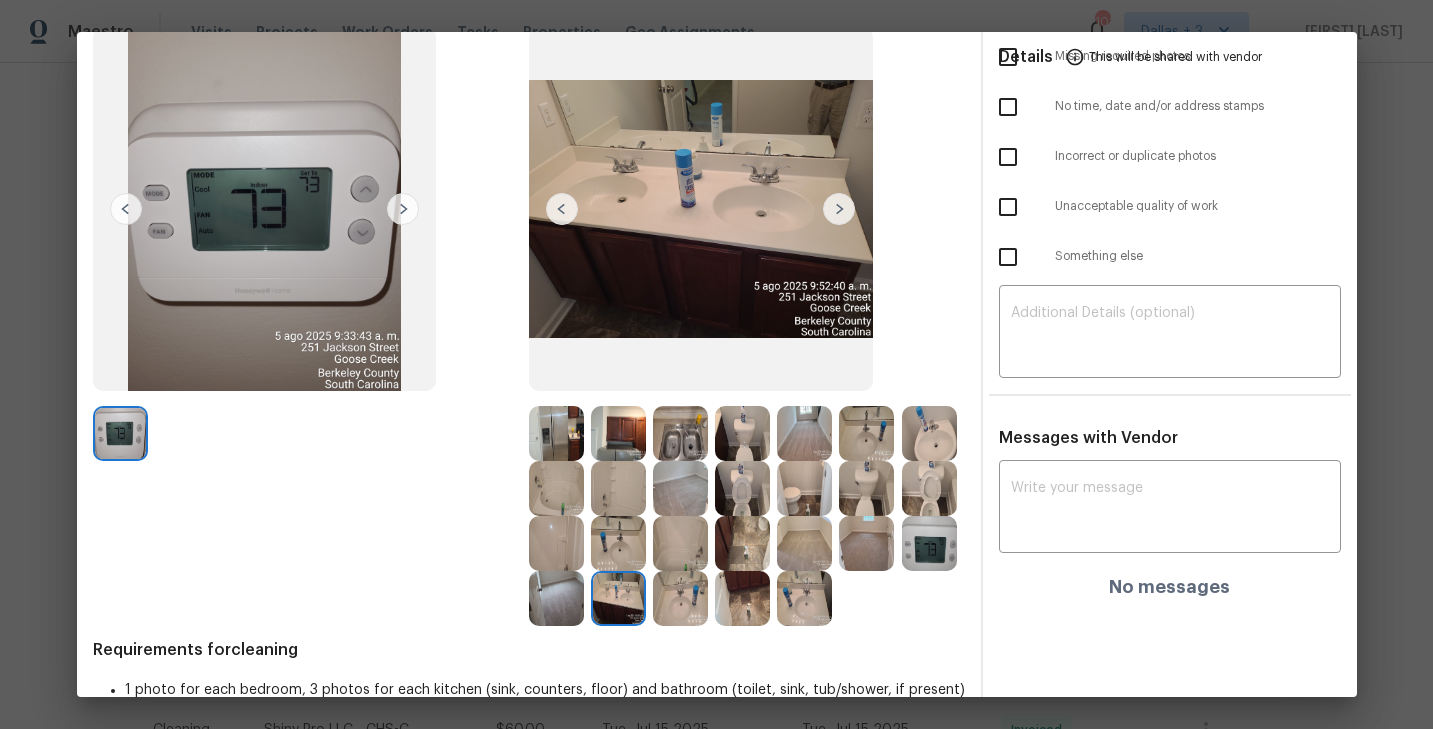 click at bounding box center (680, 598) 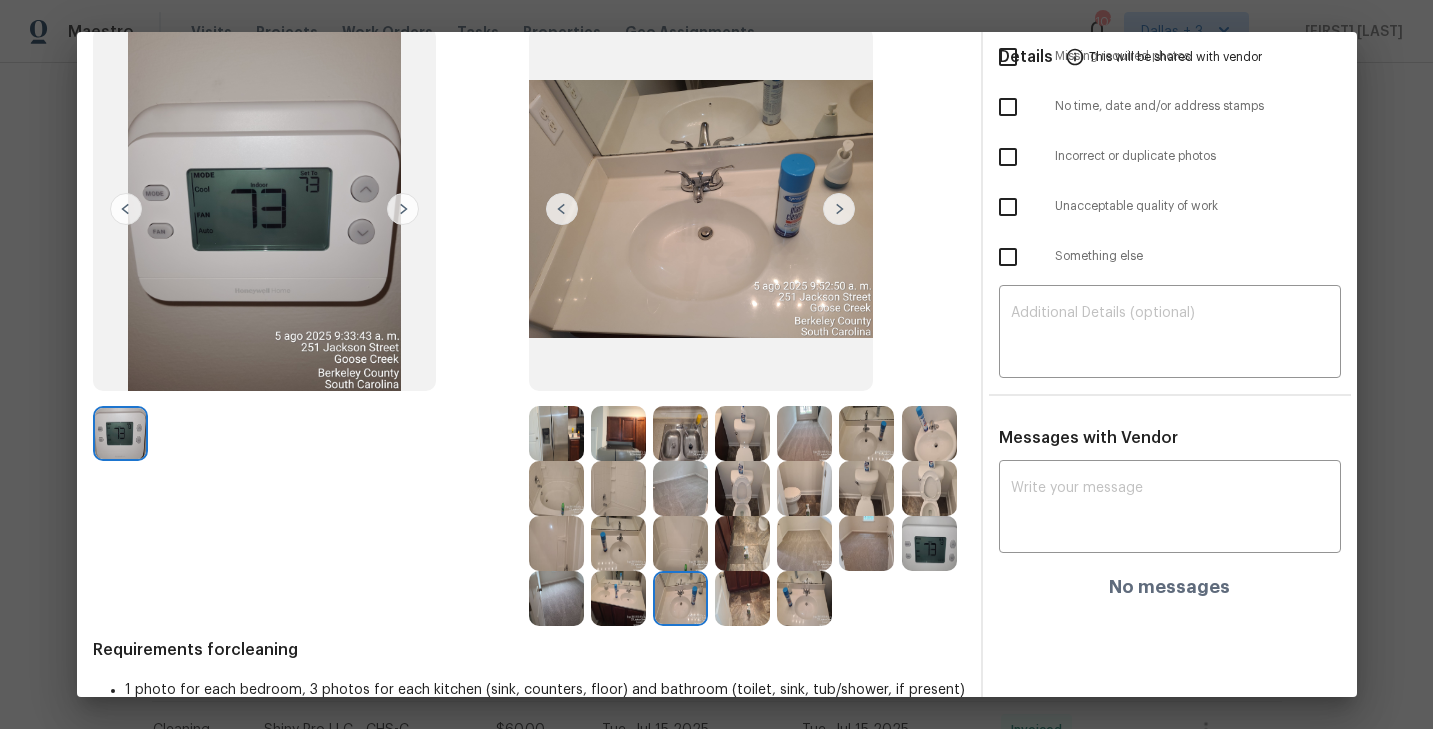 click at bounding box center [742, 598] 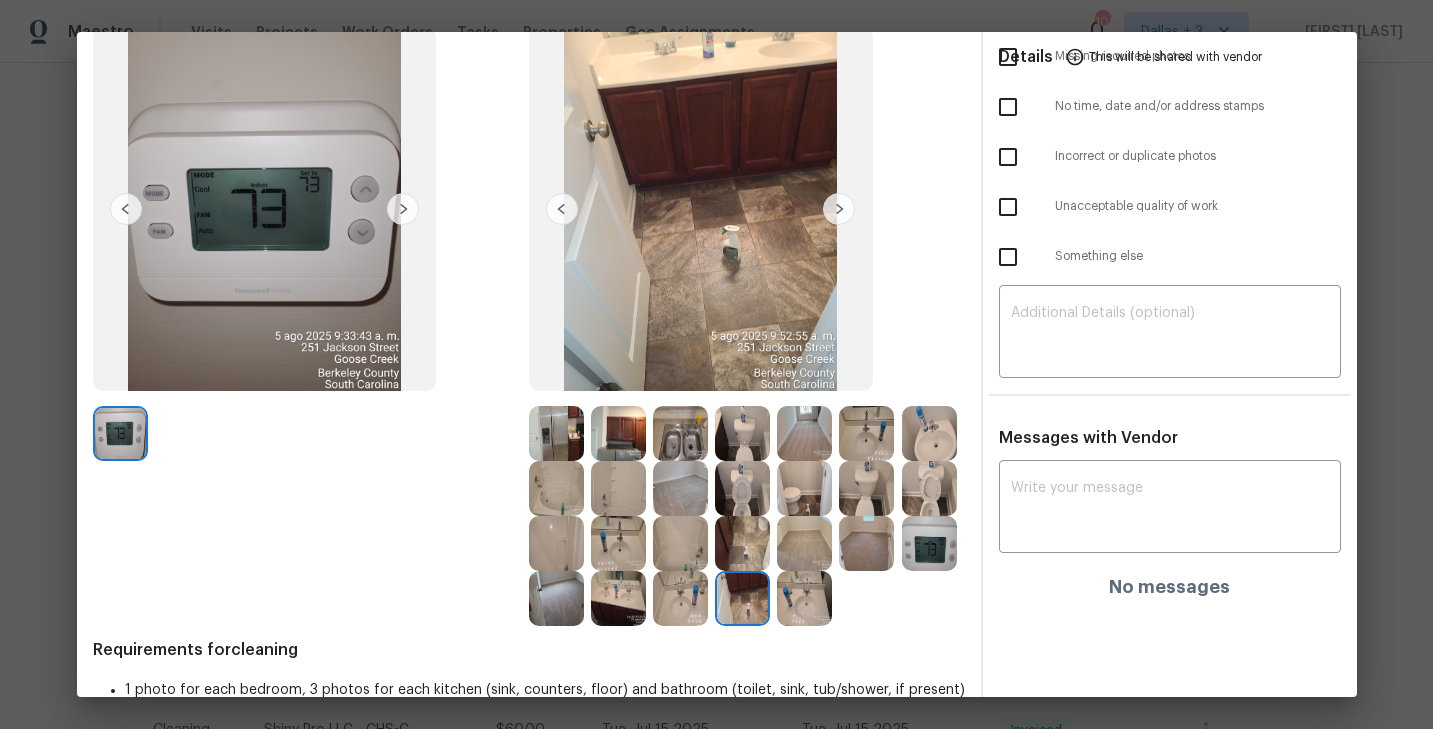 click at bounding box center [804, 598] 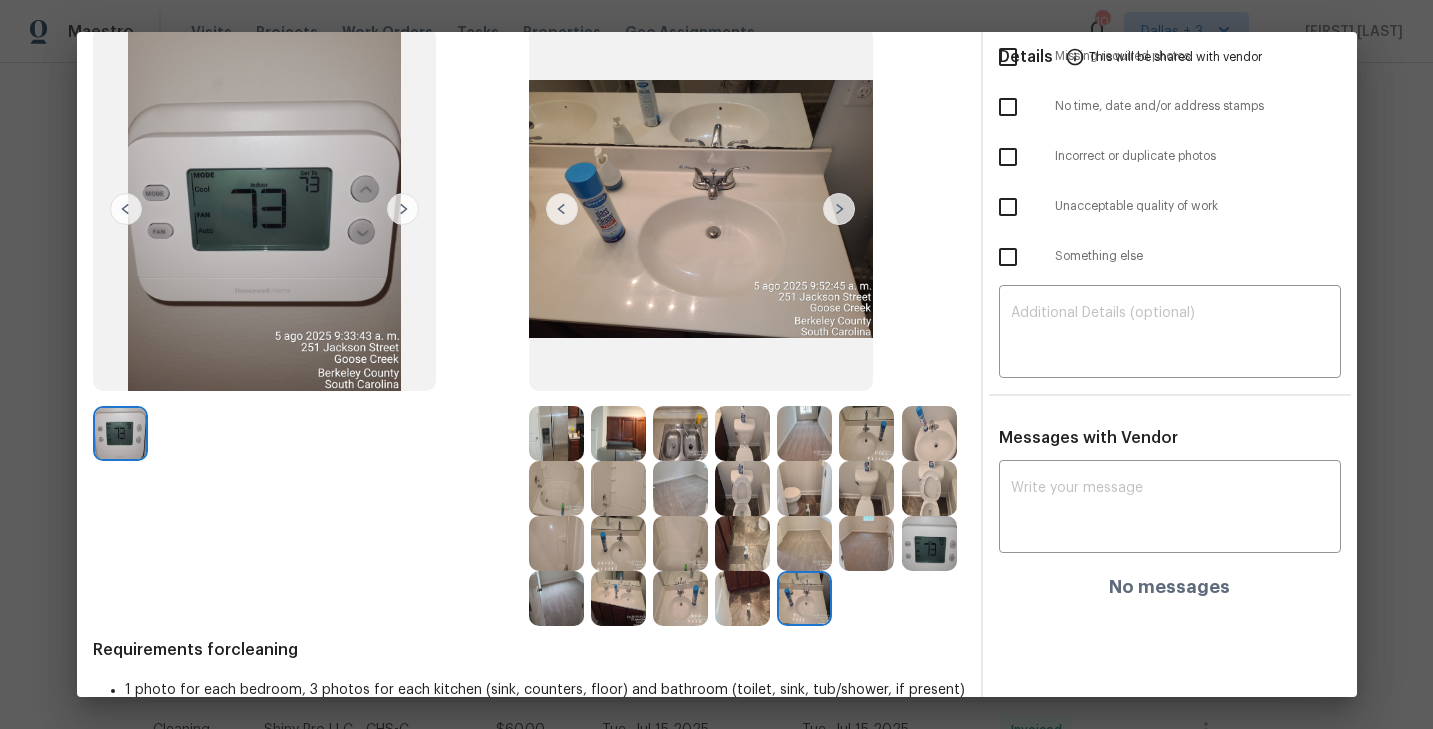 click at bounding box center (556, 433) 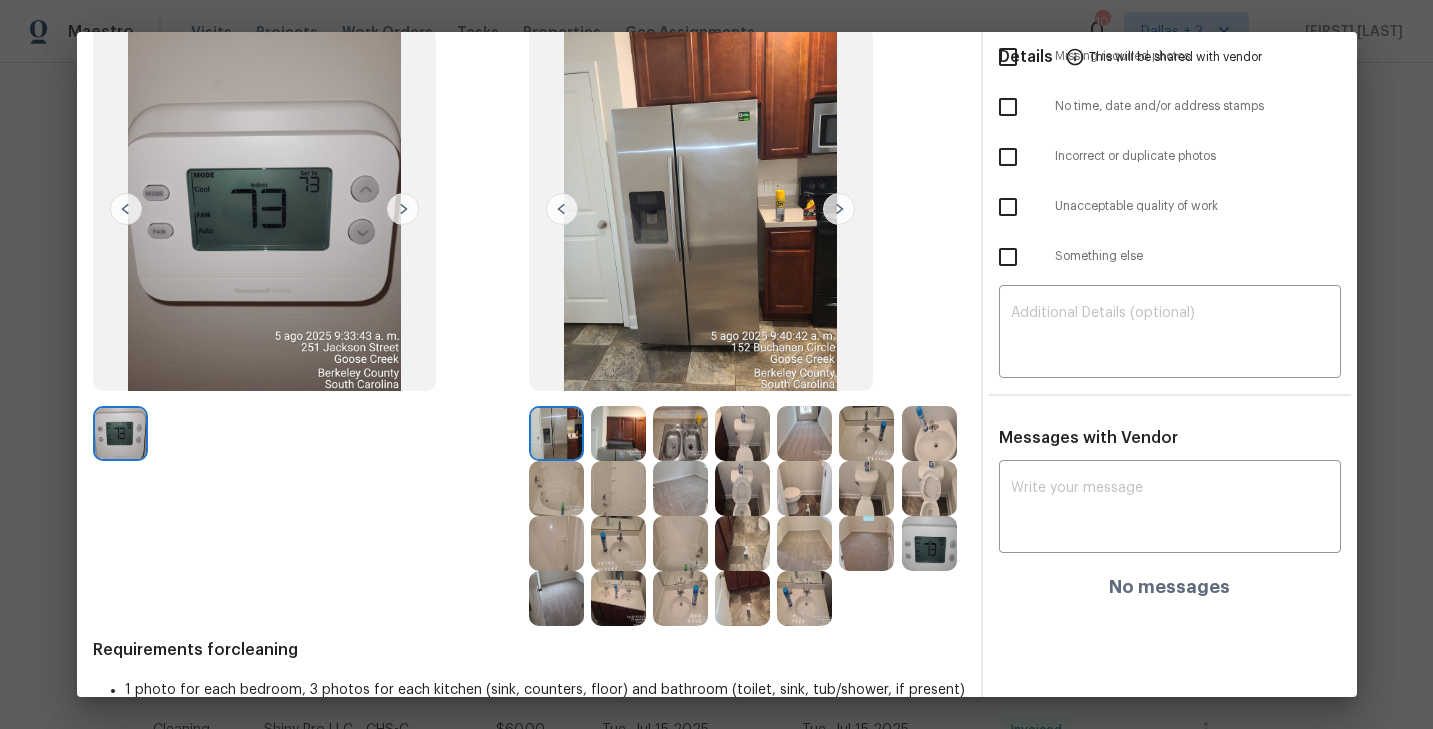 click at bounding box center [618, 433] 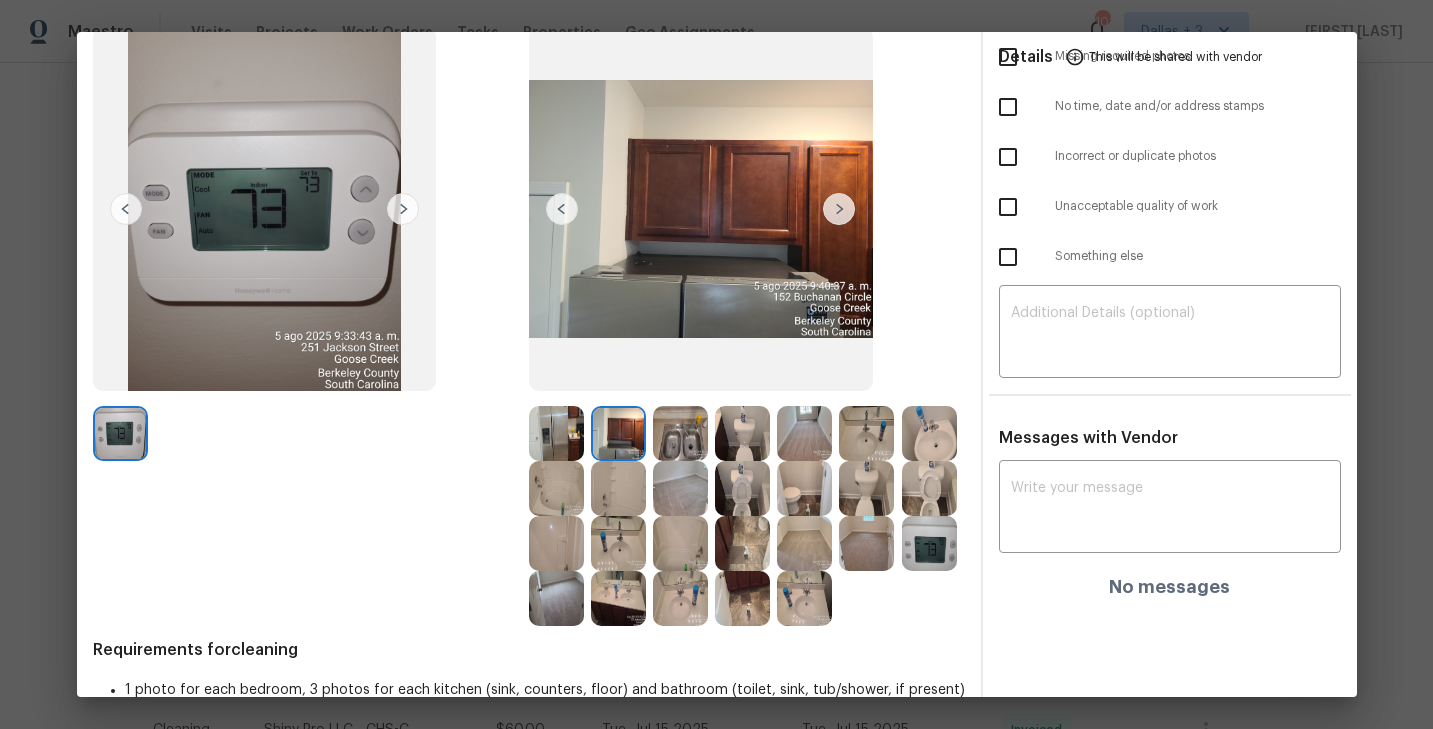 click at bounding box center [680, 433] 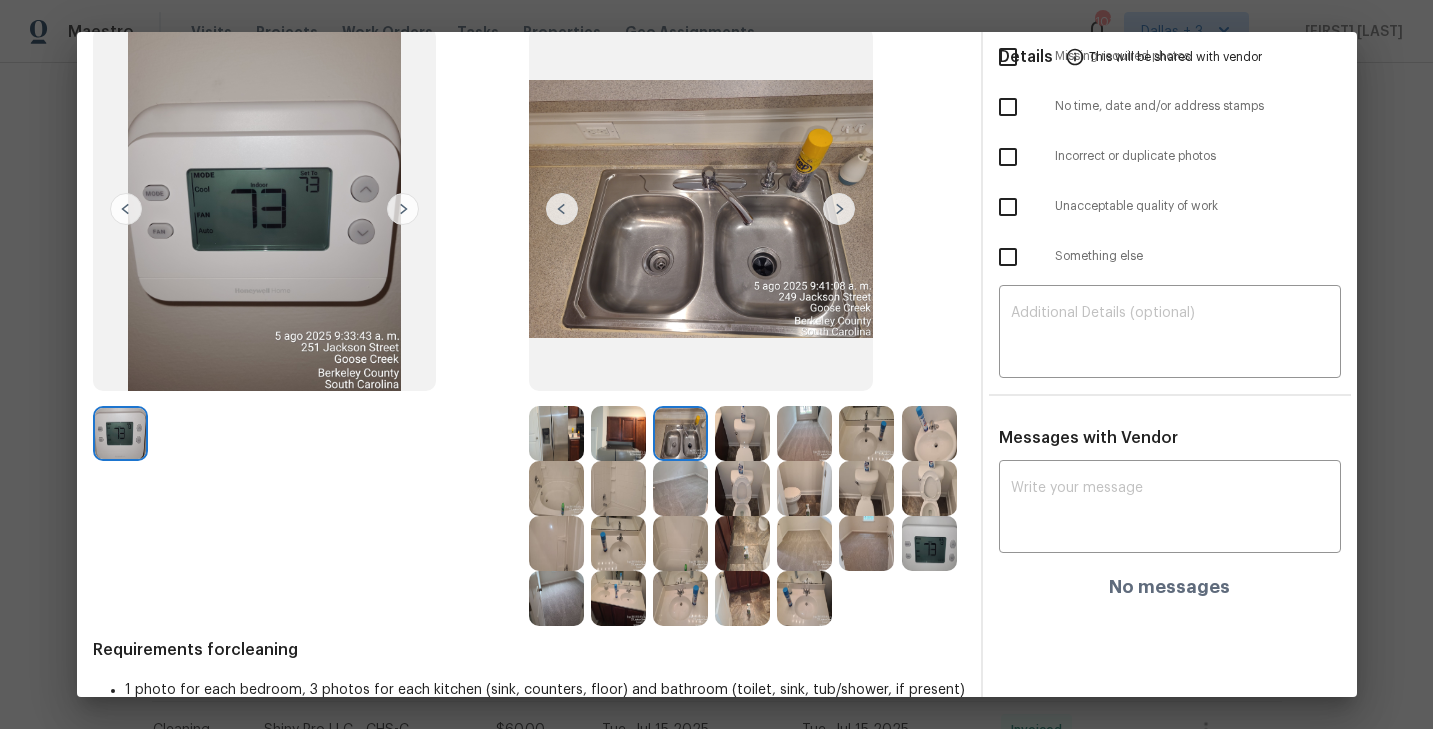 click at bounding box center [742, 433] 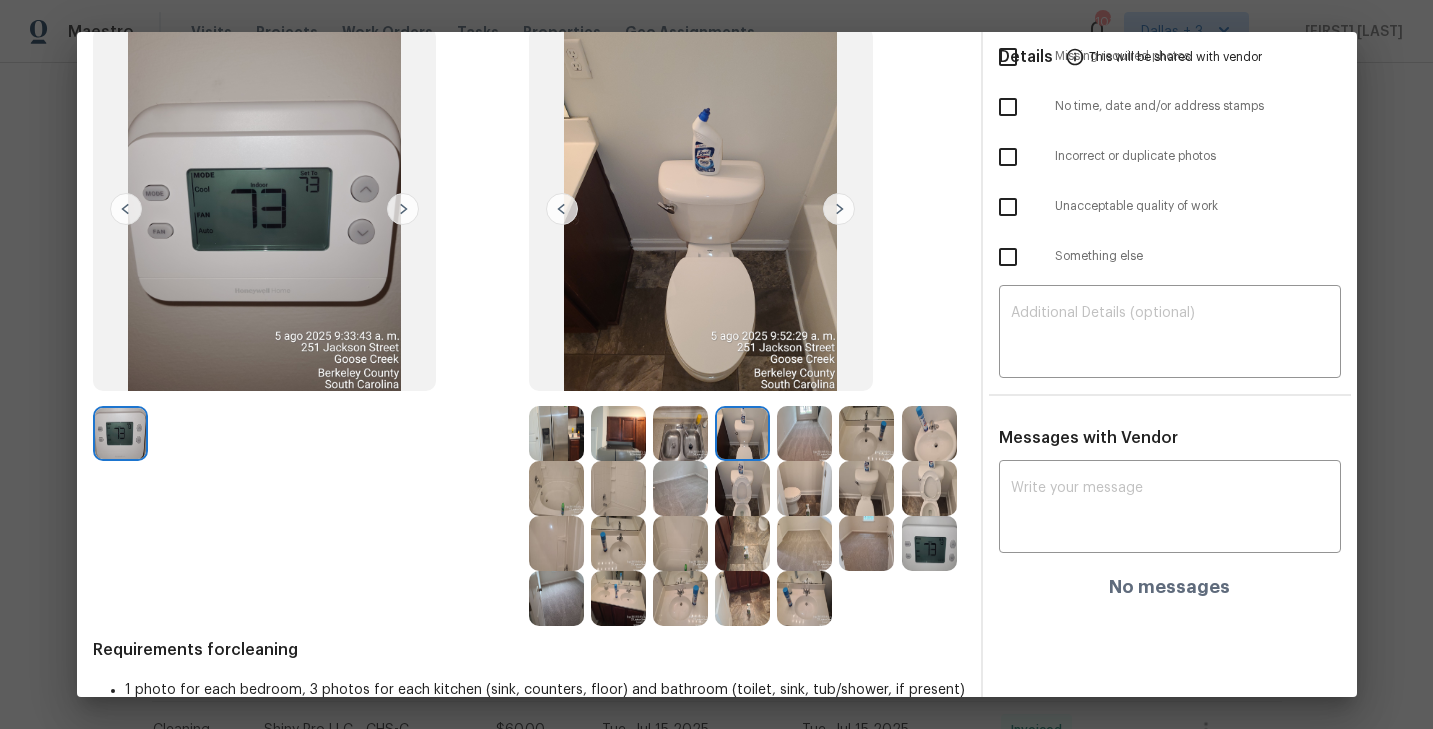 click at bounding box center [804, 433] 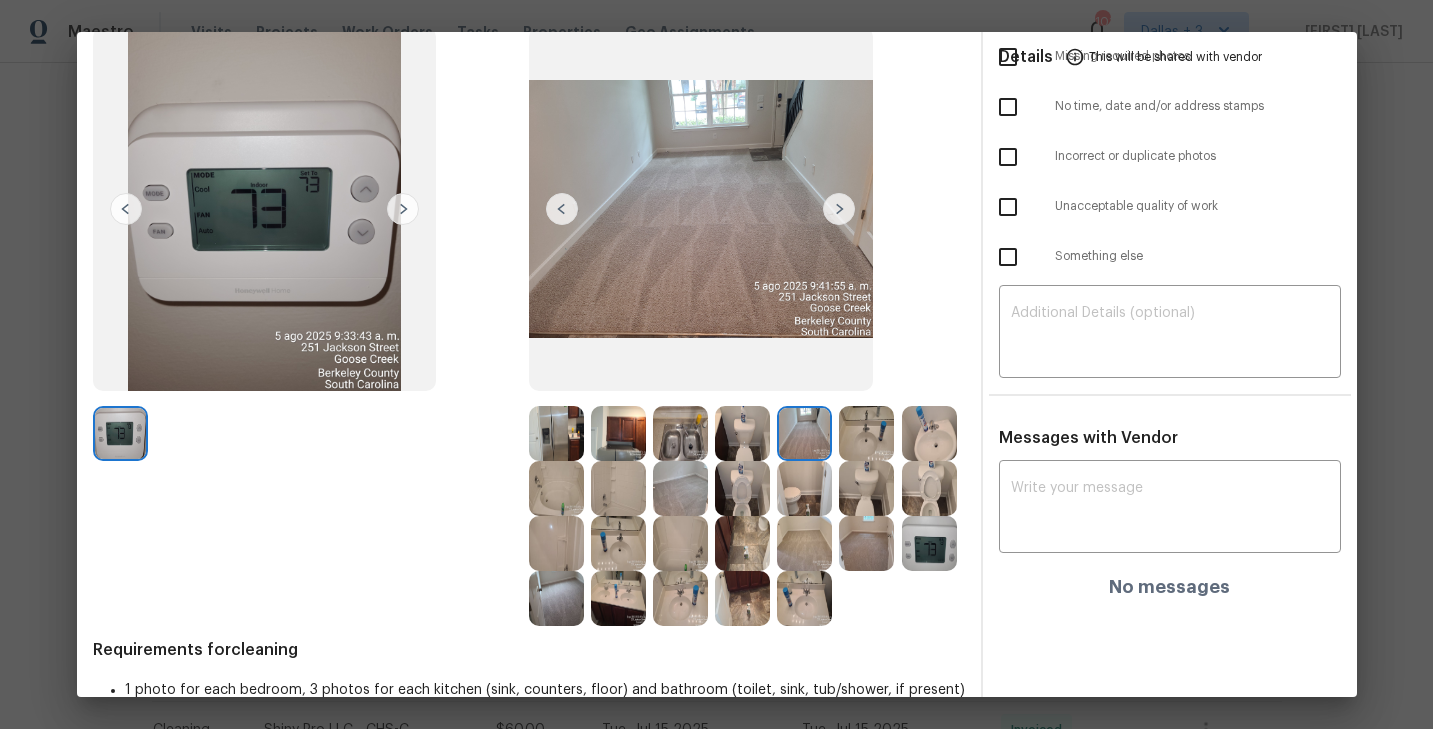 click at bounding box center (866, 433) 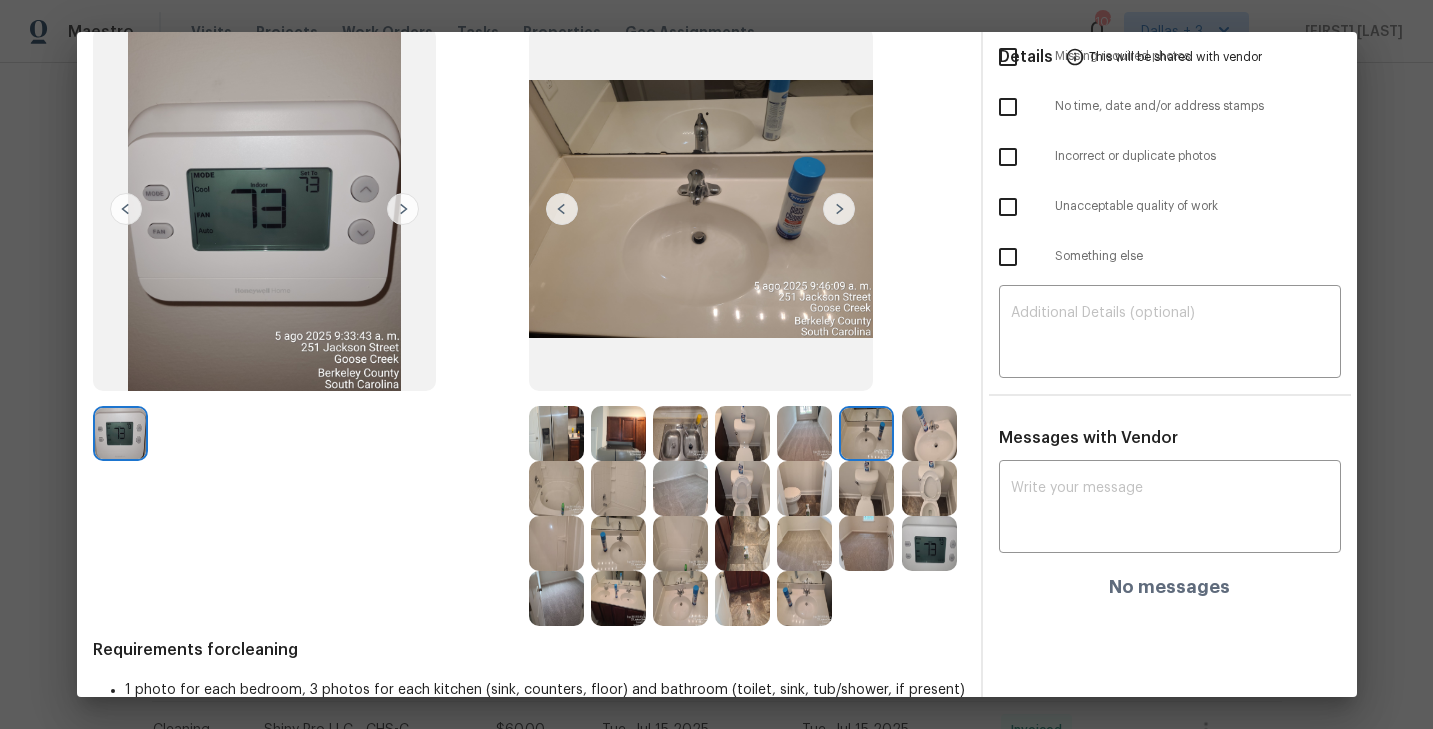 click at bounding box center [929, 433] 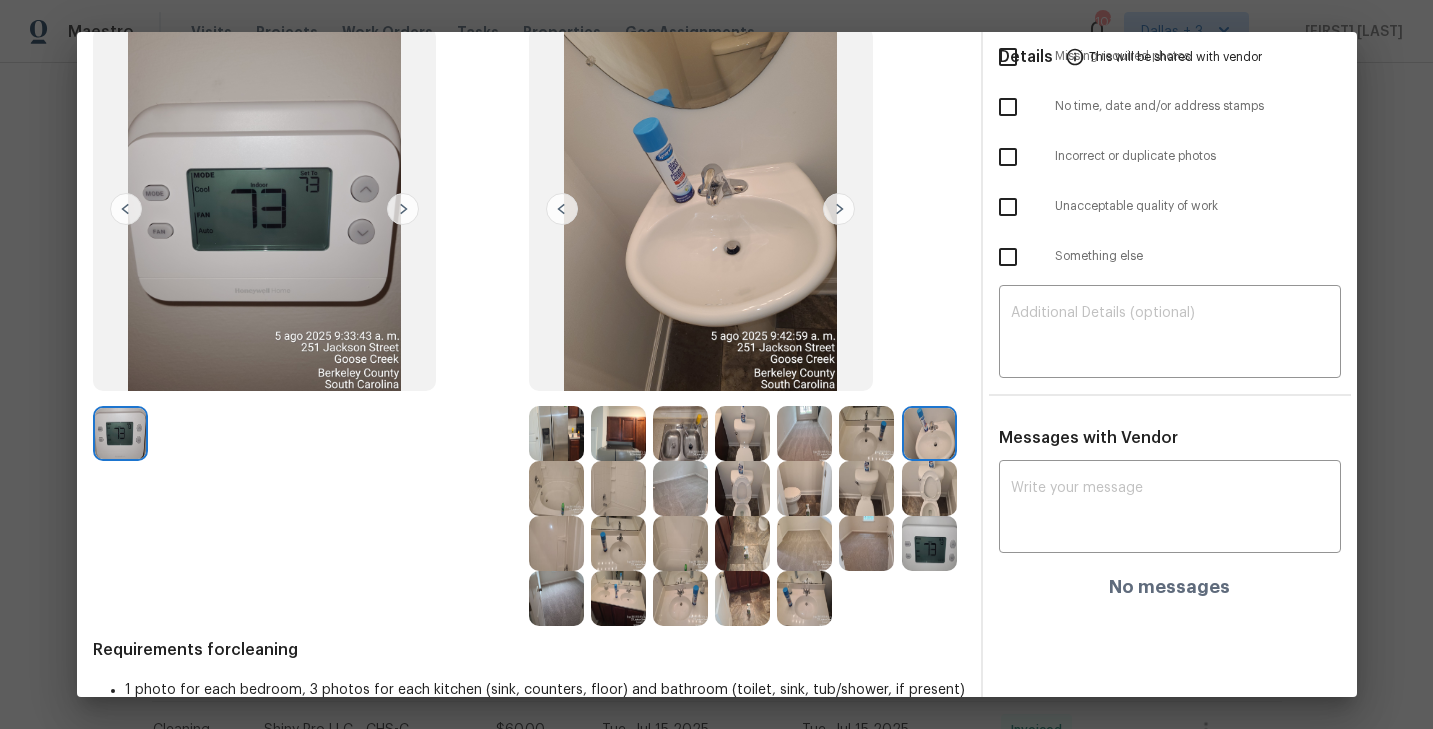 click at bounding box center [556, 488] 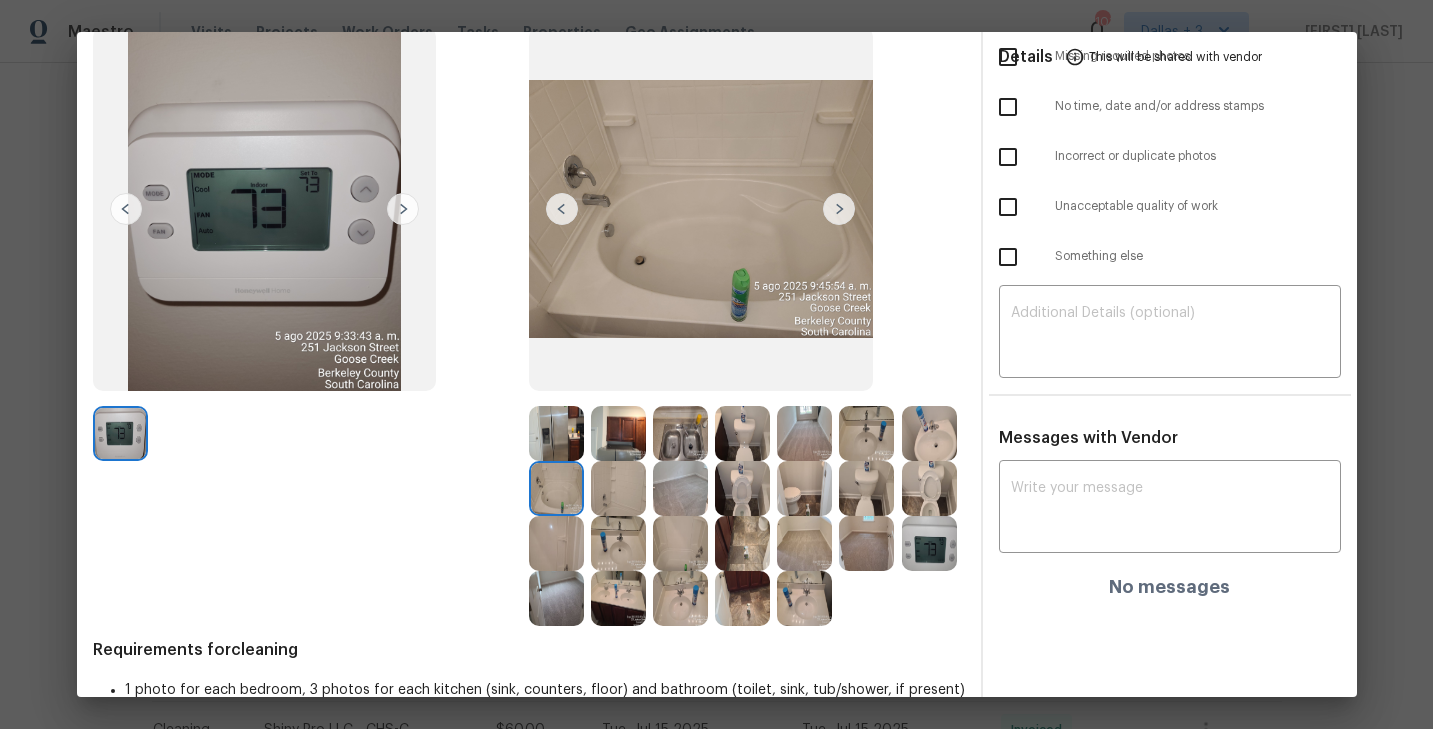 click at bounding box center [560, 488] 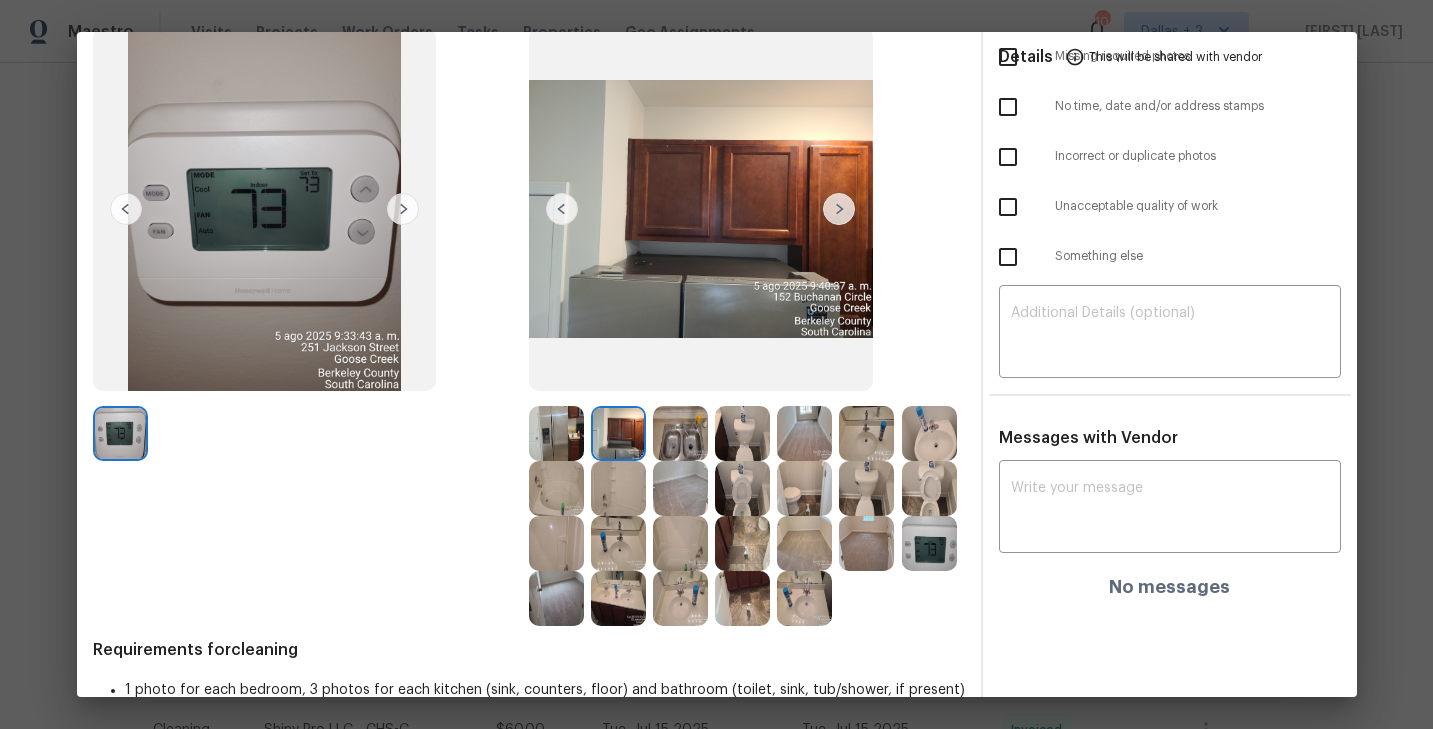 scroll, scrollTop: 0, scrollLeft: 0, axis: both 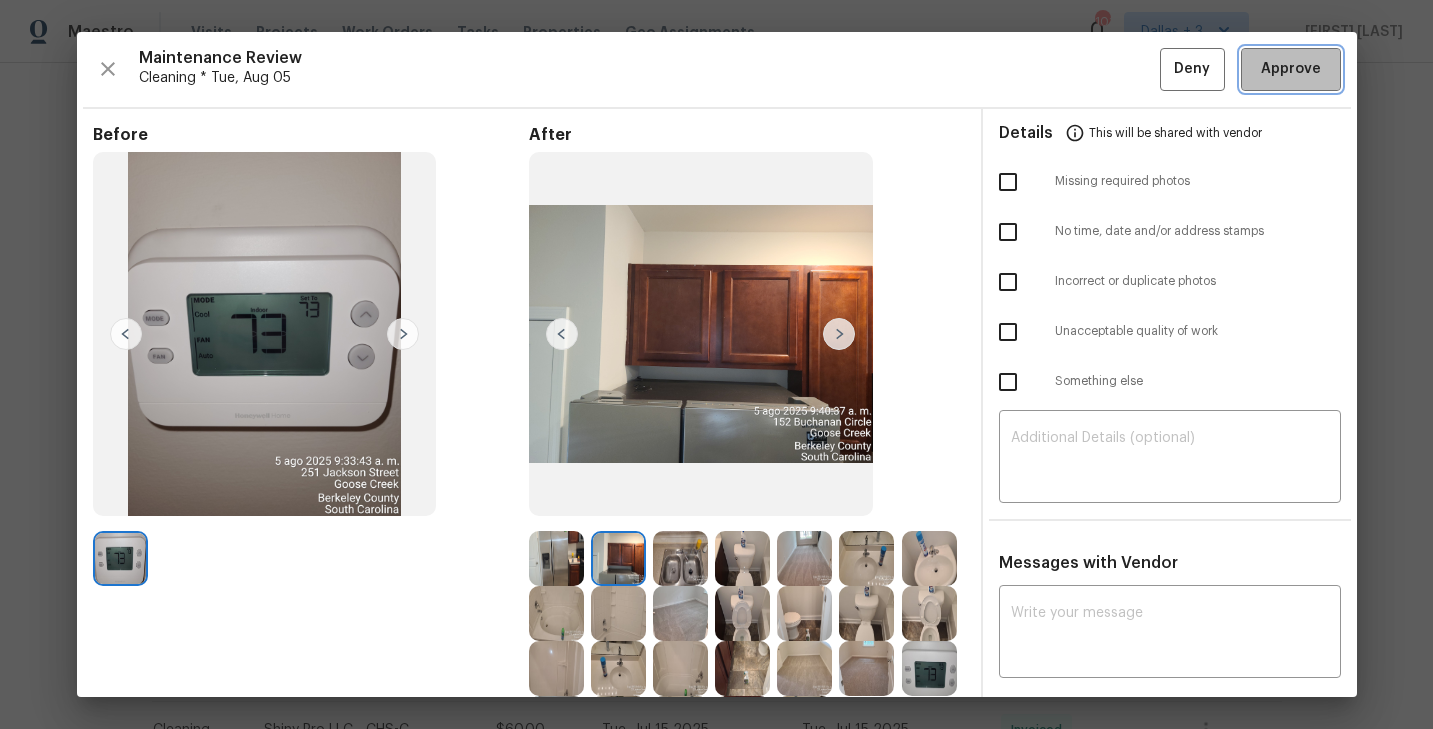 click on "Approve" at bounding box center [1291, 69] 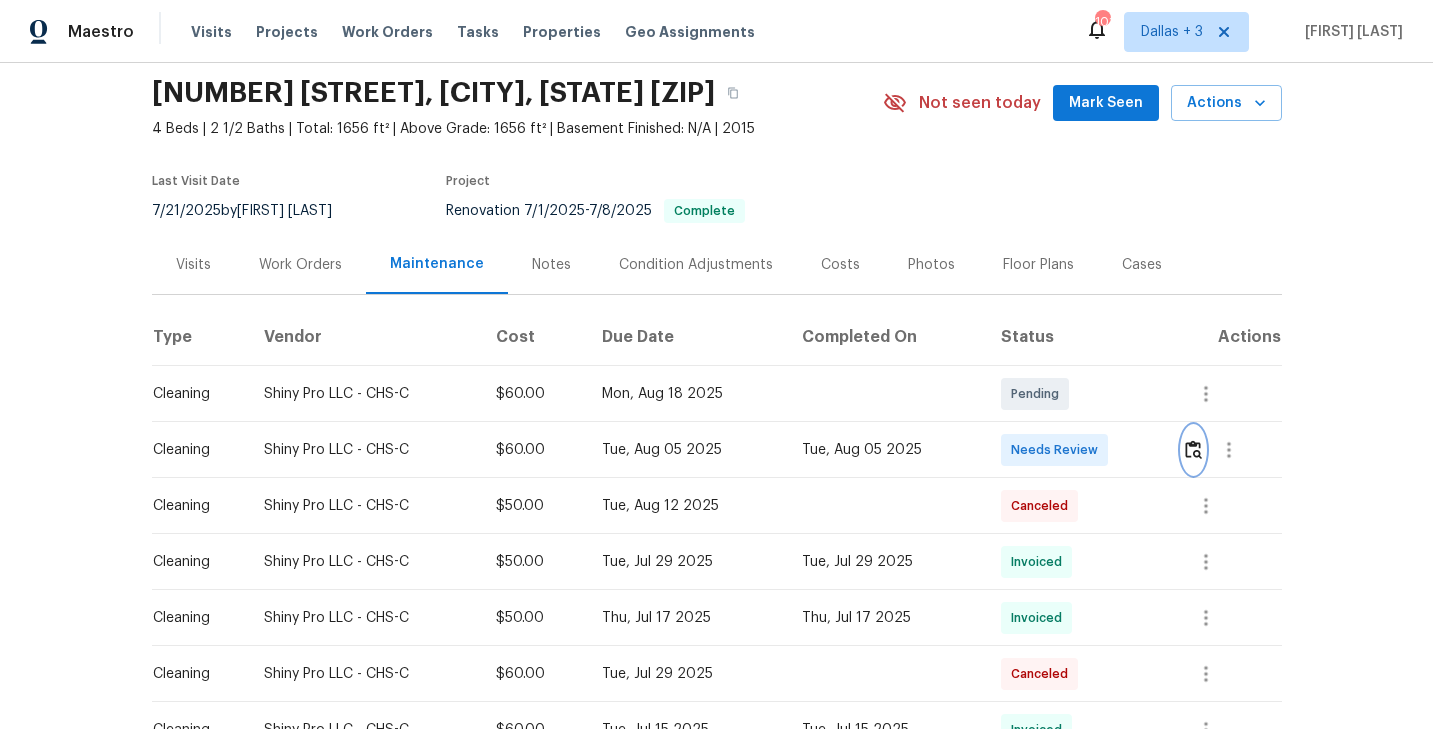 scroll, scrollTop: 0, scrollLeft: 0, axis: both 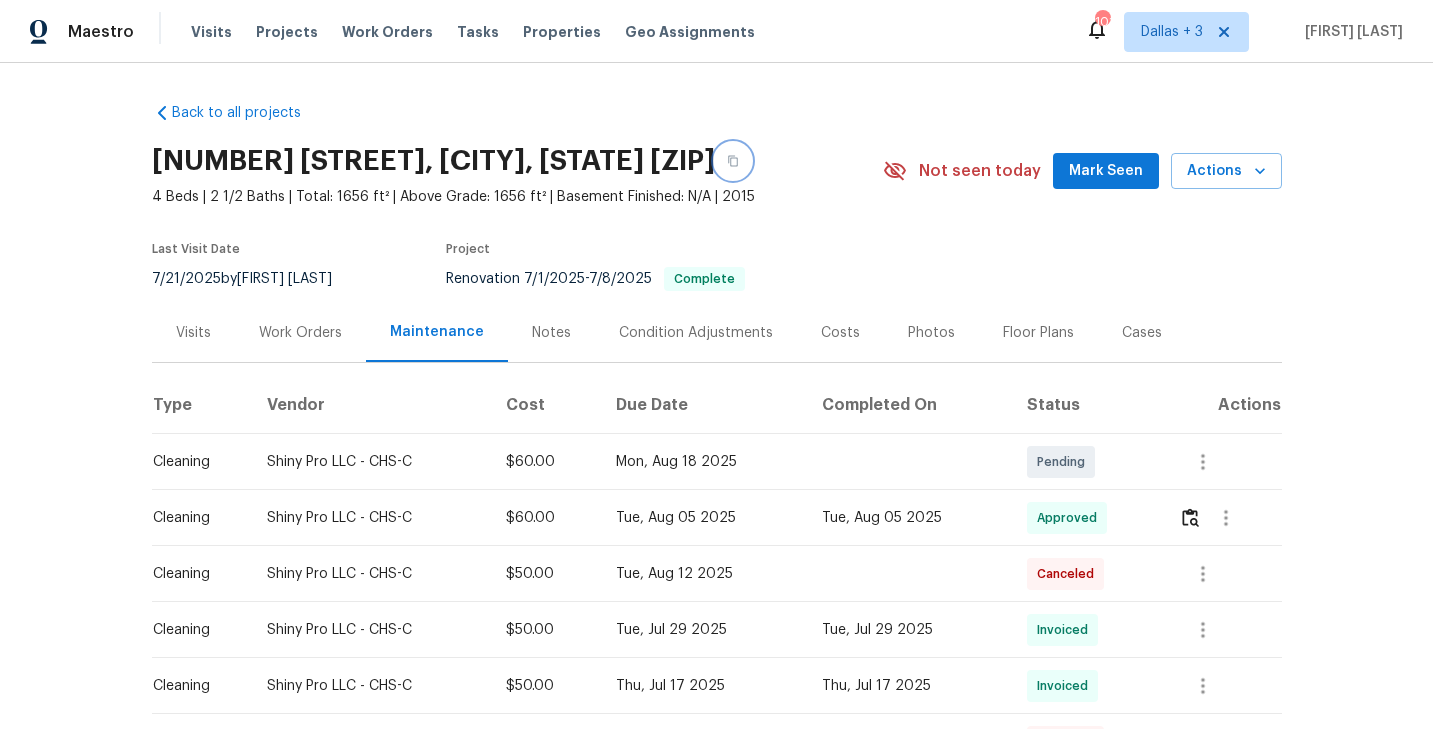 click 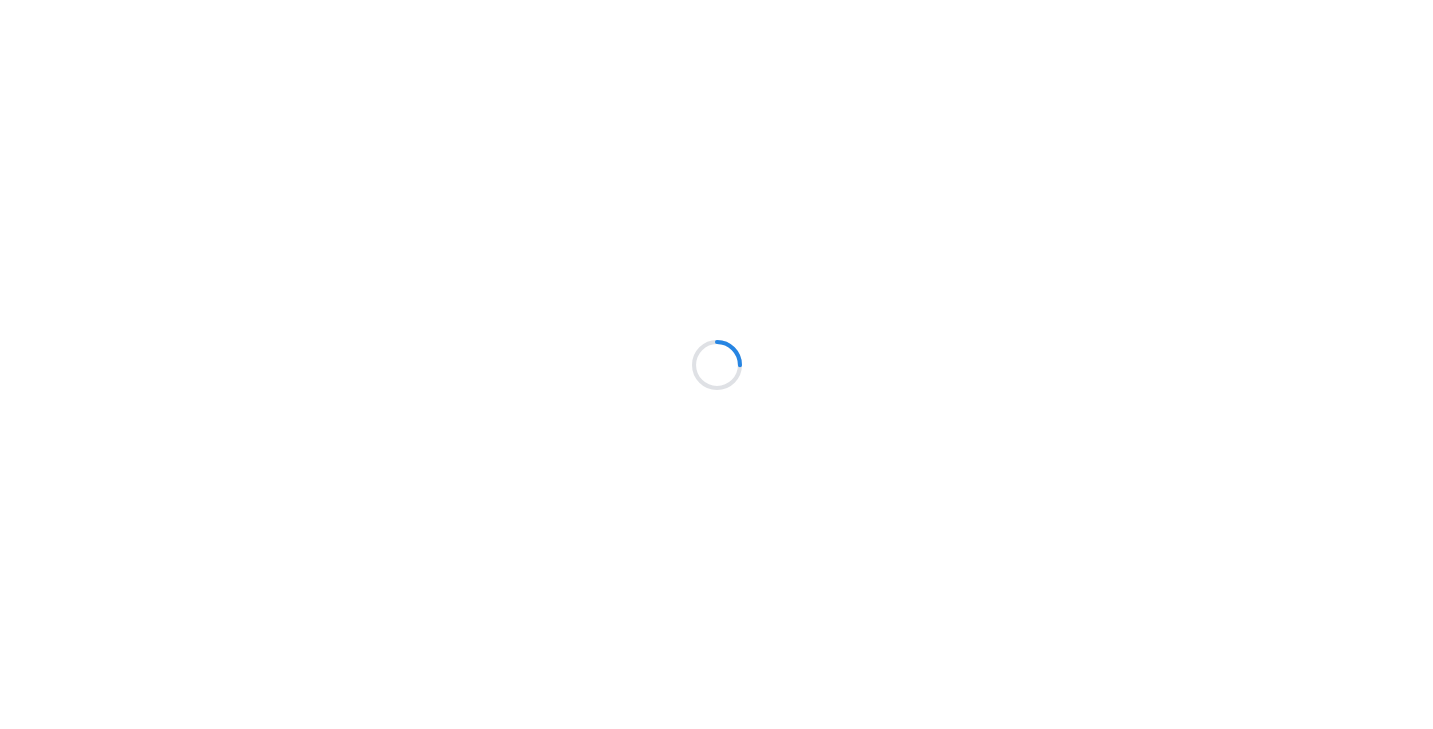 scroll, scrollTop: 0, scrollLeft: 0, axis: both 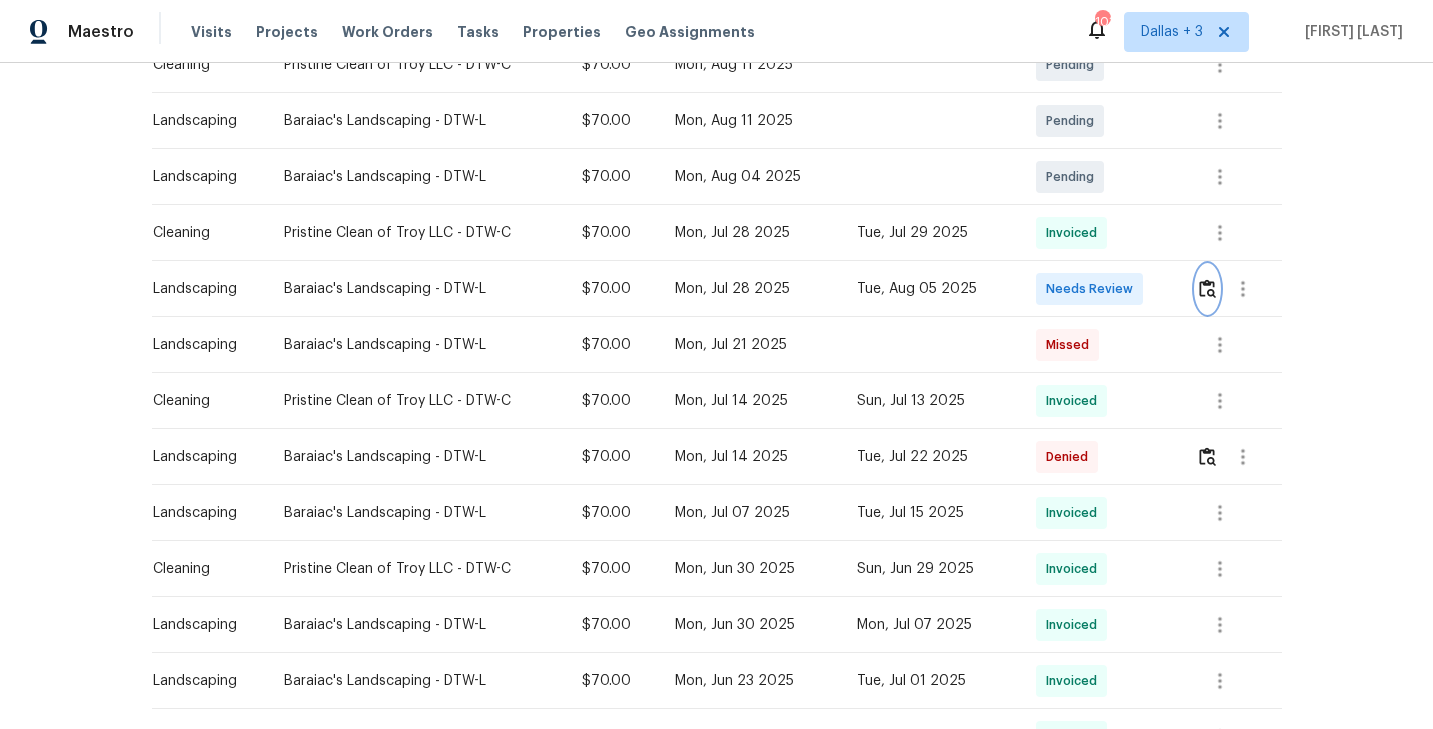 click at bounding box center [1207, 288] 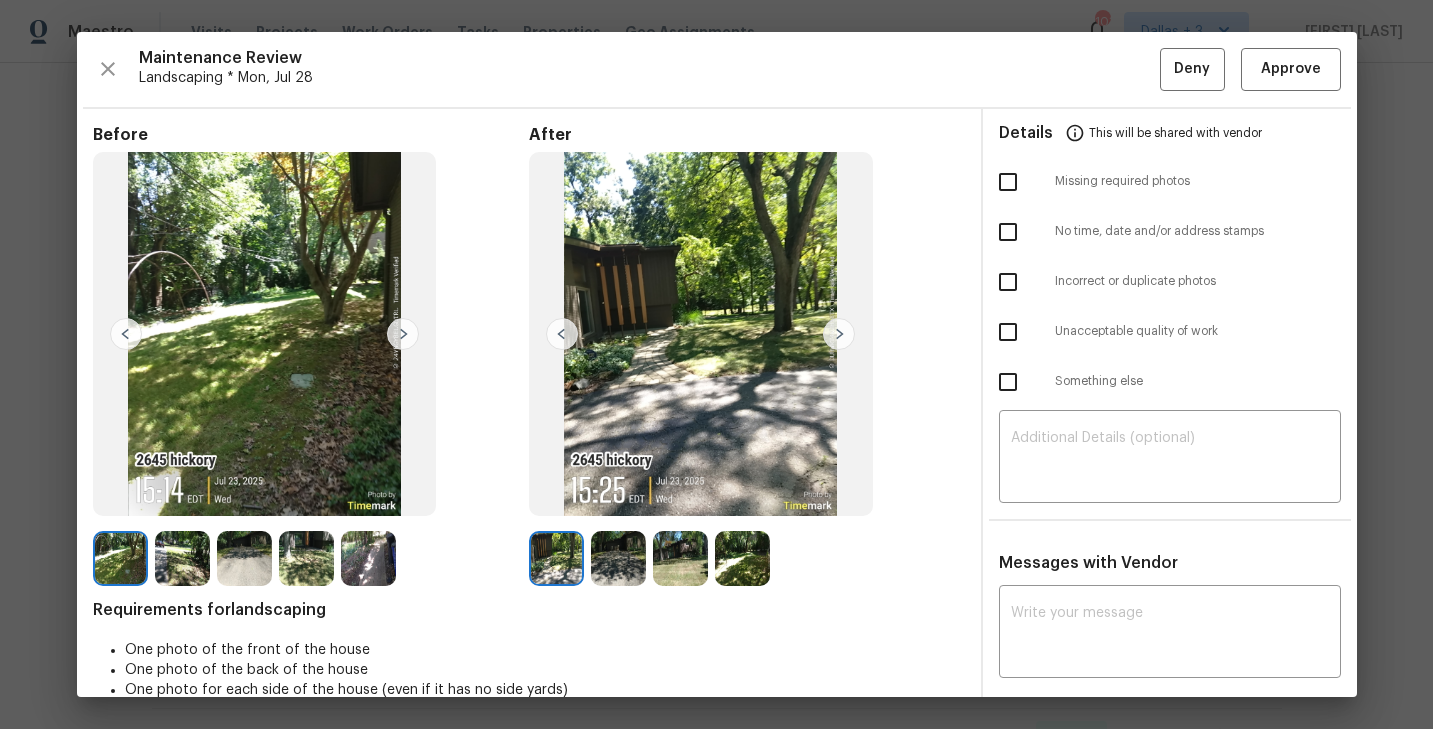 click at bounding box center [618, 558] 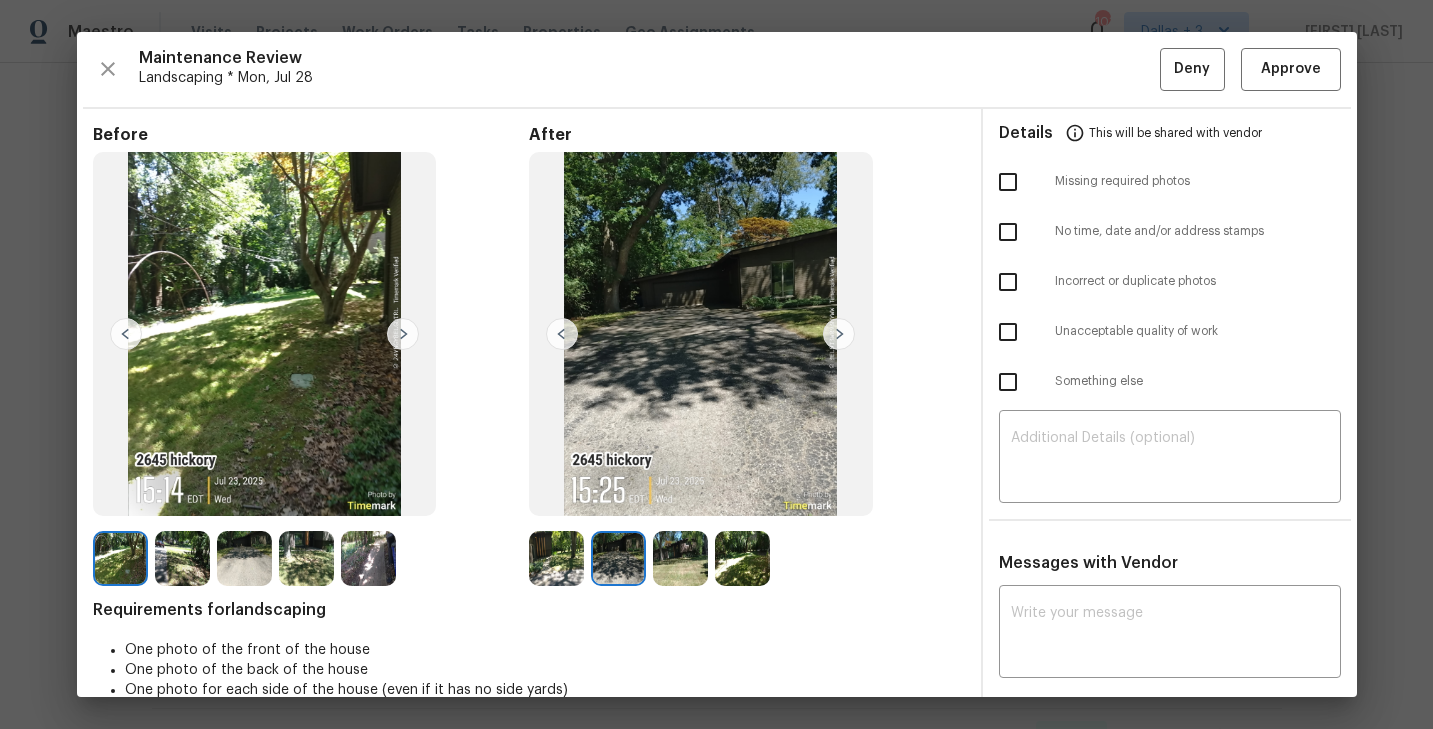 click at bounding box center [680, 558] 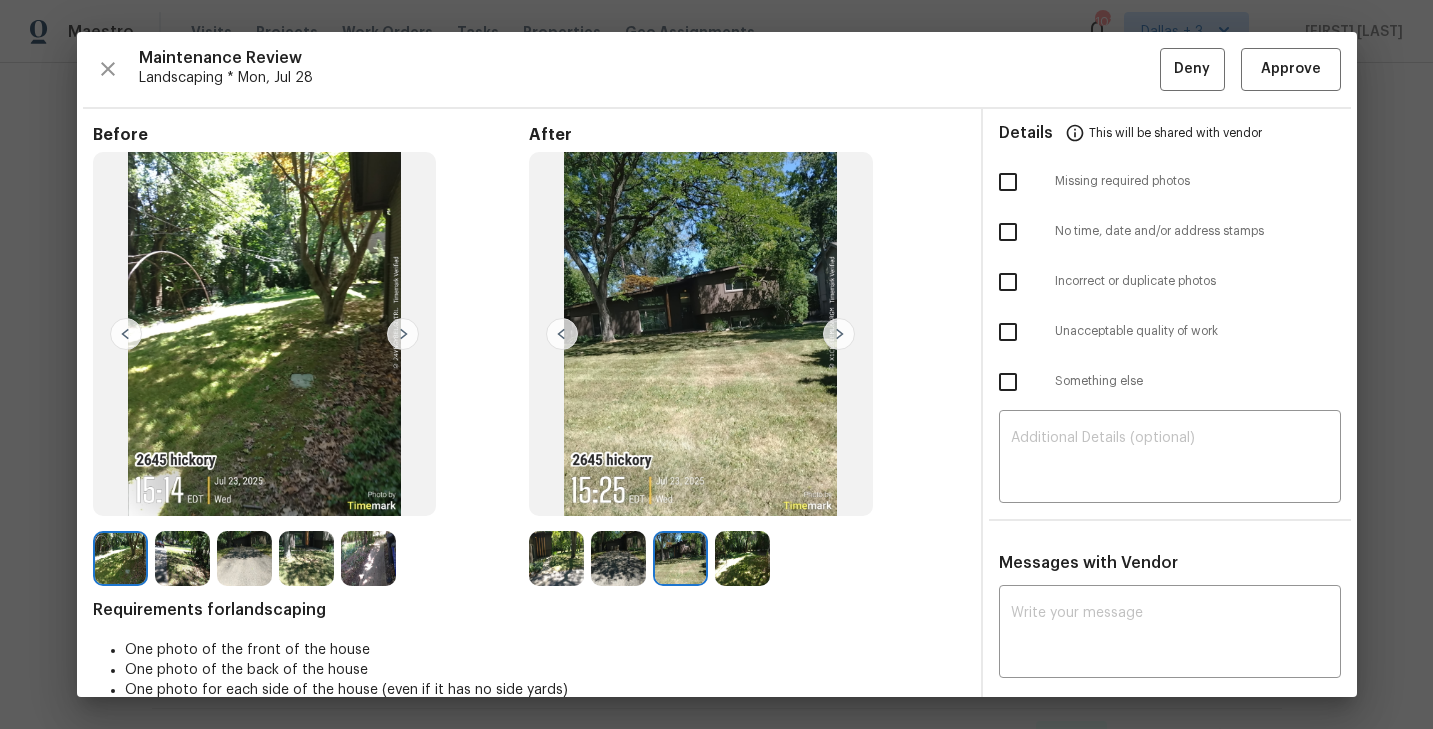 click at bounding box center [742, 558] 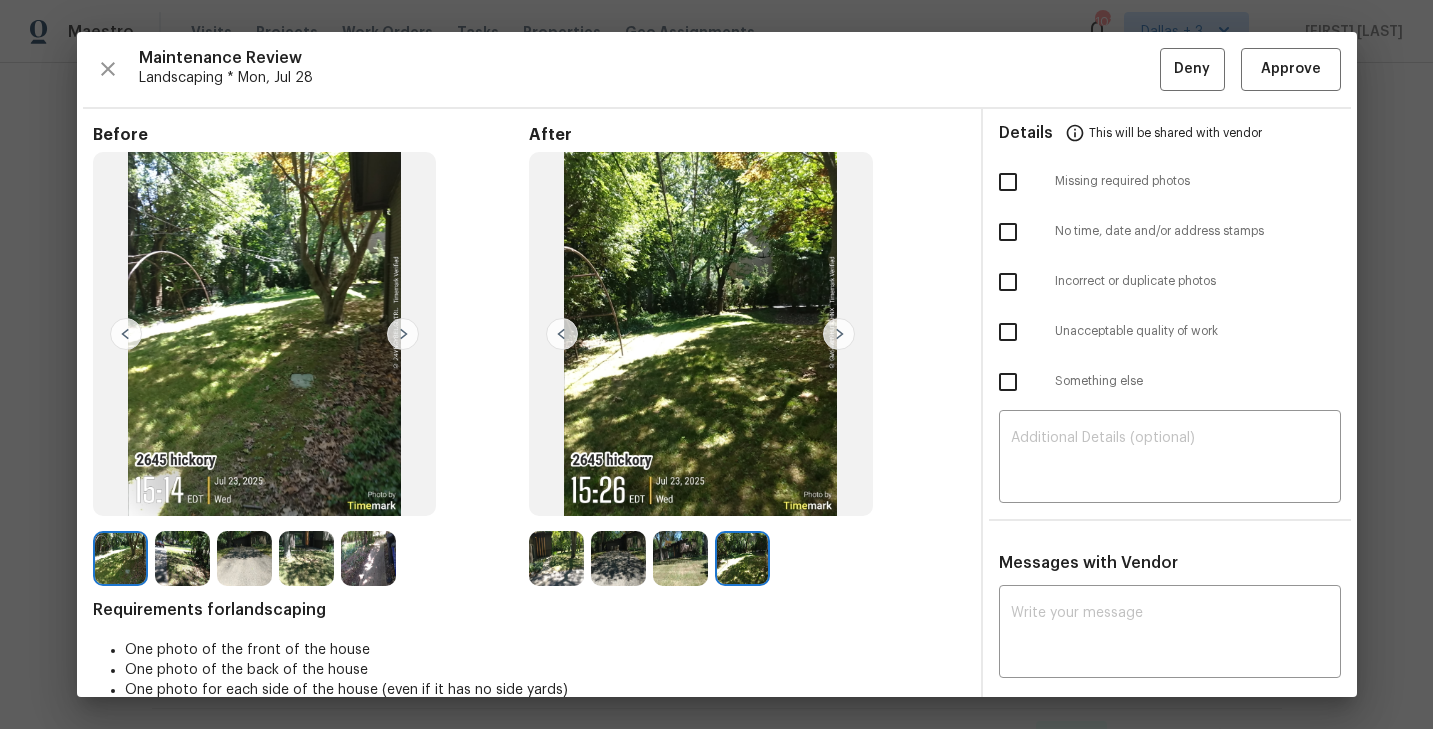 click at bounding box center (742, 558) 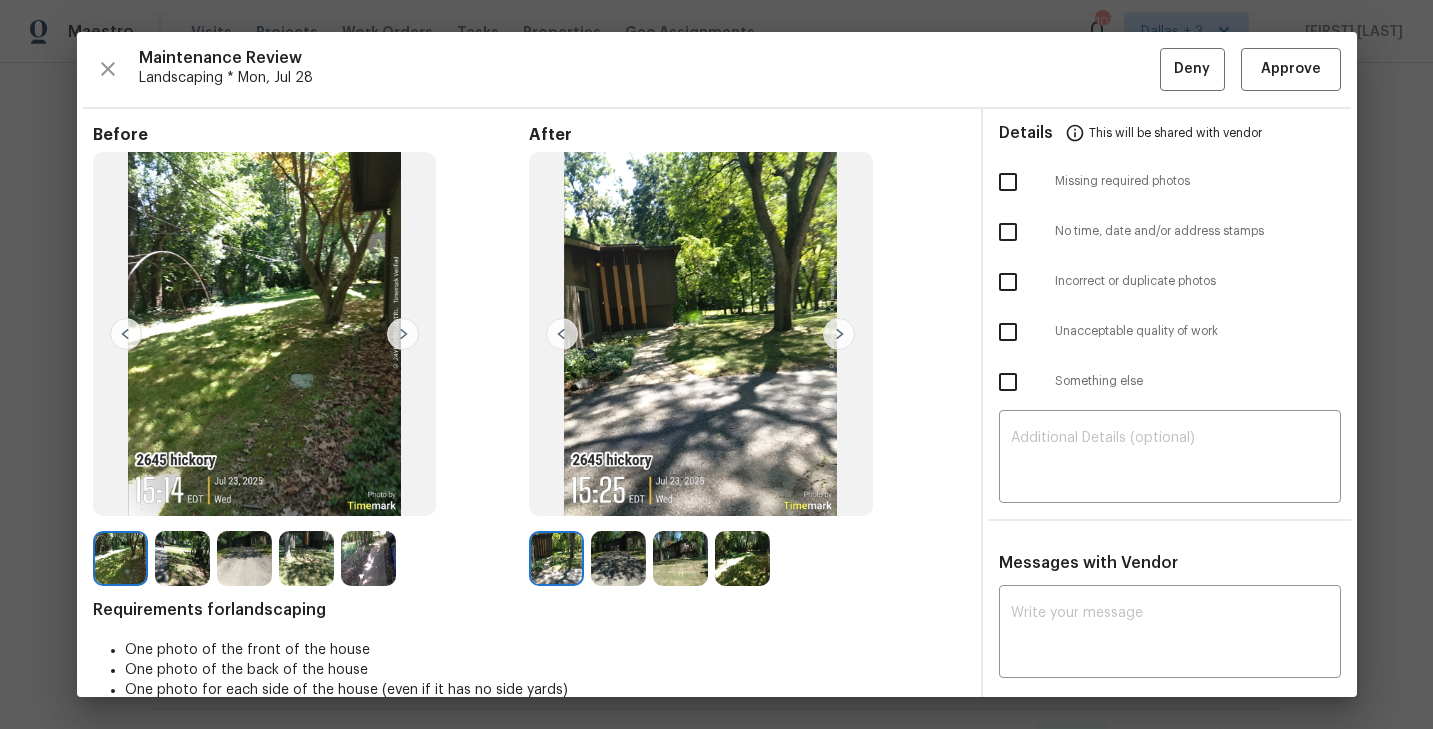 click at bounding box center [618, 558] 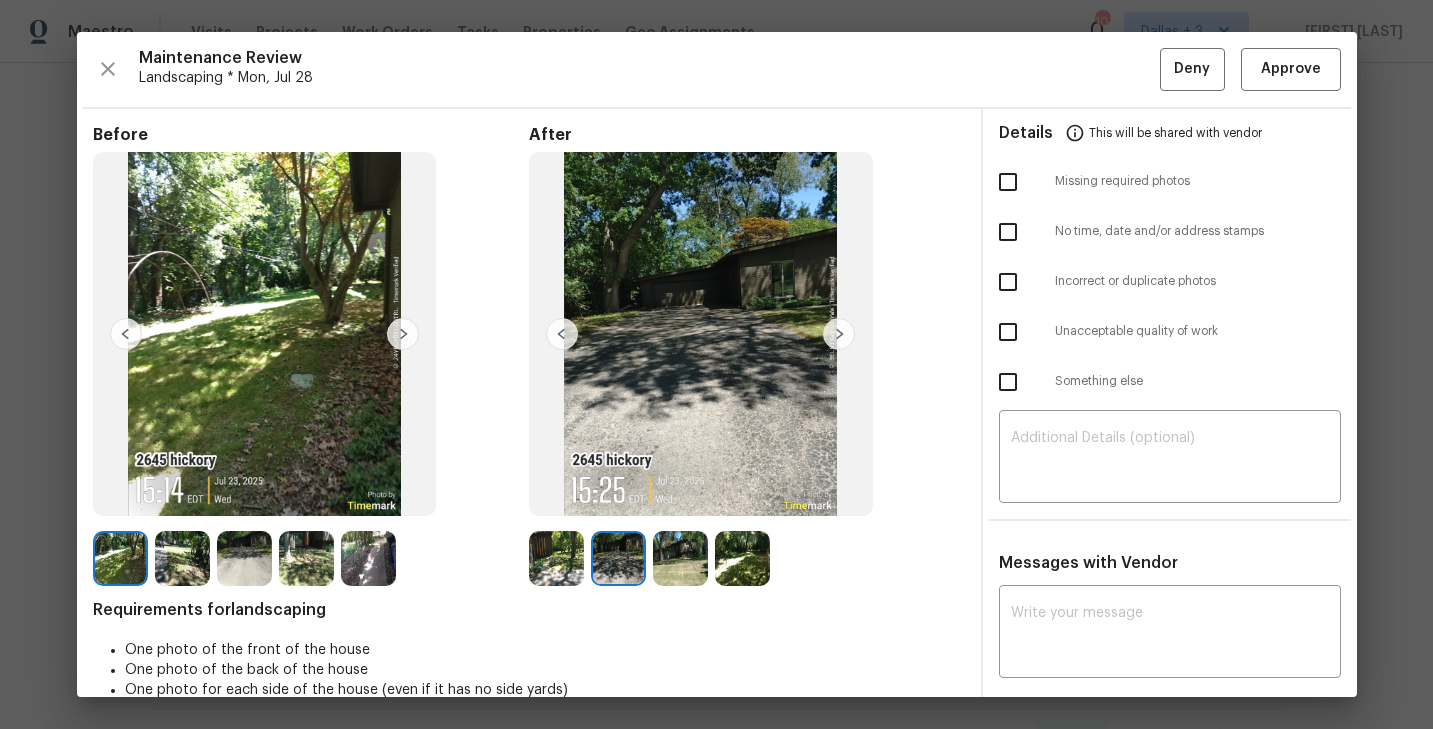 click at bounding box center [680, 558] 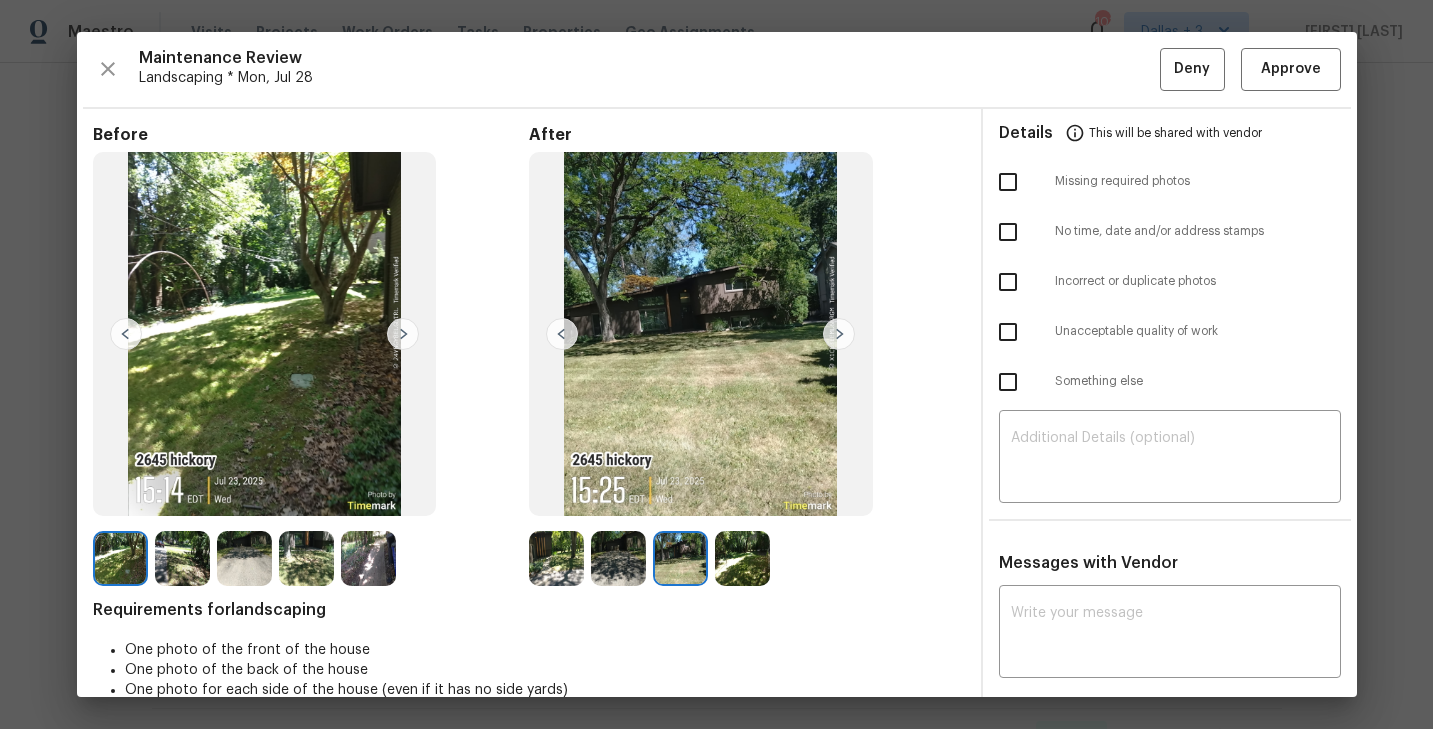 click at bounding box center (742, 558) 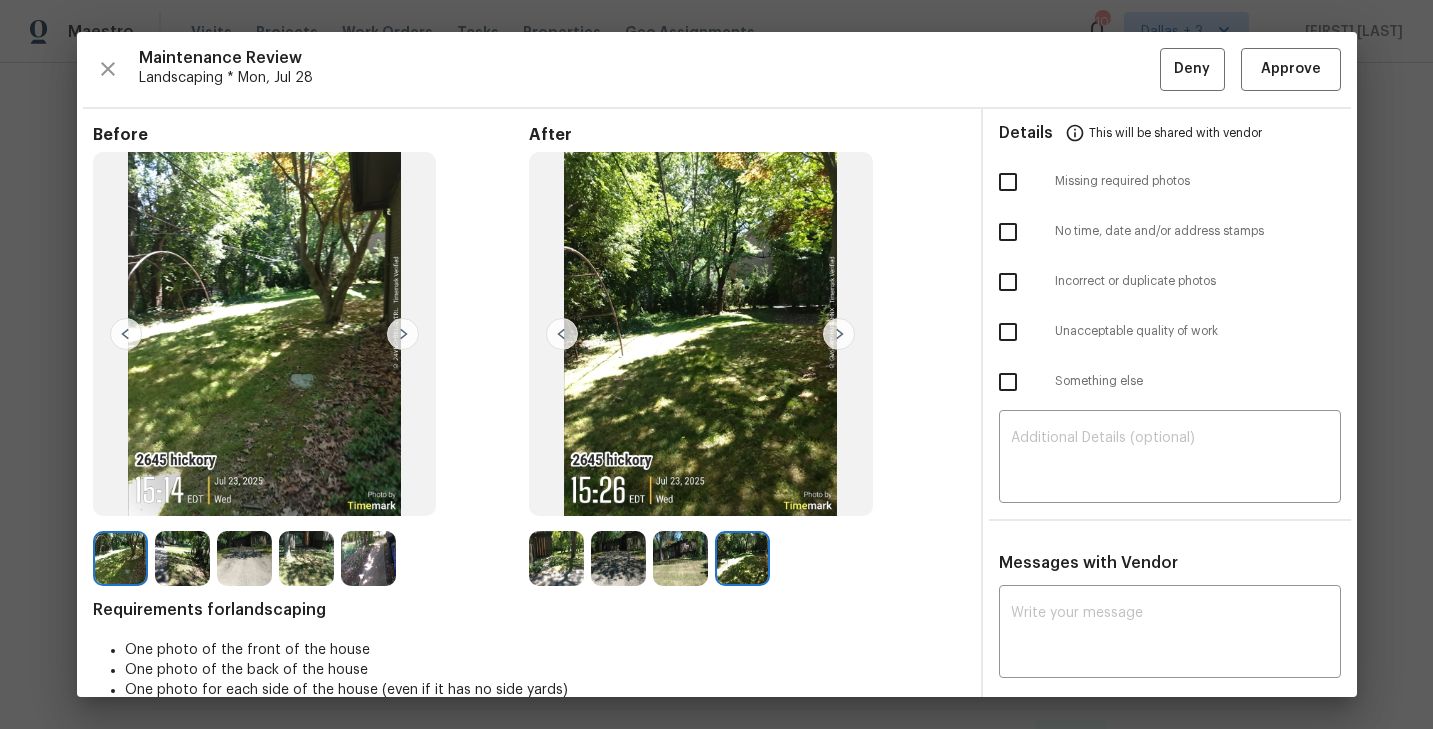 click at bounding box center [120, 558] 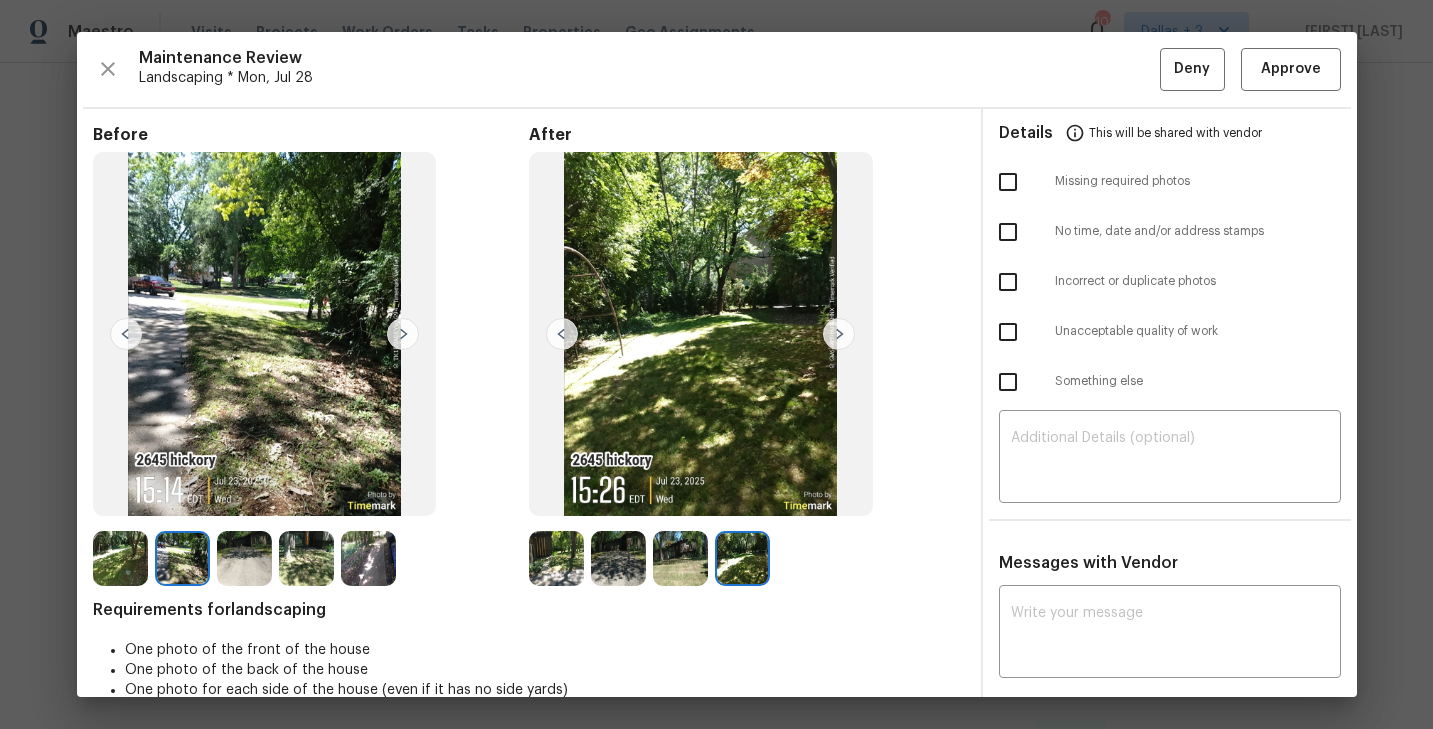 click at bounding box center (556, 558) 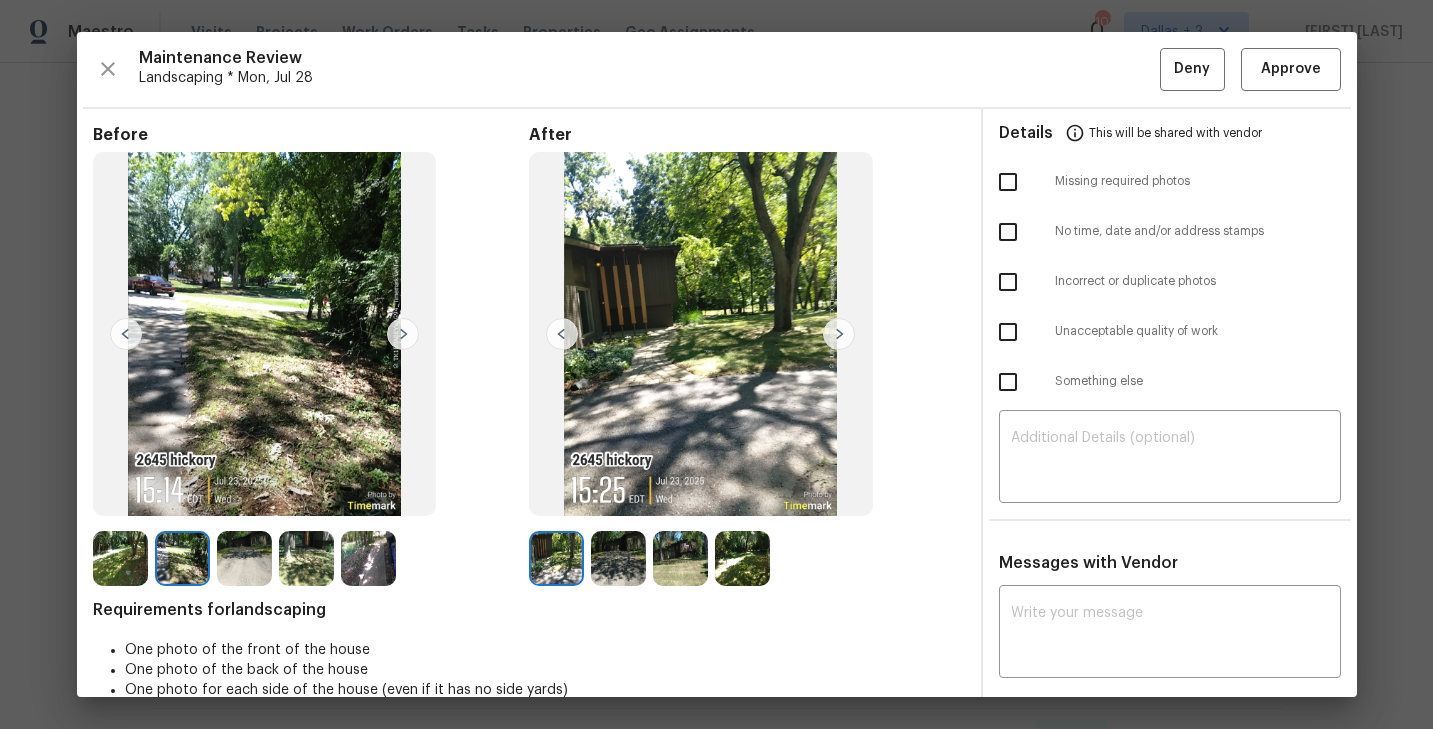 click at bounding box center [618, 558] 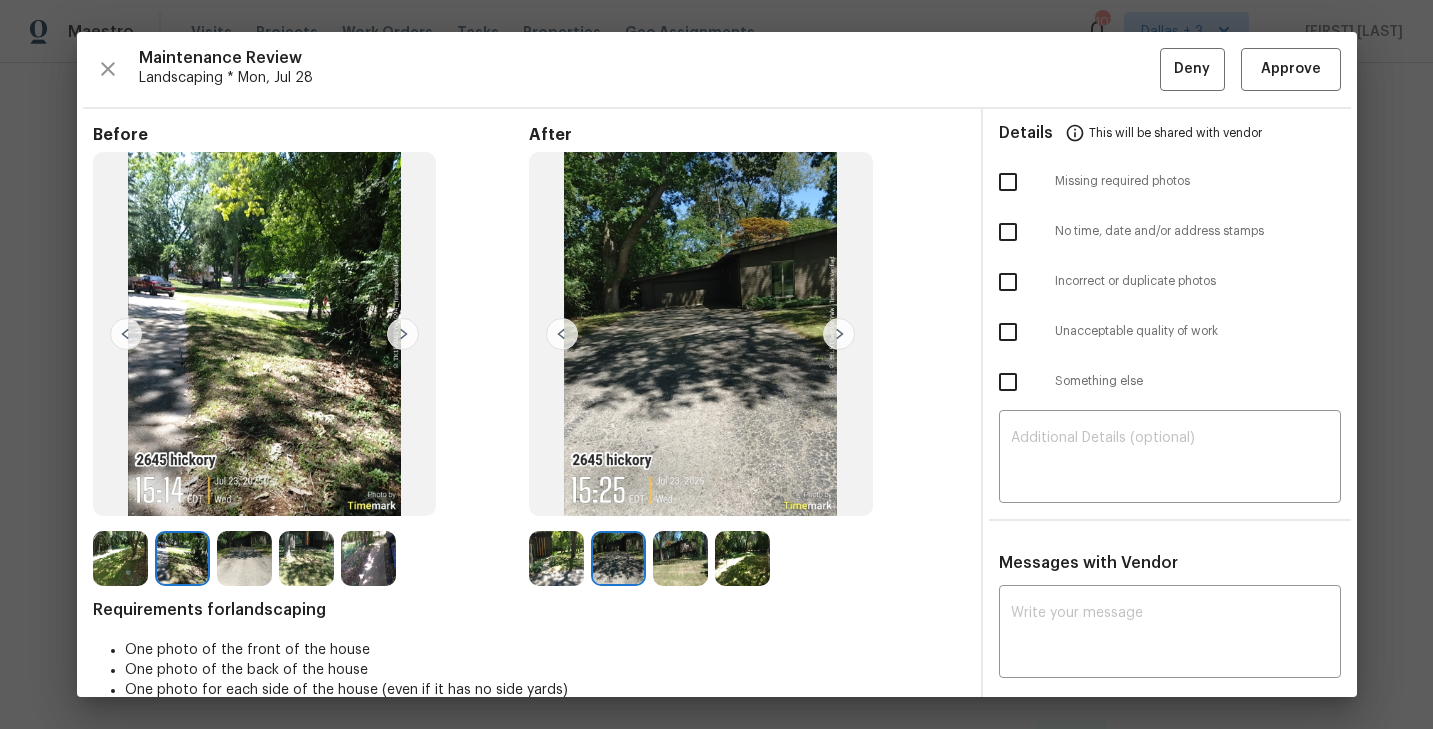click at bounding box center [680, 558] 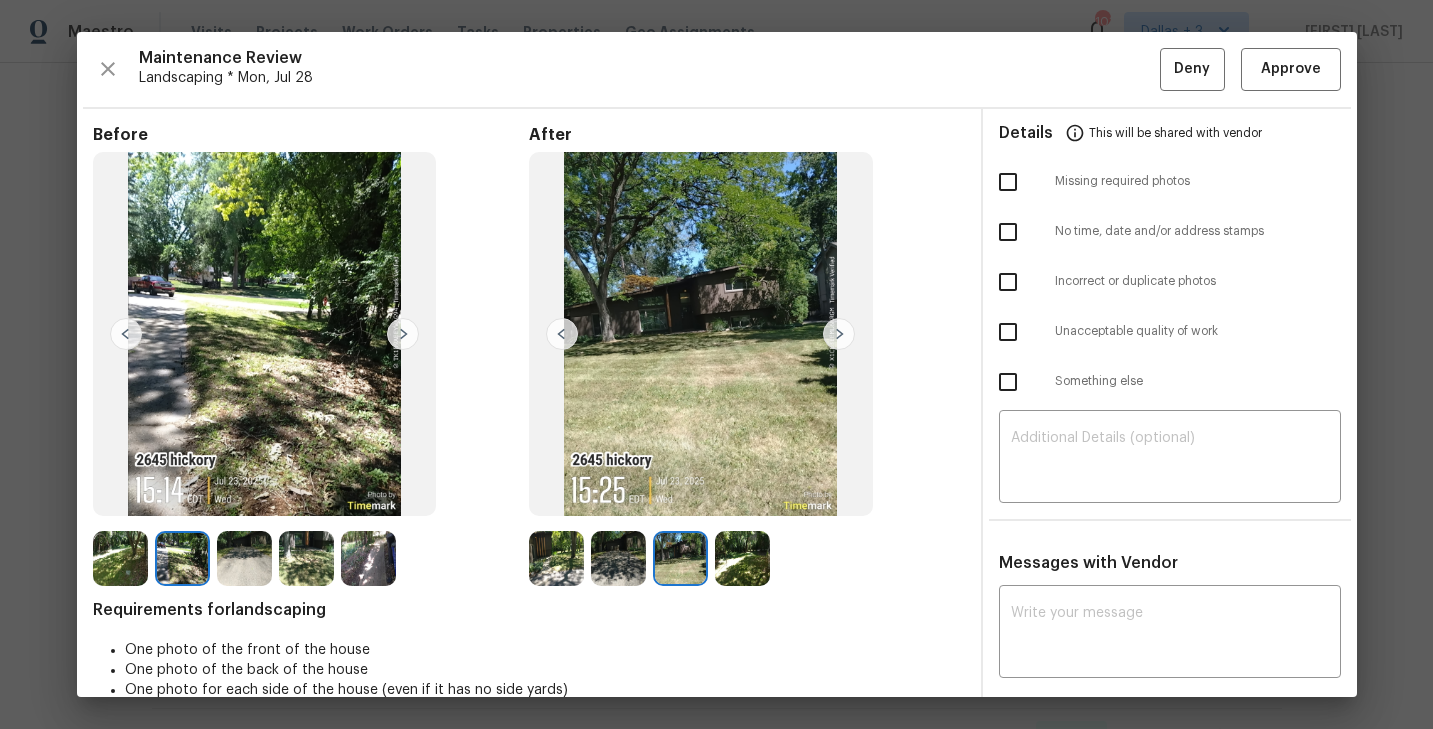 click at bounding box center (742, 558) 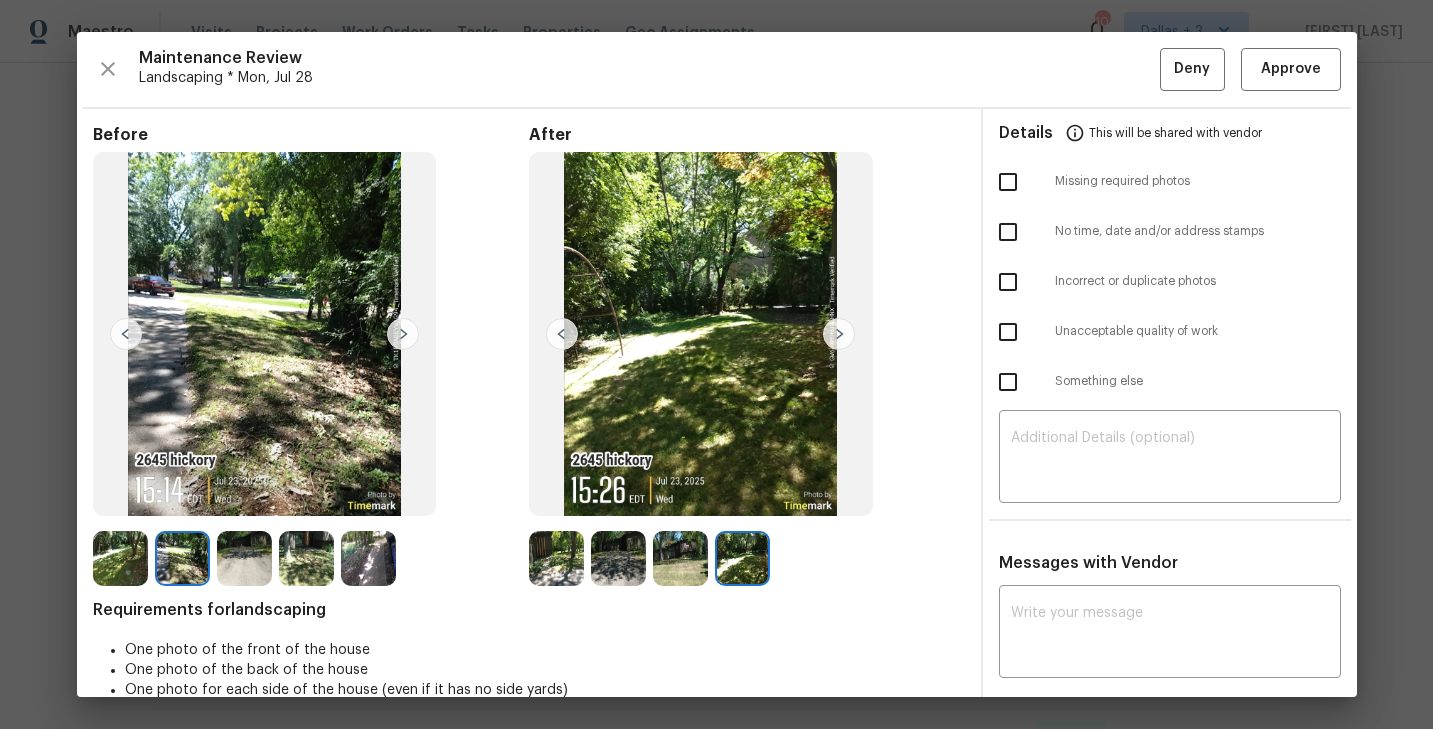 click at bounding box center (120, 558) 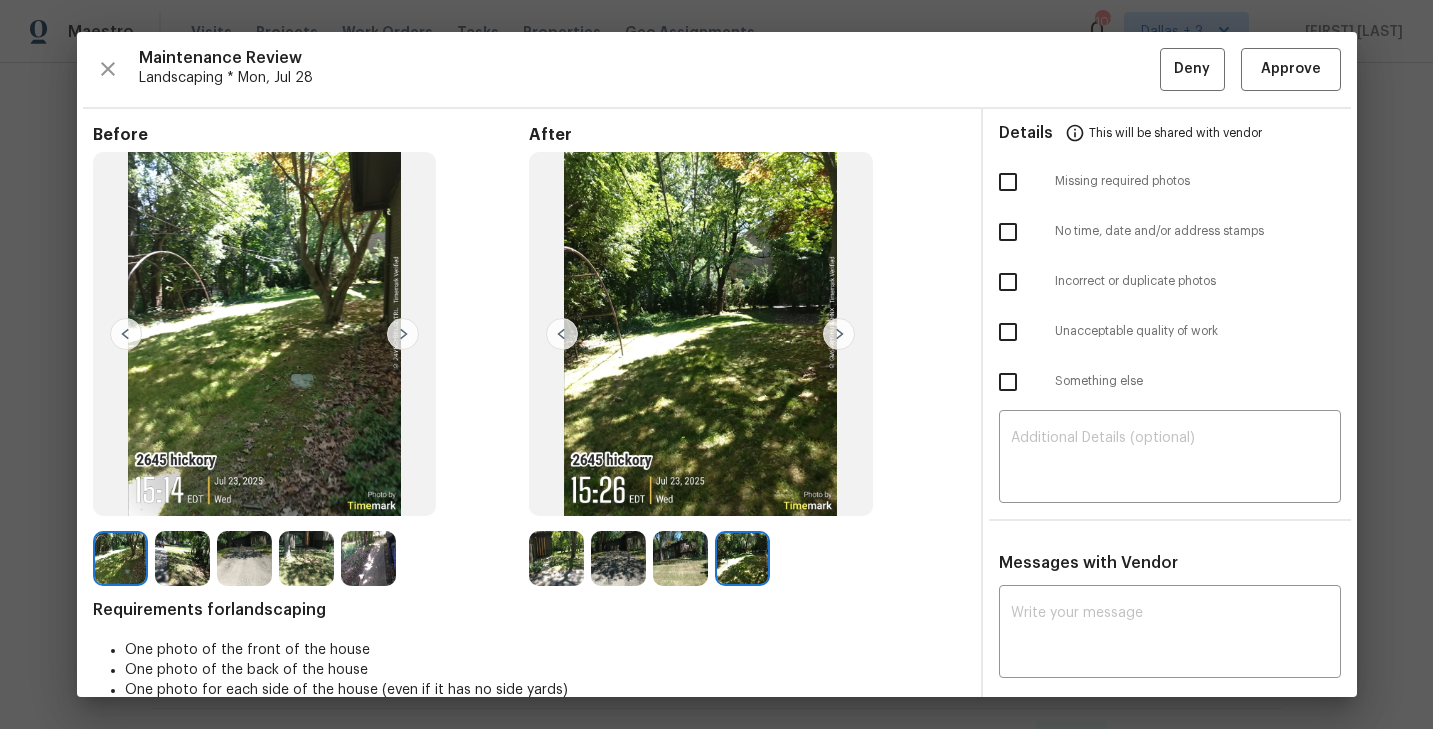 click at bounding box center (403, 334) 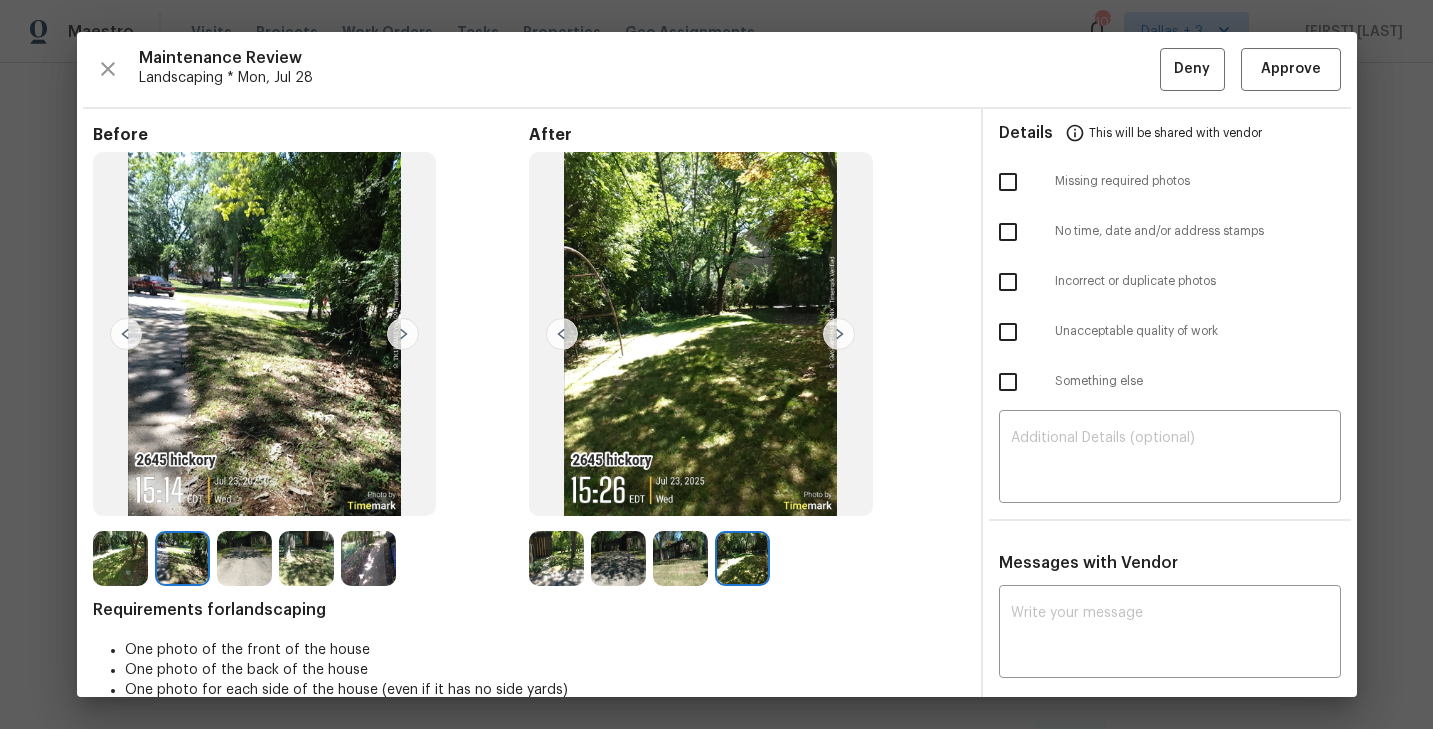 click at bounding box center [403, 334] 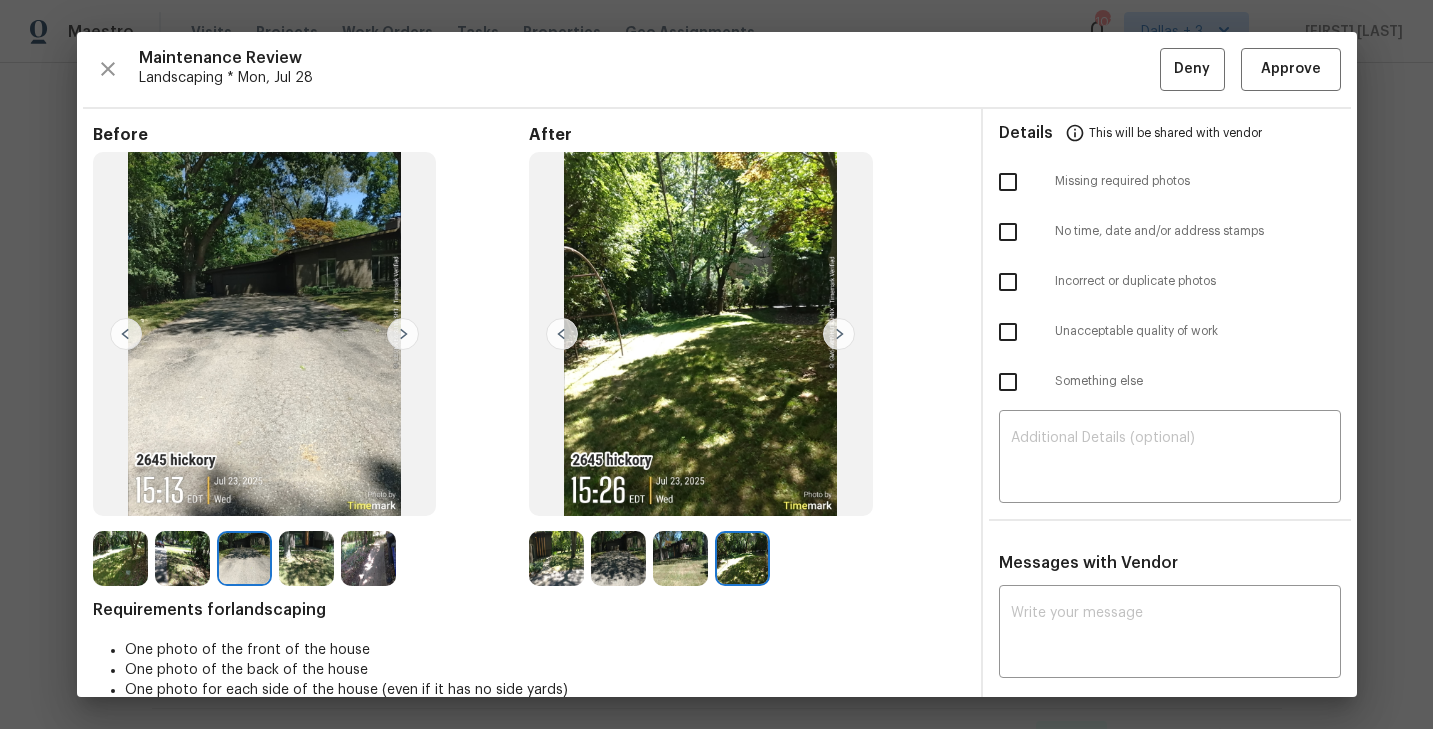 click at bounding box center (403, 334) 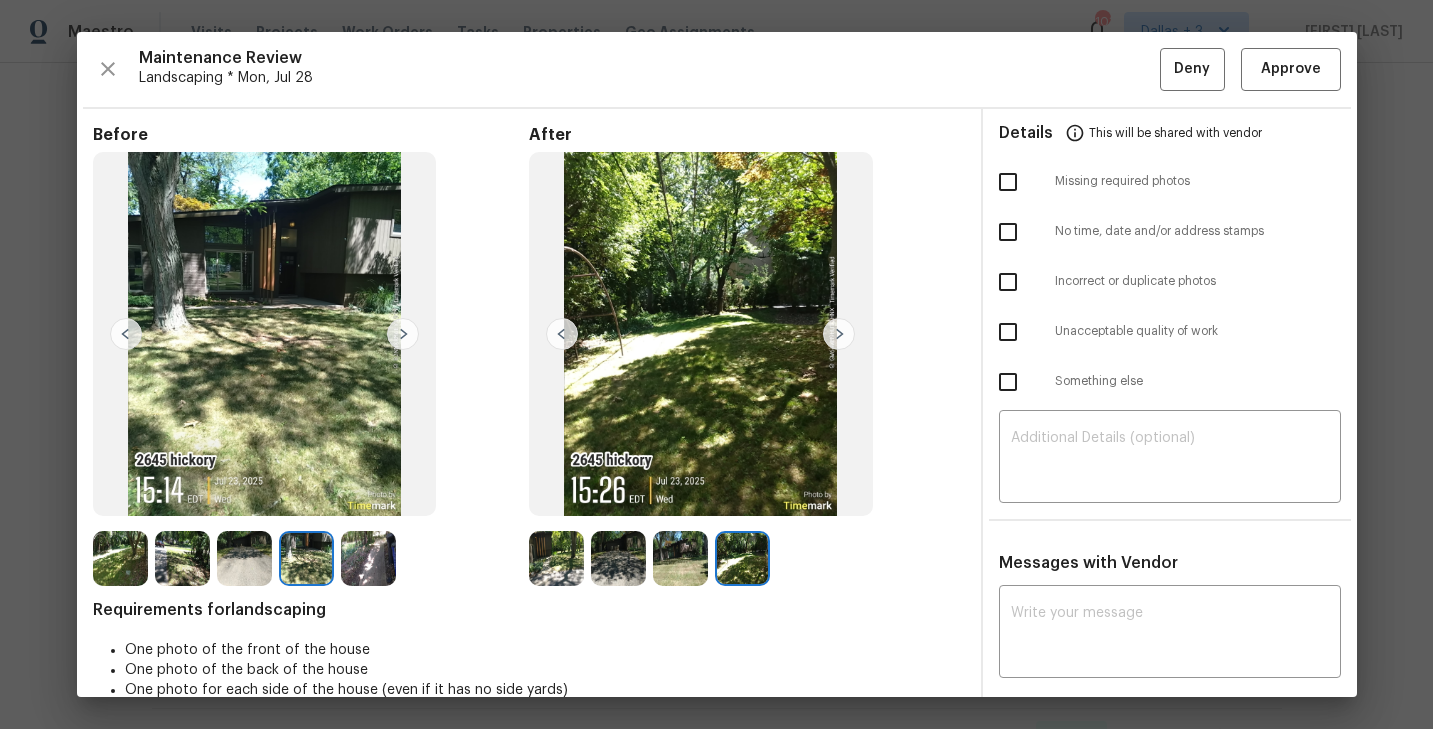 click at bounding box center (368, 558) 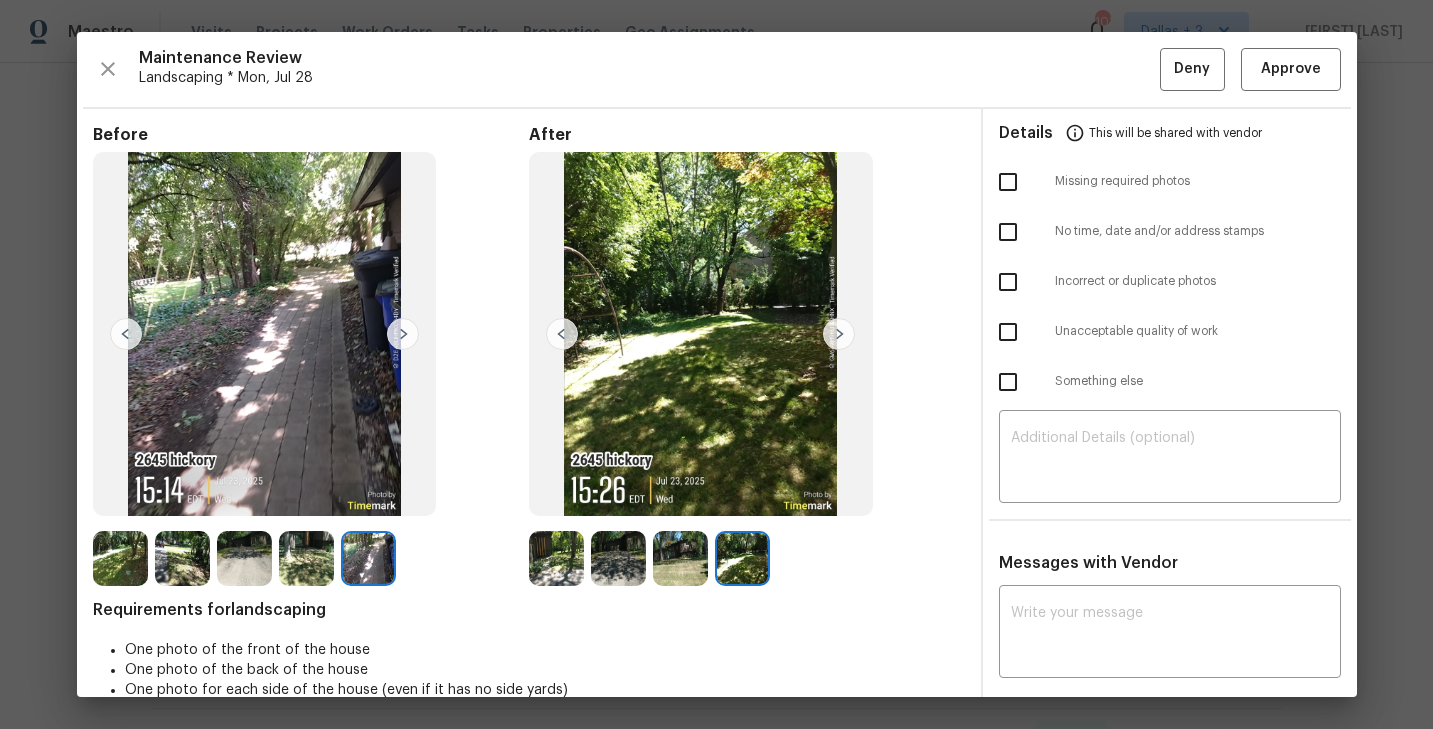 click at bounding box center [306, 558] 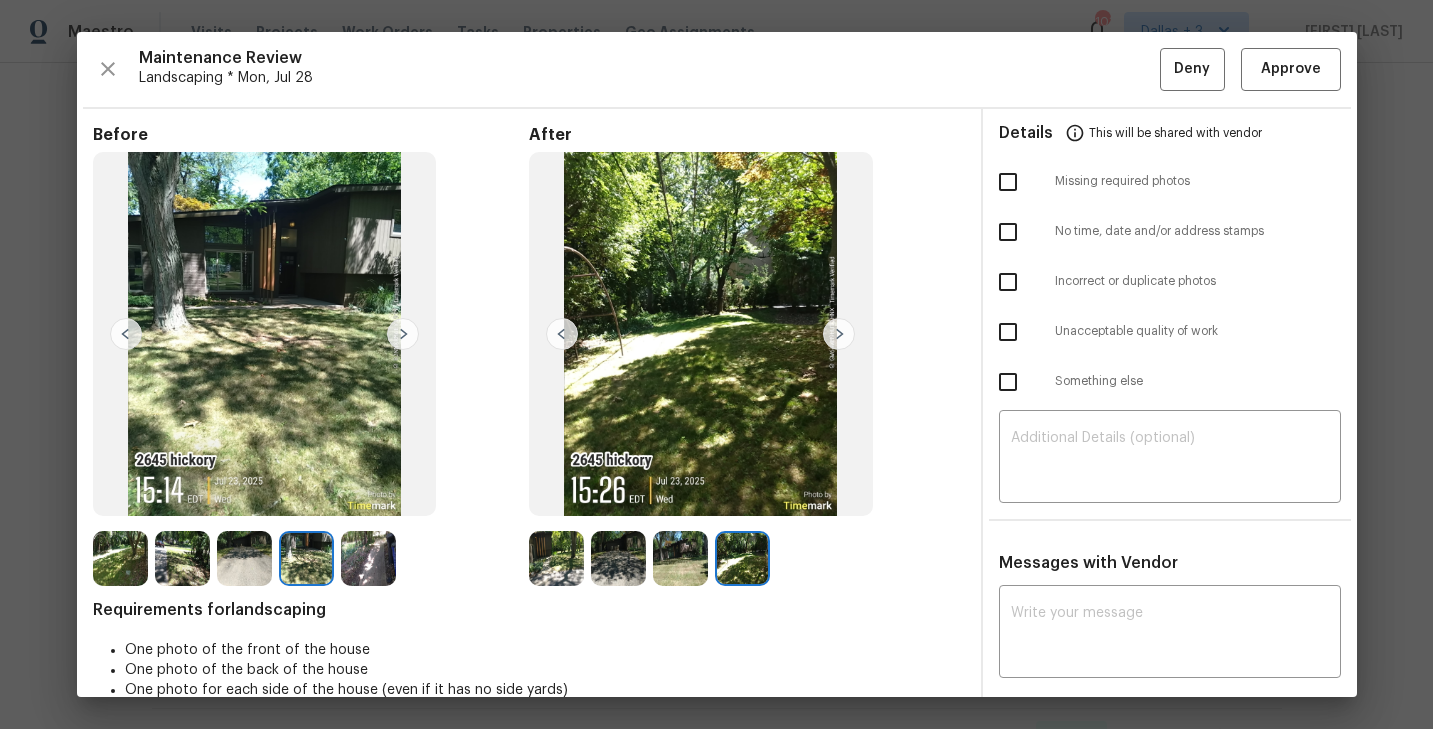 click at bounding box center (244, 558) 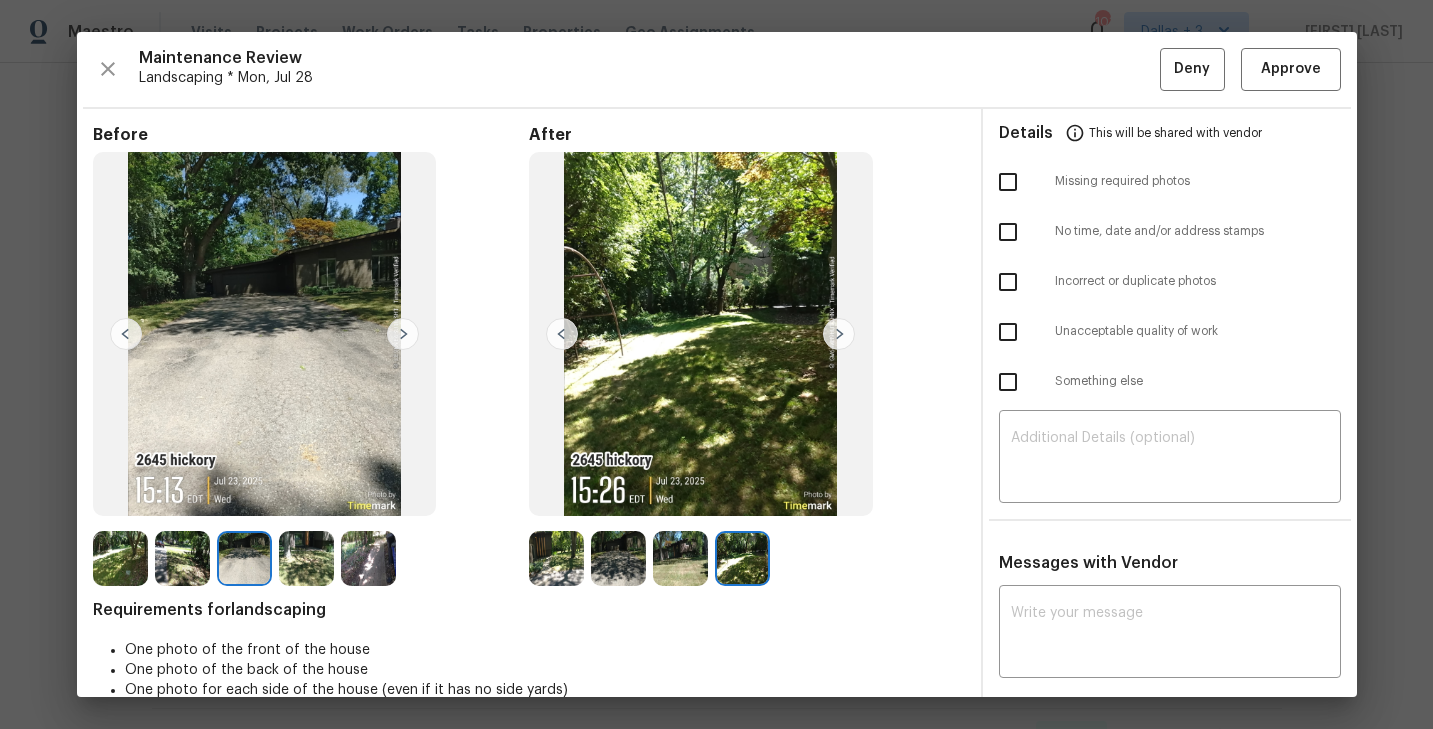 click at bounding box center (265, 334) 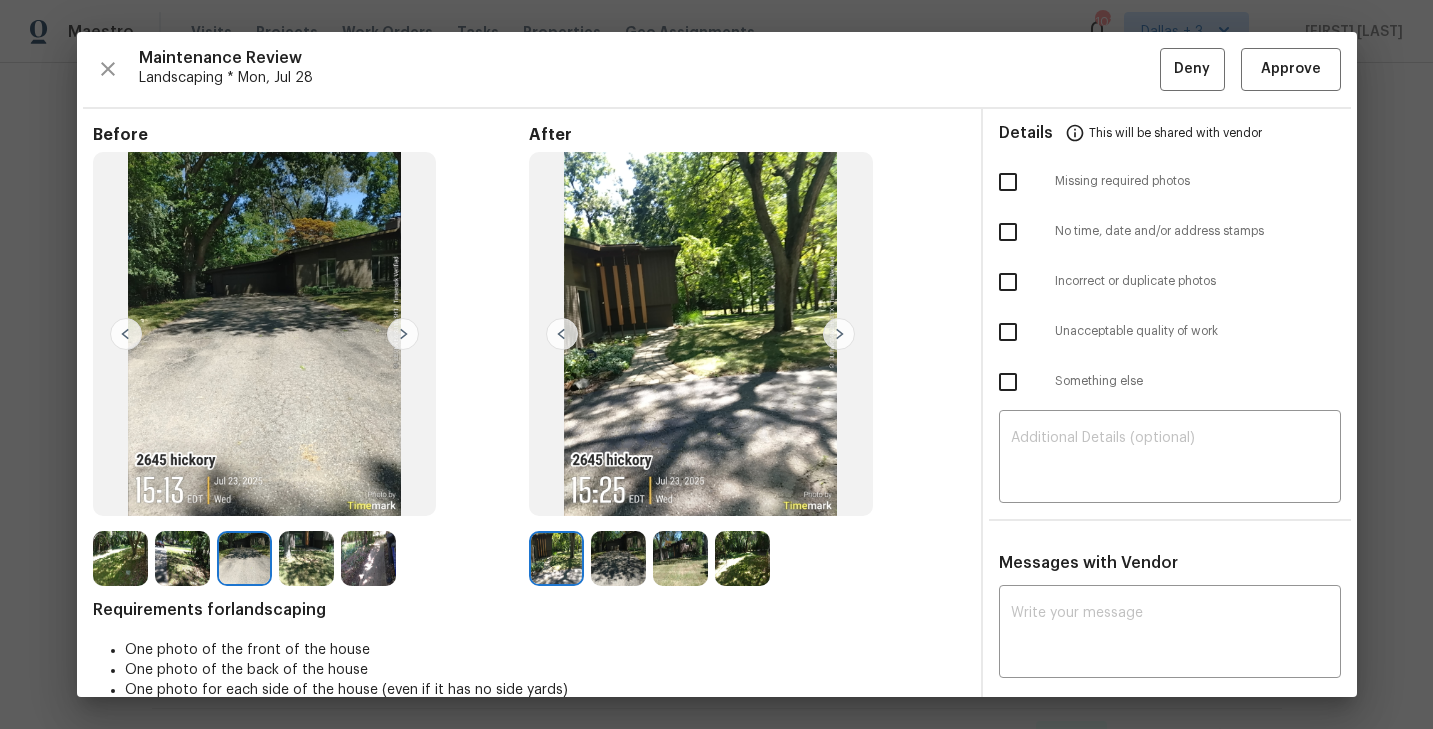 click at bounding box center [839, 334] 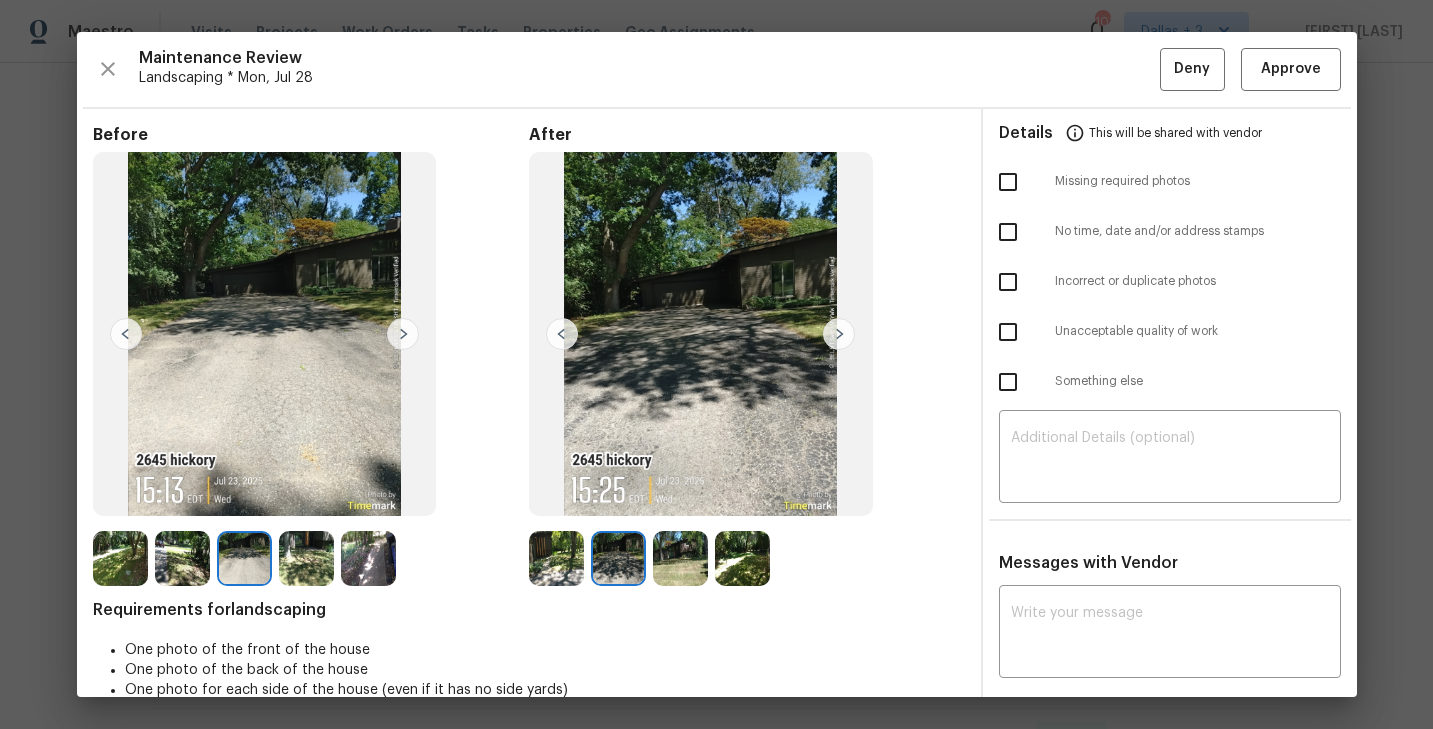 click on "Maintenance Review" at bounding box center [649, 58] 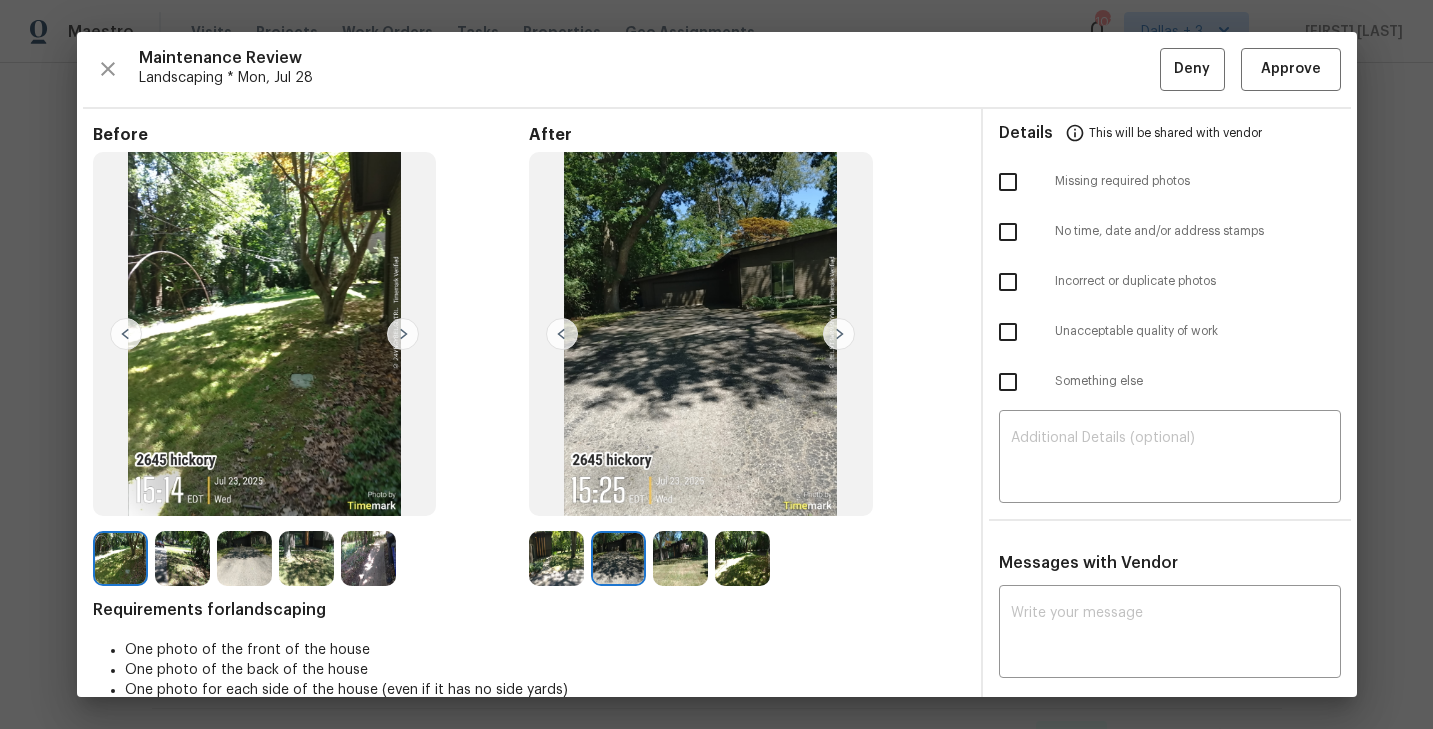 click at bounding box center (120, 558) 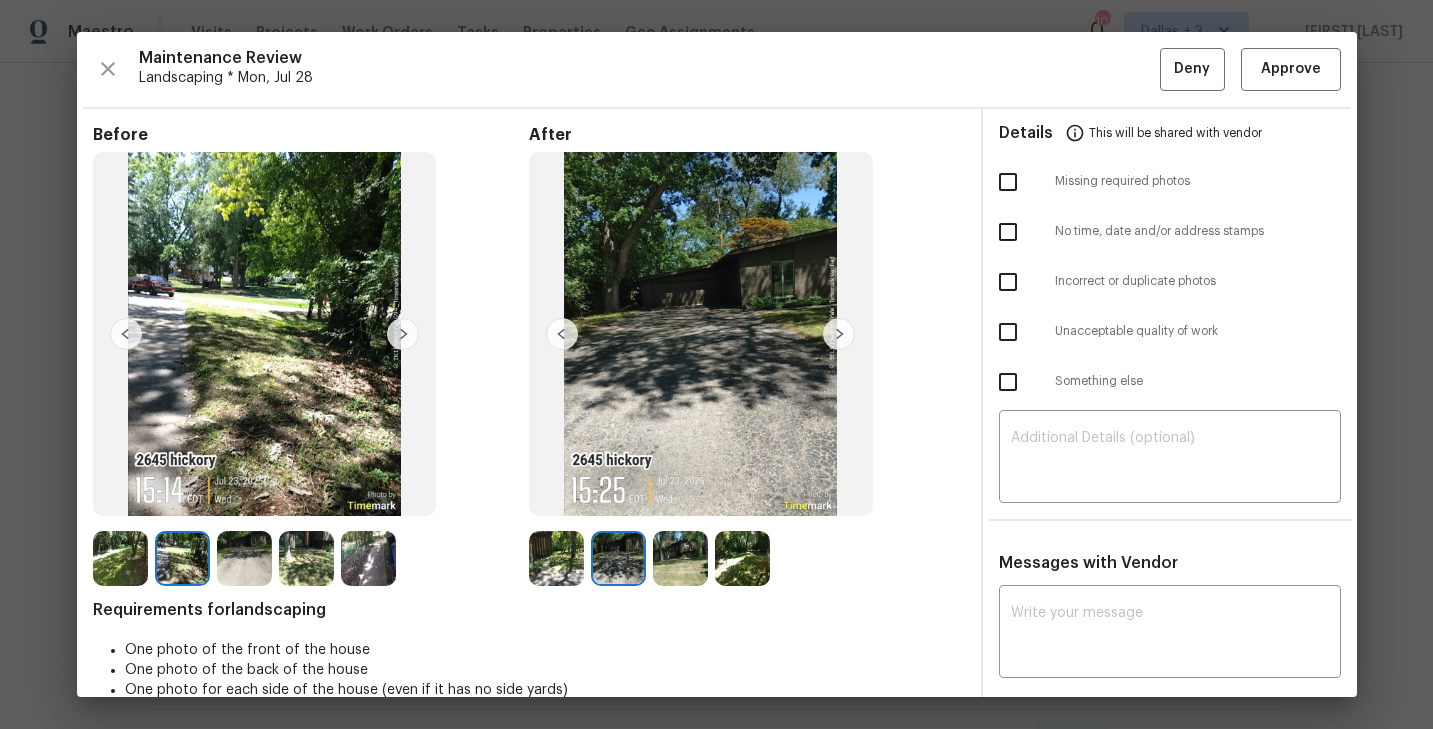 click at bounding box center (403, 334) 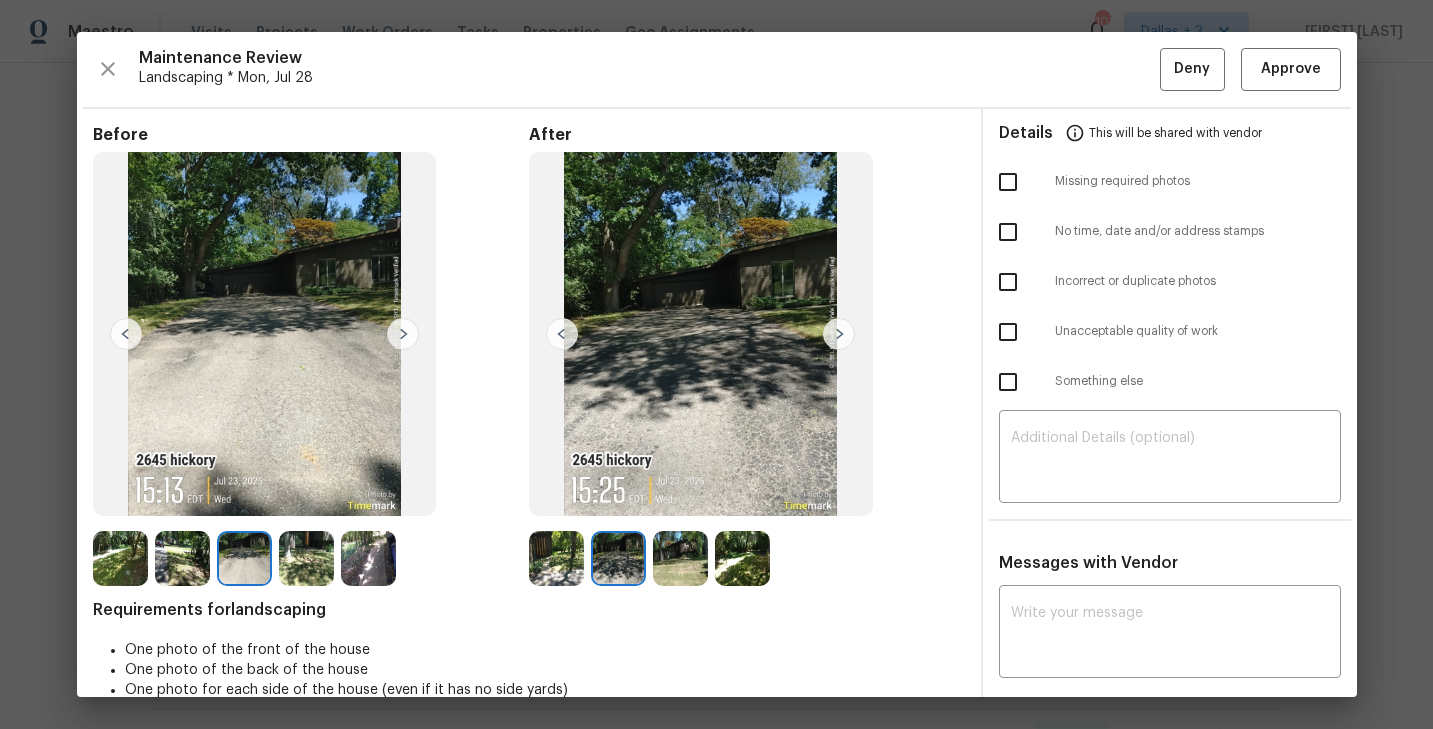 click at bounding box center [839, 334] 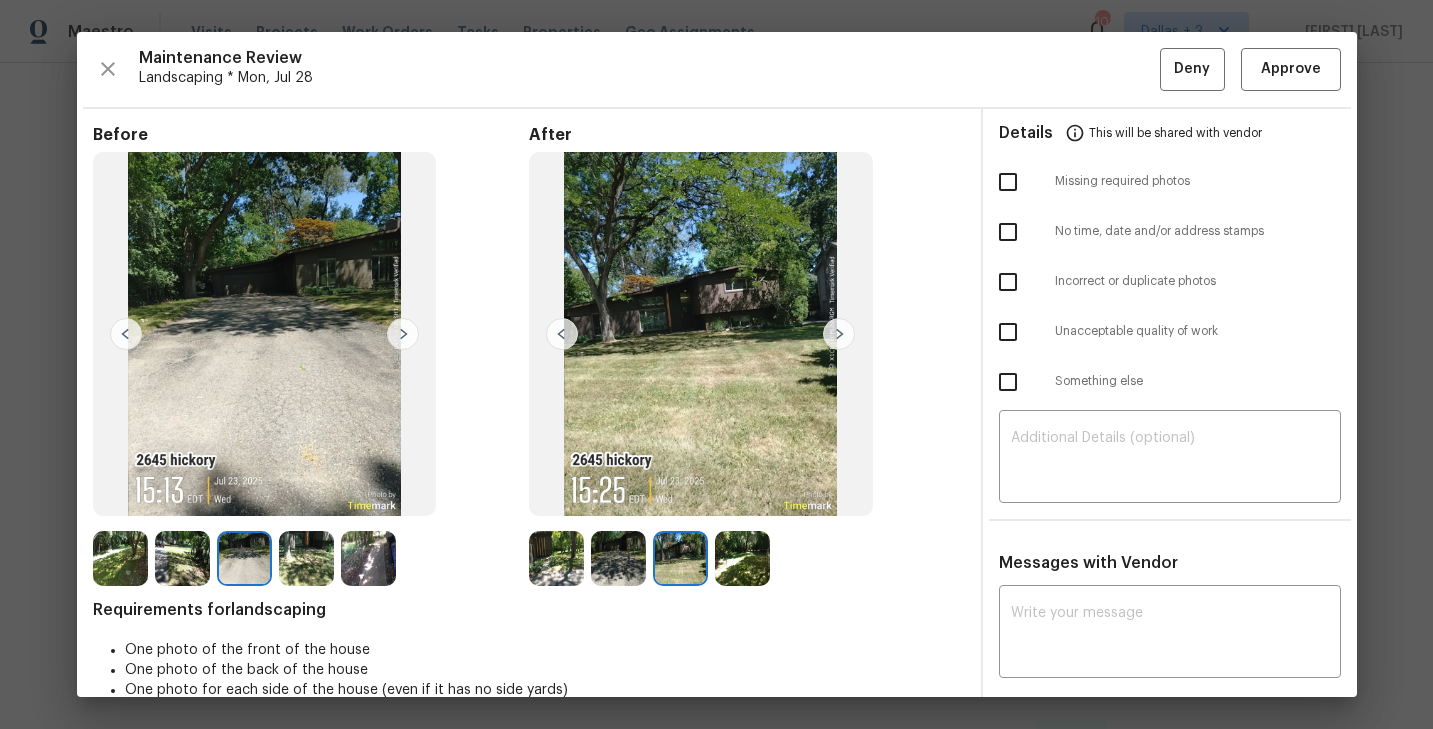 click at bounding box center (839, 334) 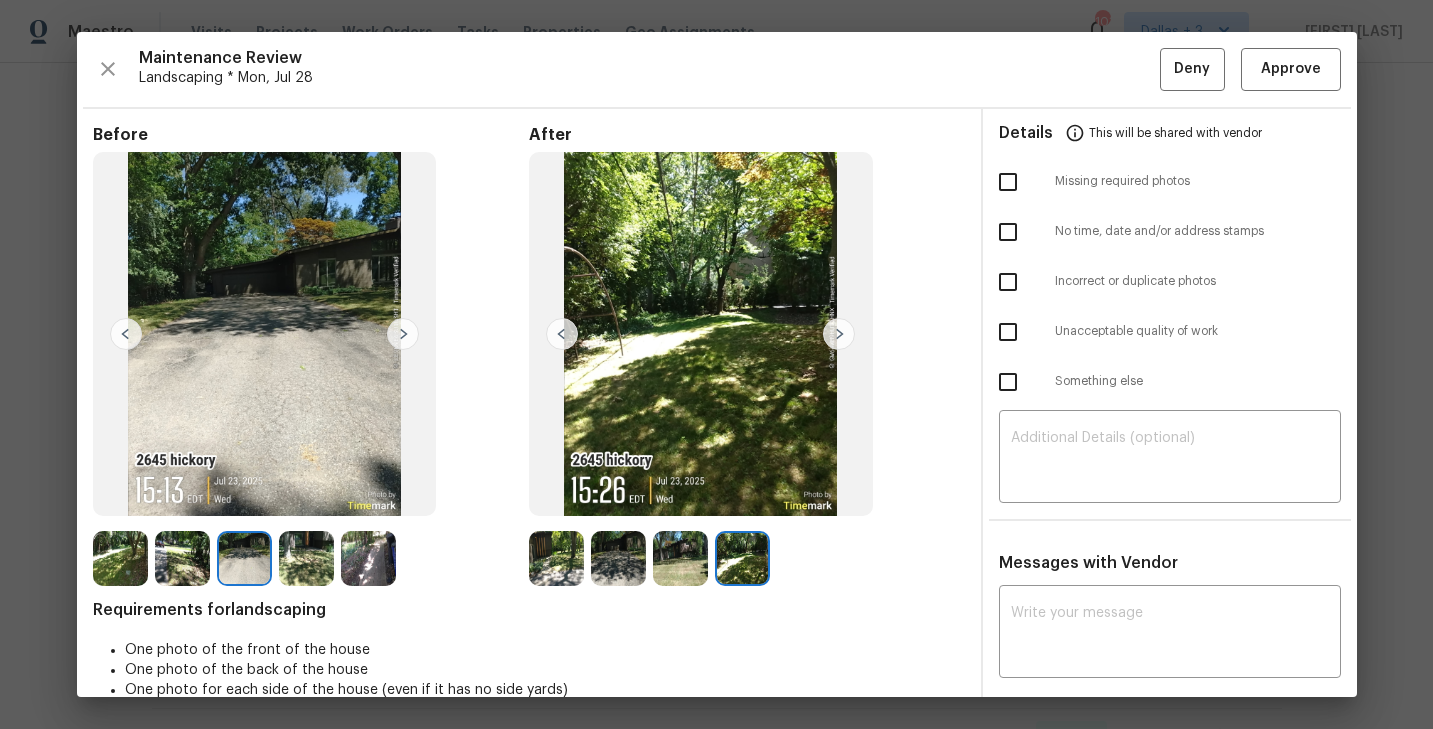 click at bounding box center (839, 334) 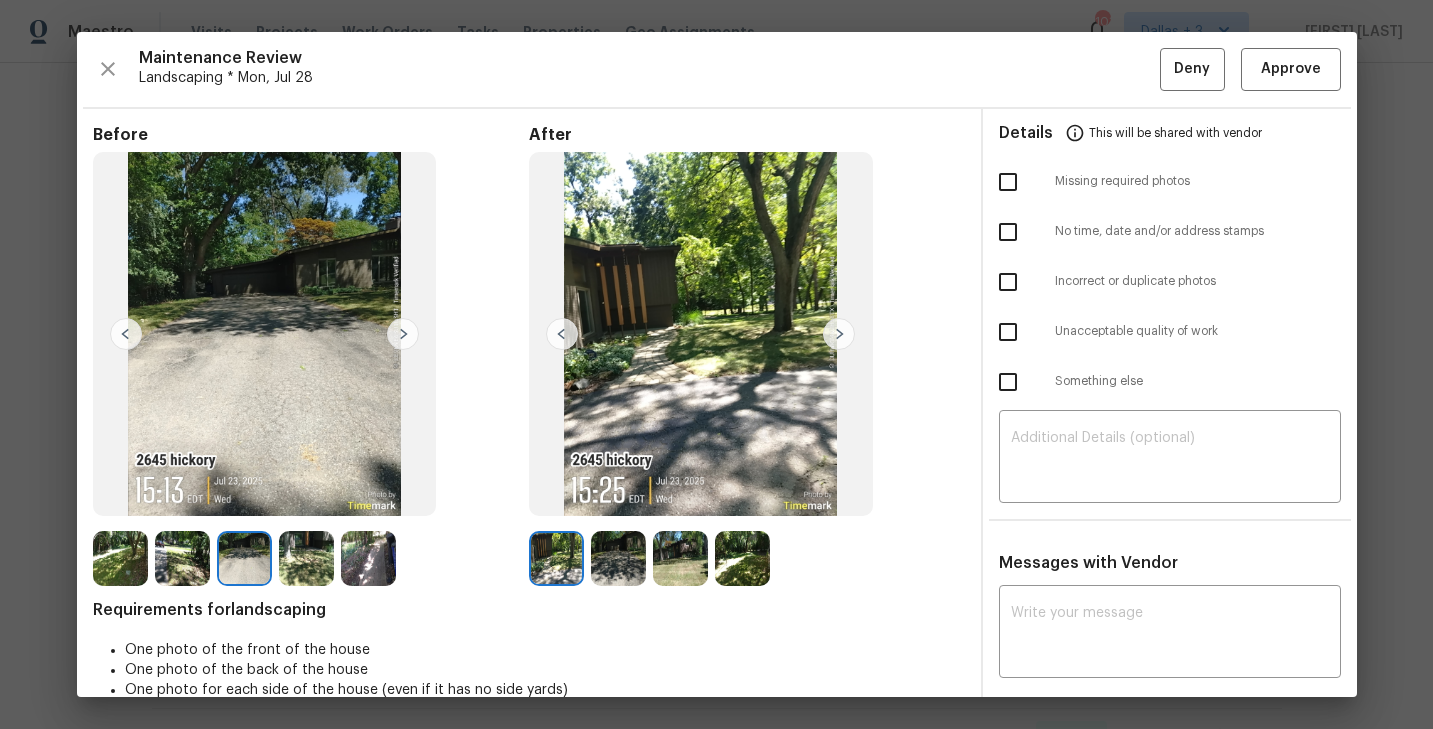 click at bounding box center [839, 334] 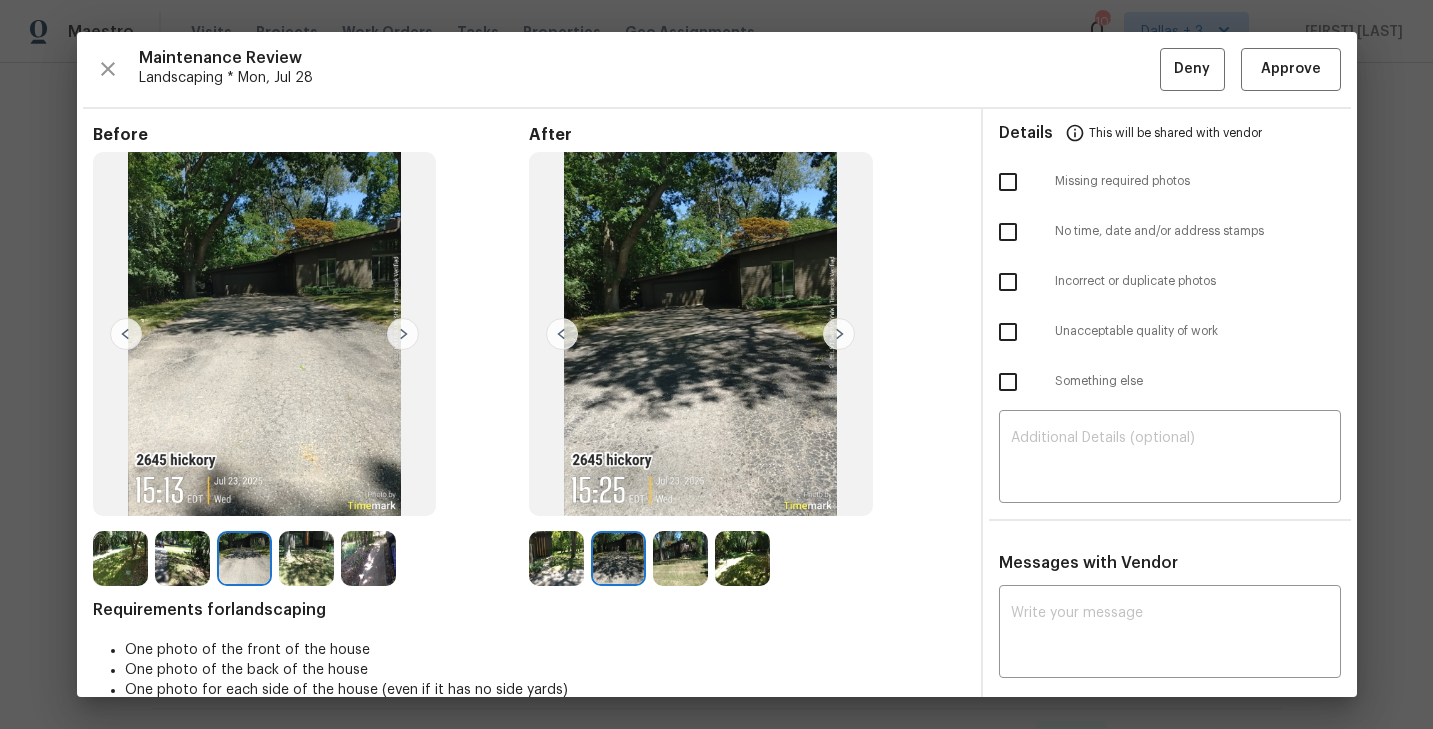 click at bounding box center (839, 334) 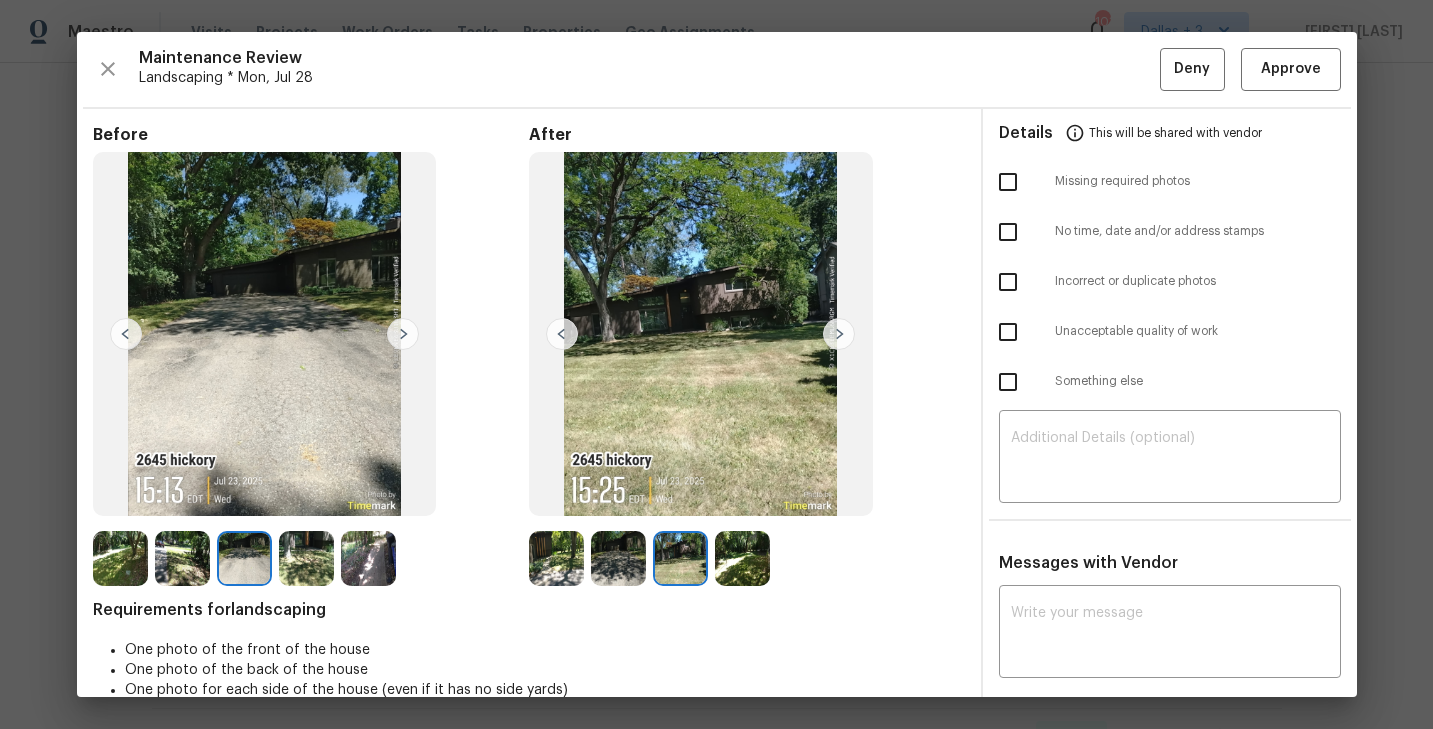 click at bounding box center [839, 334] 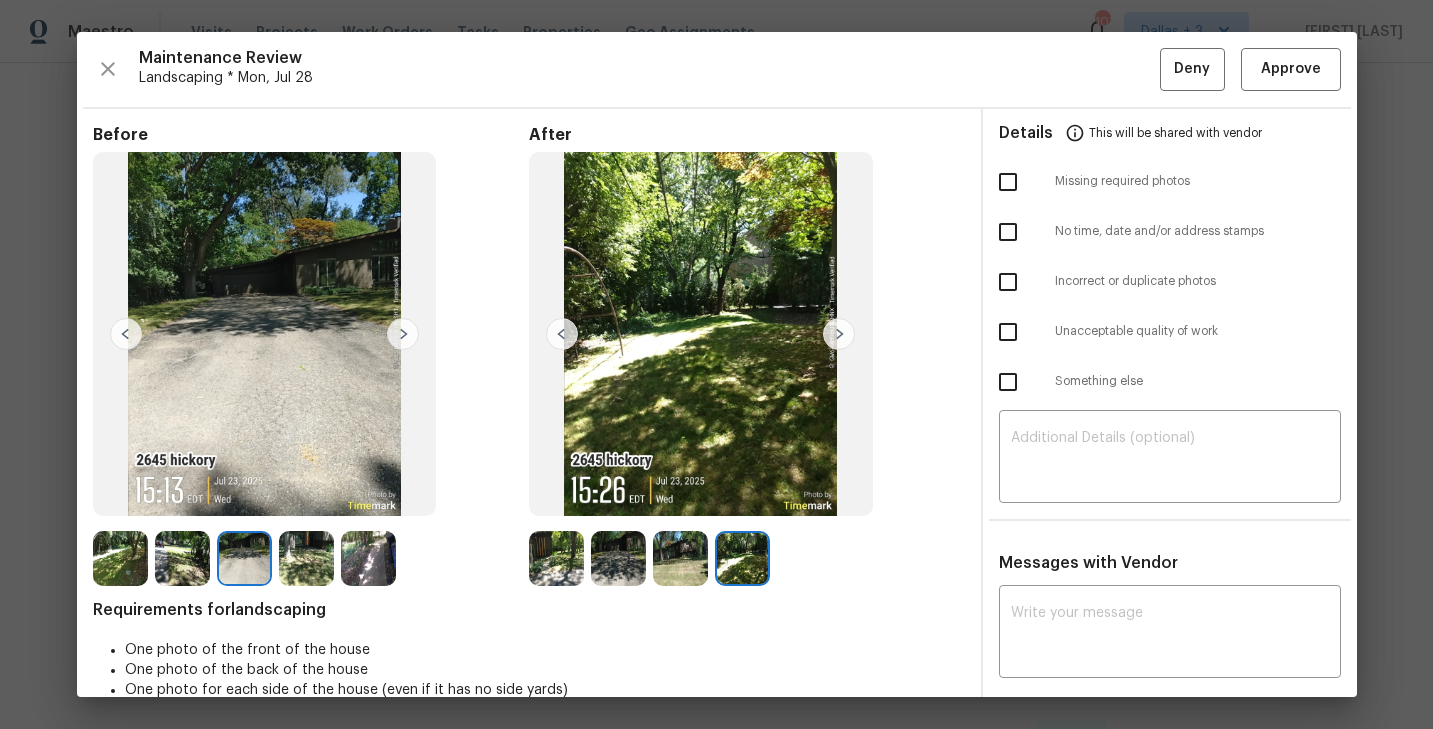 click at bounding box center [839, 334] 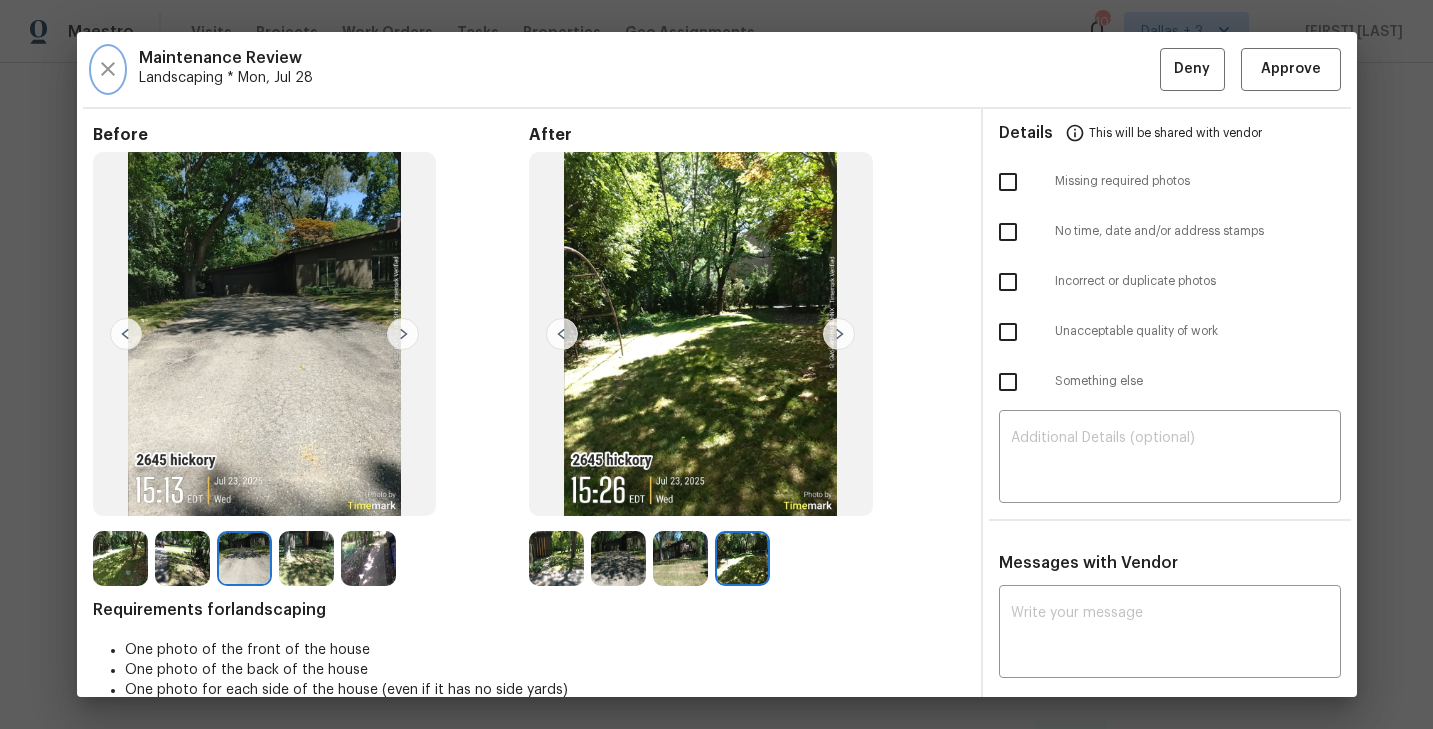 click 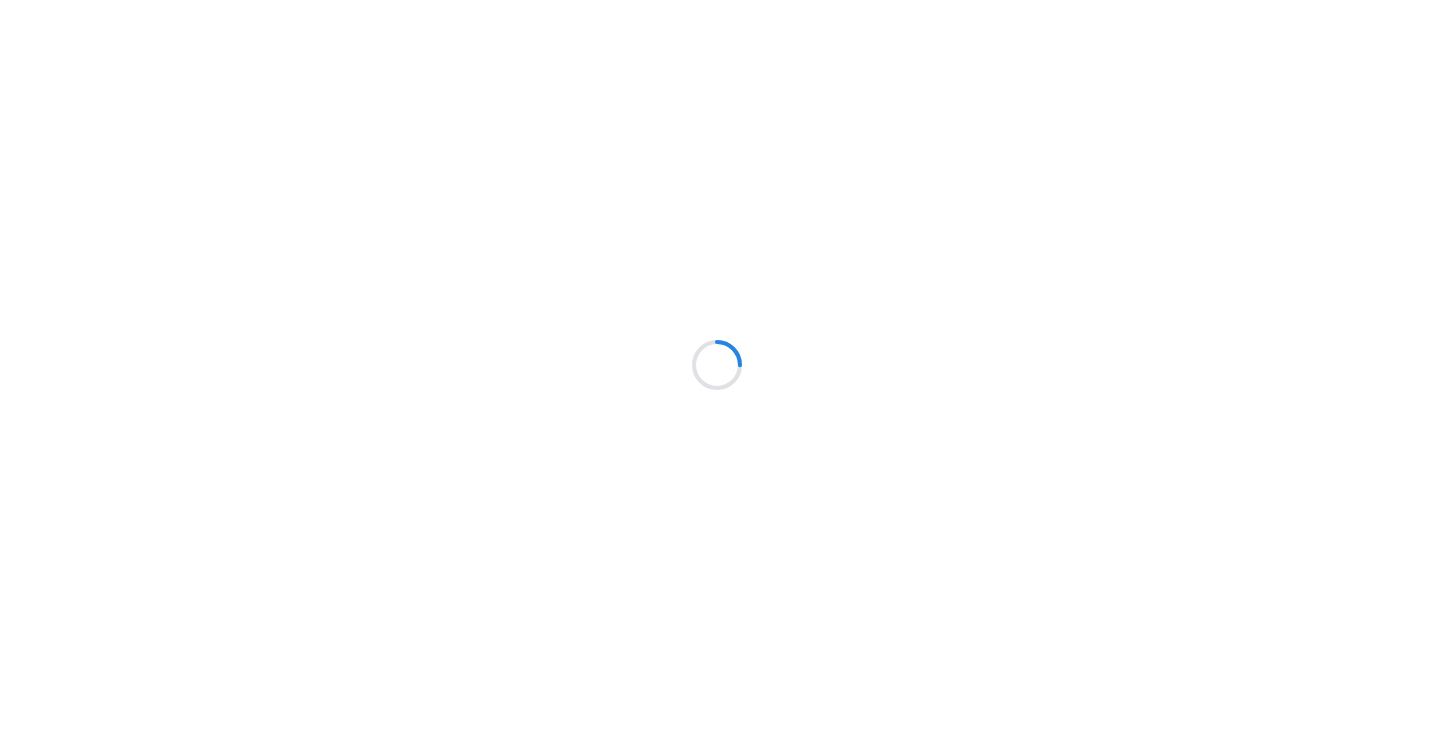 scroll, scrollTop: 0, scrollLeft: 0, axis: both 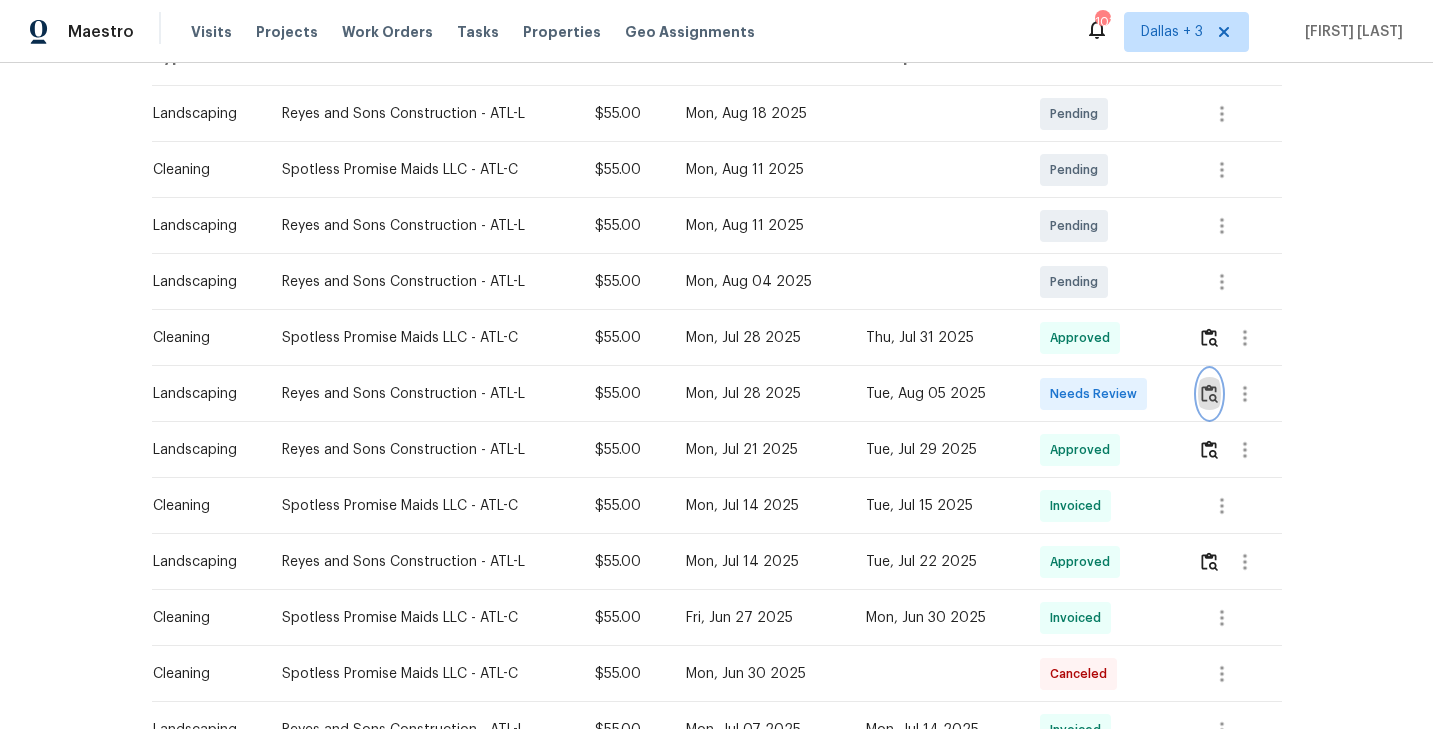 click at bounding box center (1209, 393) 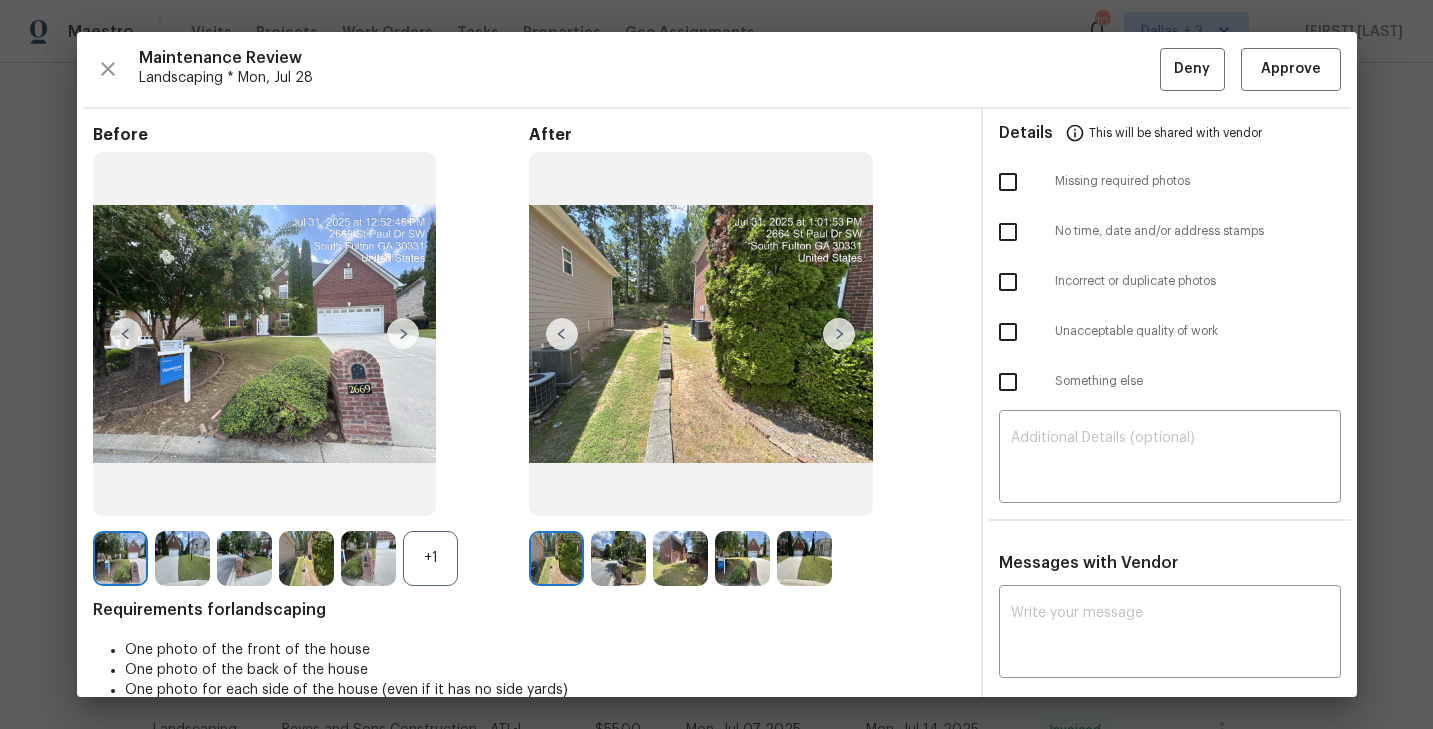 click on "+1" at bounding box center [430, 558] 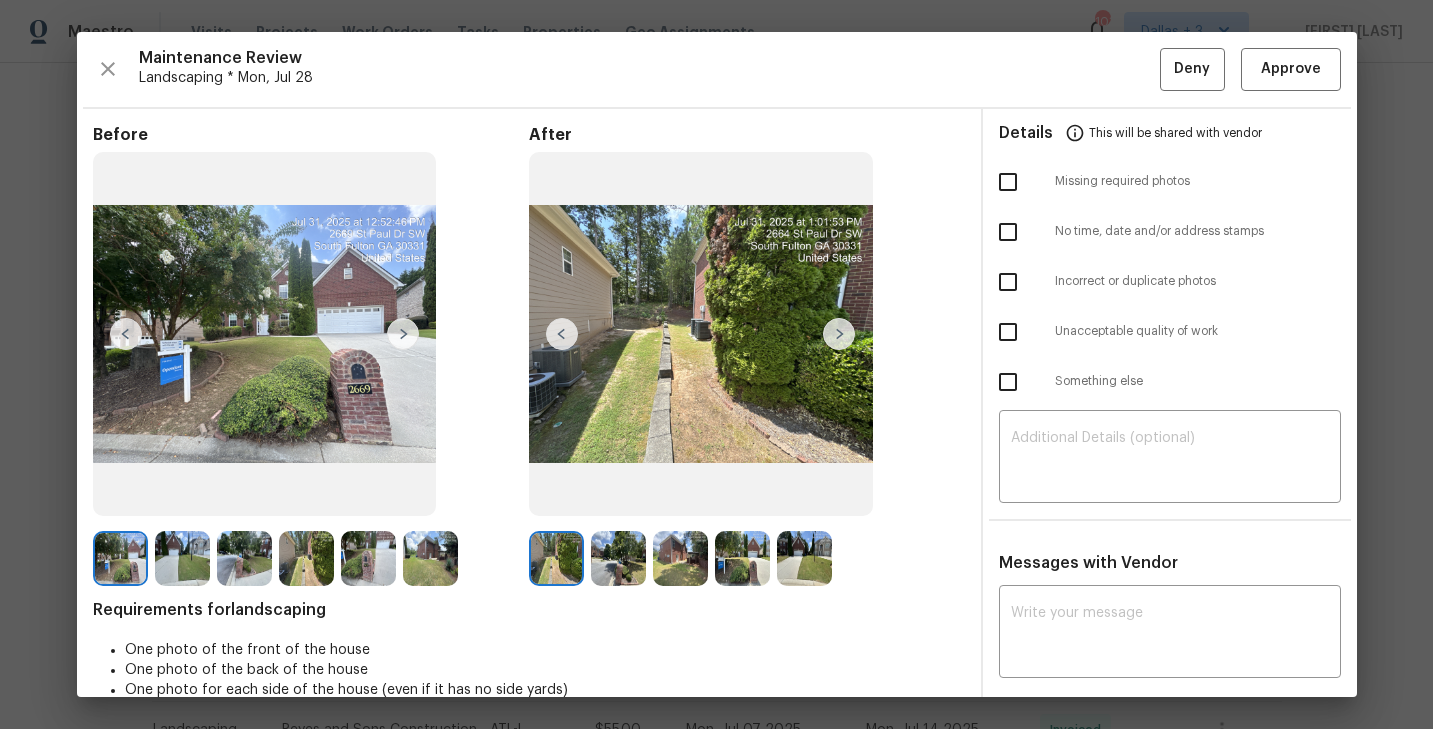click at bounding box center [556, 558] 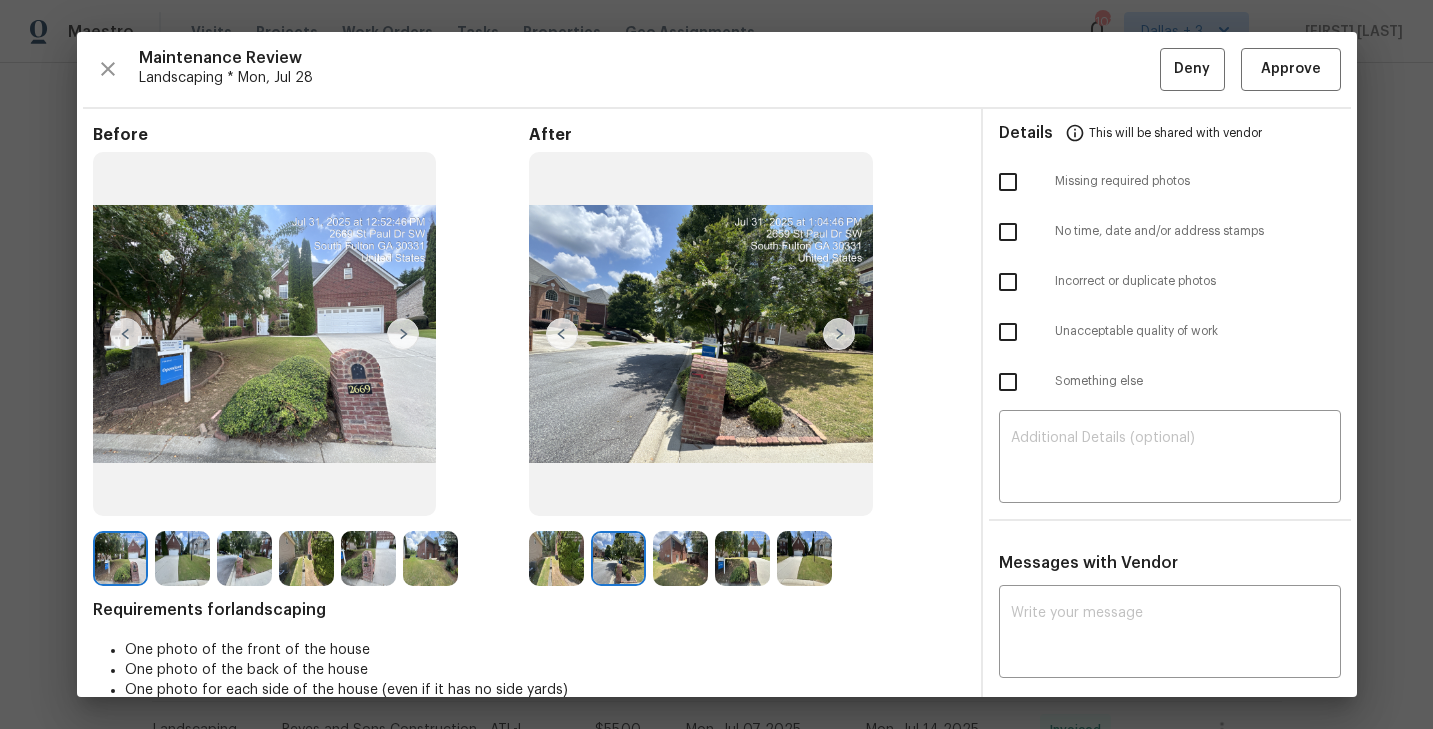 click at bounding box center [556, 558] 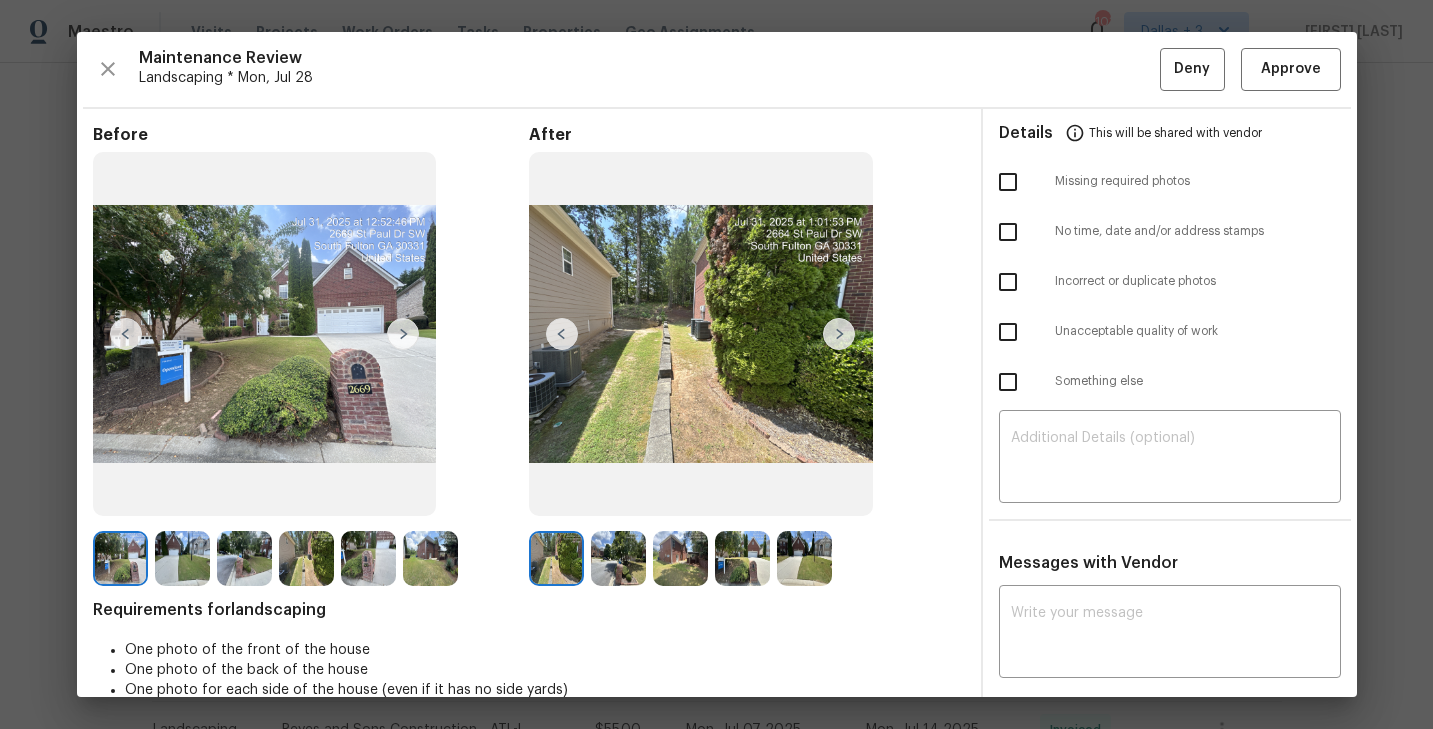 click at bounding box center (618, 558) 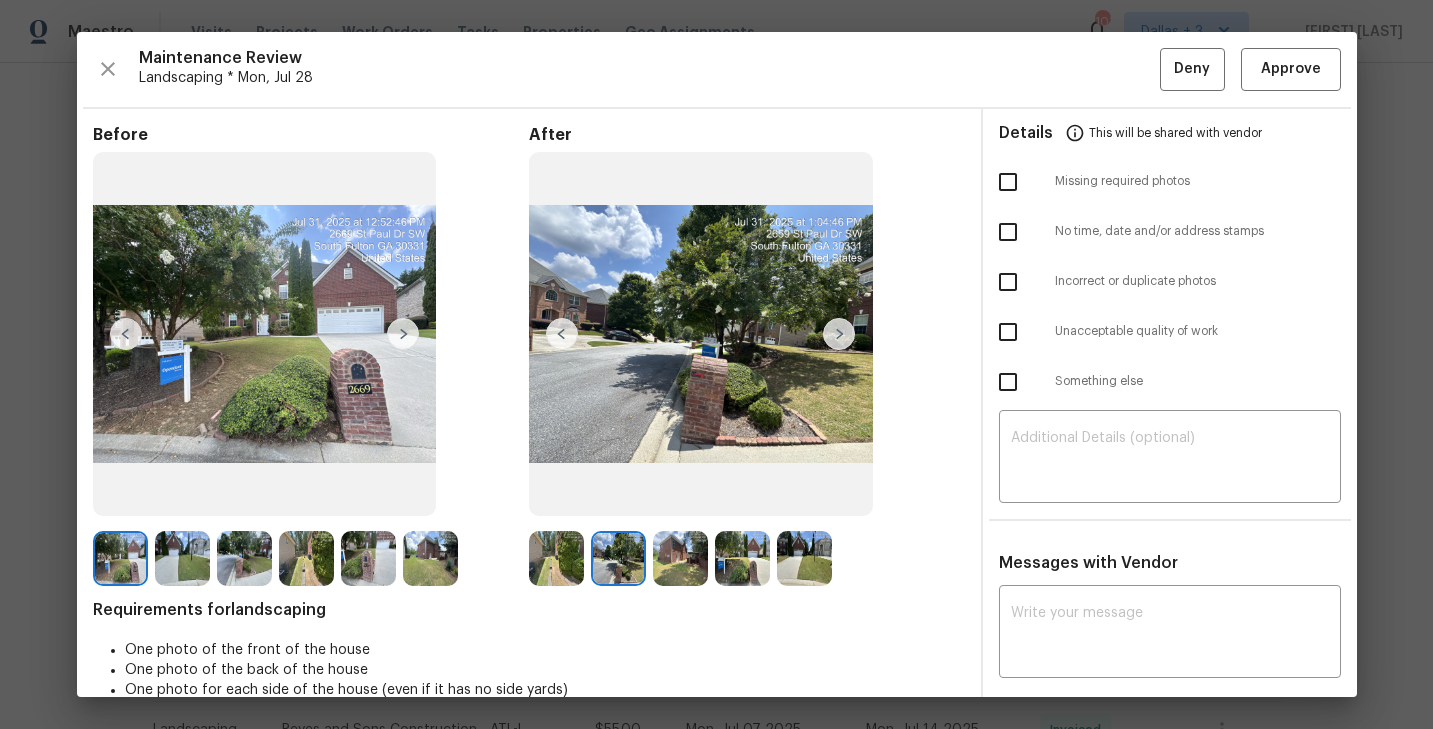 click at bounding box center (556, 558) 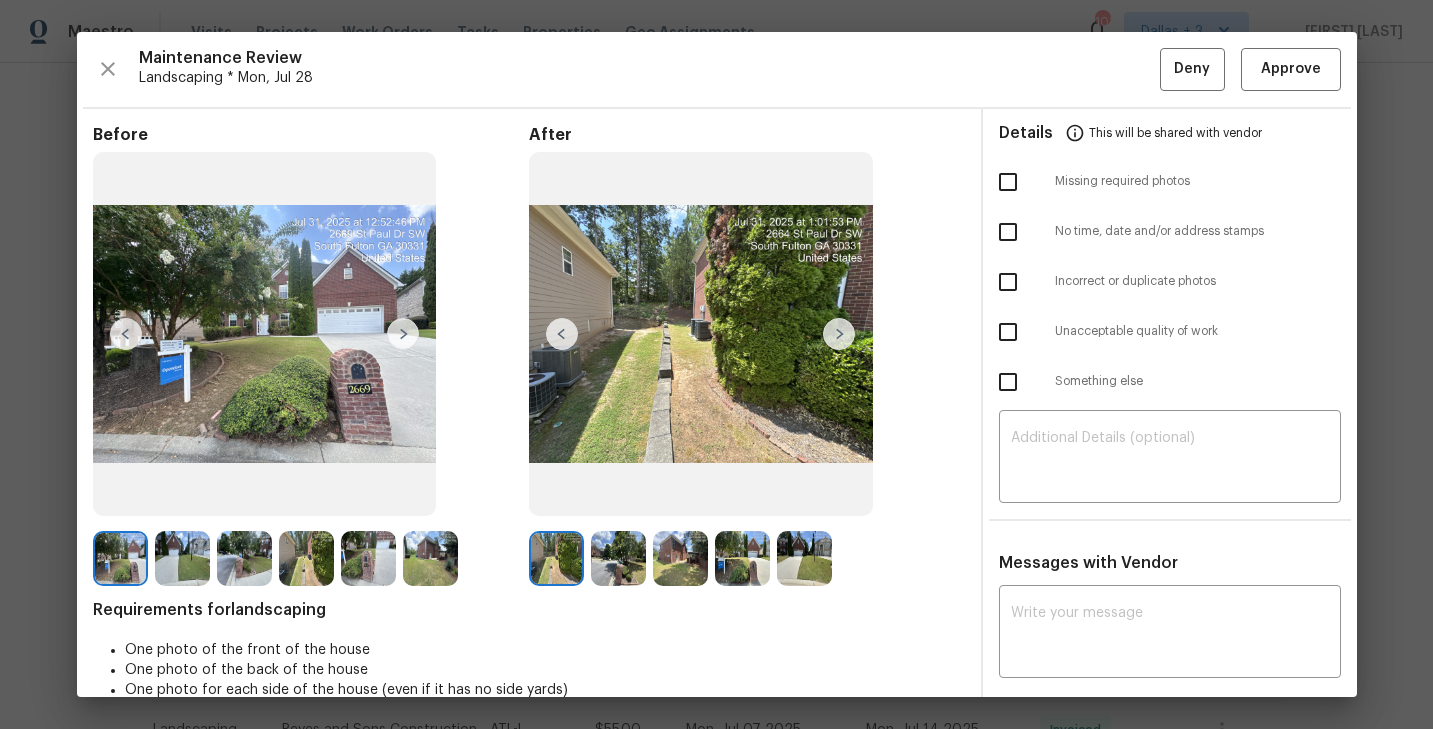 click at bounding box center [839, 334] 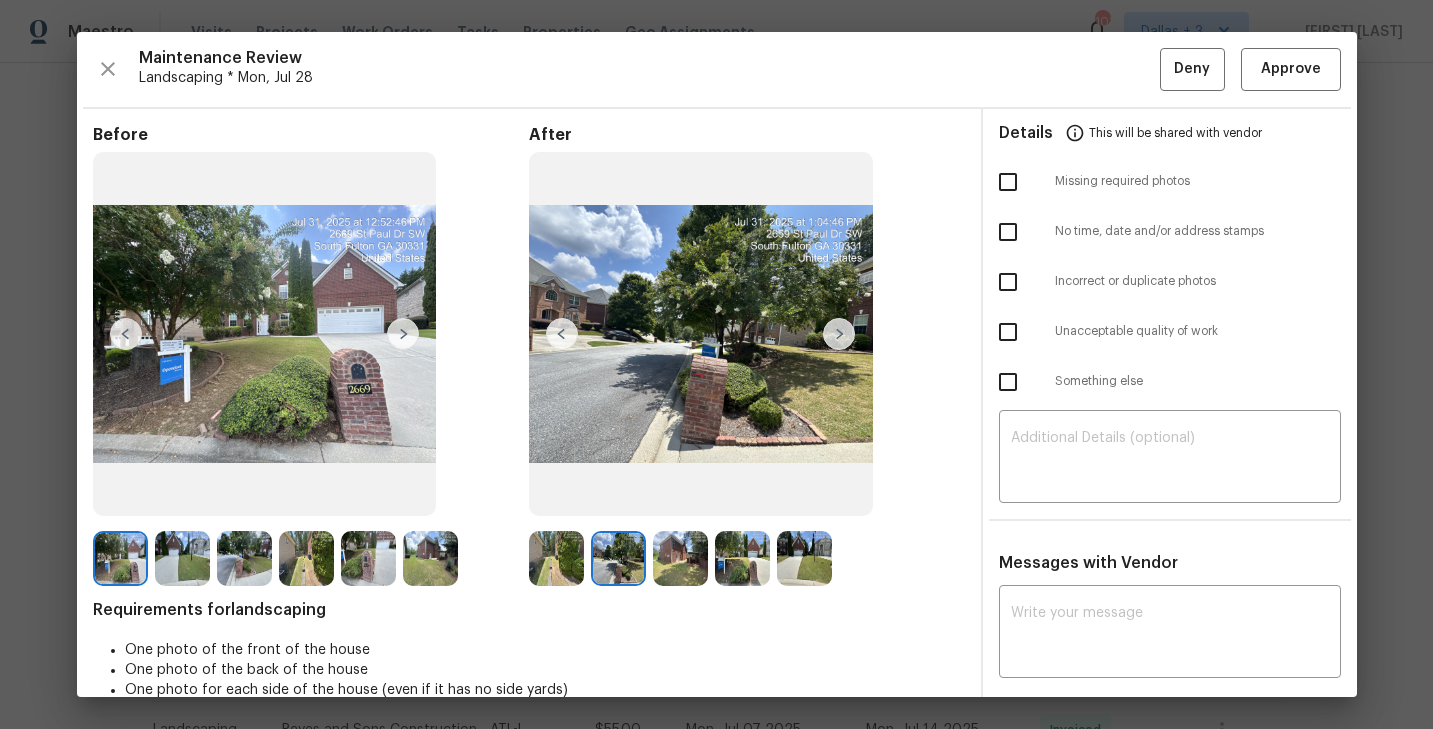click at bounding box center (839, 334) 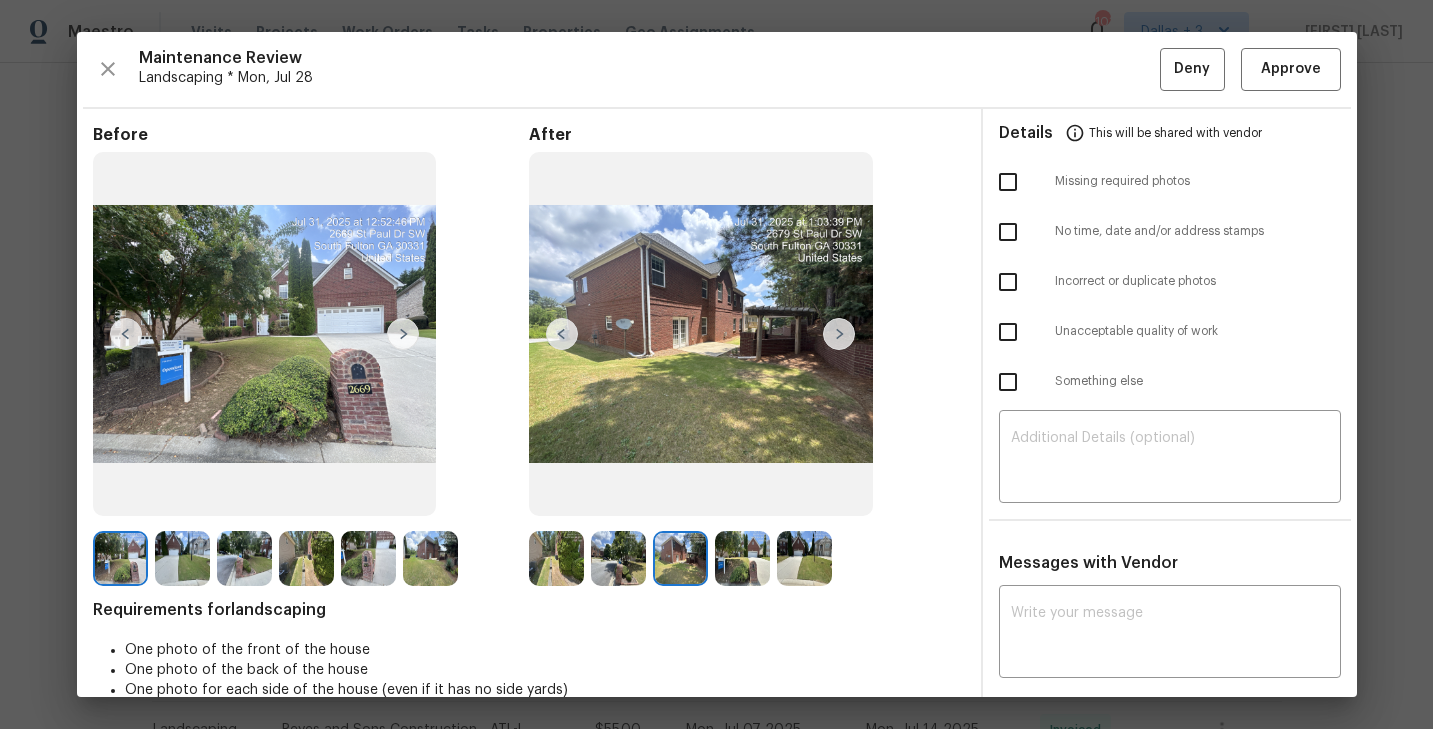 click at bounding box center [839, 334] 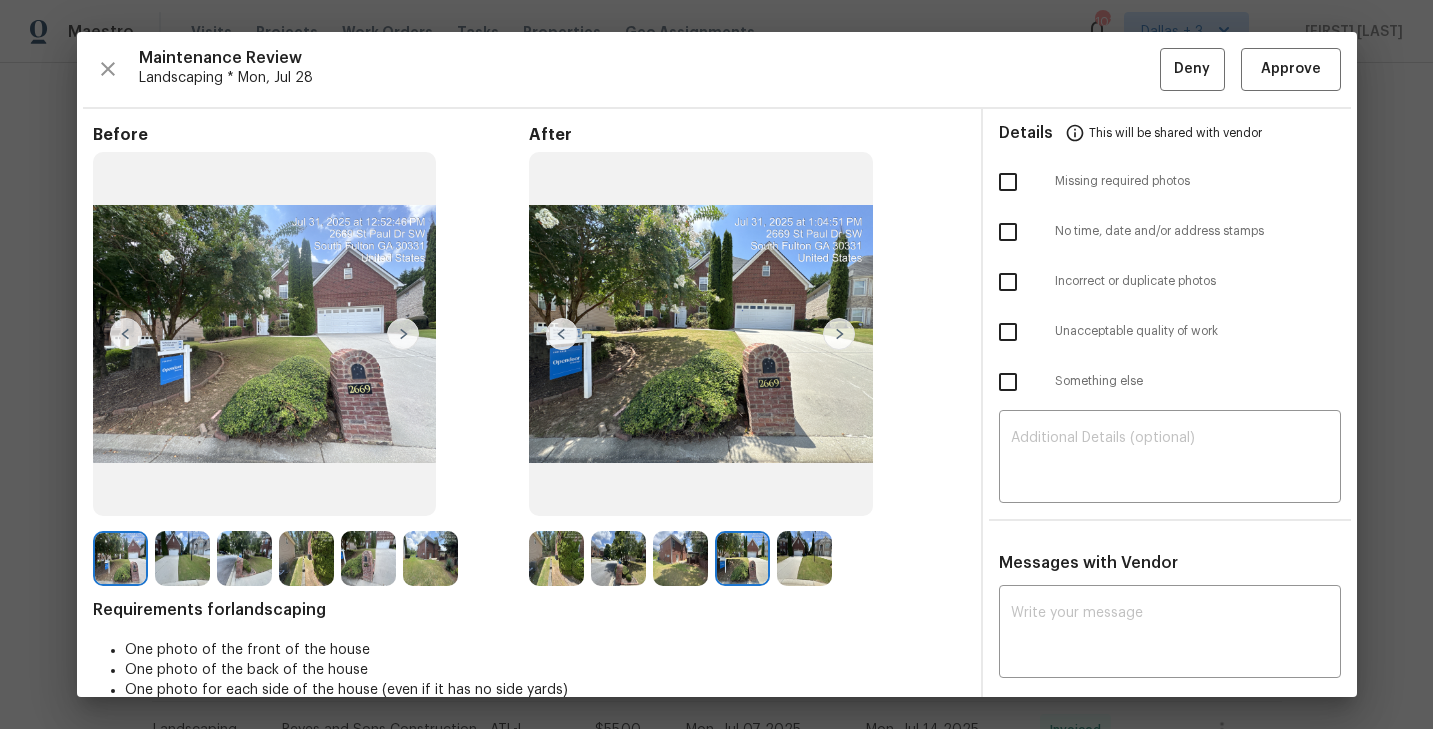 click at bounding box center [701, 334] 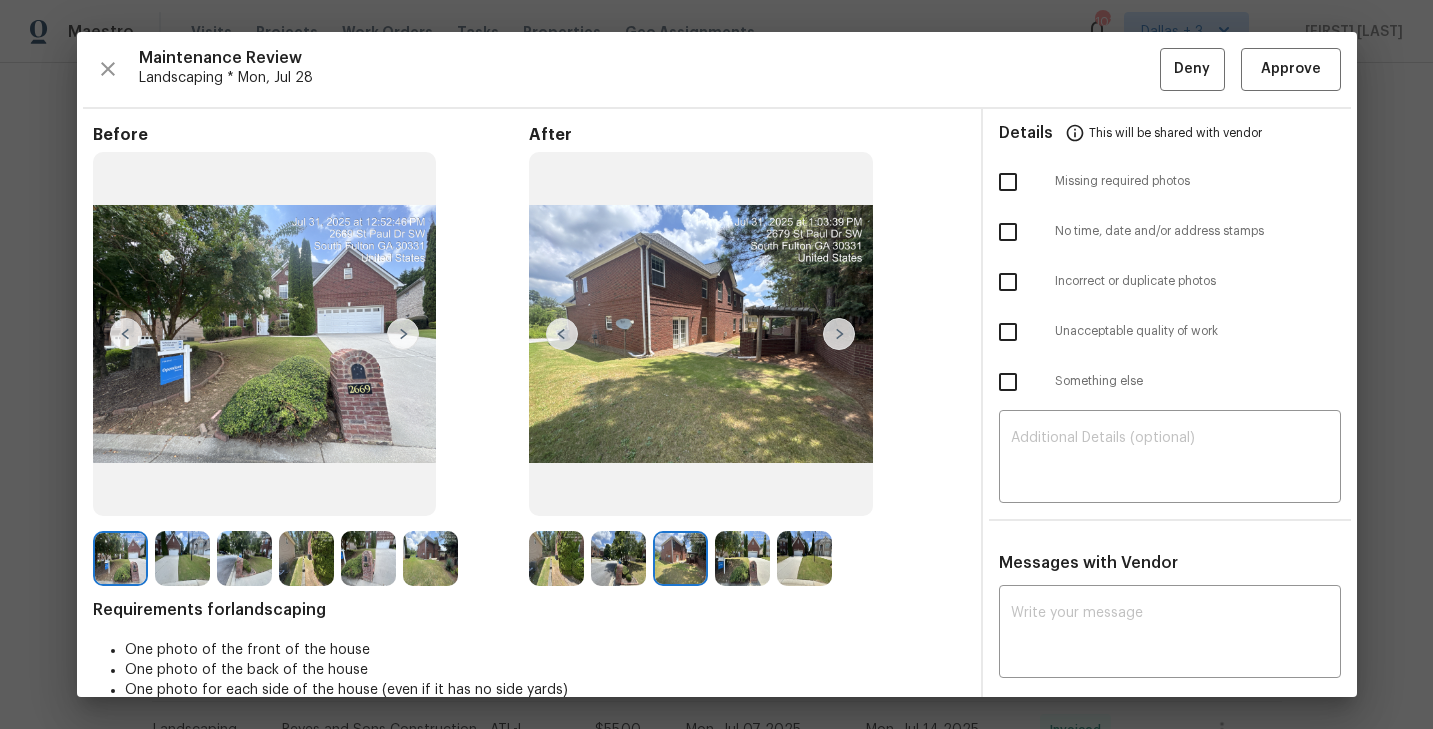 click at bounding box center (742, 558) 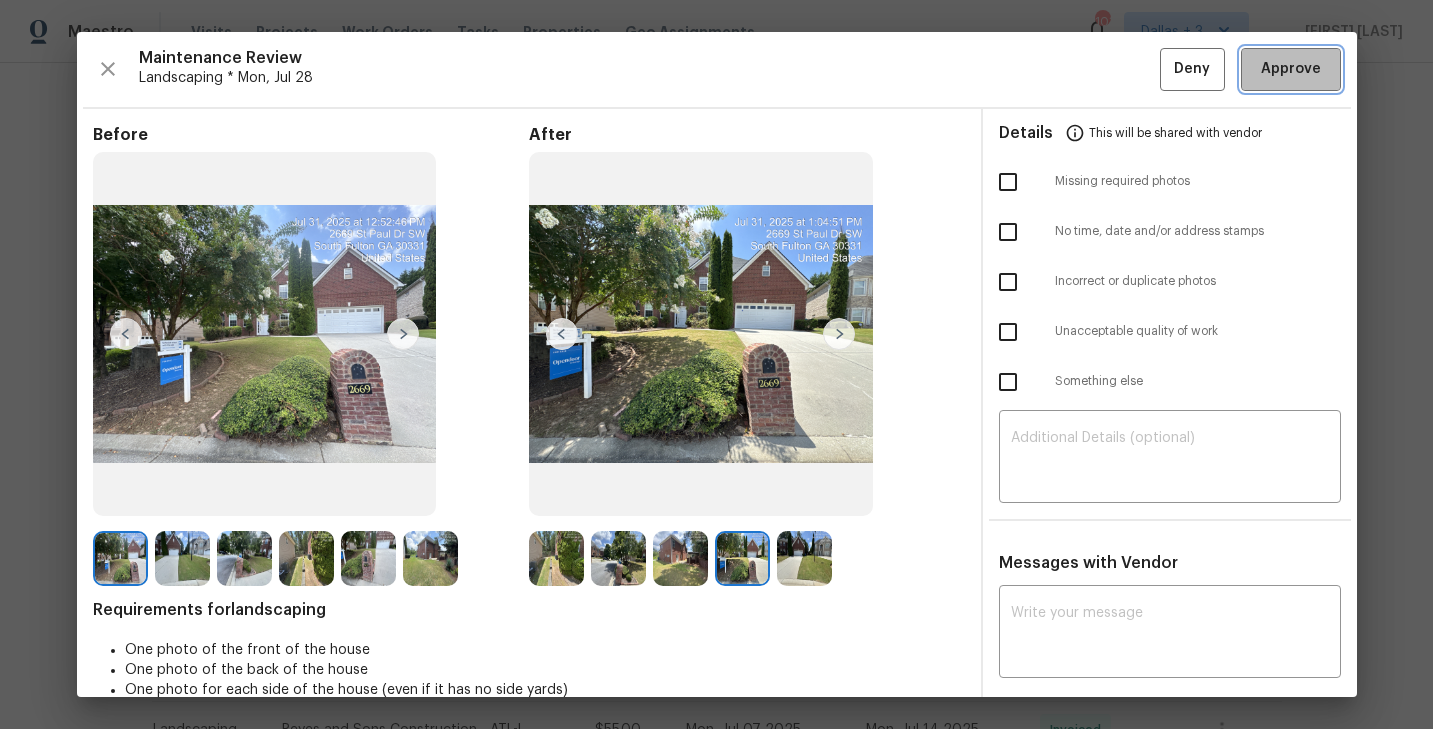 click on "Approve" at bounding box center [1291, 69] 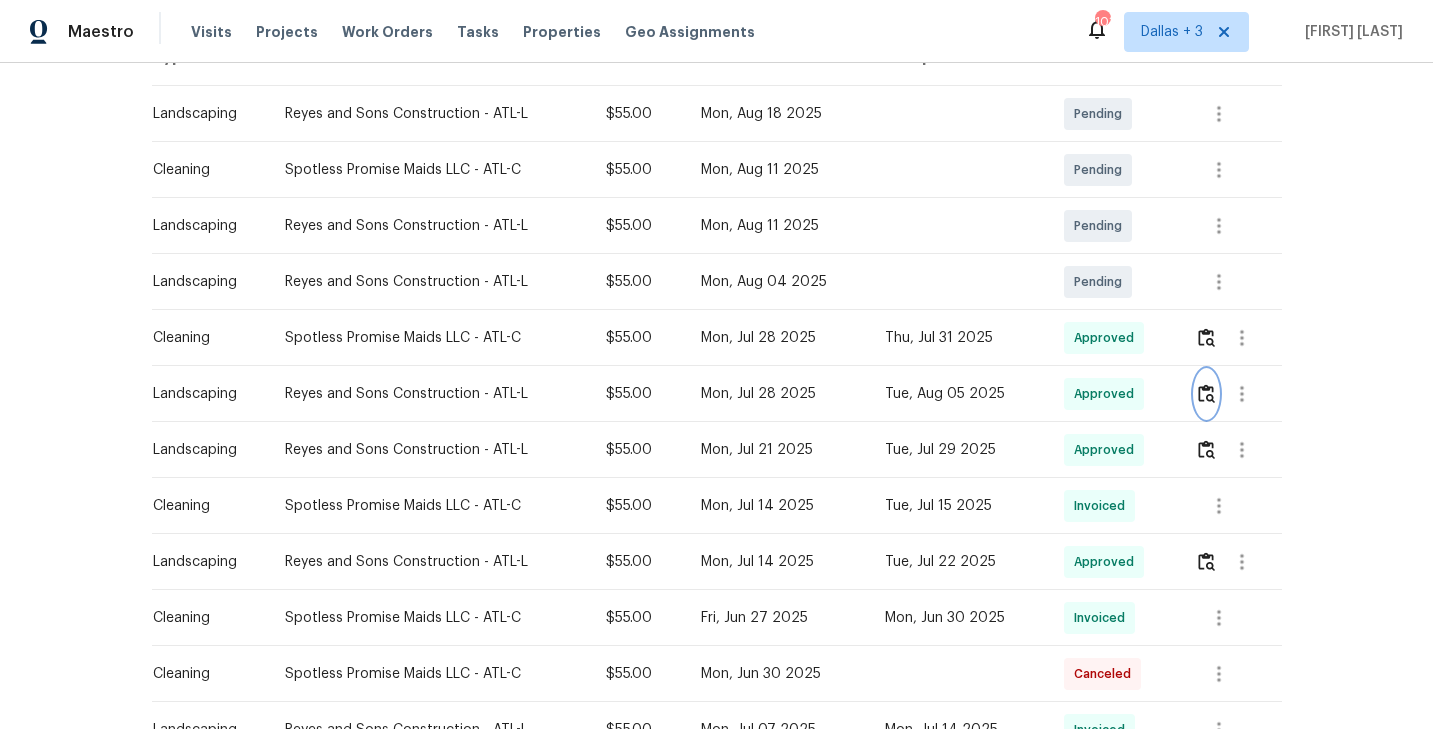 scroll, scrollTop: 0, scrollLeft: 0, axis: both 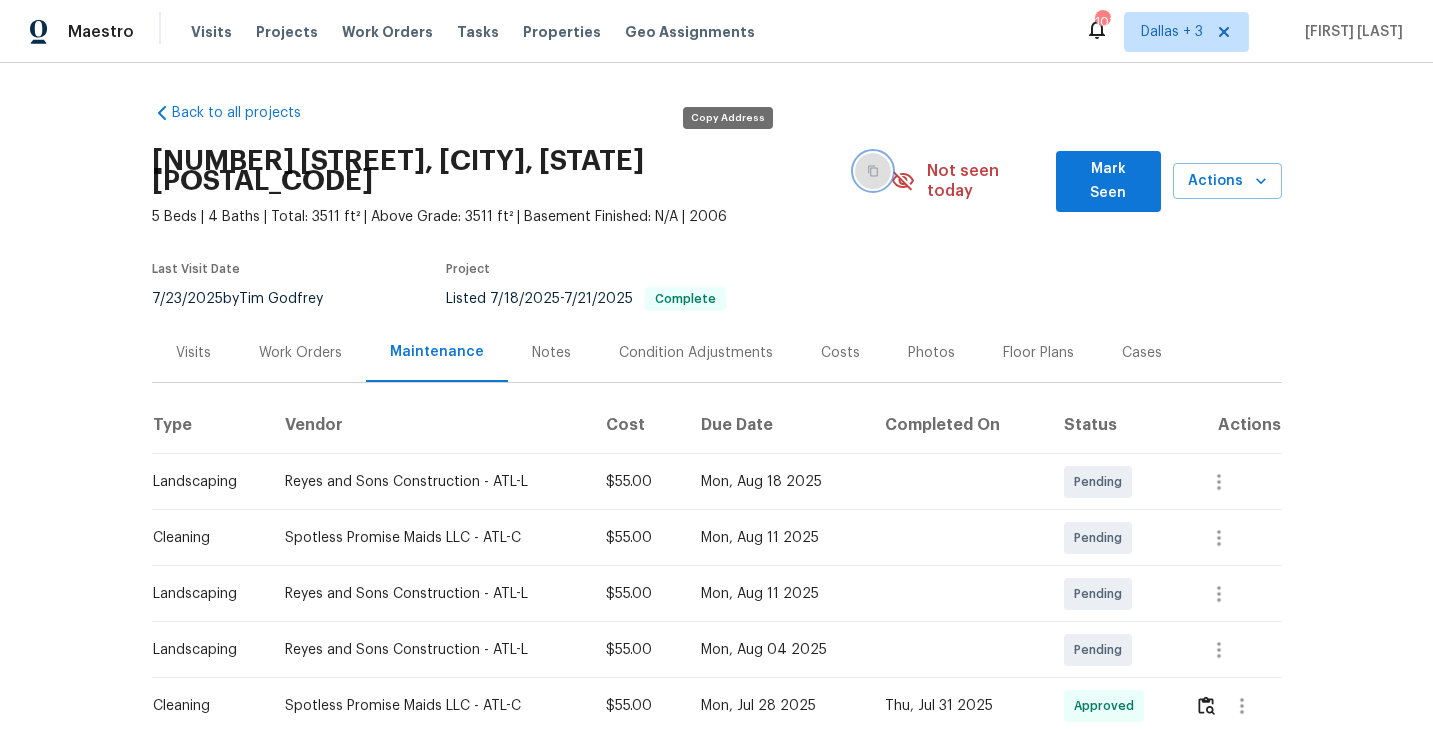 click at bounding box center (873, 171) 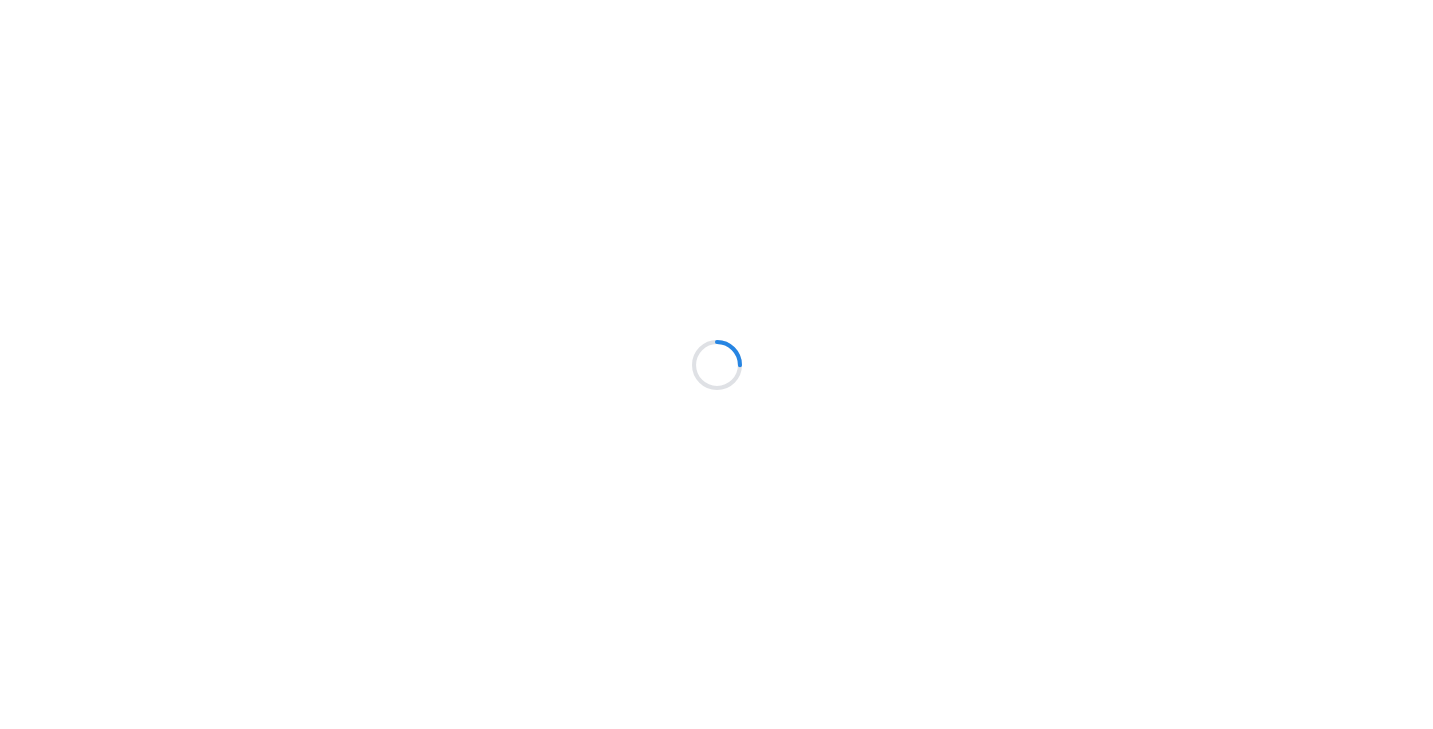 scroll, scrollTop: 0, scrollLeft: 0, axis: both 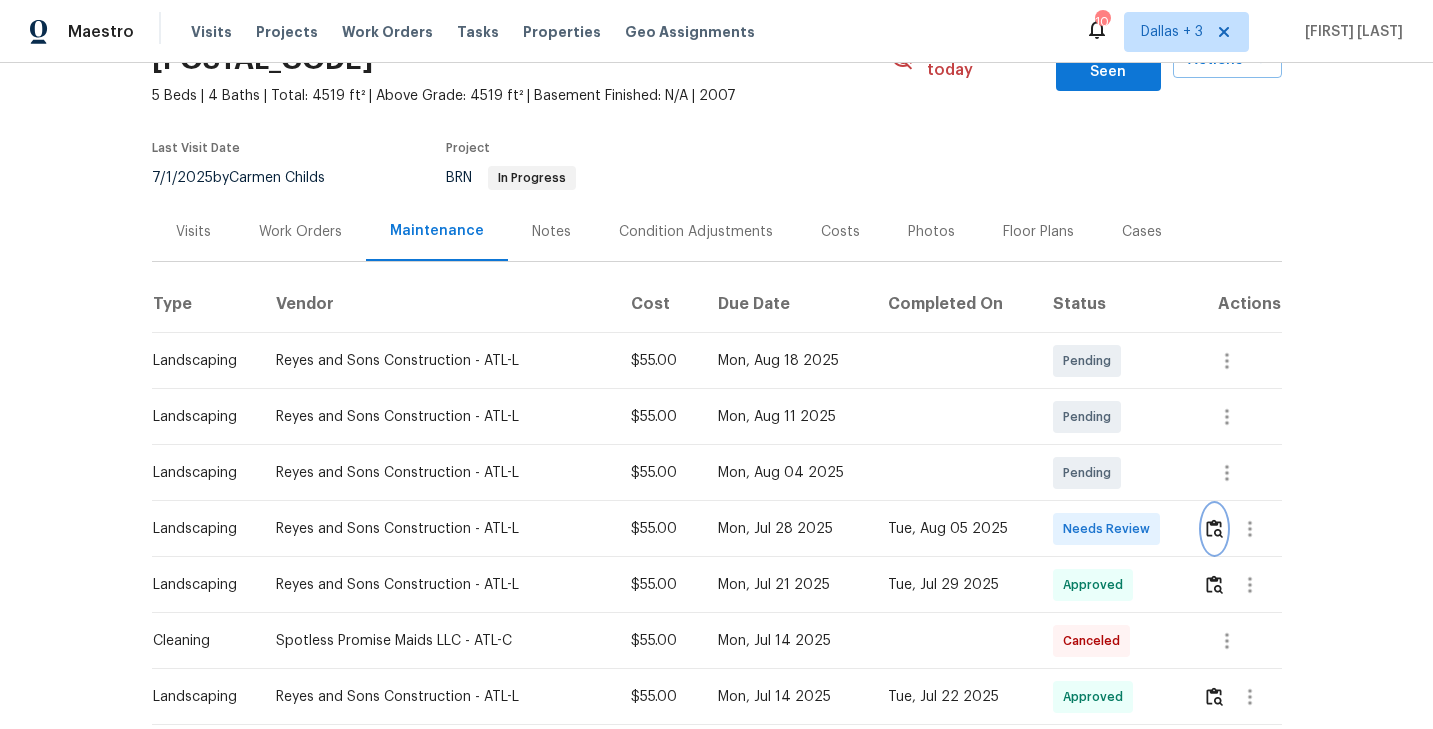 click at bounding box center (1214, 528) 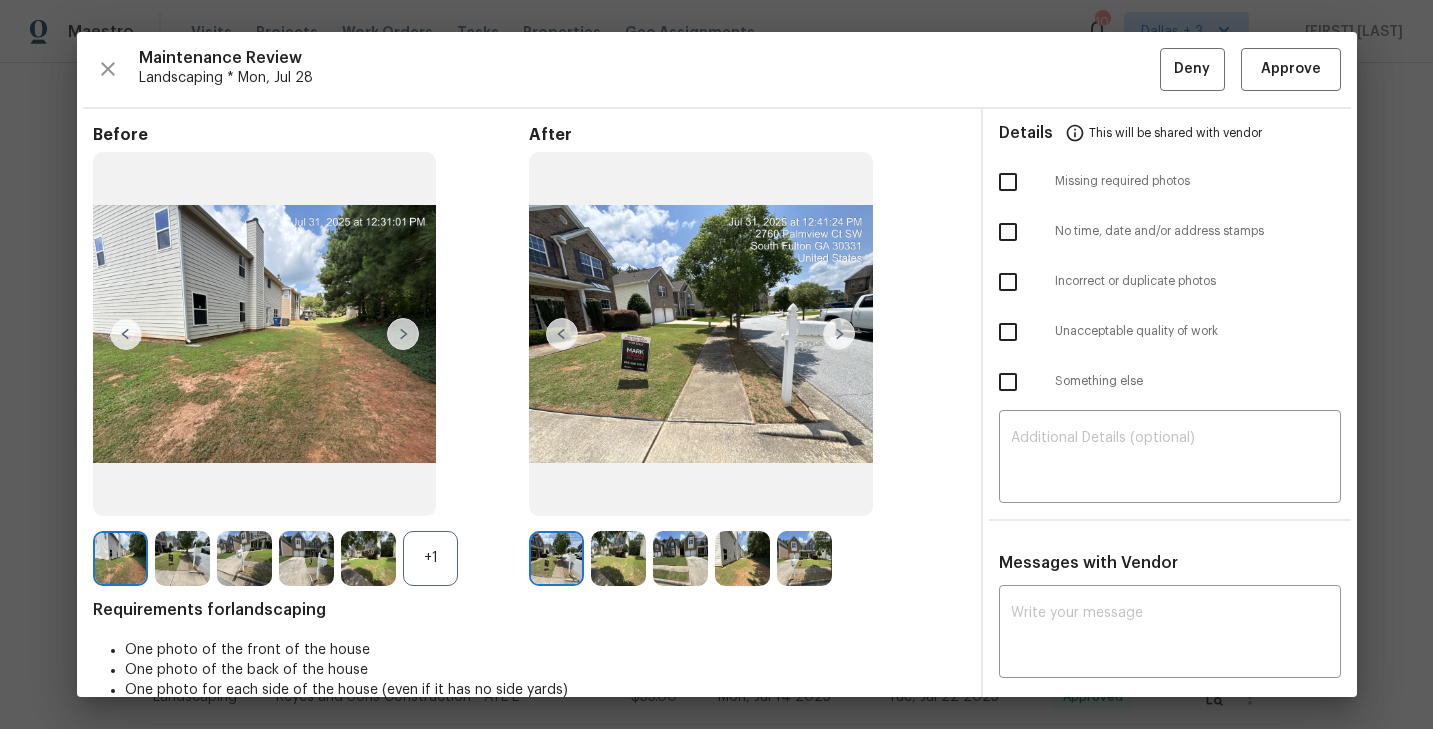 click on "+1" at bounding box center [430, 558] 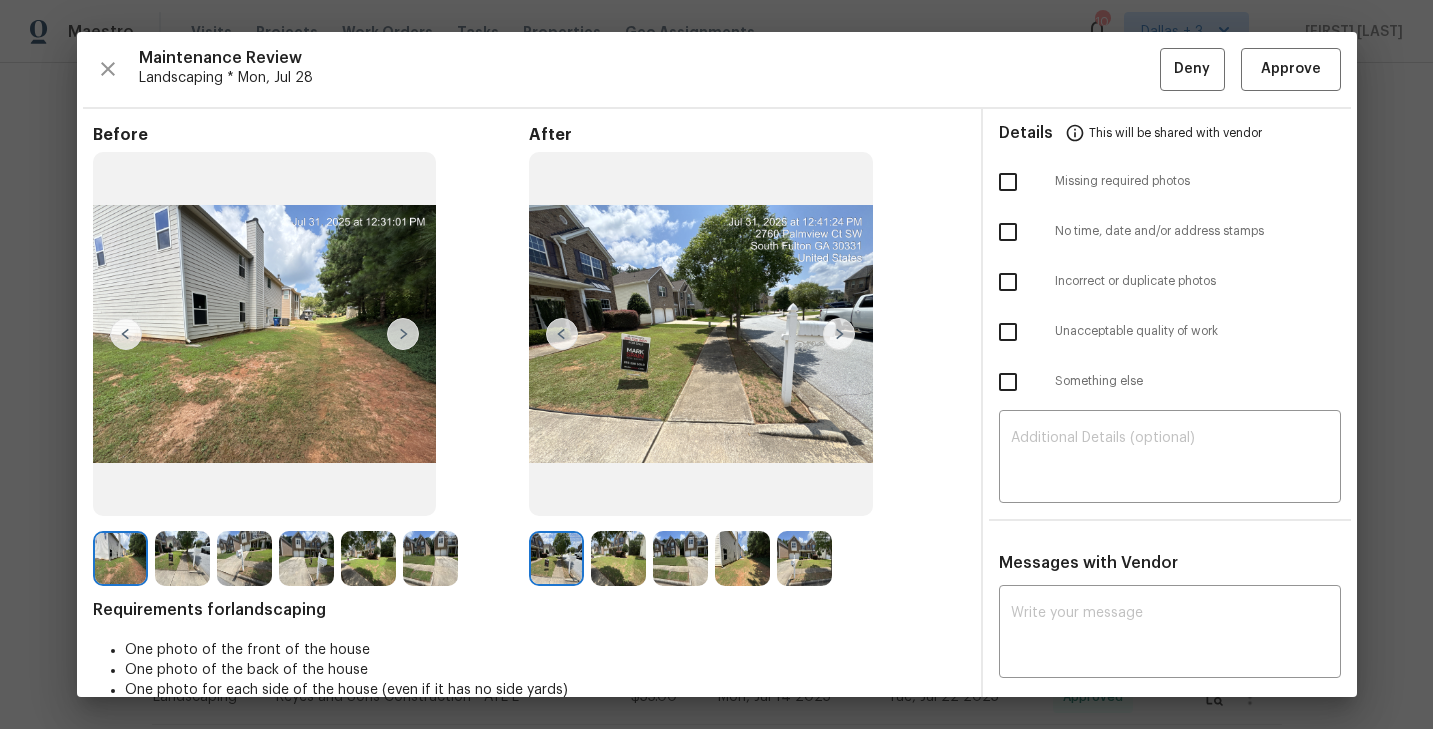 click at bounding box center [618, 558] 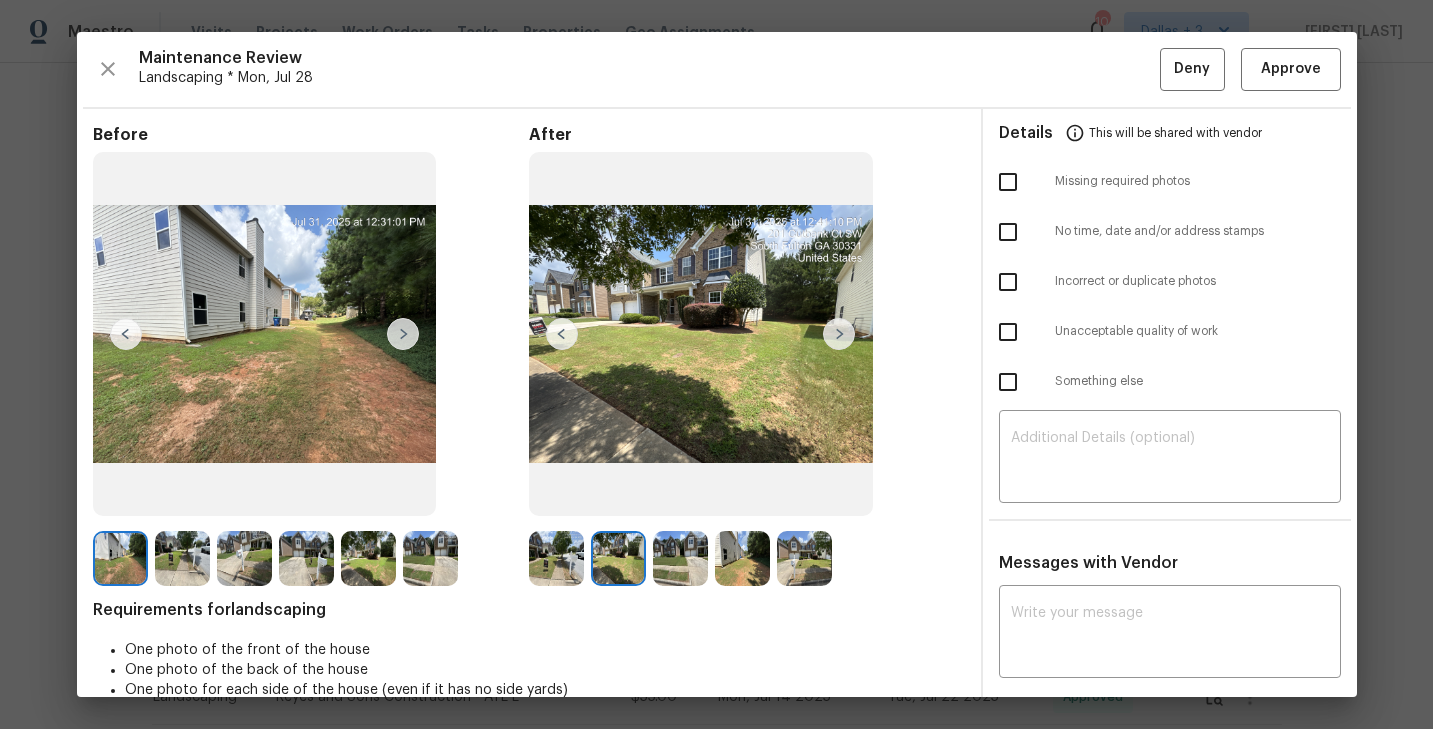 click at bounding box center [680, 558] 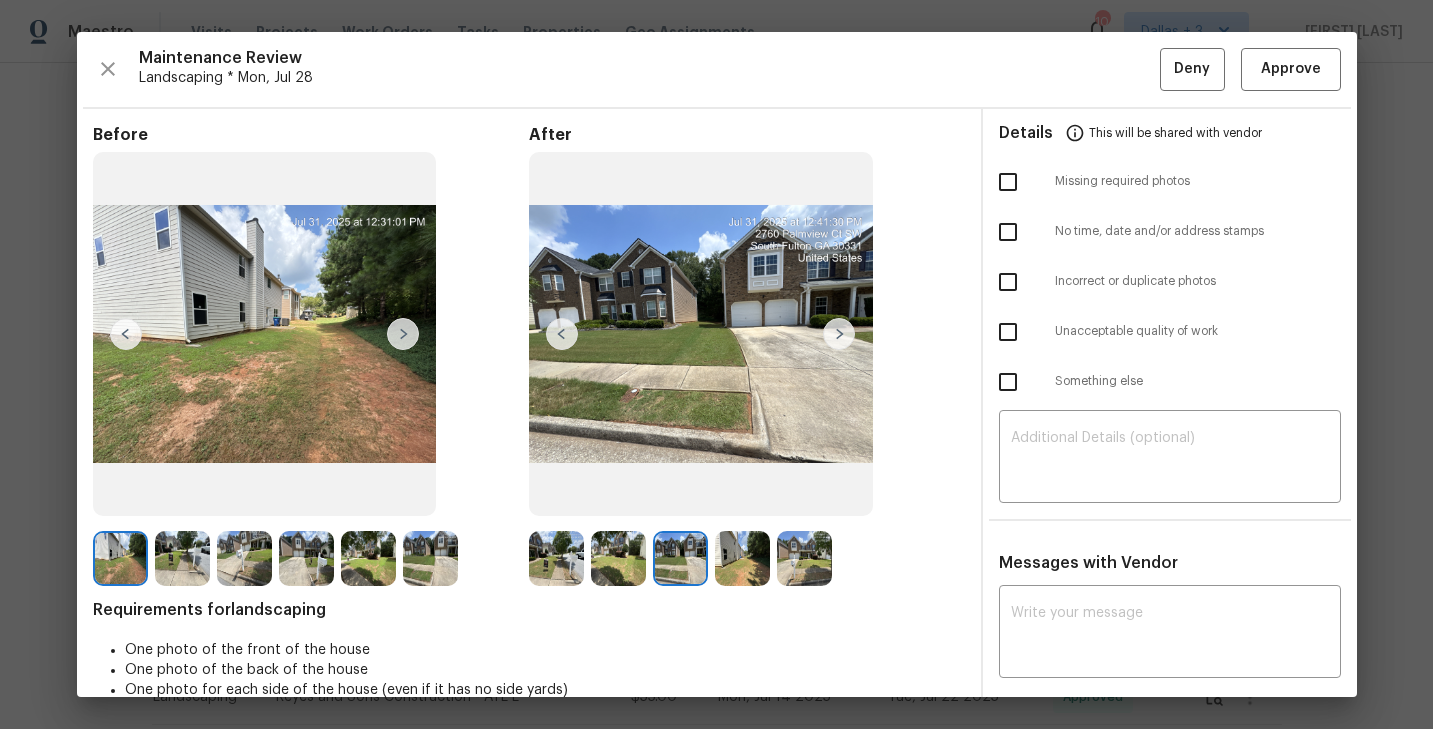 click at bounding box center [742, 558] 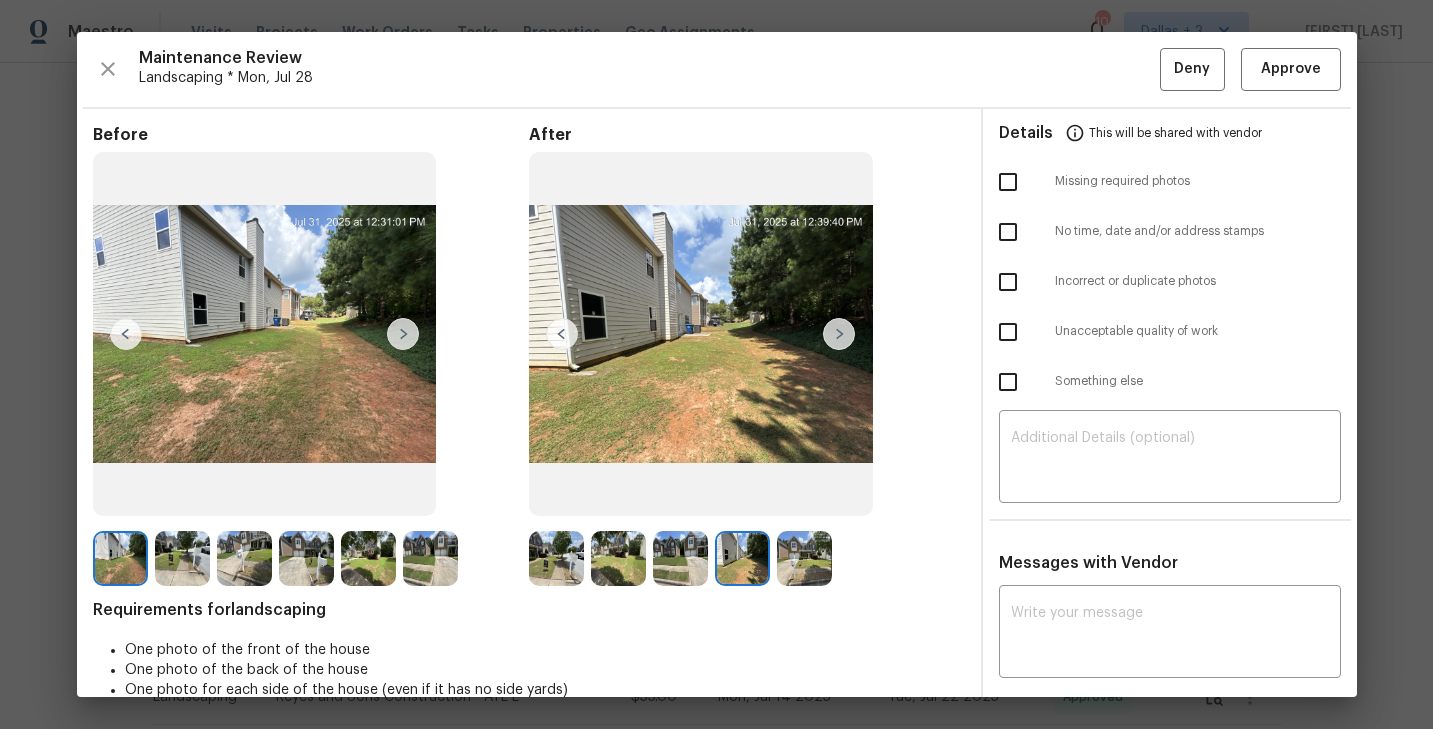 click at bounding box center [804, 558] 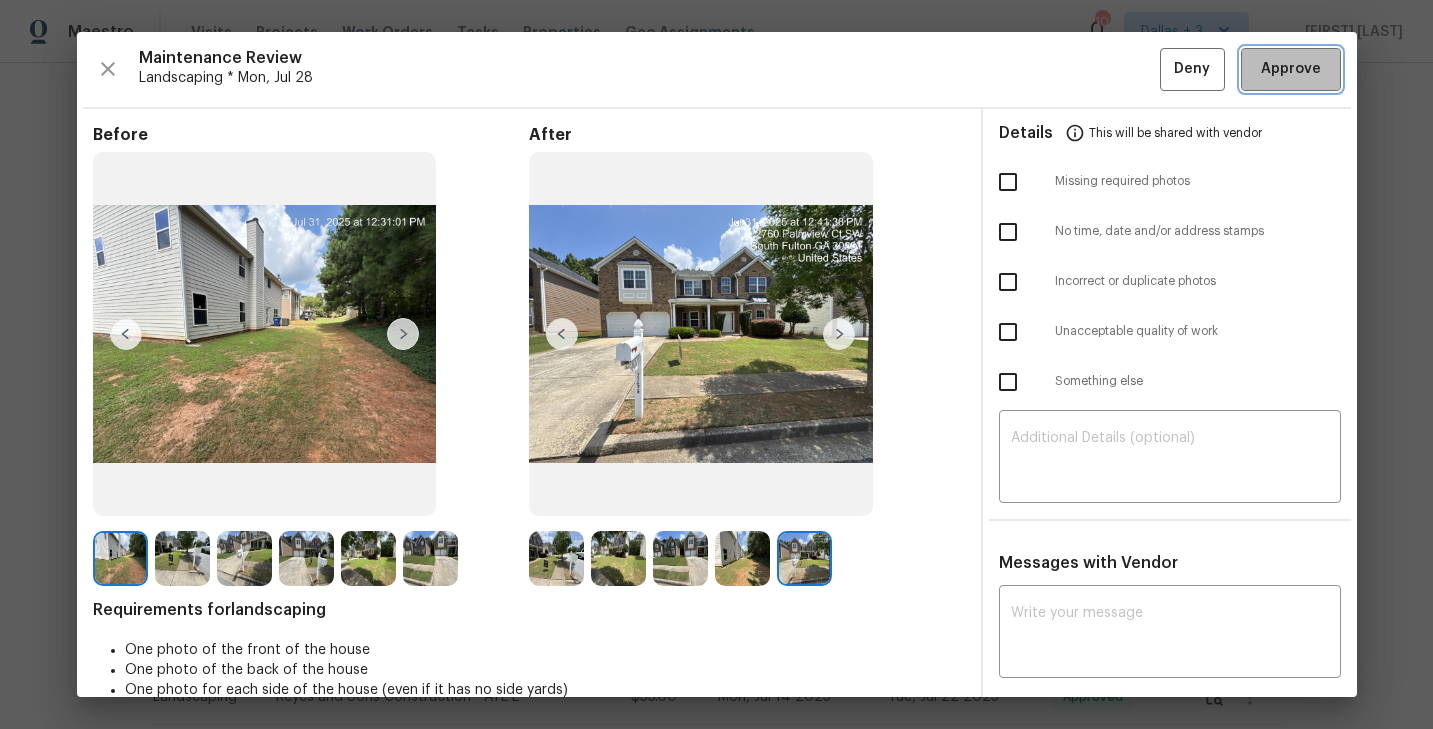 click on "Approve" at bounding box center (1291, 69) 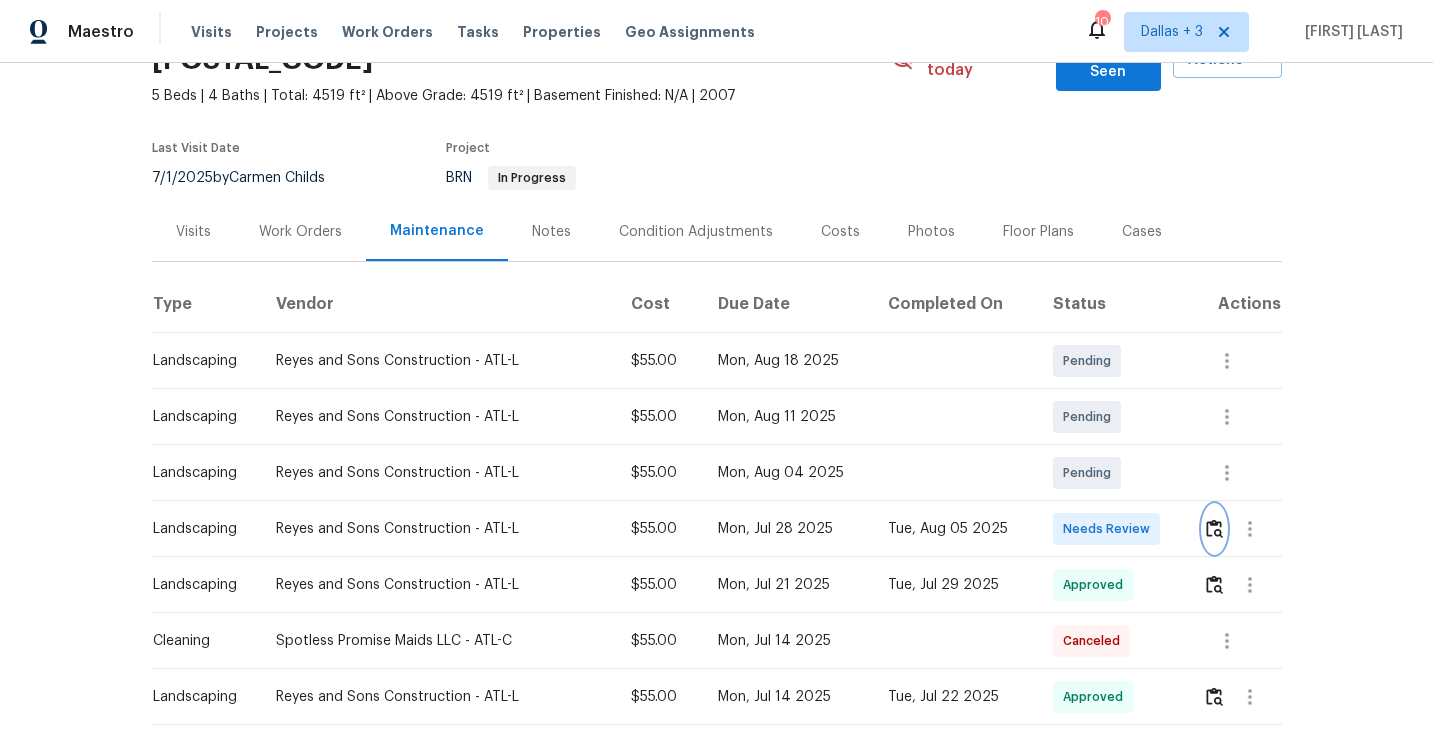 scroll, scrollTop: 0, scrollLeft: 0, axis: both 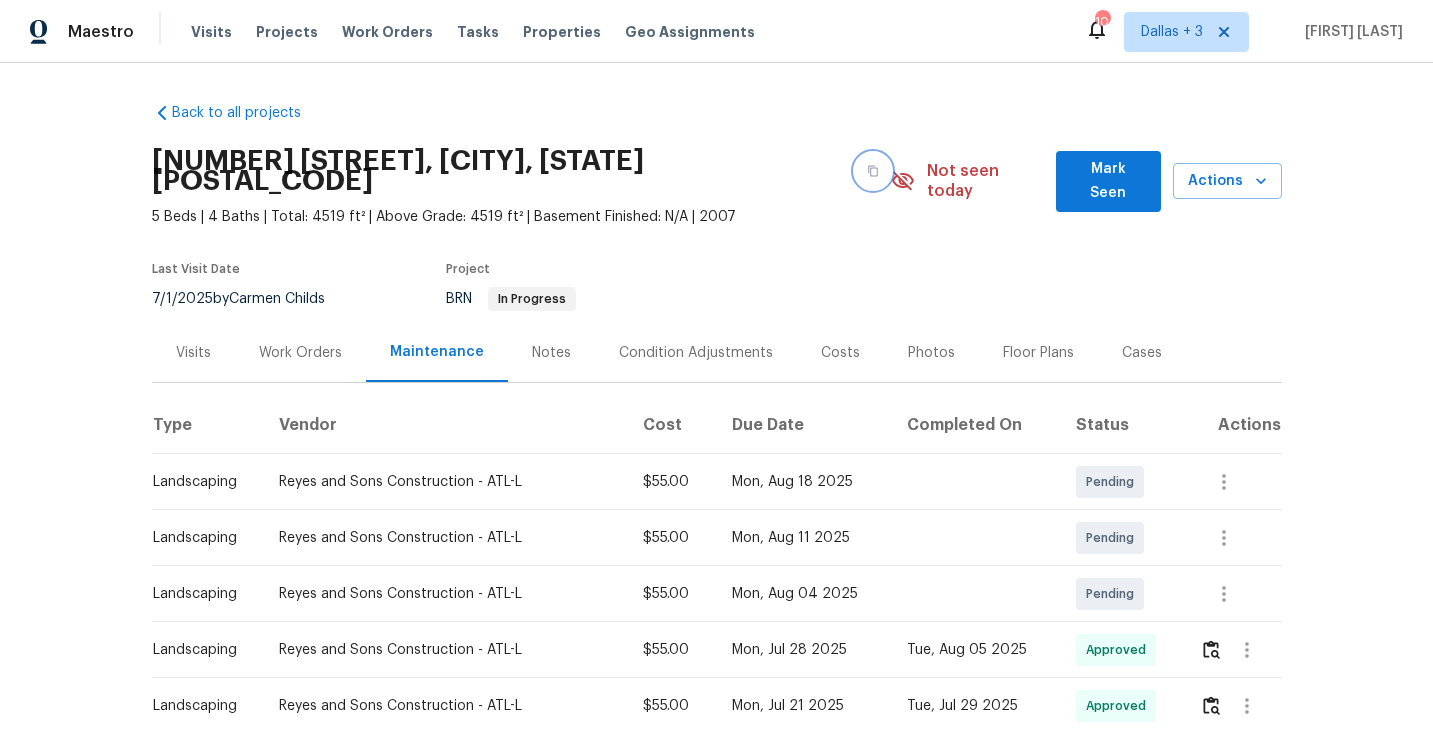 click 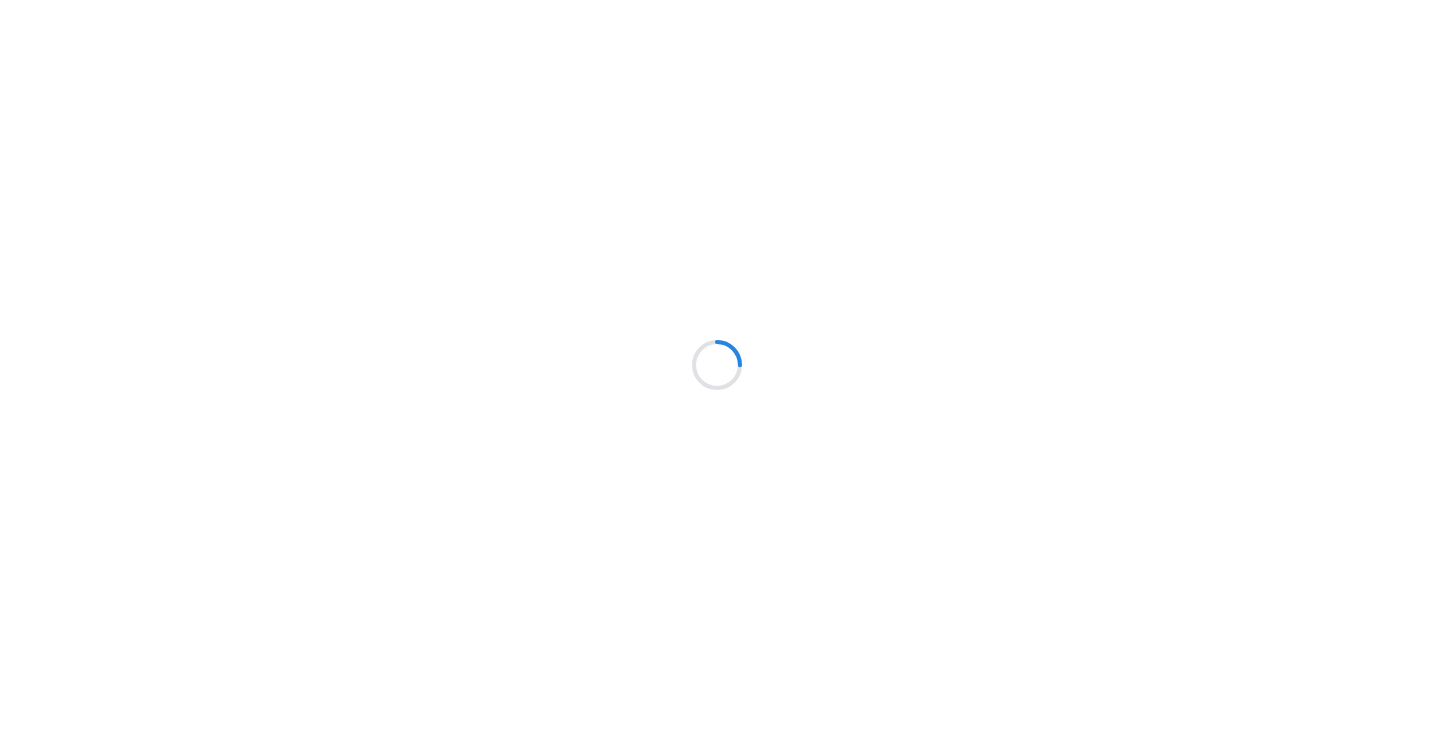 scroll, scrollTop: 0, scrollLeft: 0, axis: both 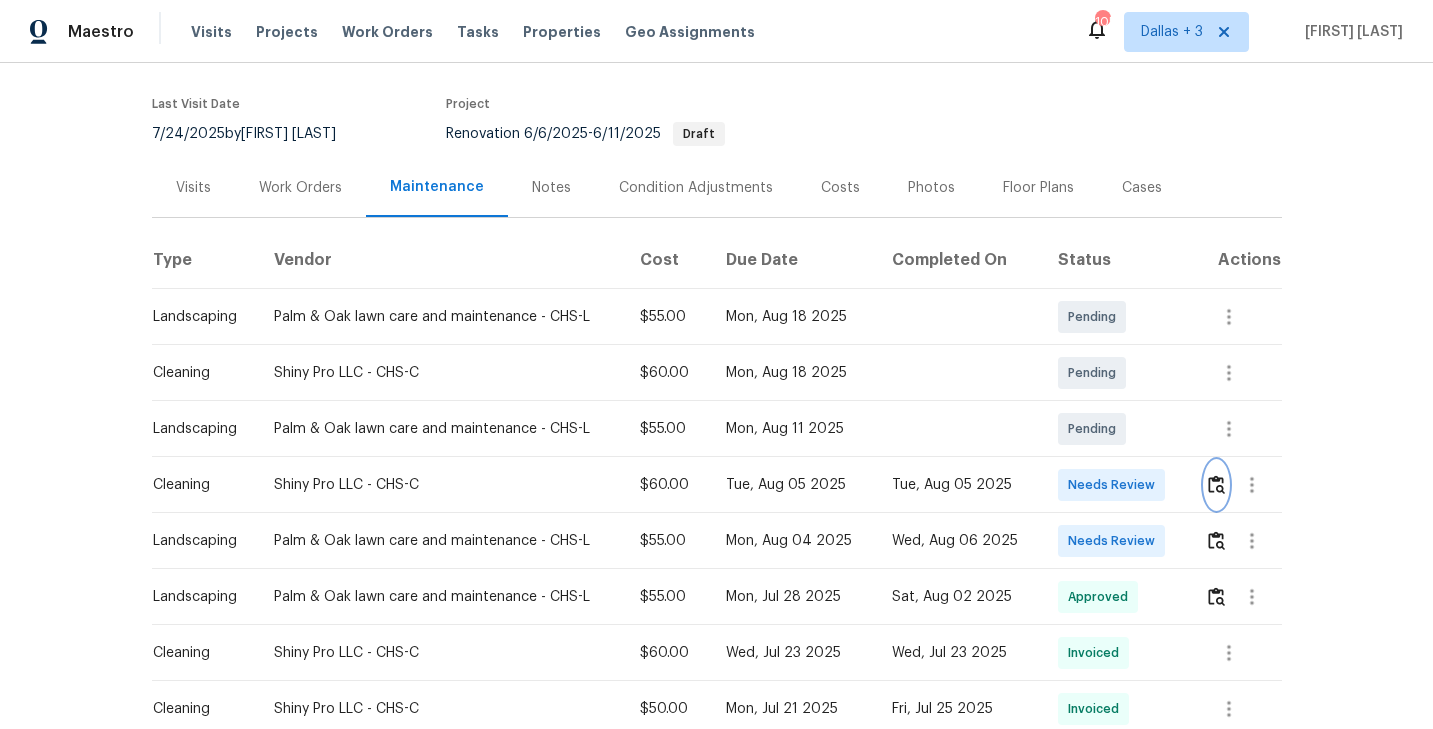 click at bounding box center [1216, 484] 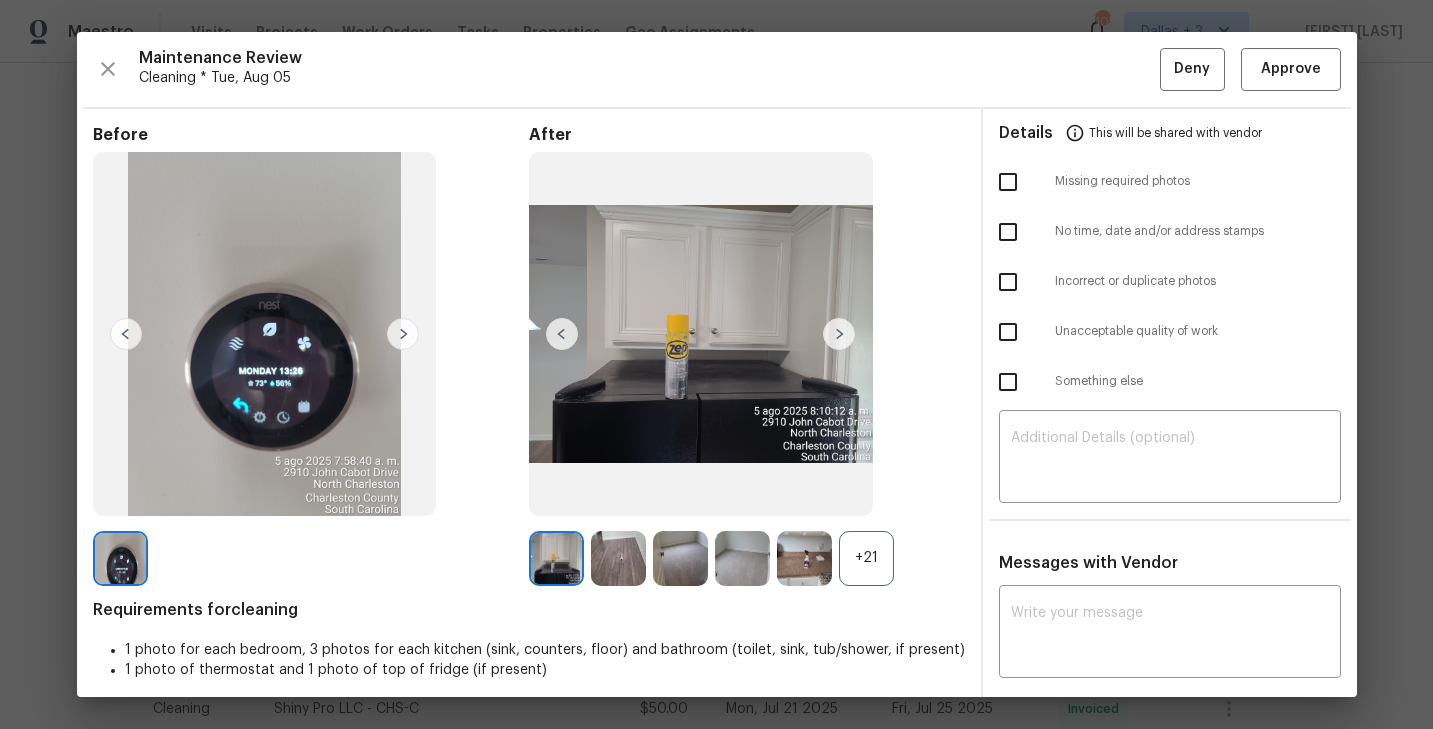 click on "+21" at bounding box center (866, 558) 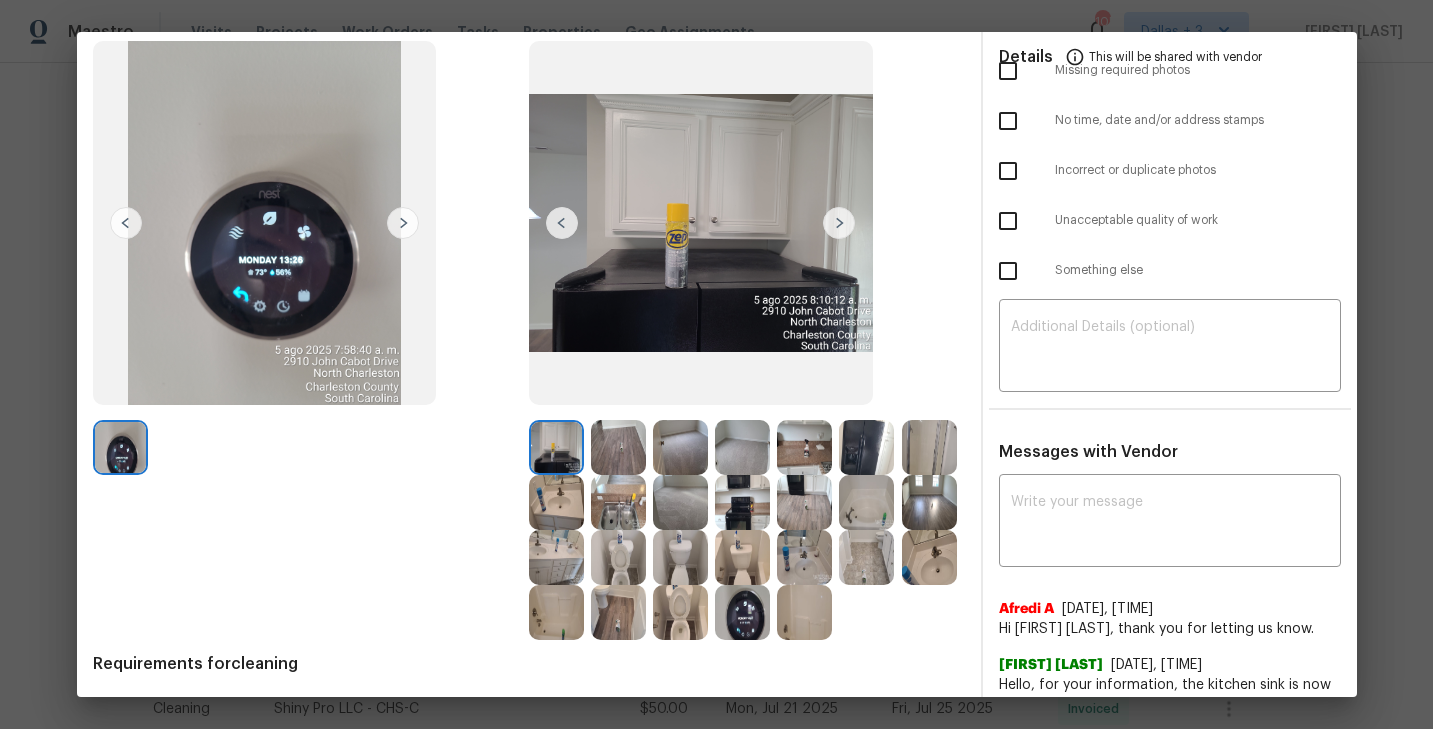 scroll, scrollTop: 184, scrollLeft: 0, axis: vertical 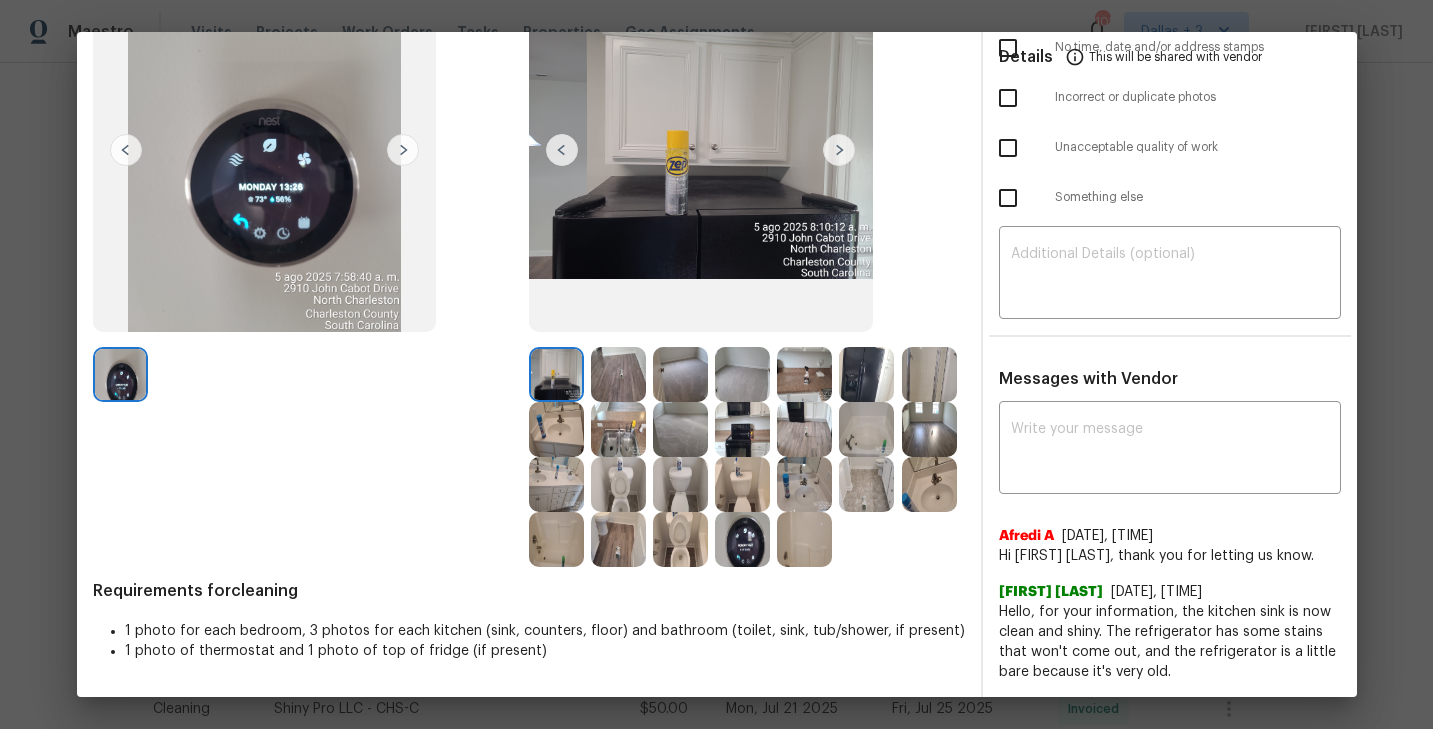 click at bounding box center (839, 150) 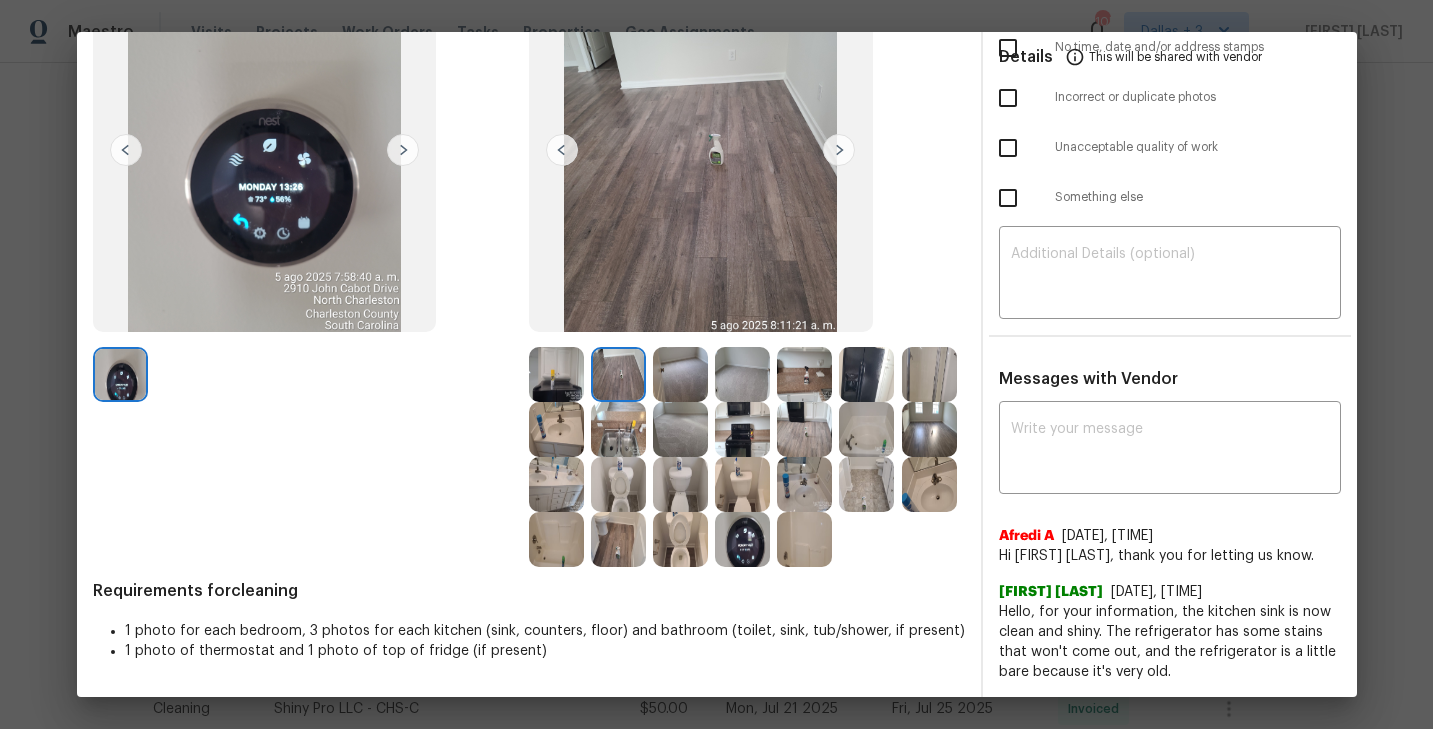 click at bounding box center [839, 150] 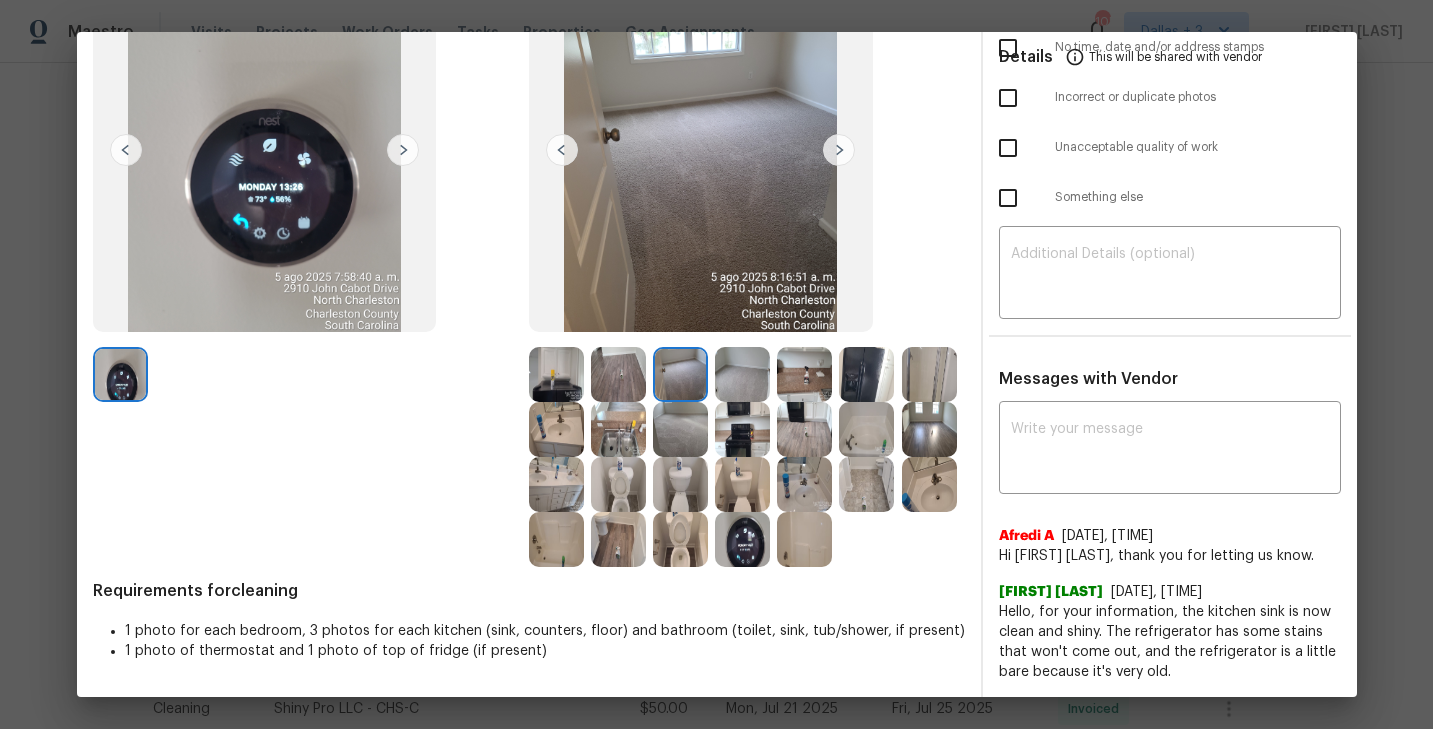 click at bounding box center [839, 150] 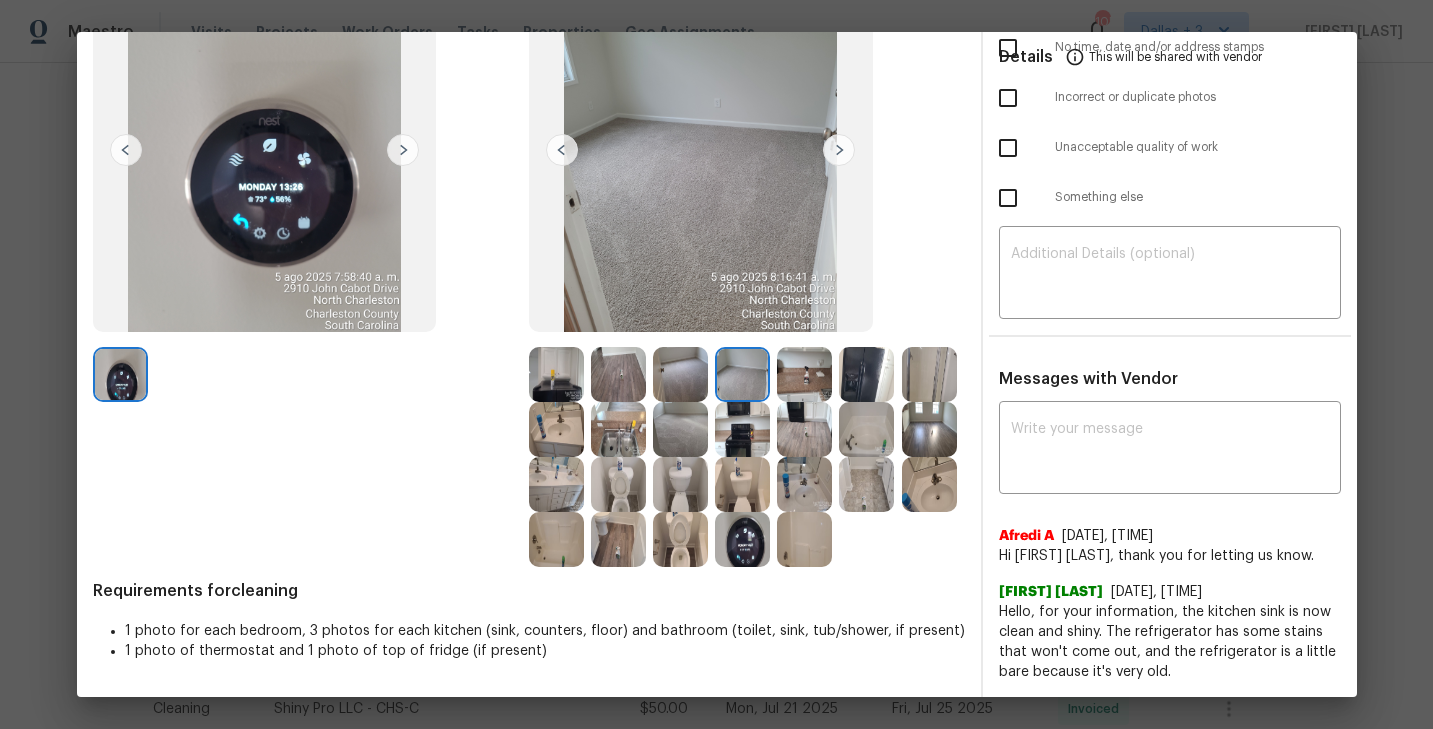 click at bounding box center [839, 150] 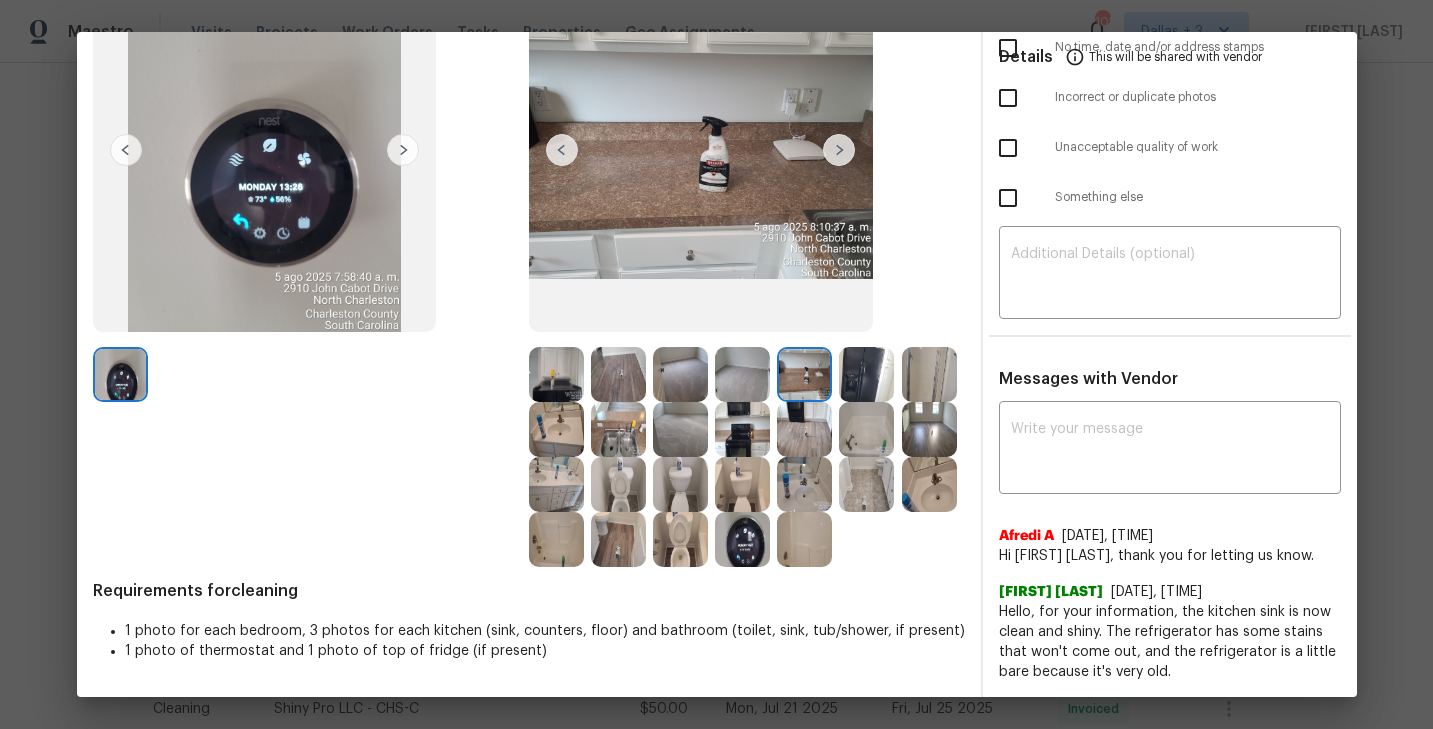 click at bounding box center [839, 150] 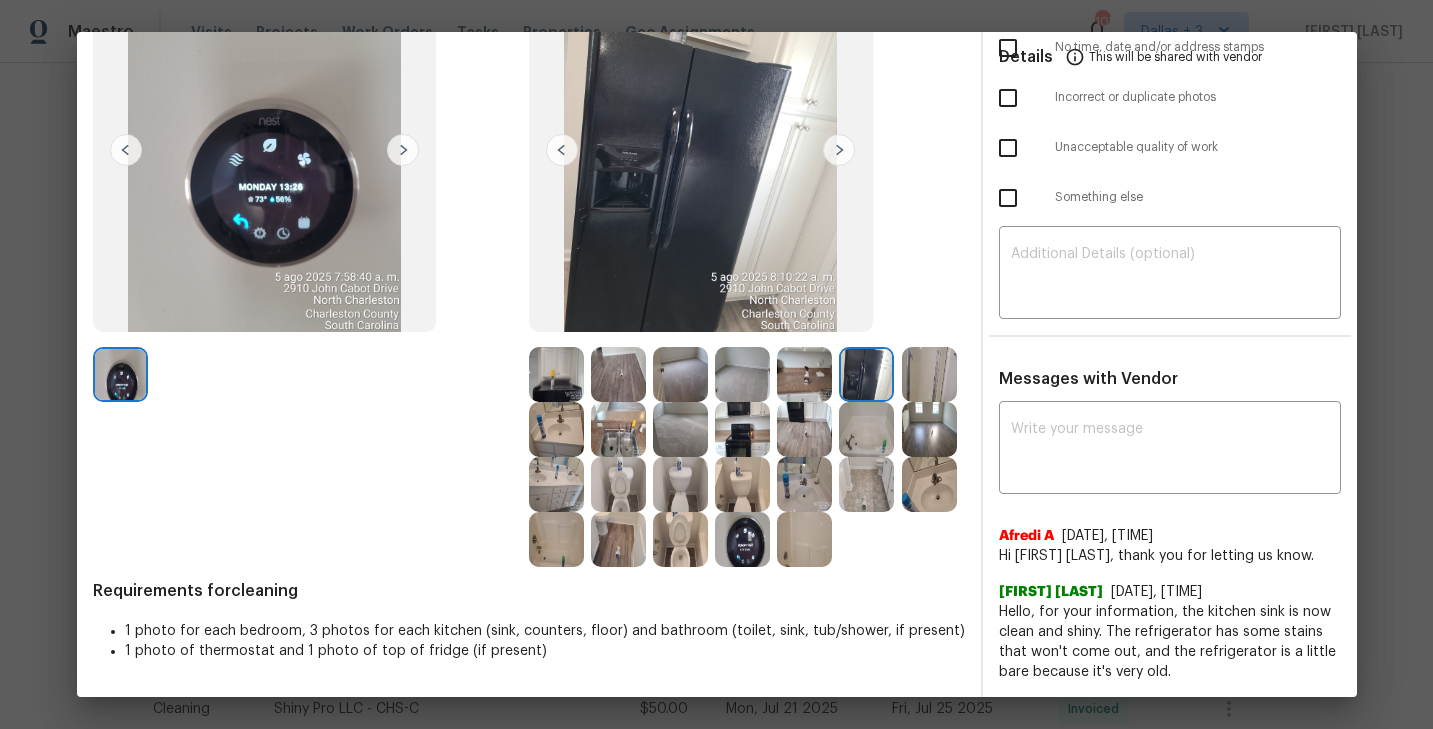 click at bounding box center [839, 150] 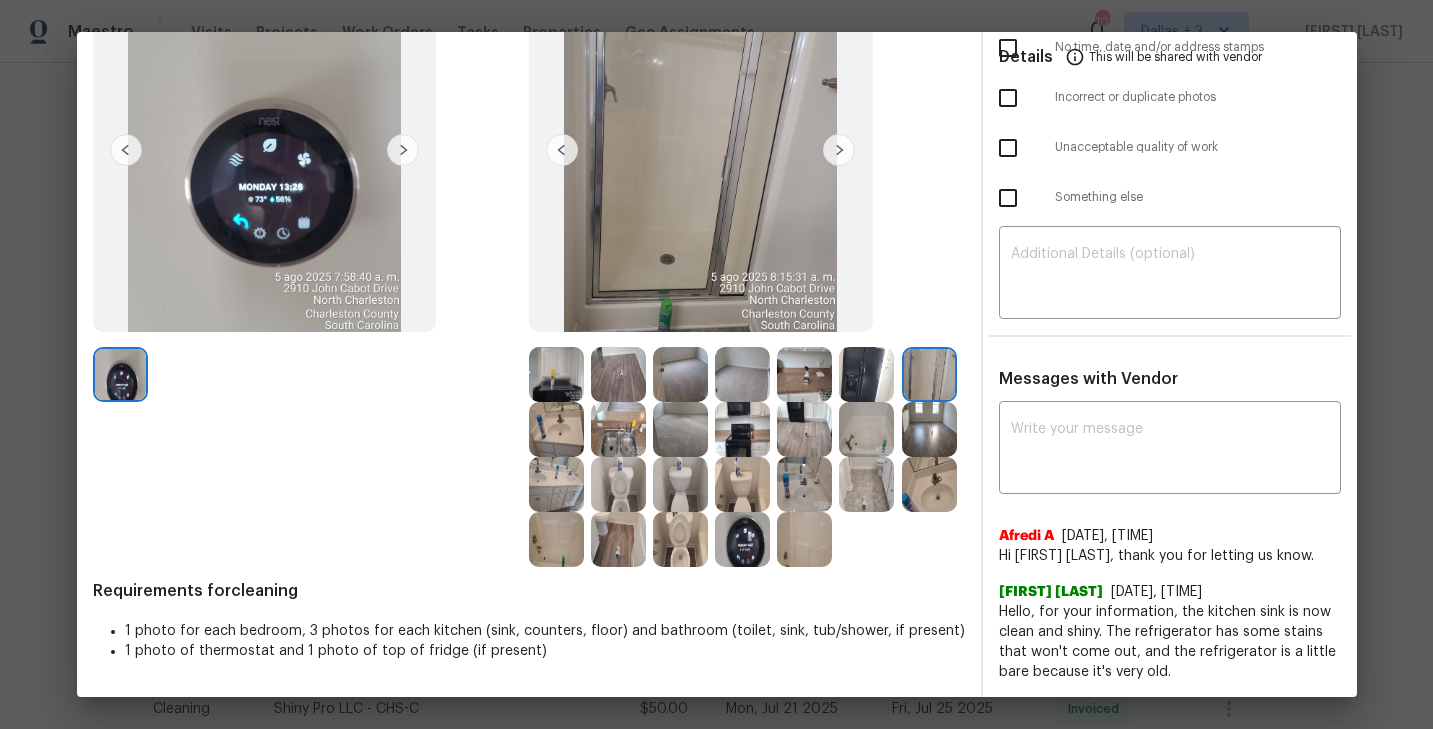 click at bounding box center (839, 150) 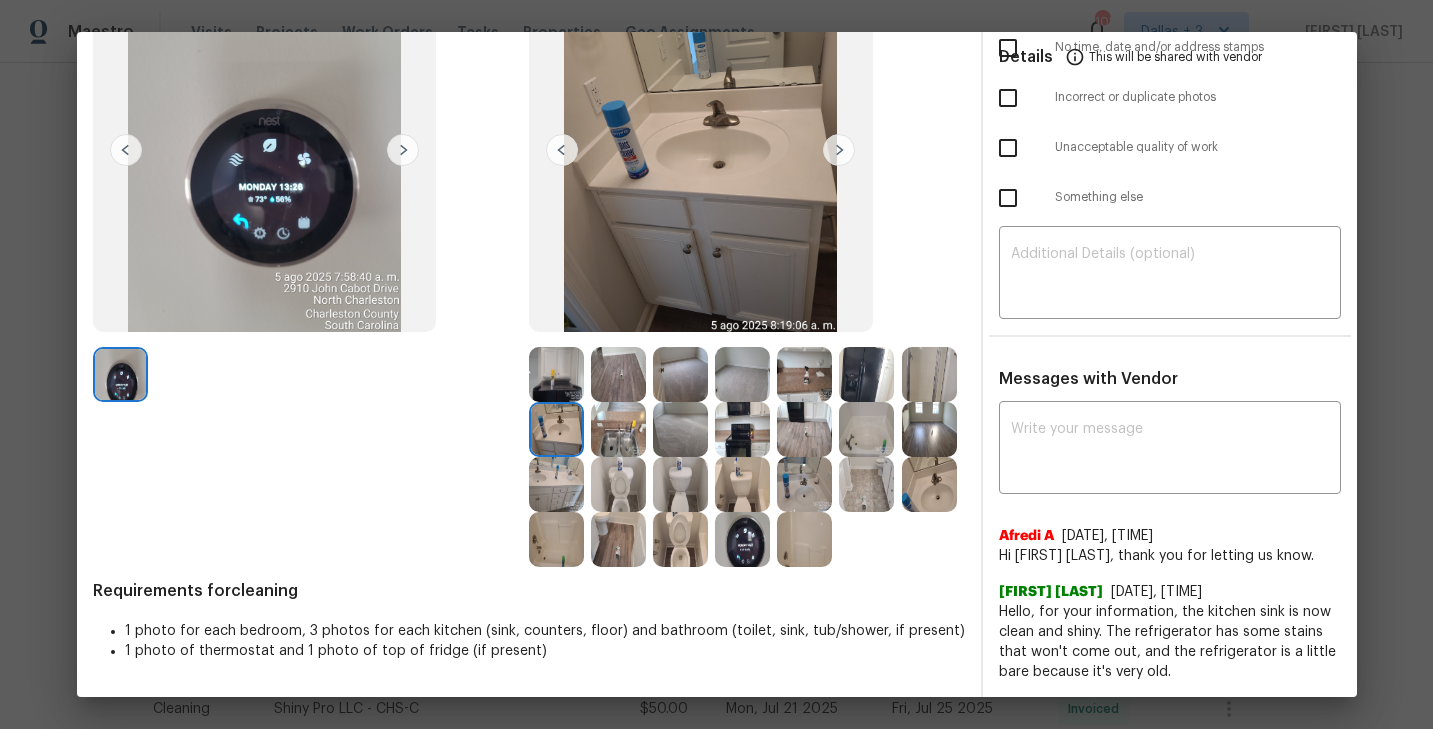 click at bounding box center [839, 150] 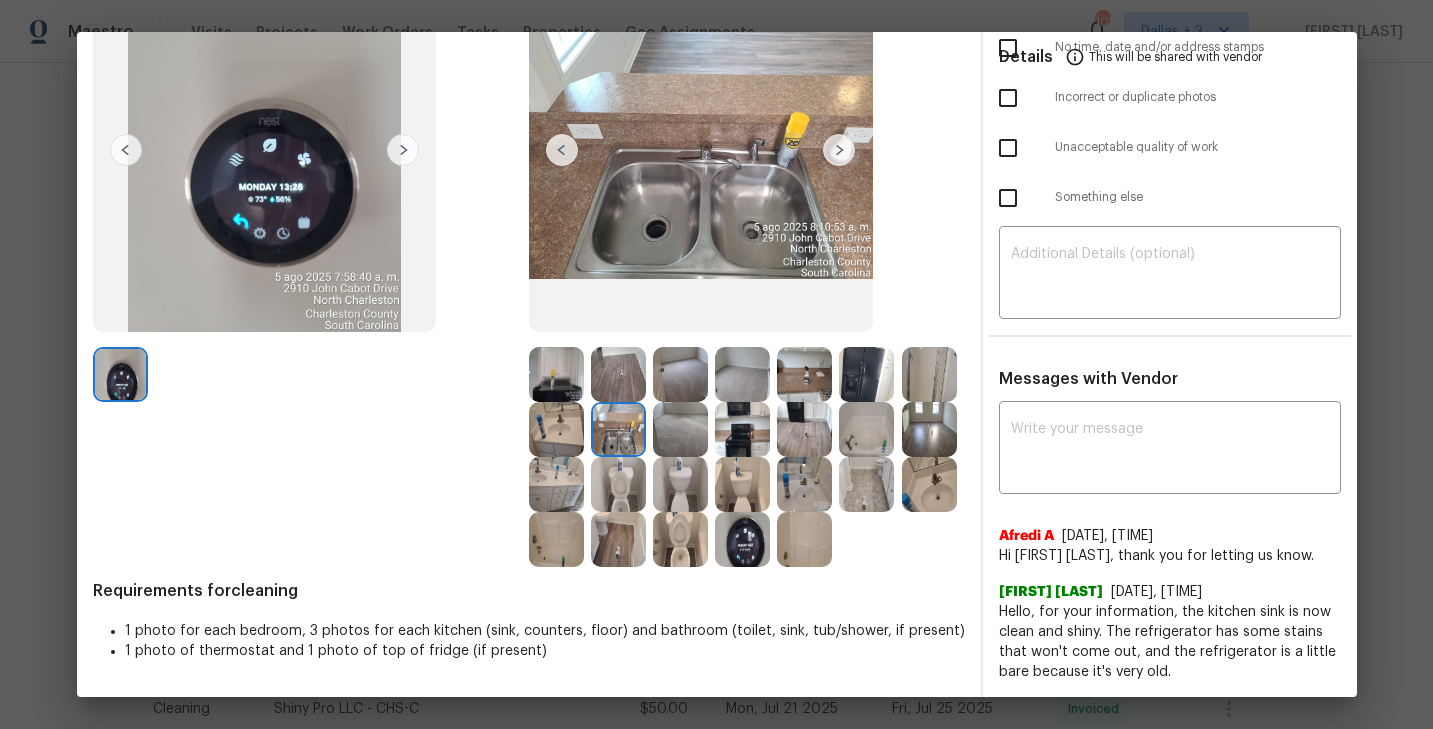 click at bounding box center [839, 150] 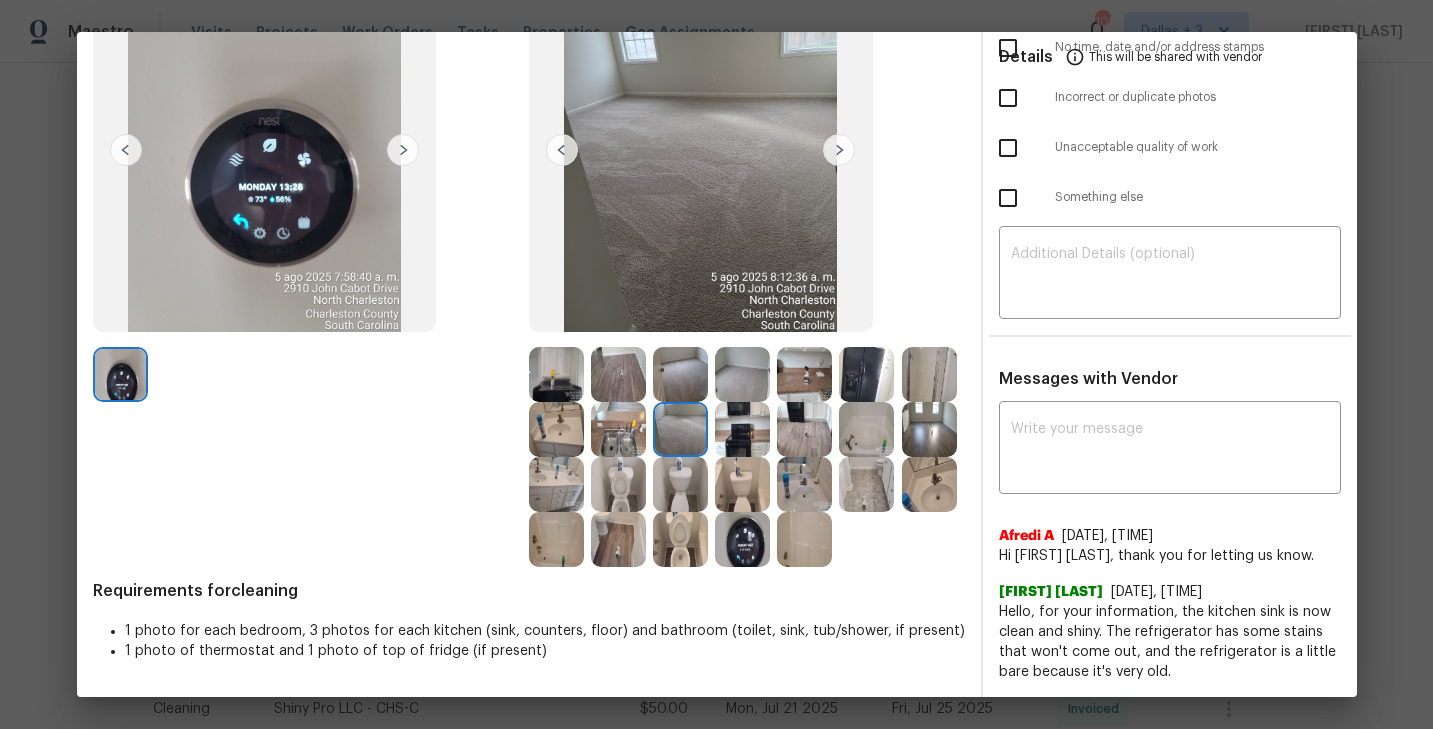 click at bounding box center [839, 150] 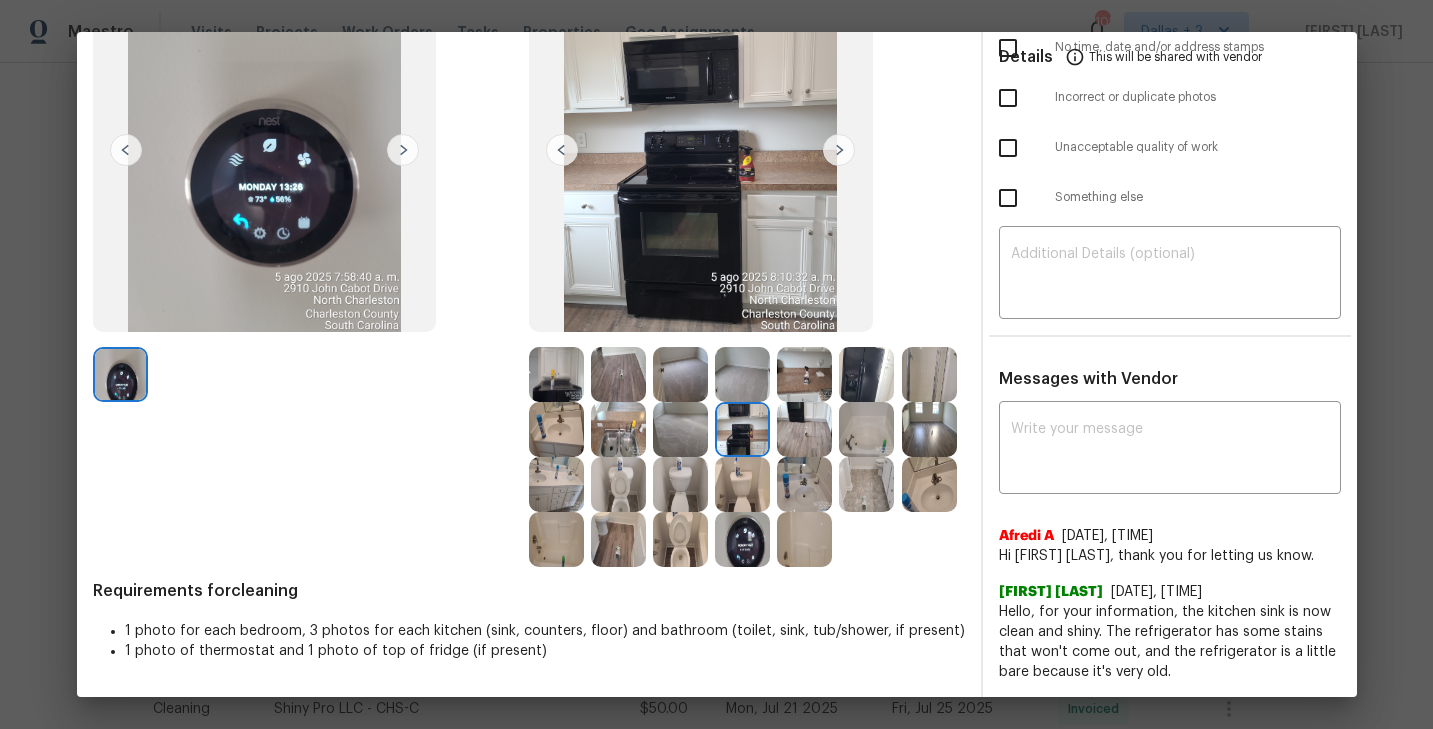click at bounding box center (839, 150) 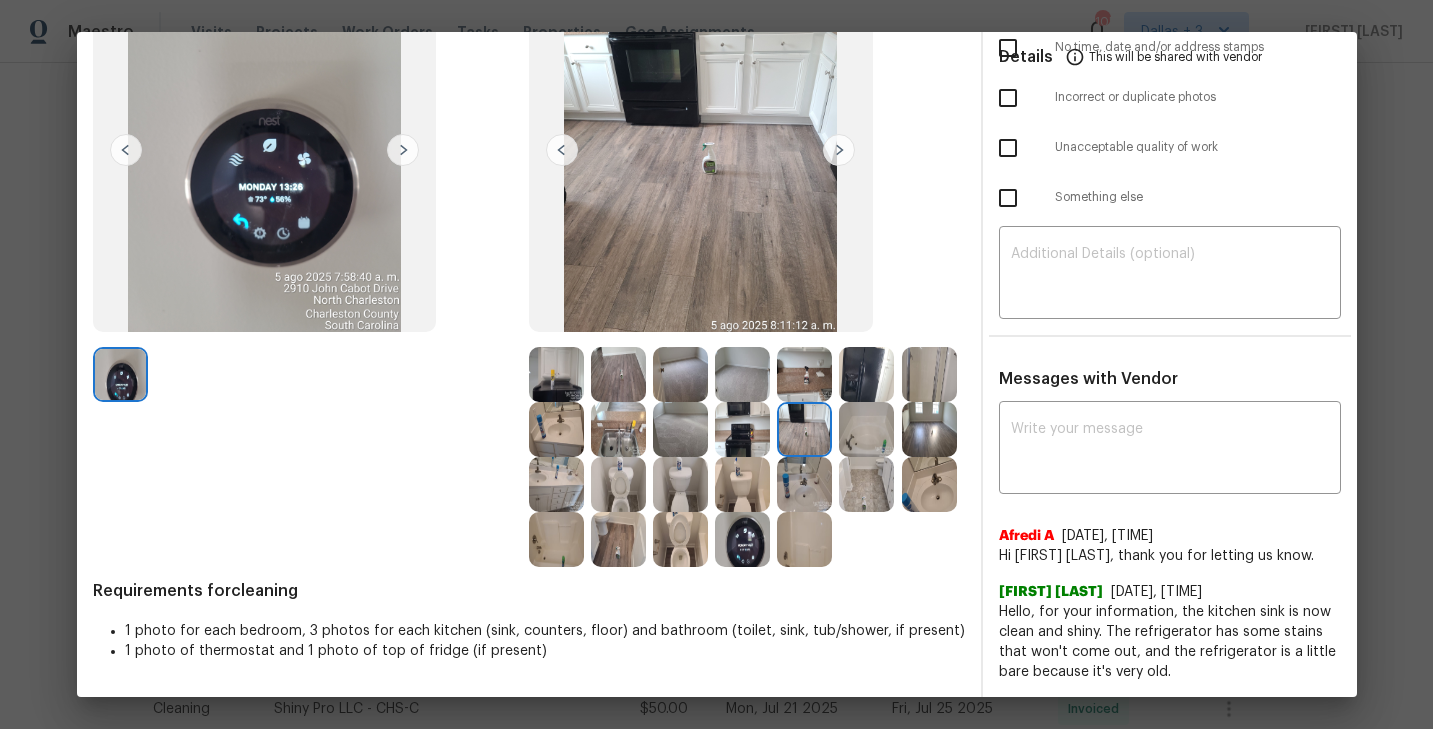 click at bounding box center [839, 150] 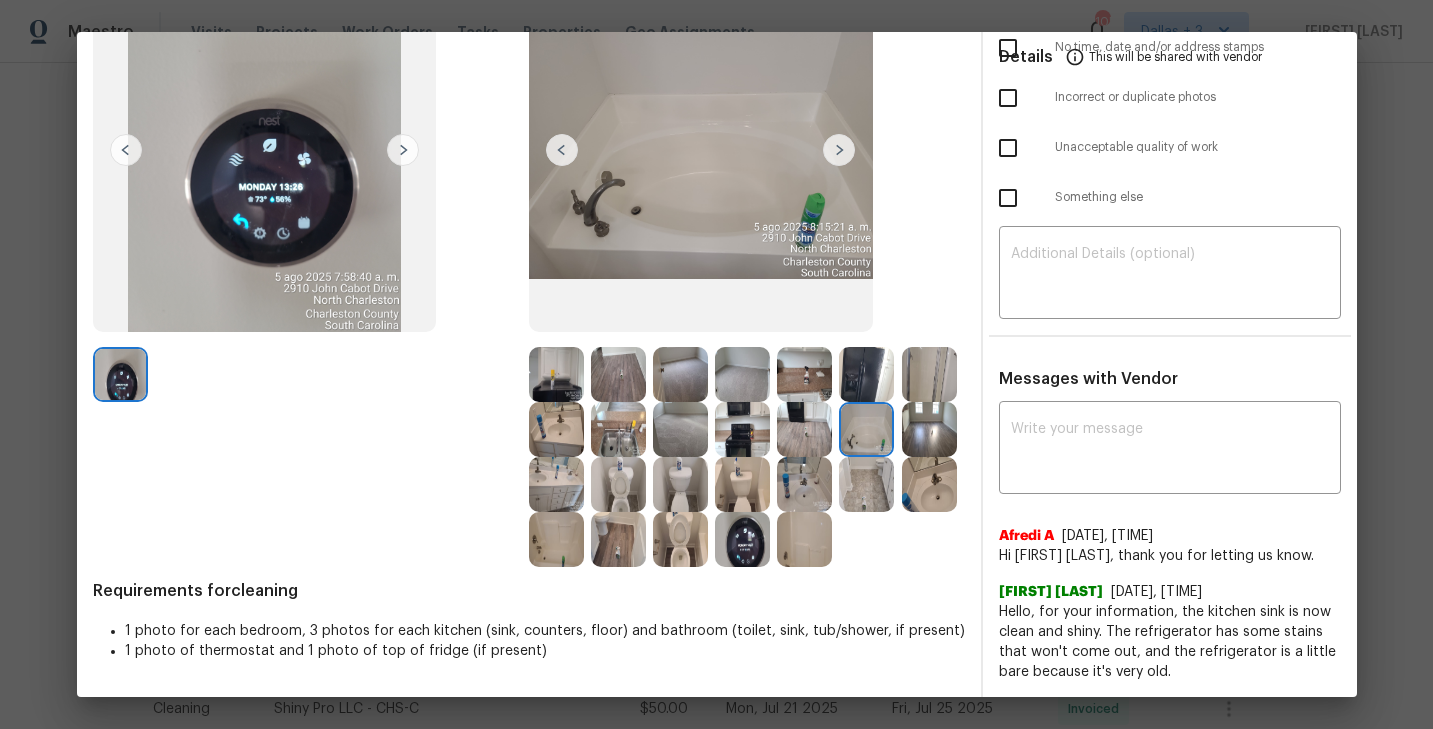 click at bounding box center [839, 150] 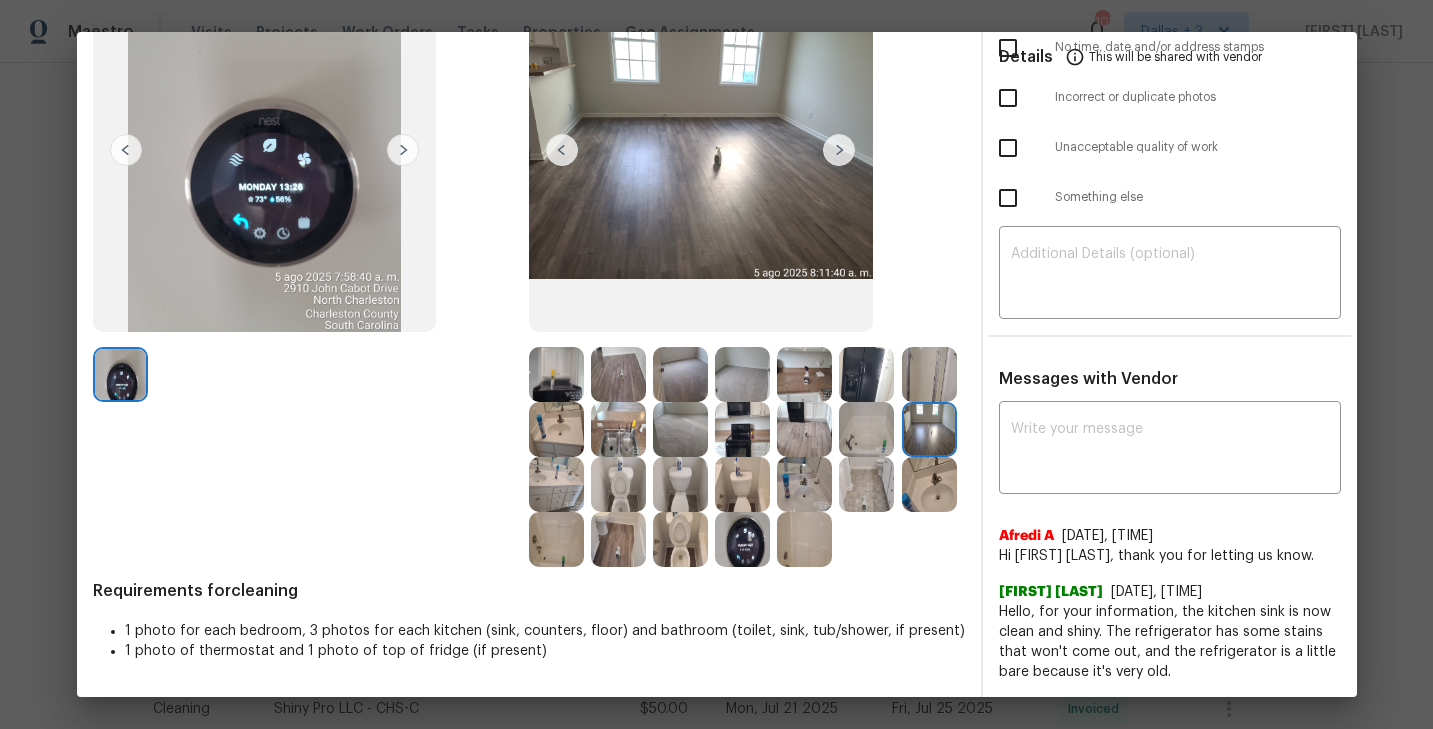 click at bounding box center (839, 150) 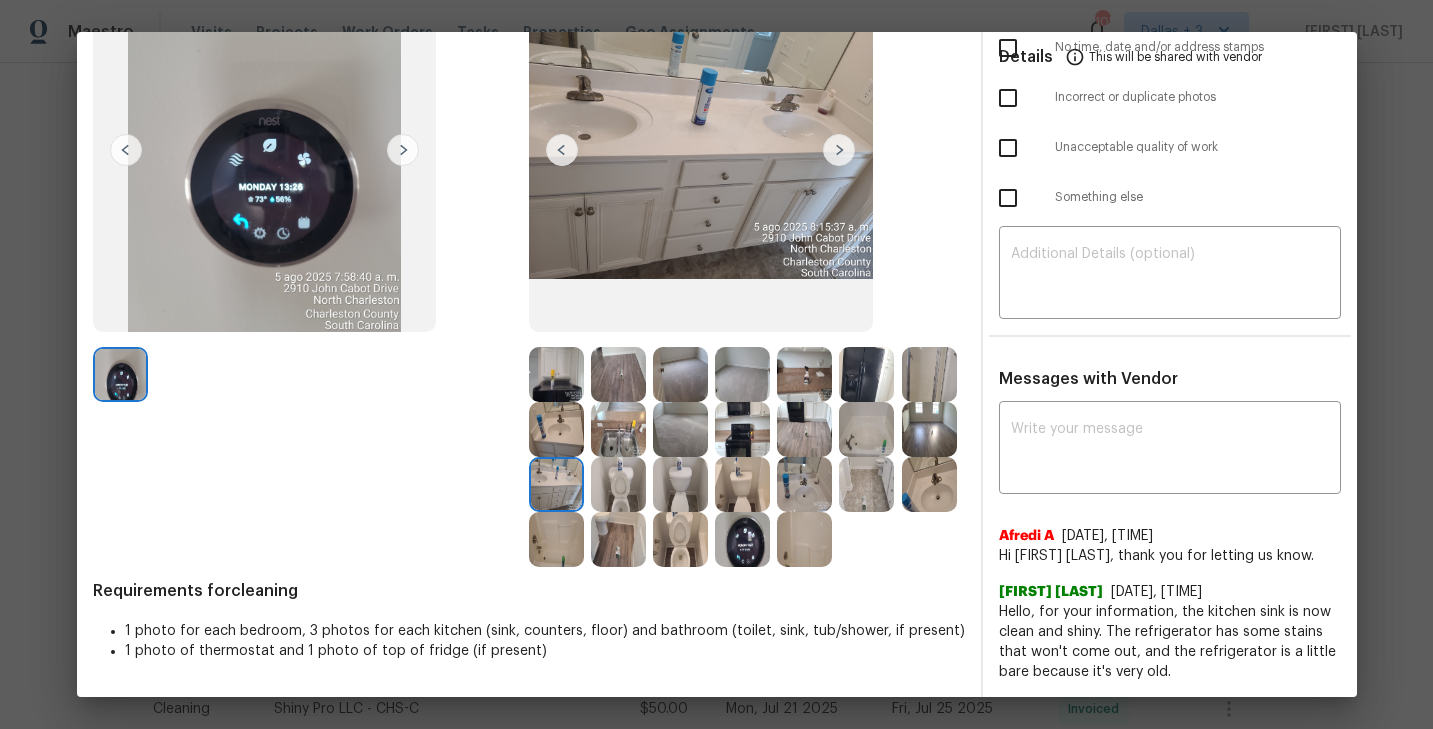 click at bounding box center (839, 150) 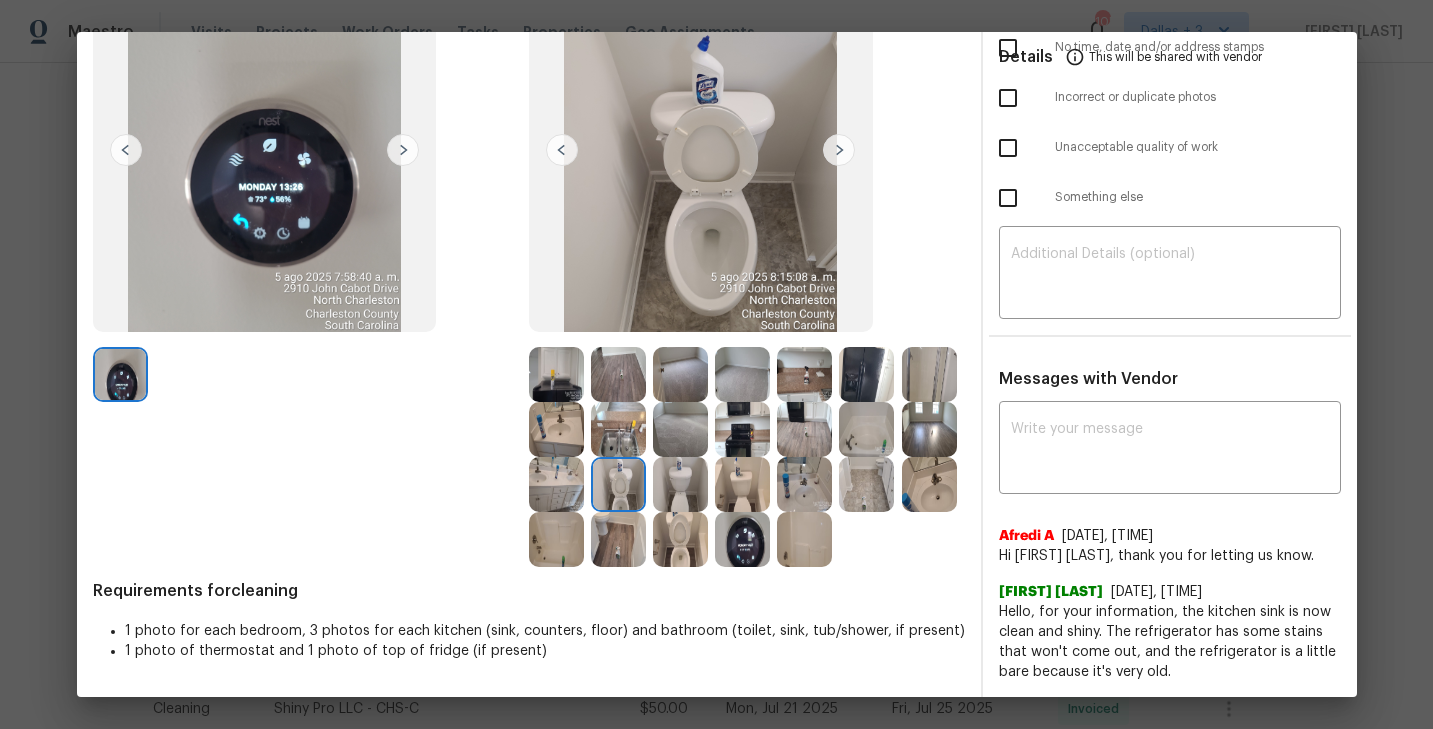 click at bounding box center (839, 150) 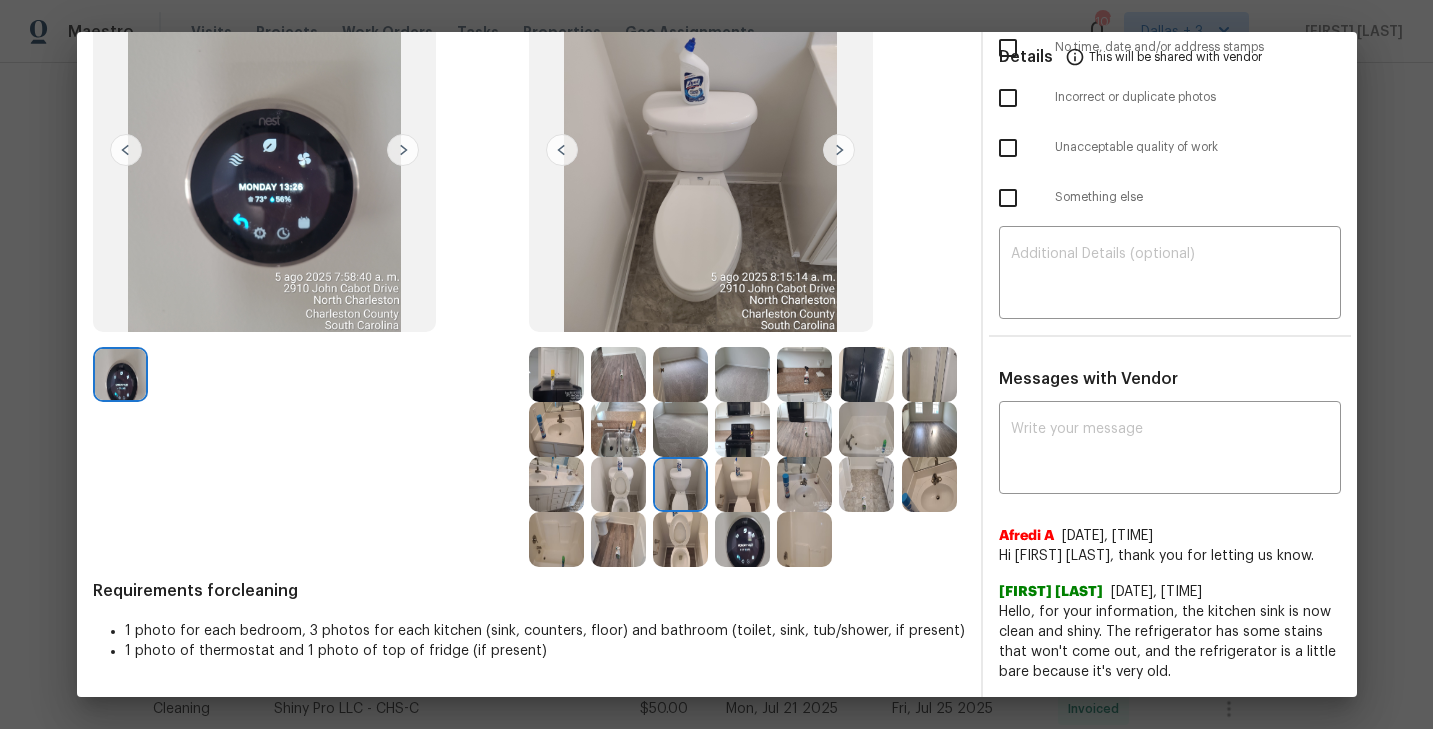 click at bounding box center [839, 150] 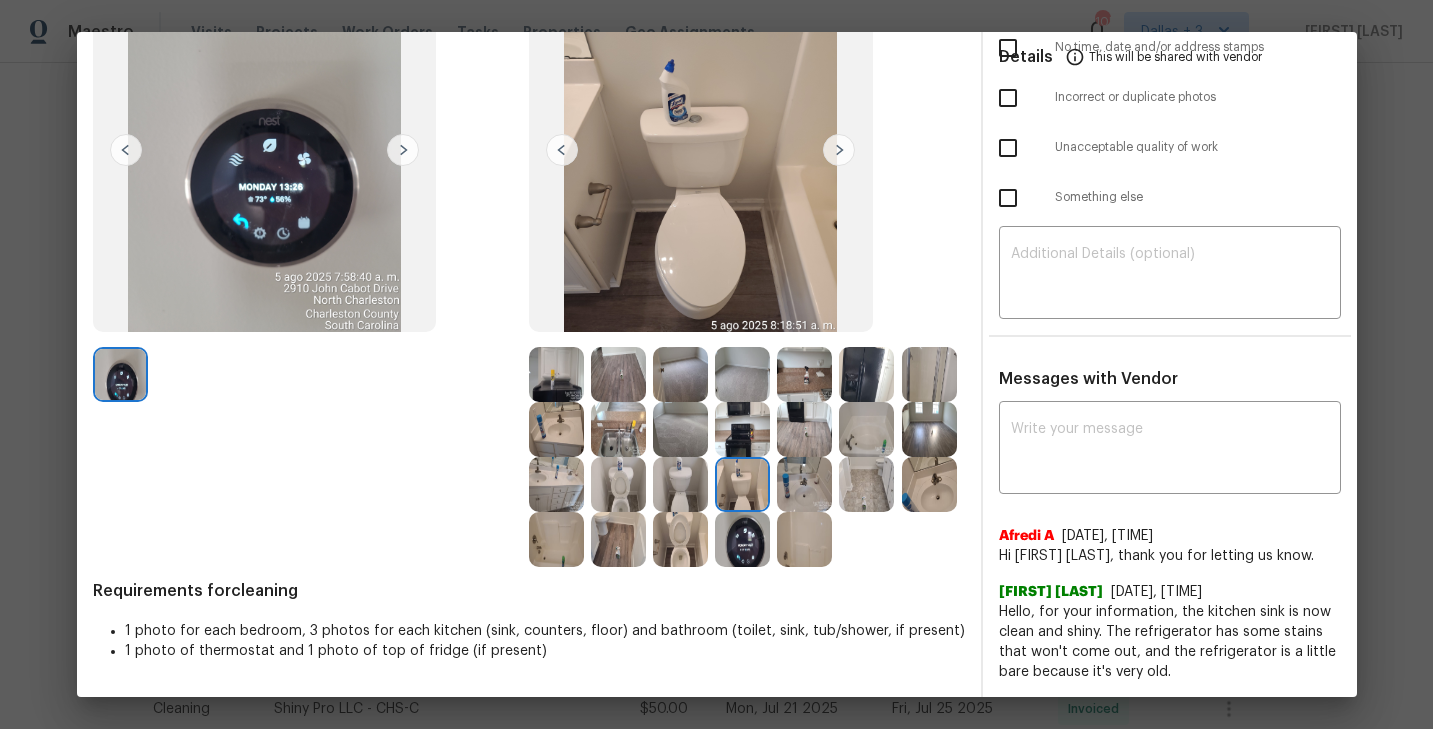 click at bounding box center [804, 484] 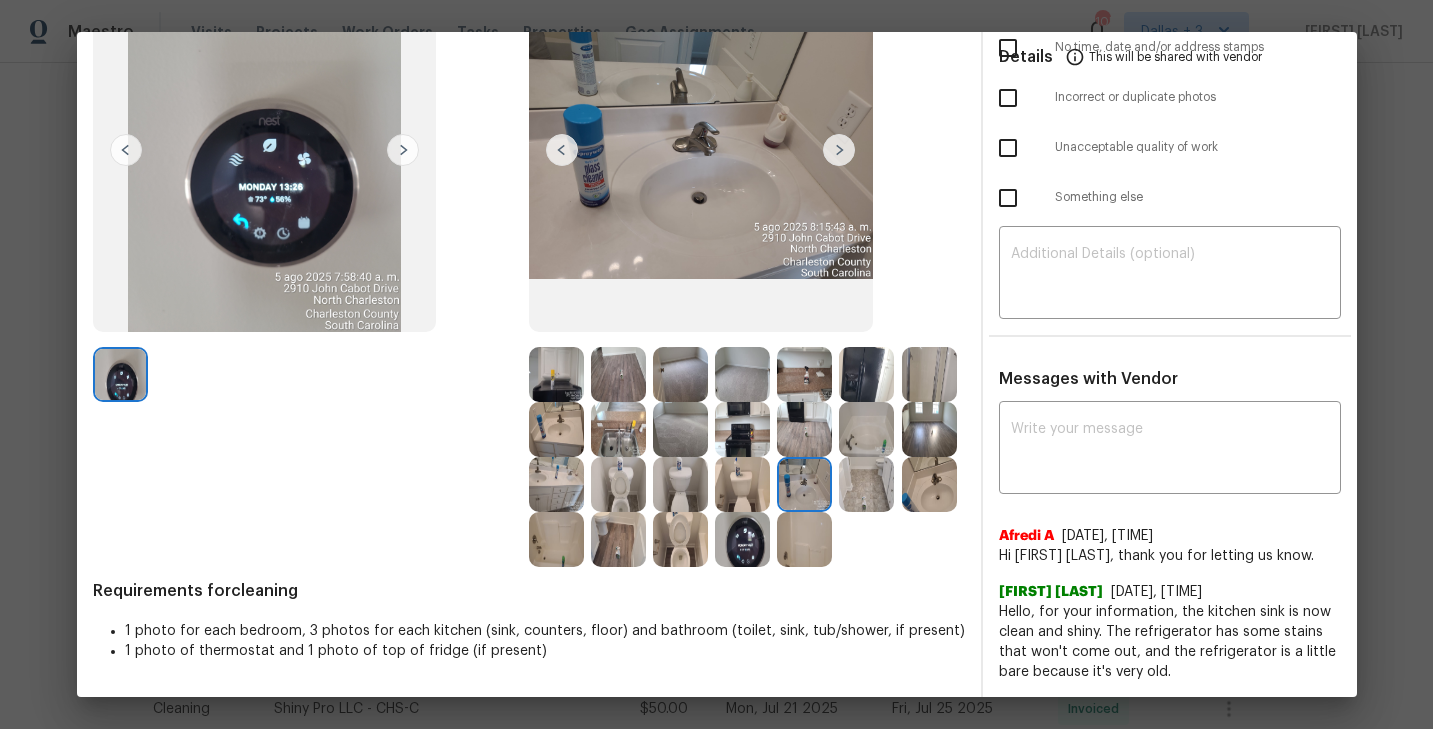 click at bounding box center (556, 374) 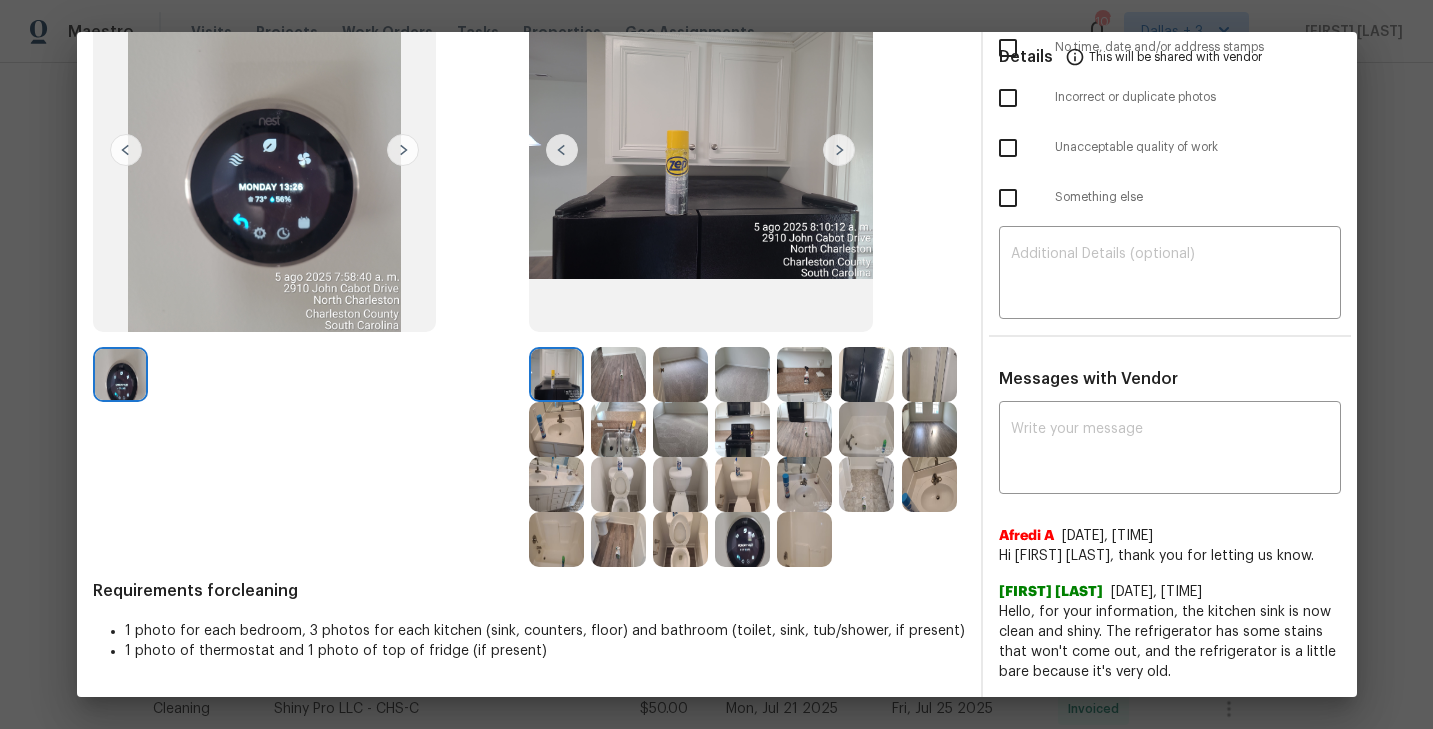 scroll, scrollTop: 0, scrollLeft: 0, axis: both 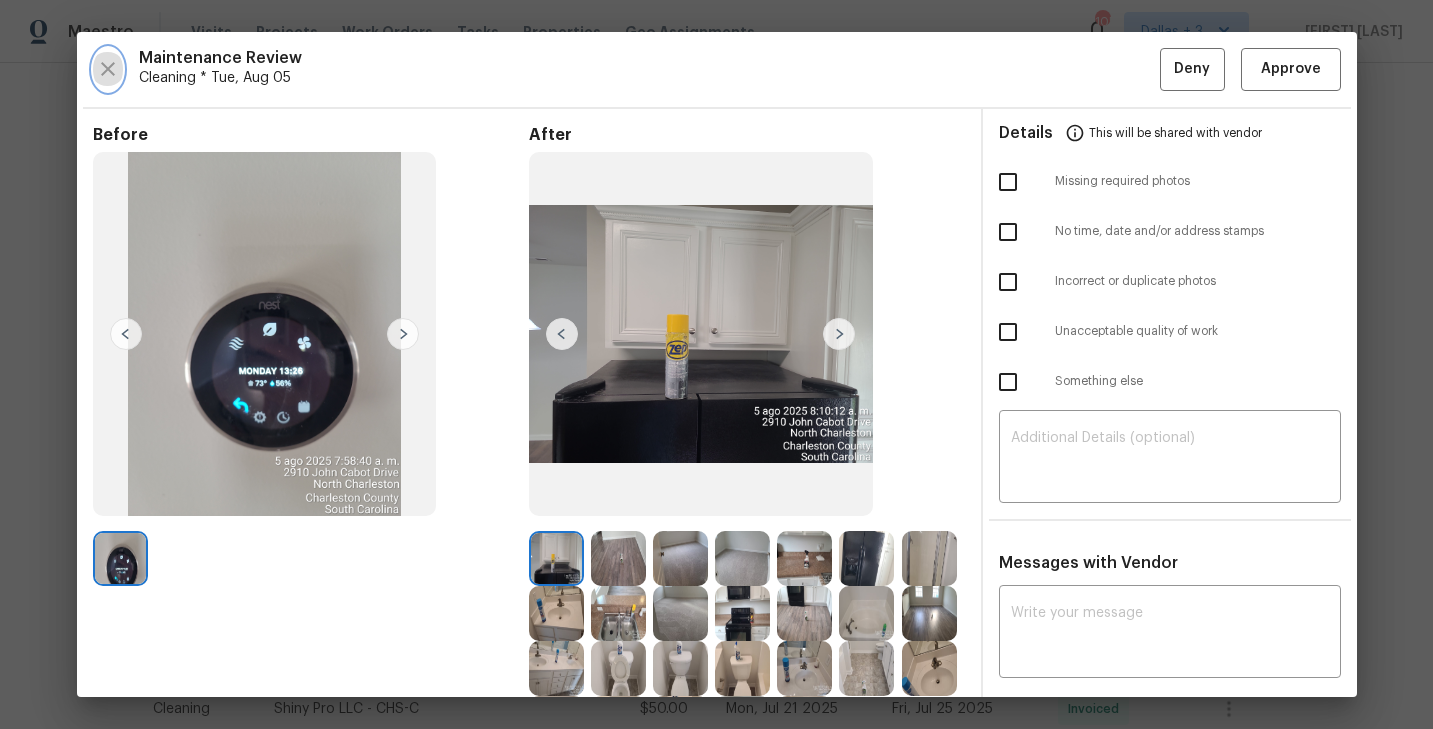 click at bounding box center [108, 69] 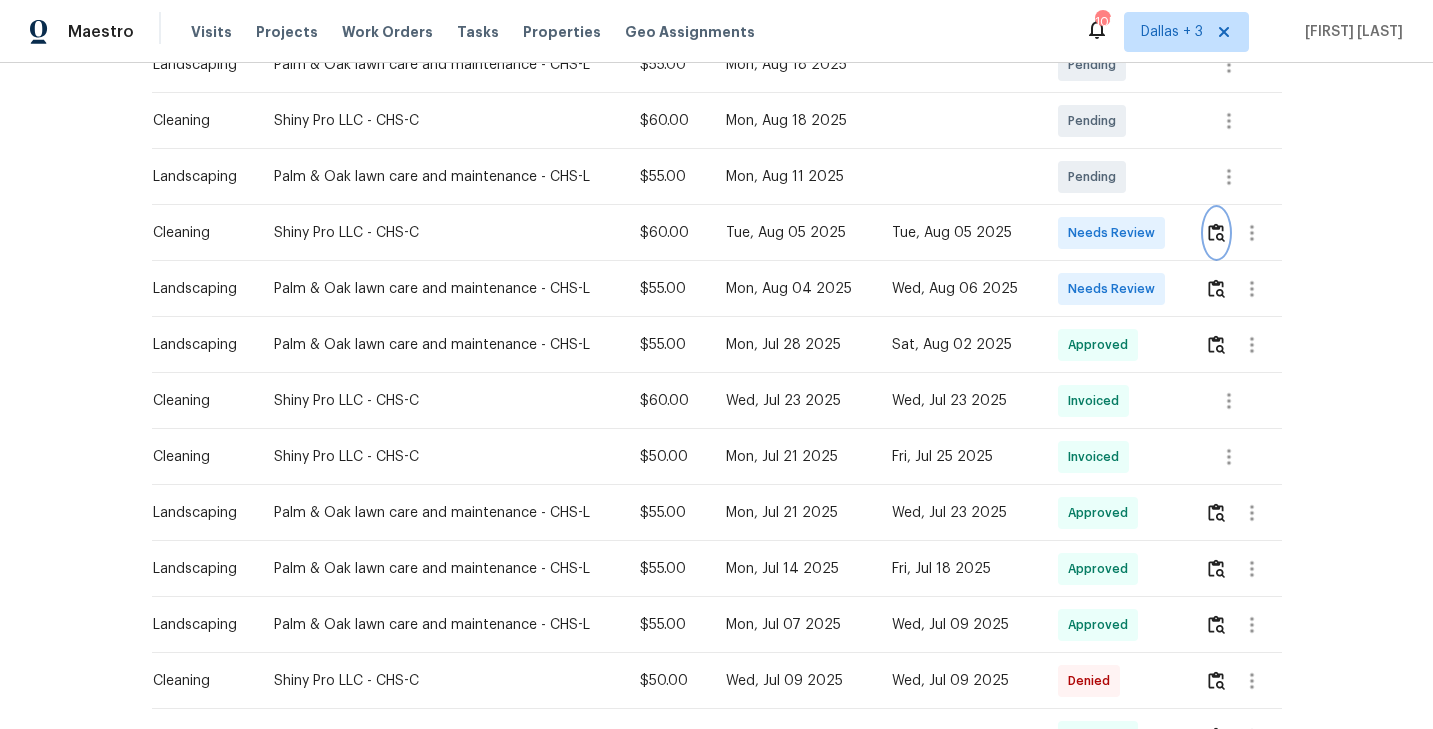 scroll, scrollTop: 358, scrollLeft: 0, axis: vertical 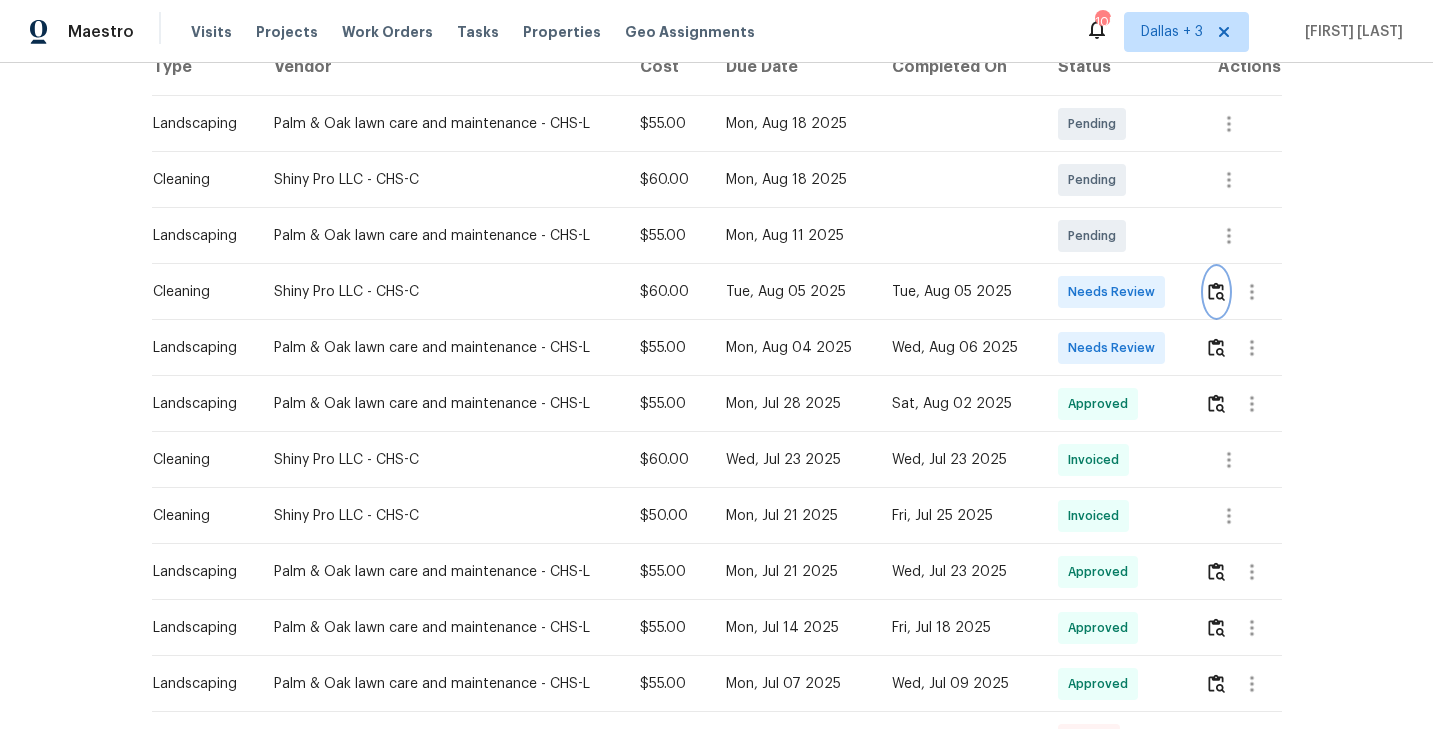 click at bounding box center (1216, 291) 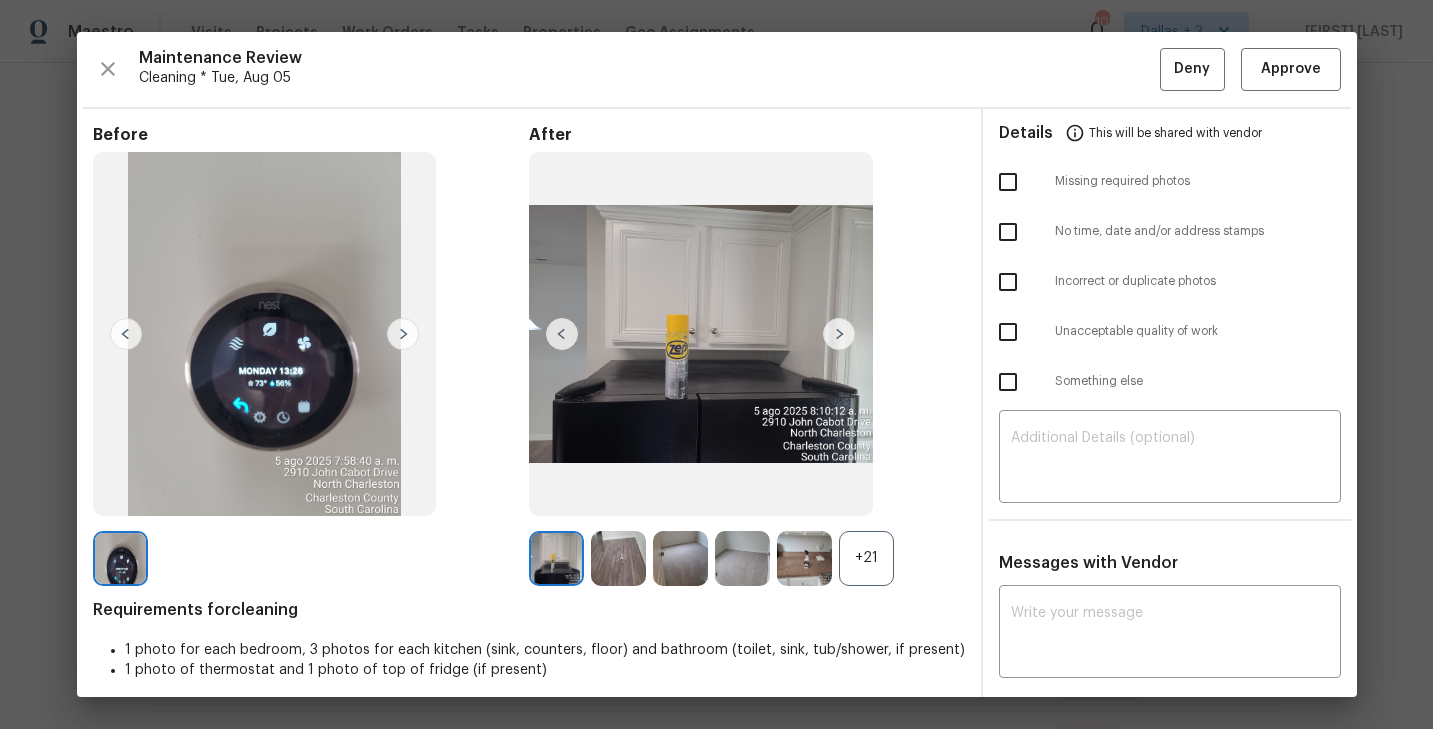 click on "+21" at bounding box center (866, 558) 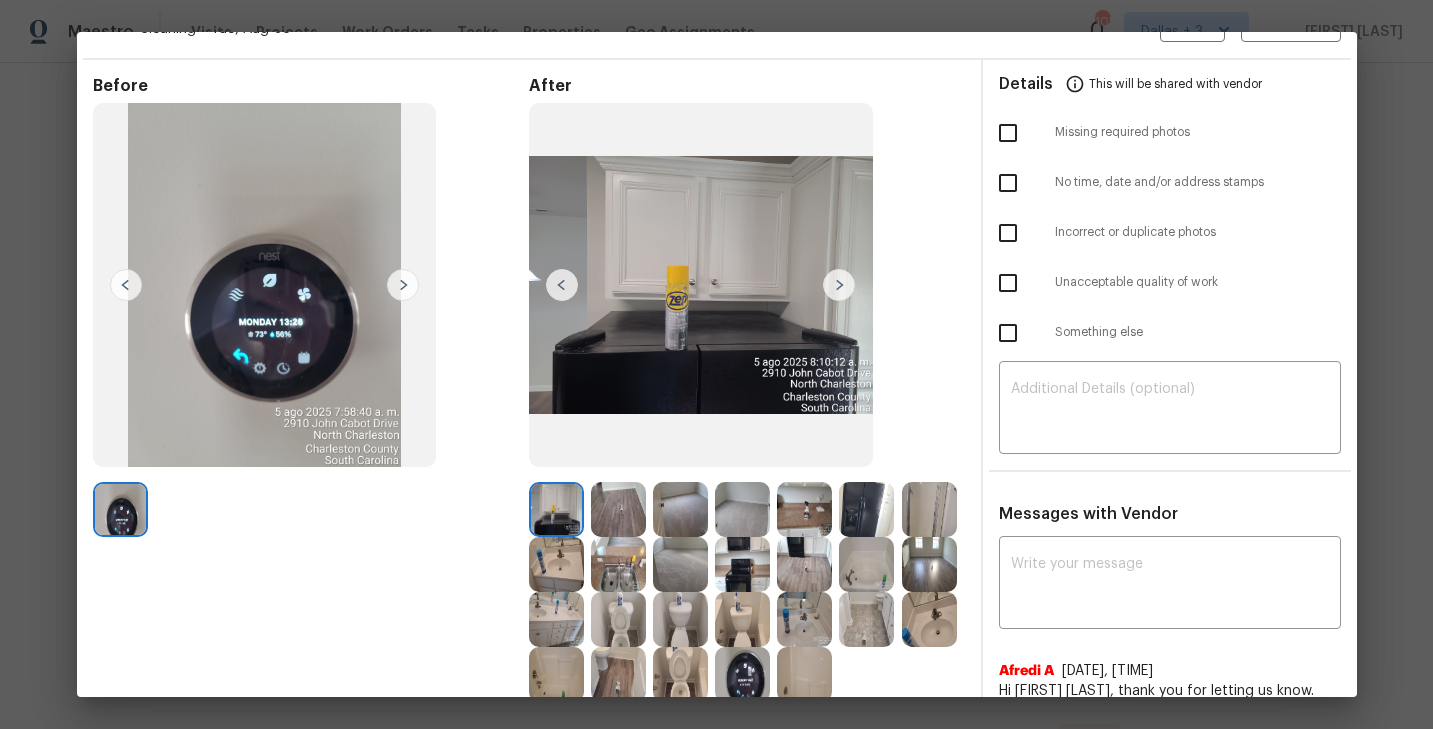 scroll, scrollTop: 69, scrollLeft: 0, axis: vertical 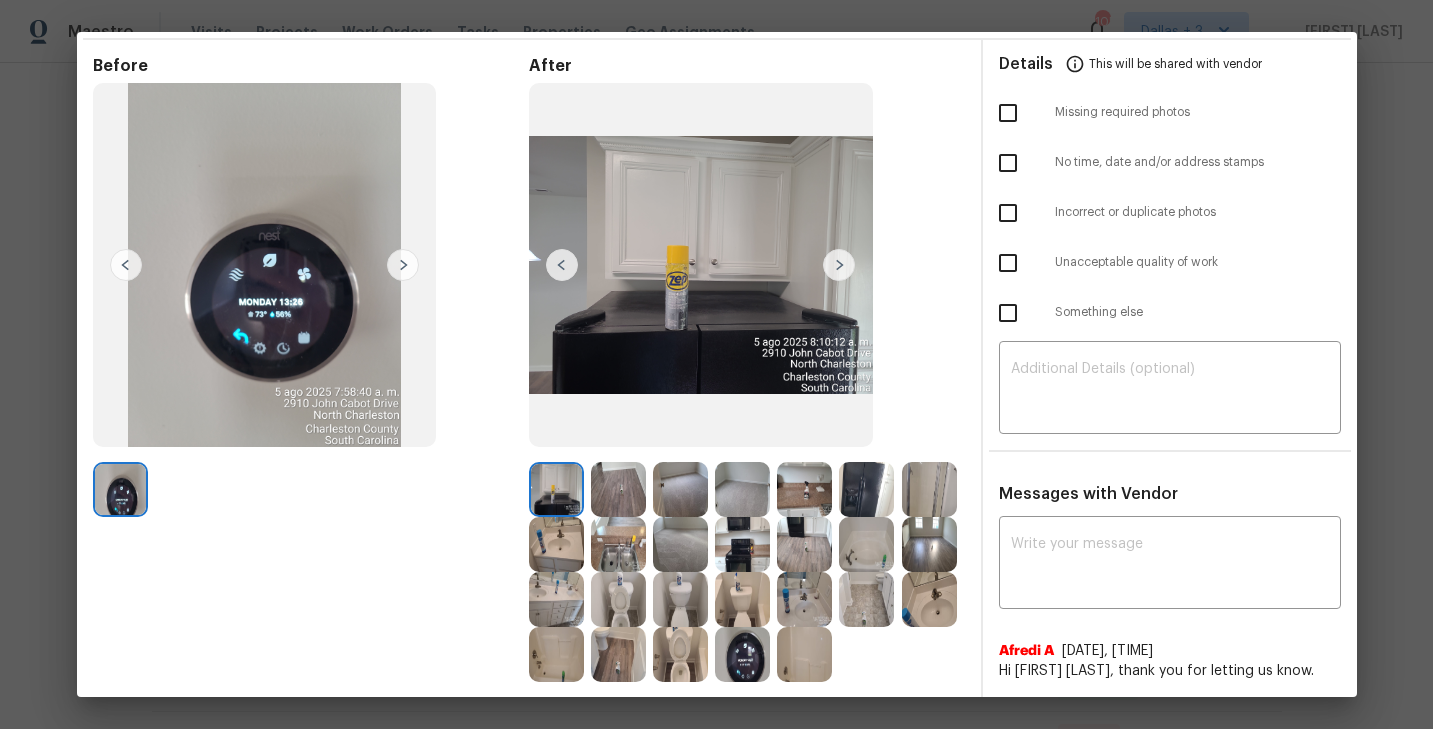 click at bounding box center (804, 489) 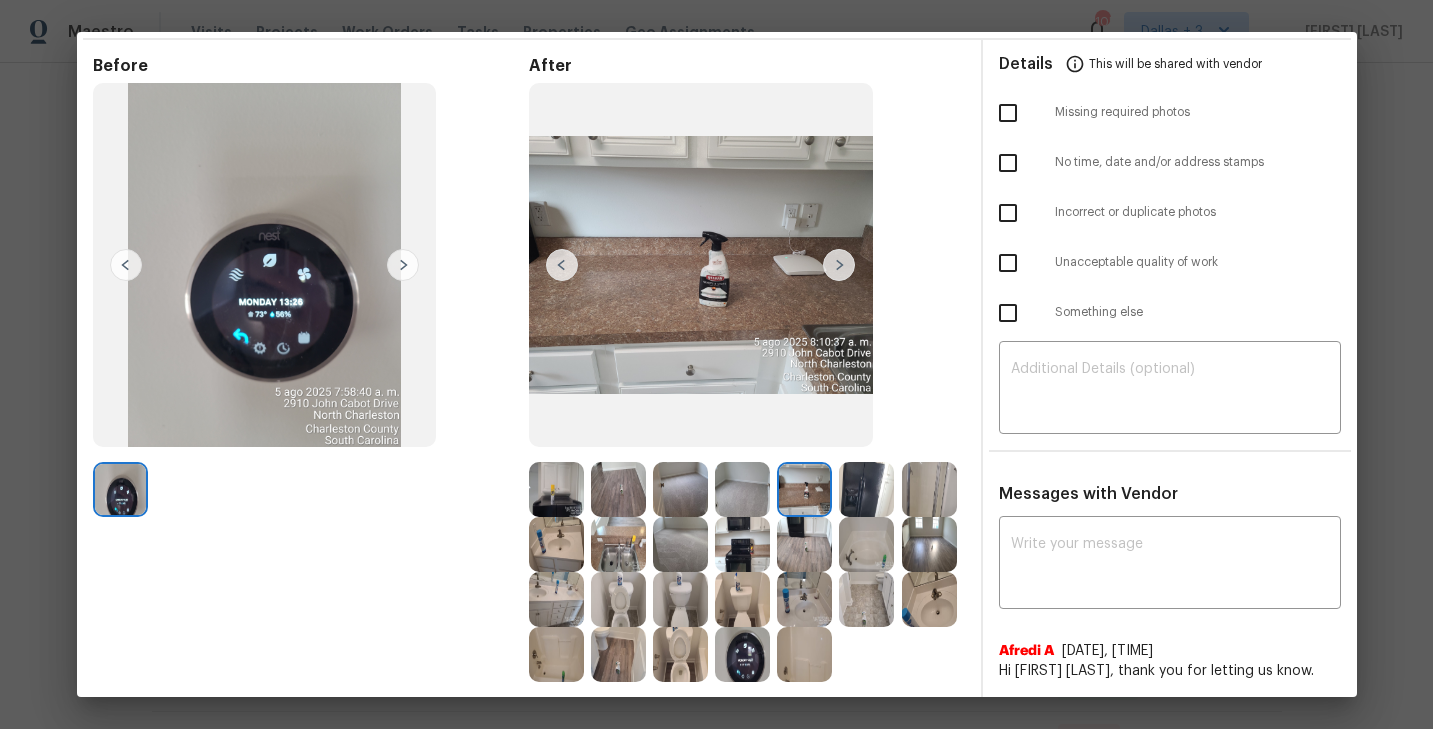 click at bounding box center [866, 489] 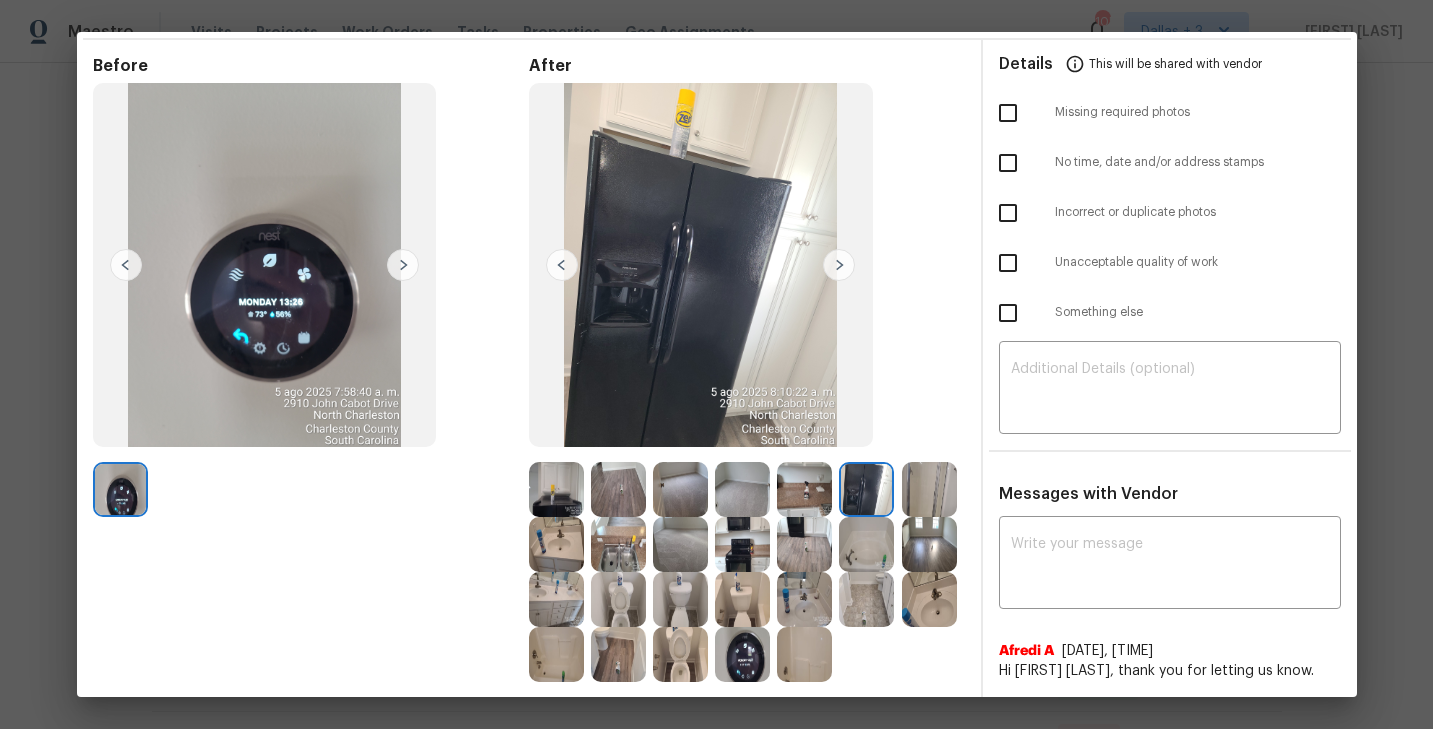 click at bounding box center [929, 489] 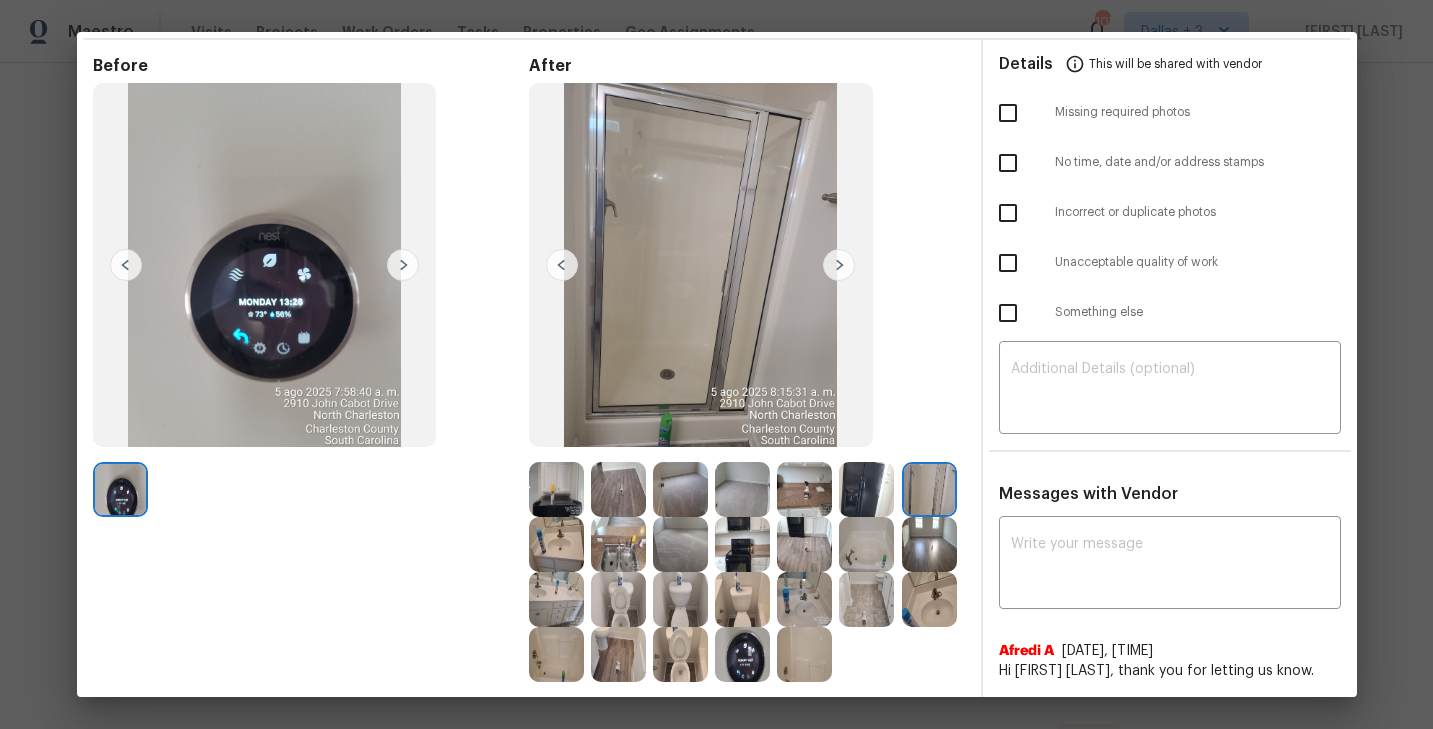 click at bounding box center (556, 544) 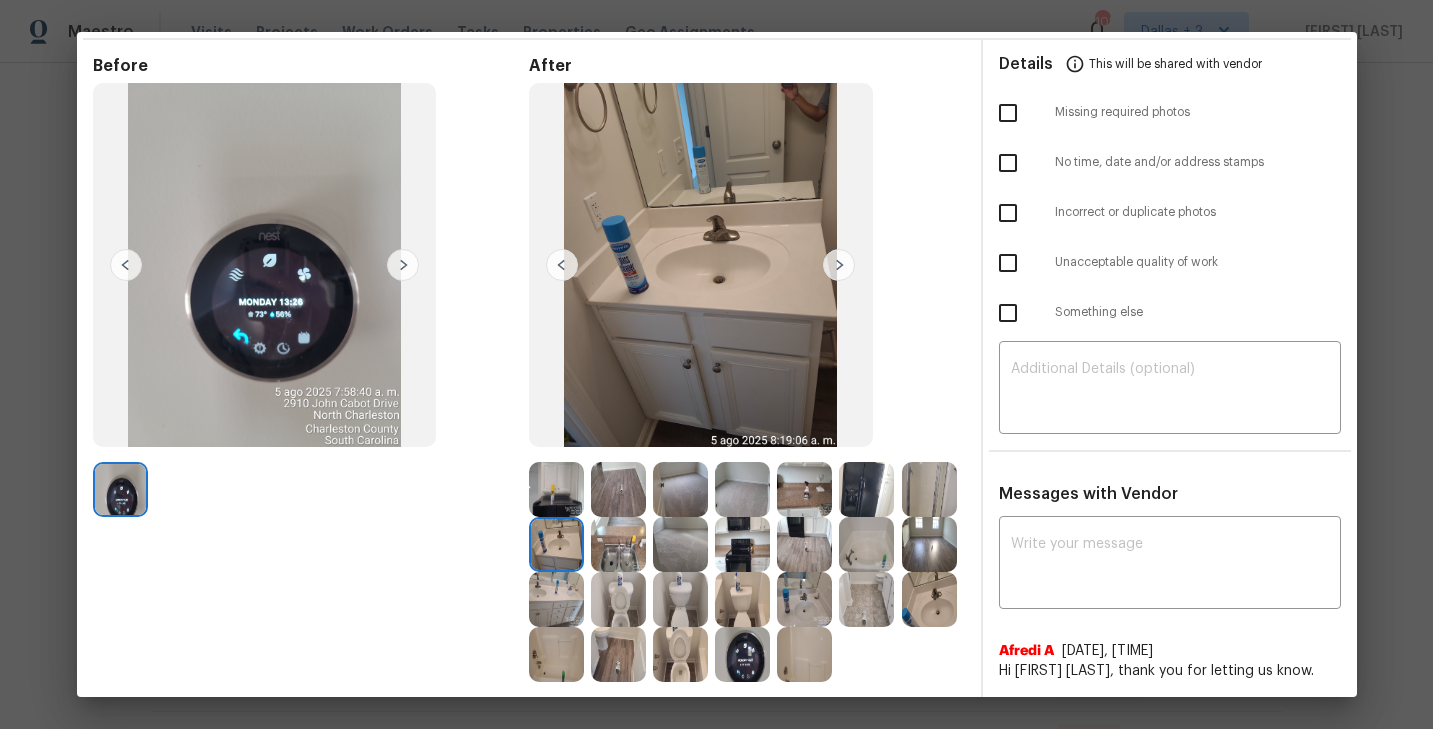 click at bounding box center (618, 544) 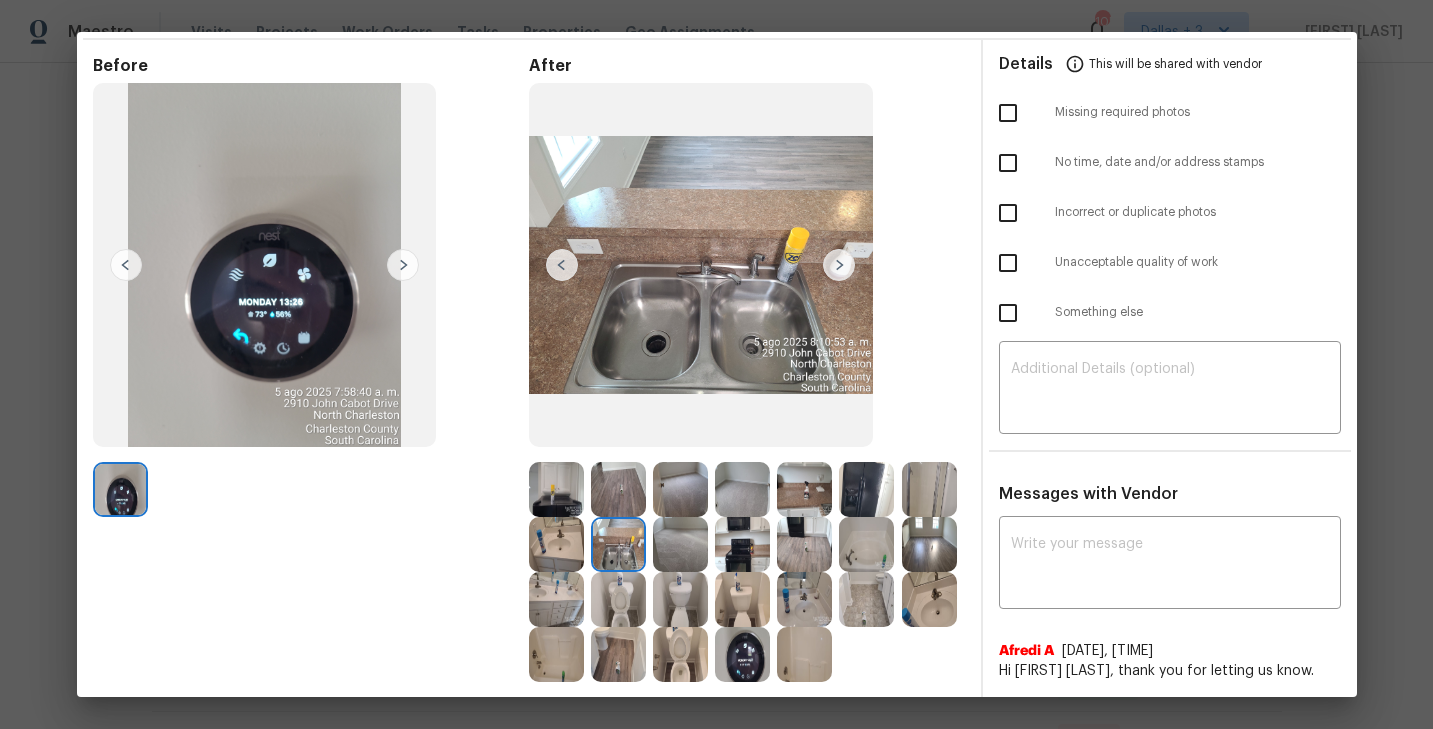 click at bounding box center [680, 544] 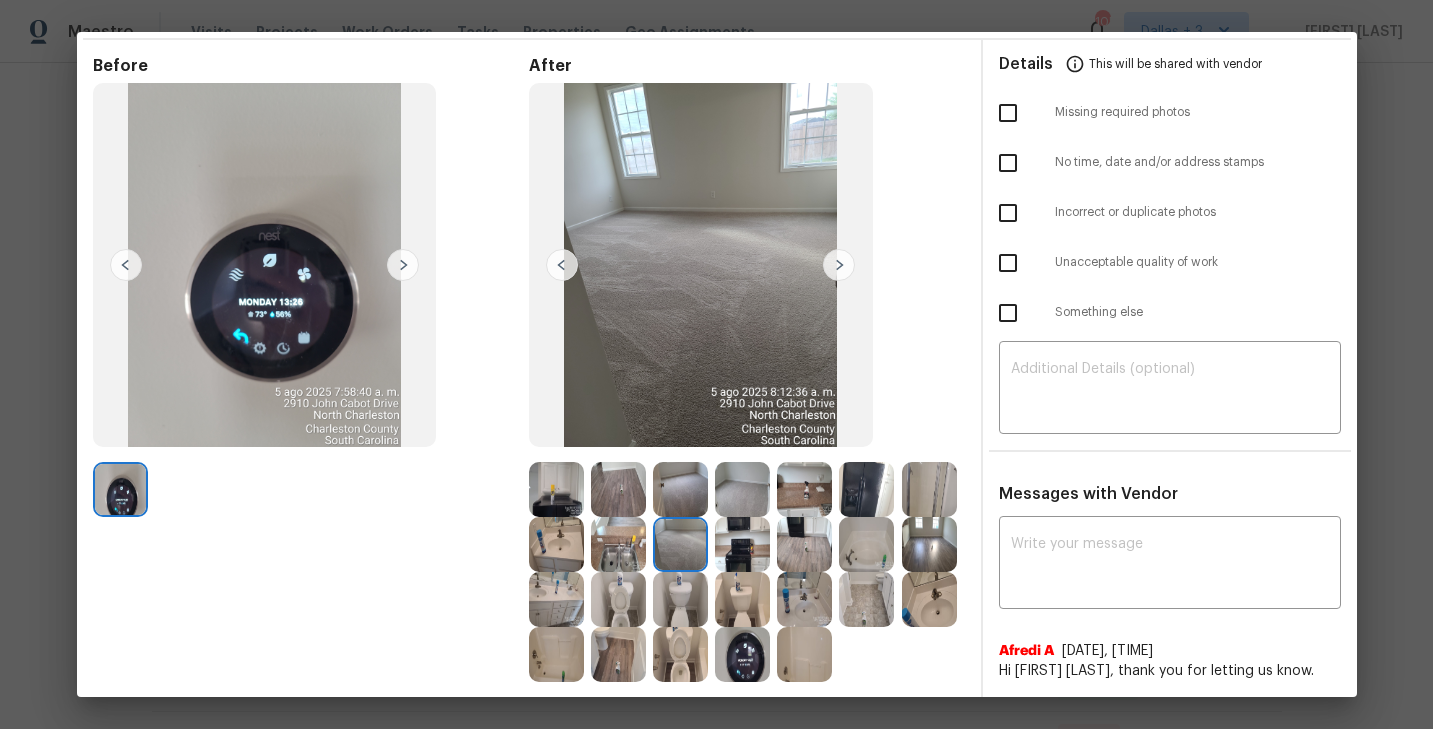 click at bounding box center (742, 544) 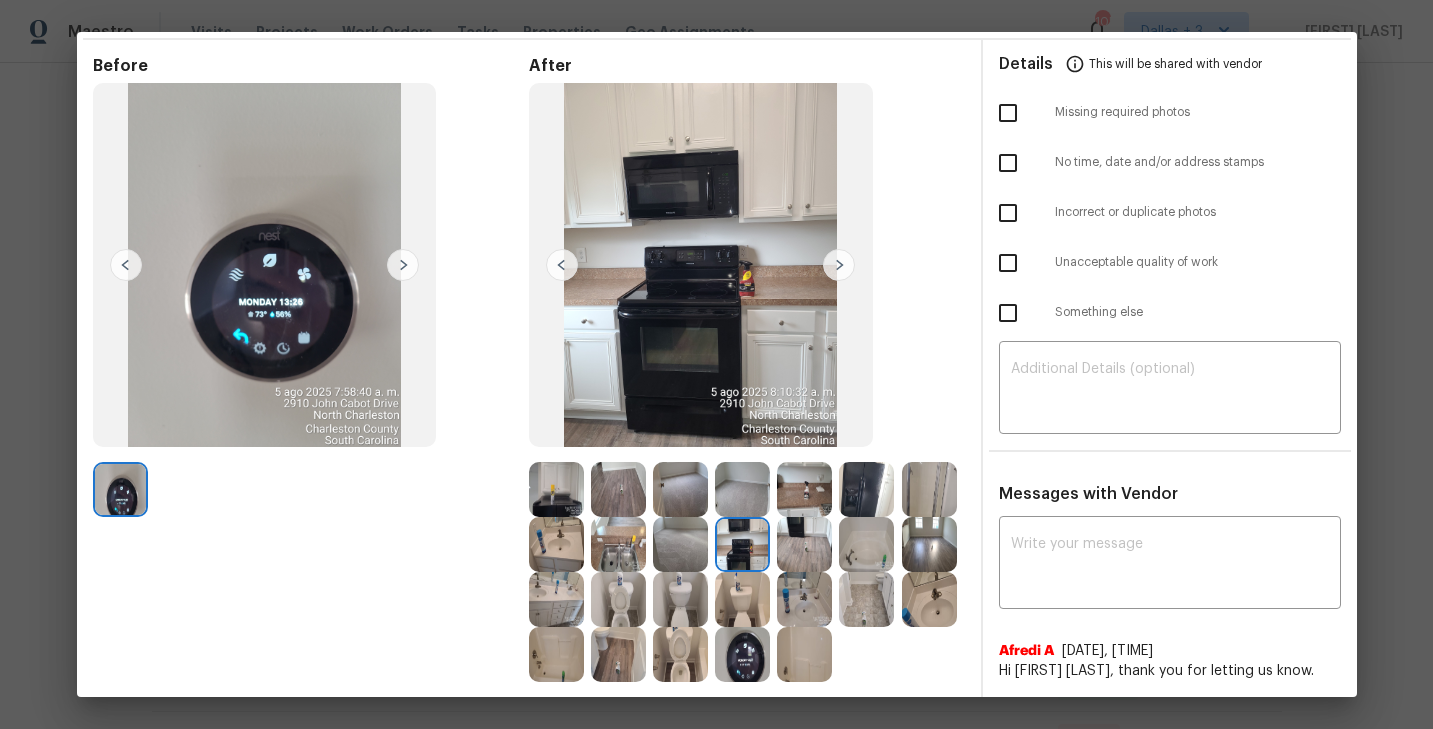 click at bounding box center [804, 544] 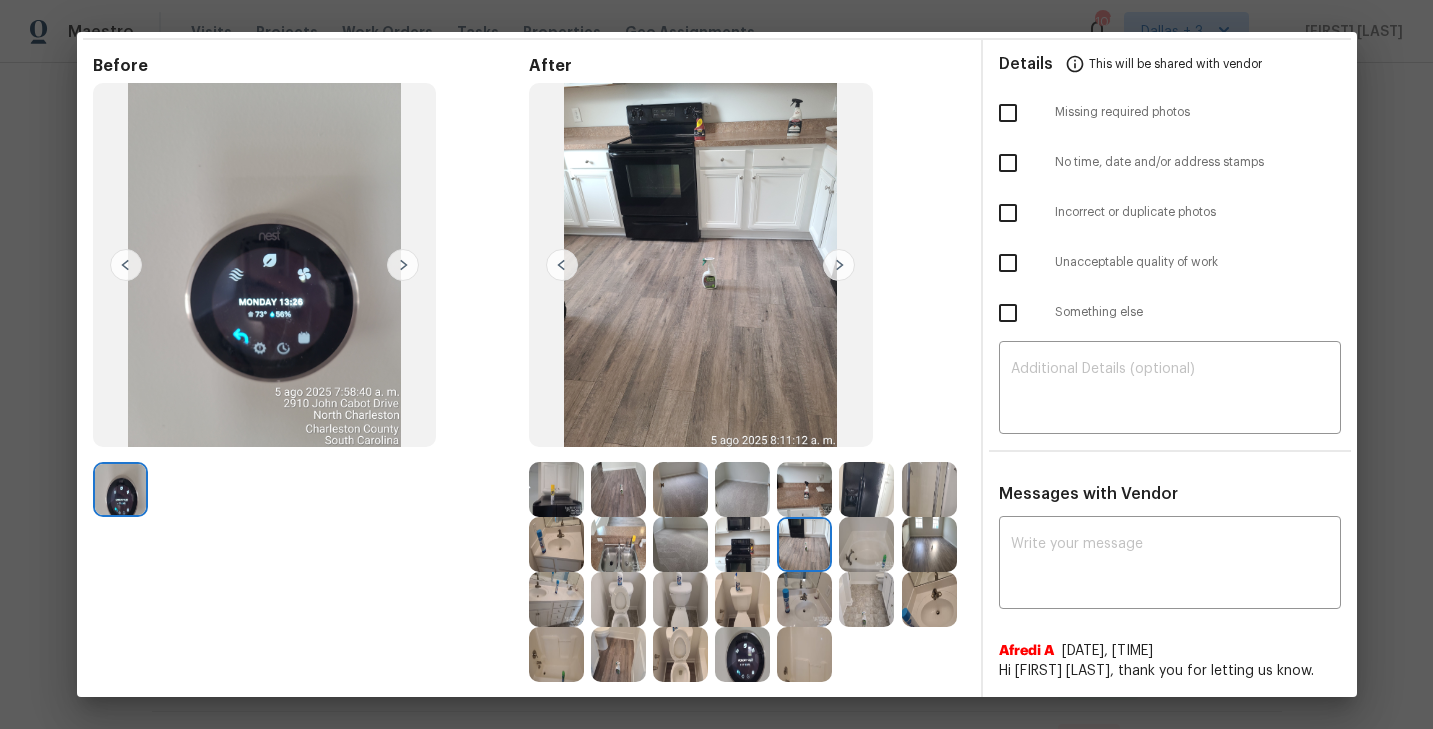 click at bounding box center [866, 544] 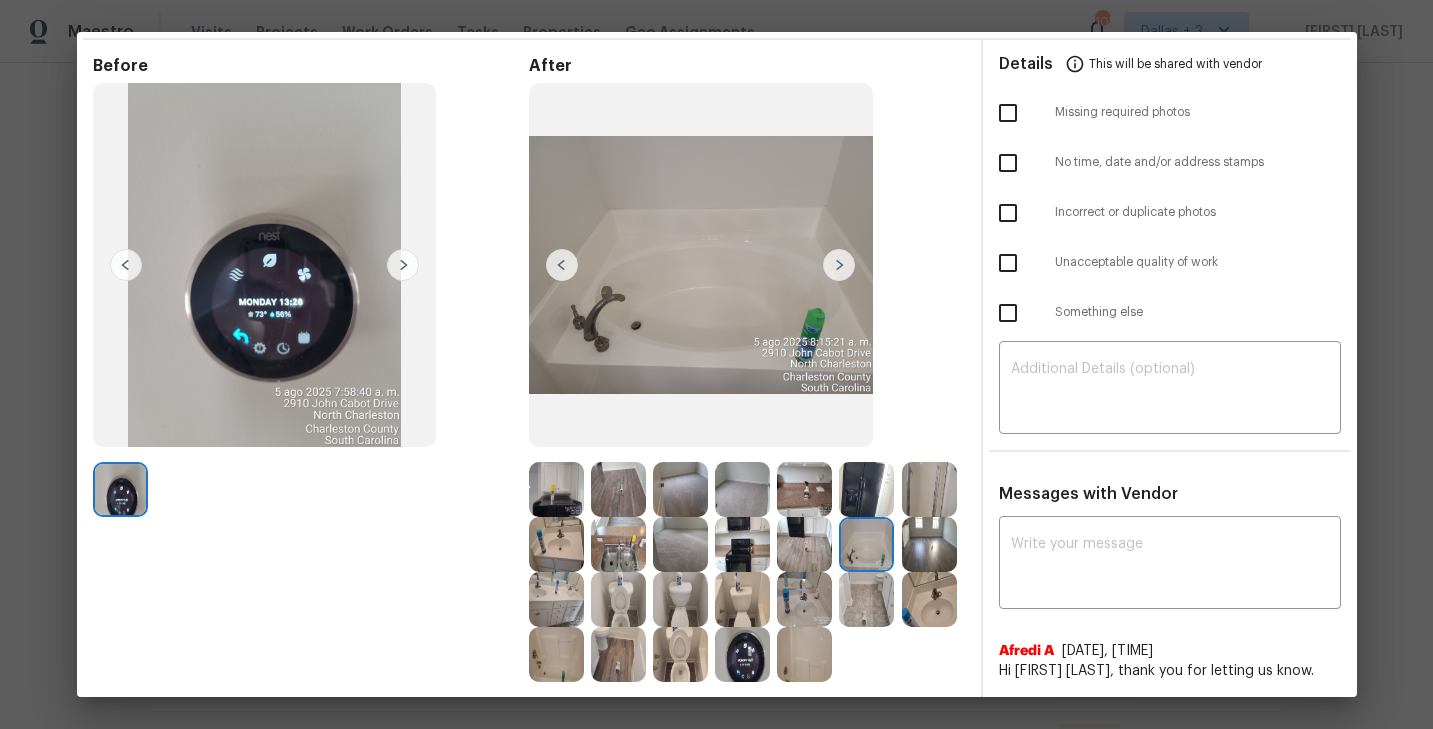 click at bounding box center [929, 544] 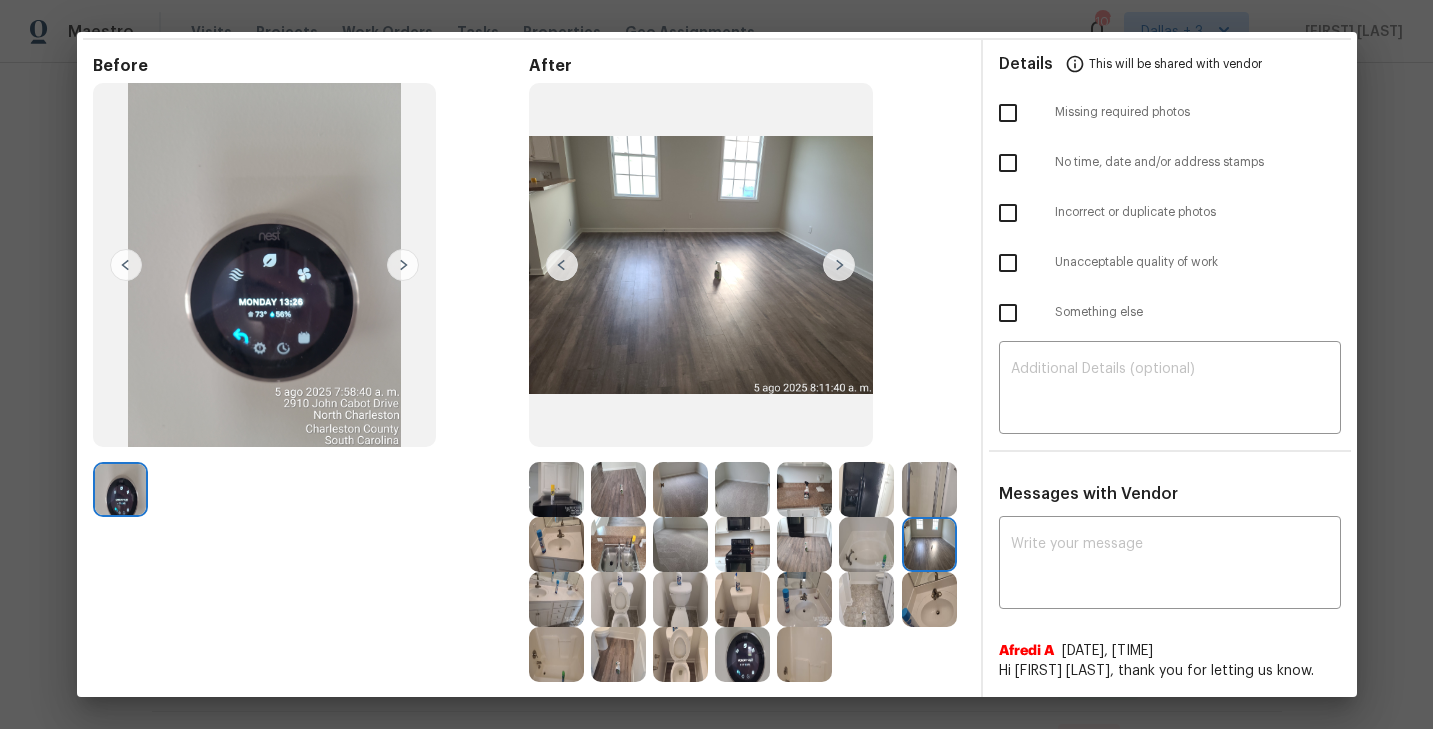 click at bounding box center (556, 599) 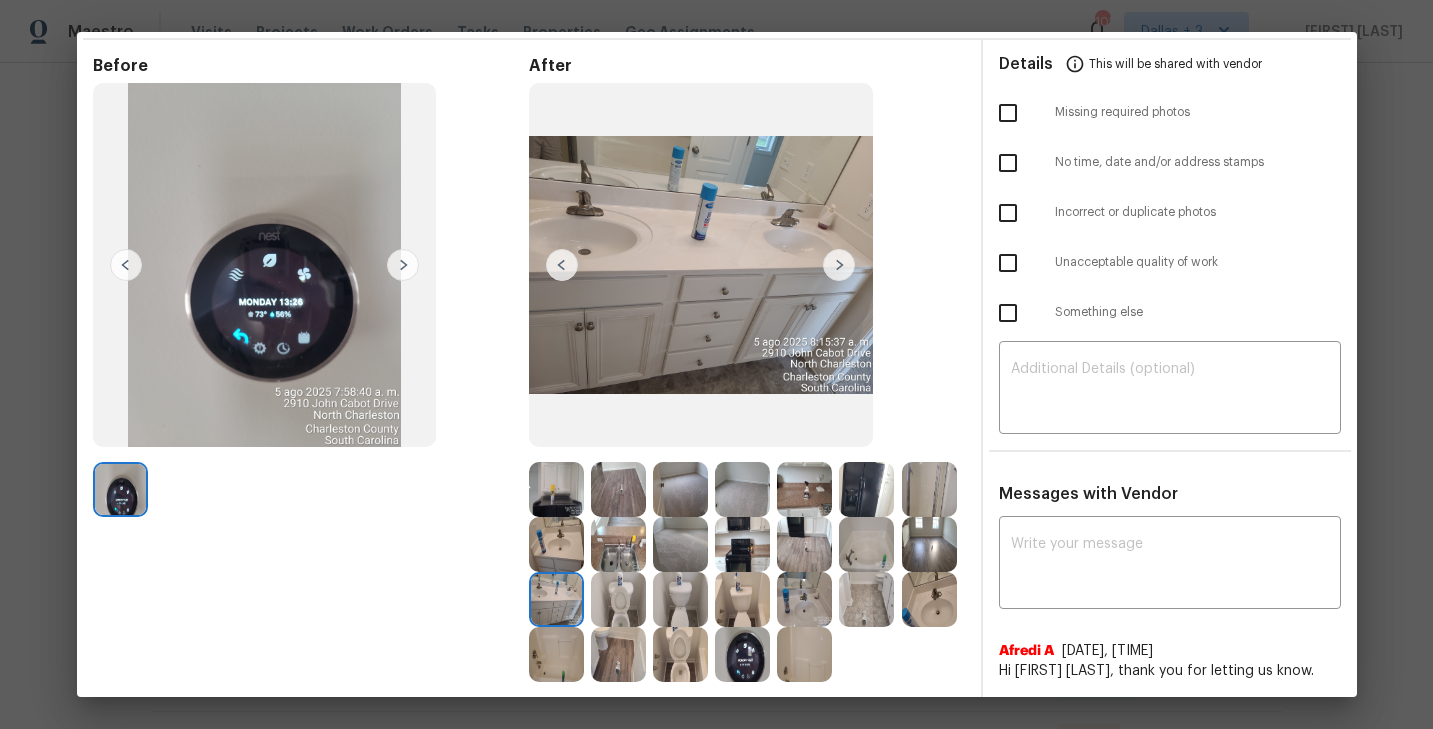 click at bounding box center (618, 599) 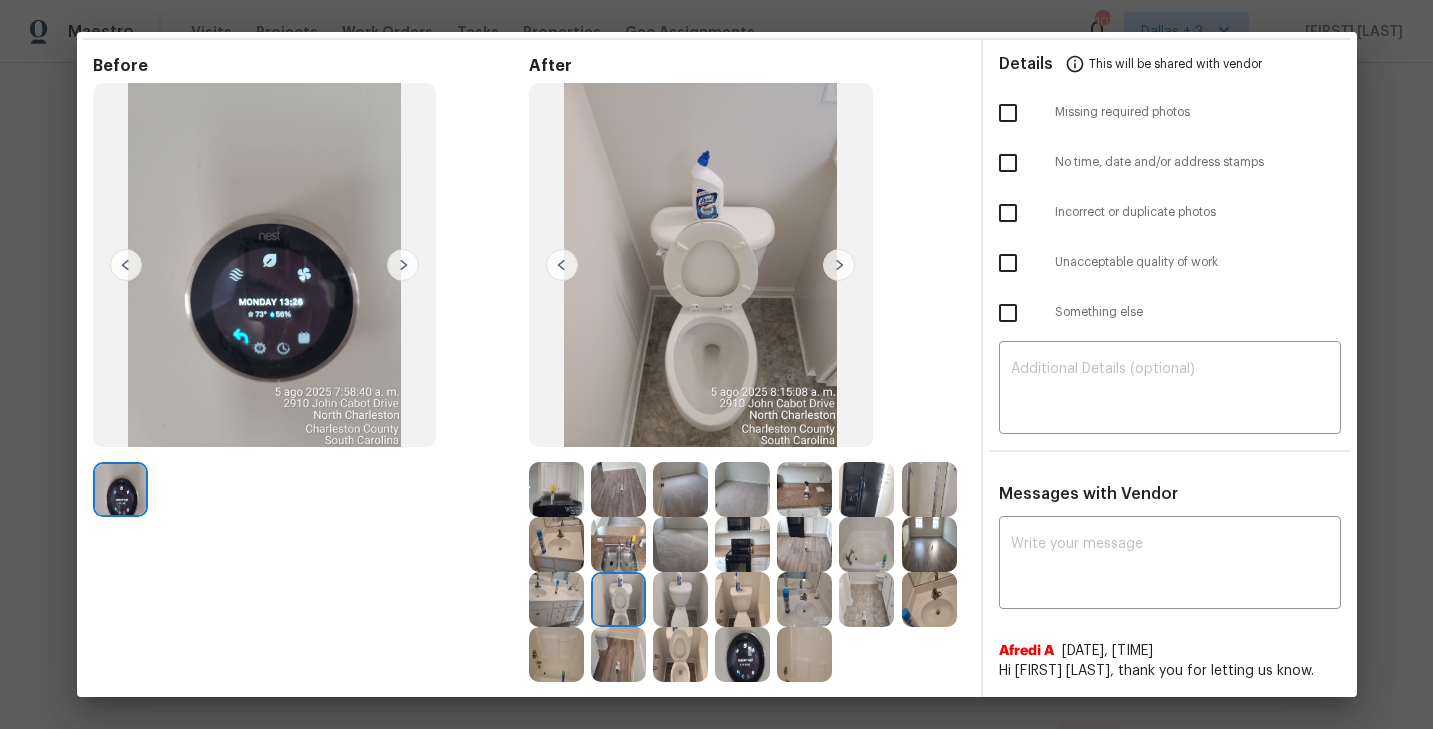 click at bounding box center (680, 599) 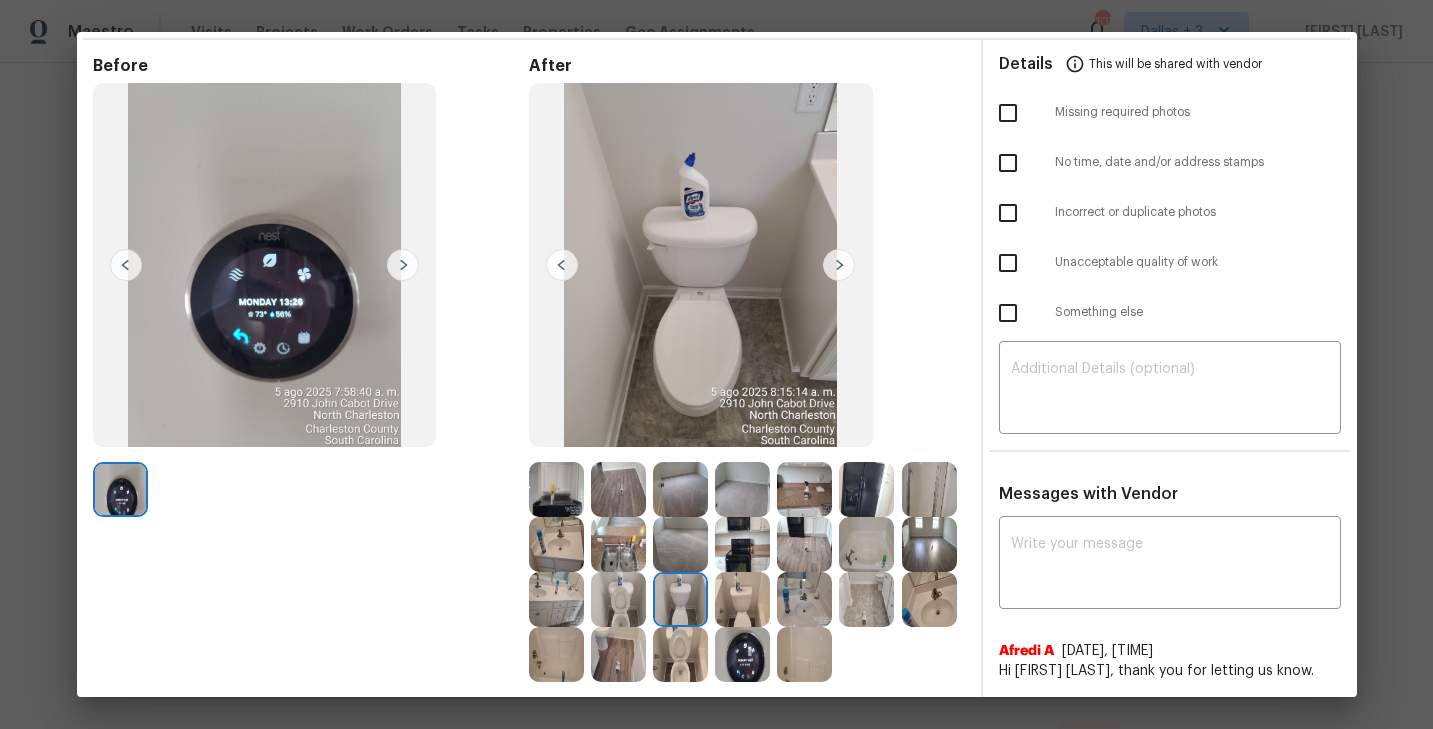 click at bounding box center (742, 599) 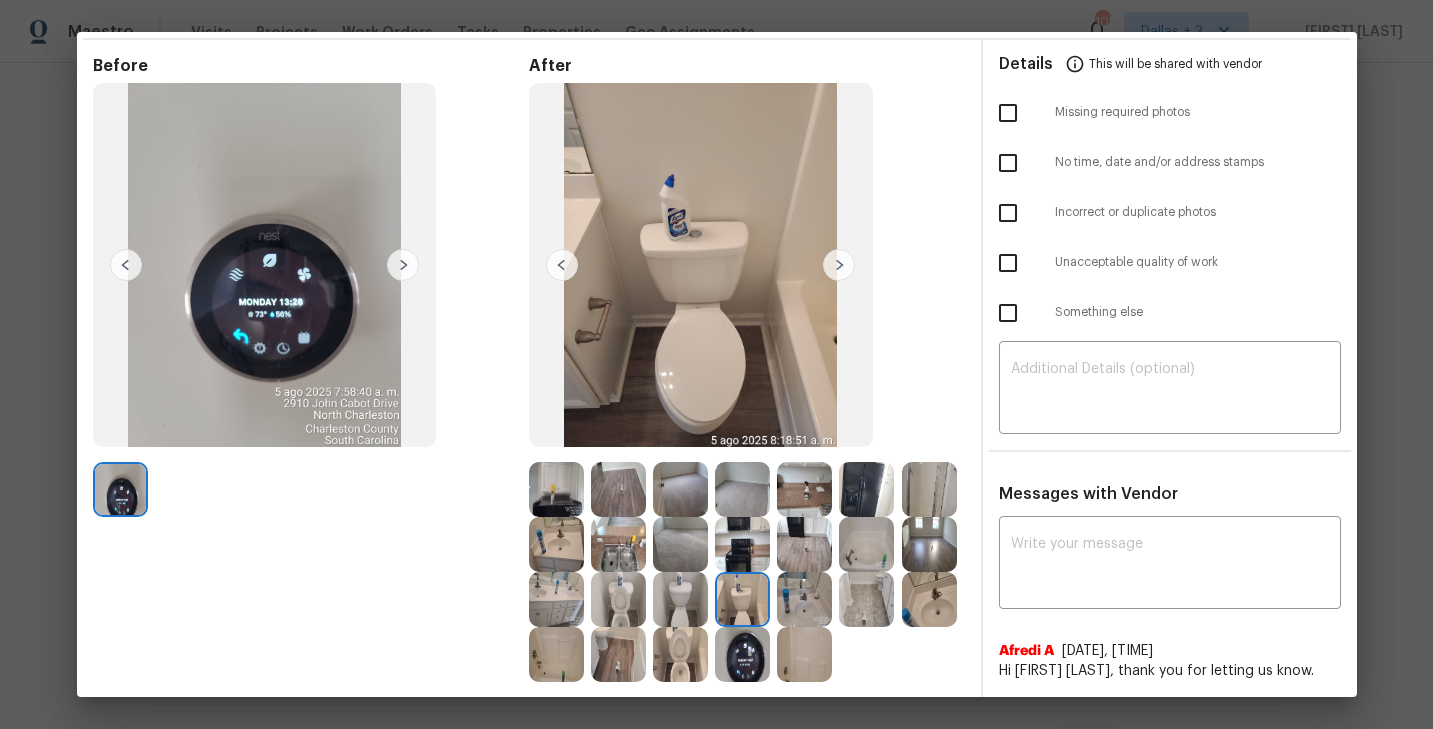 click at bounding box center (804, 599) 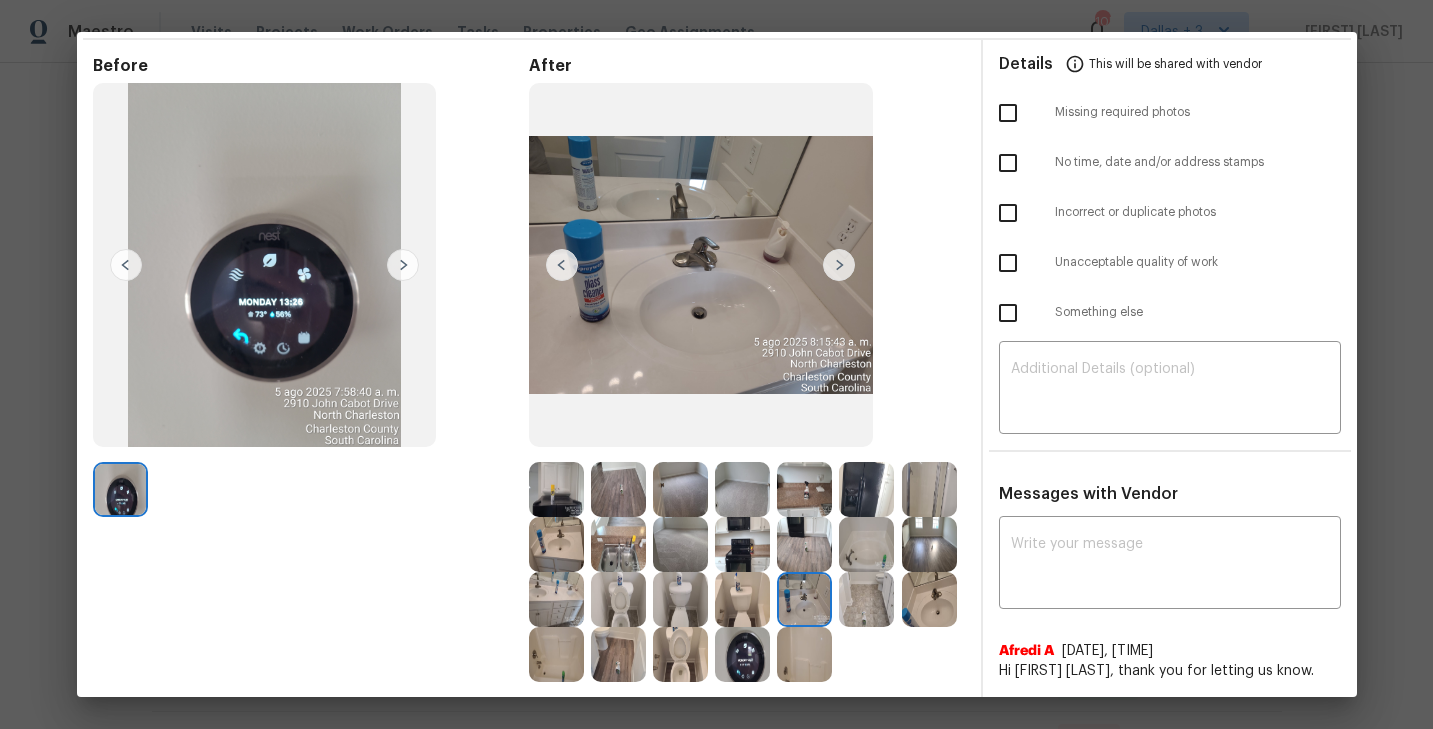 click at bounding box center [866, 599] 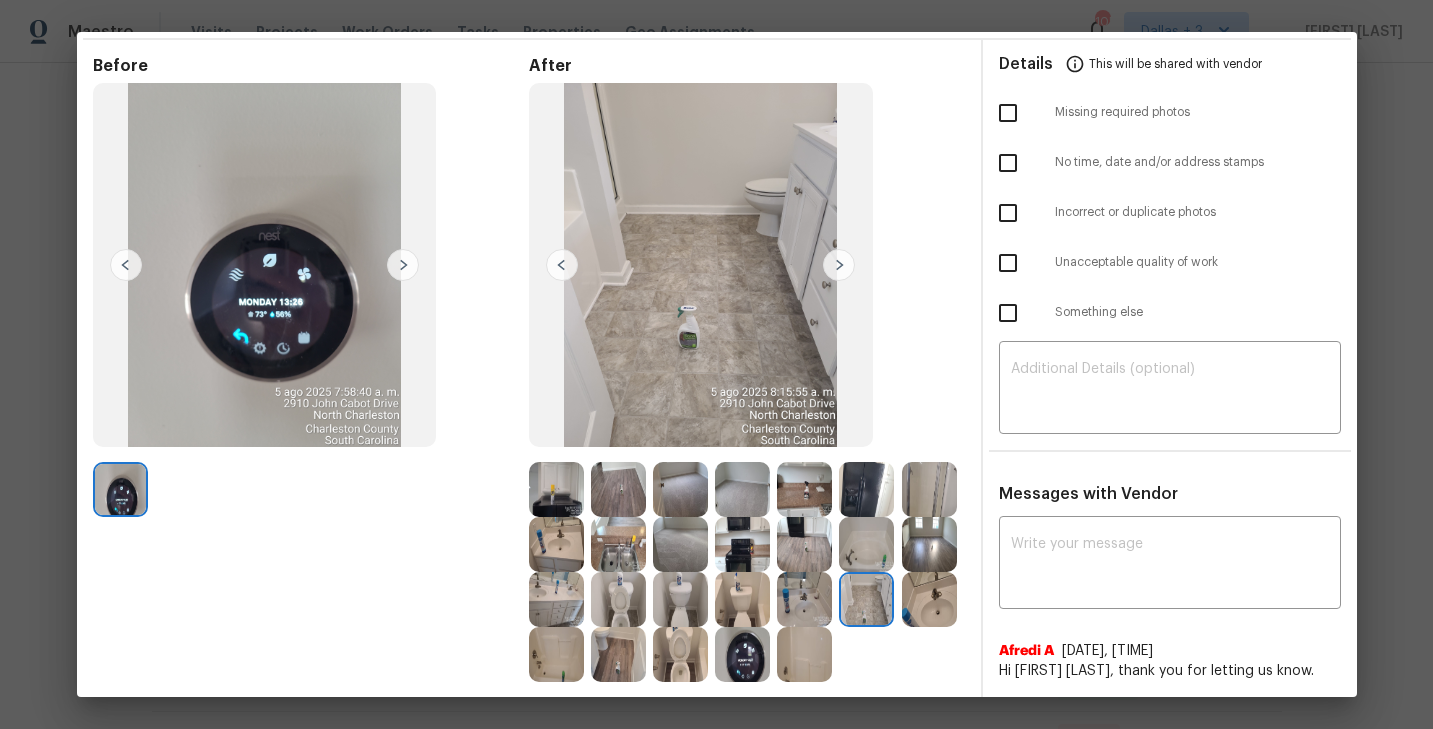 click at bounding box center [929, 599] 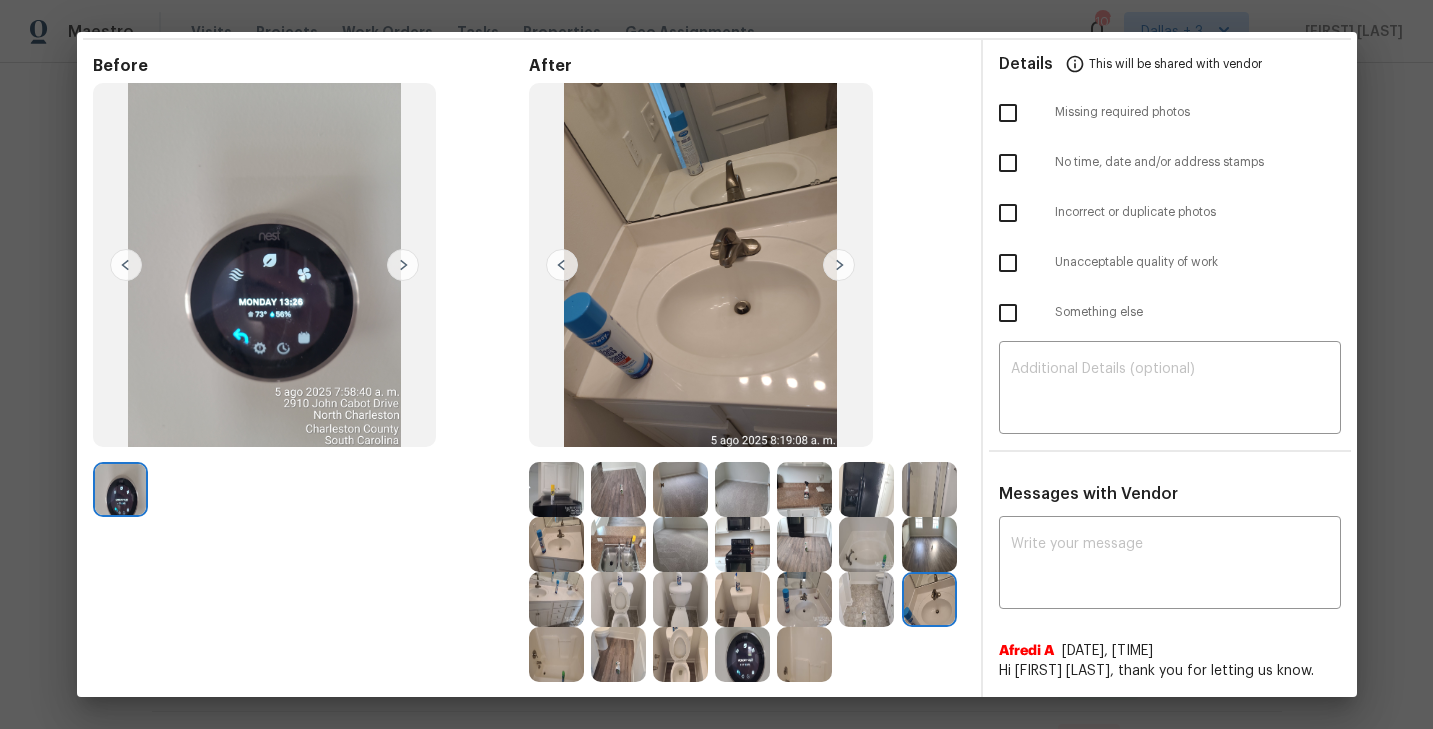 click at bounding box center (839, 265) 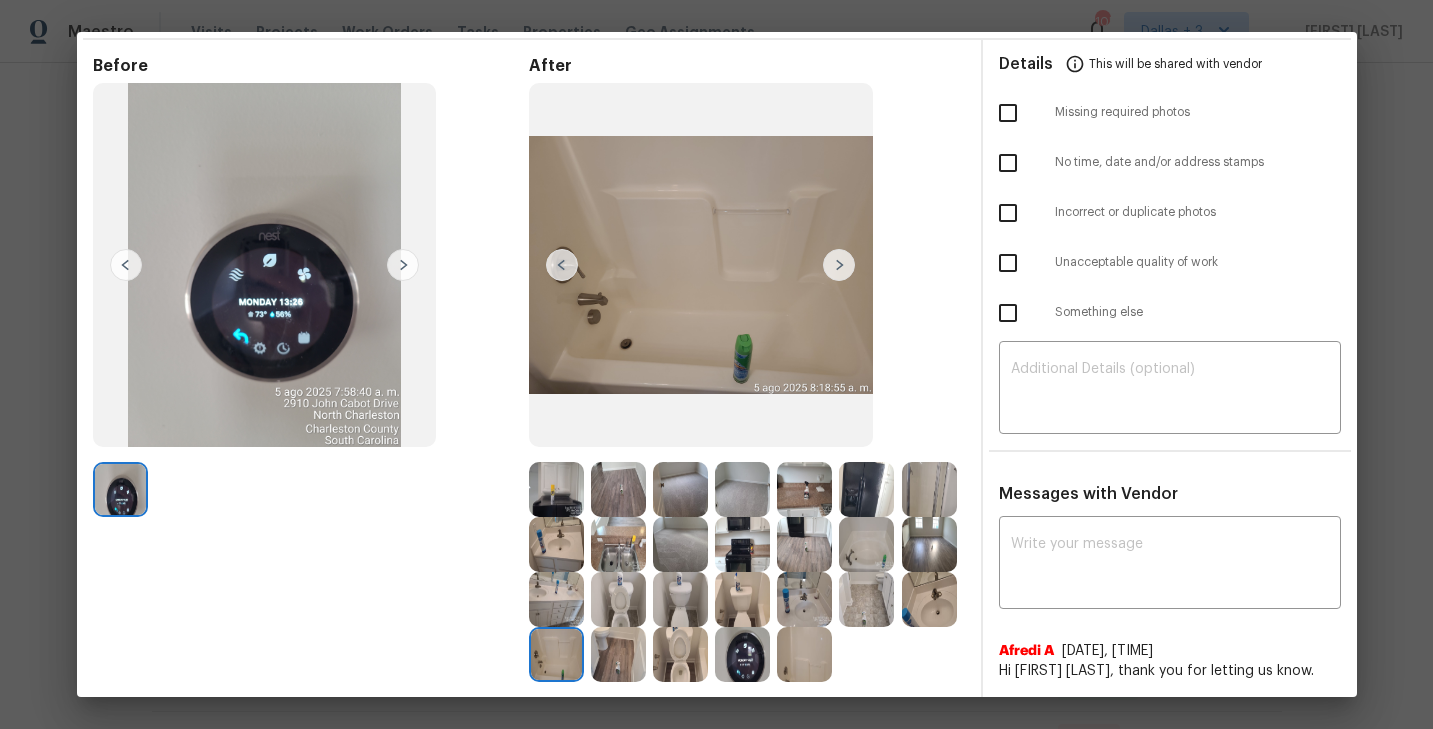 click at bounding box center (839, 265) 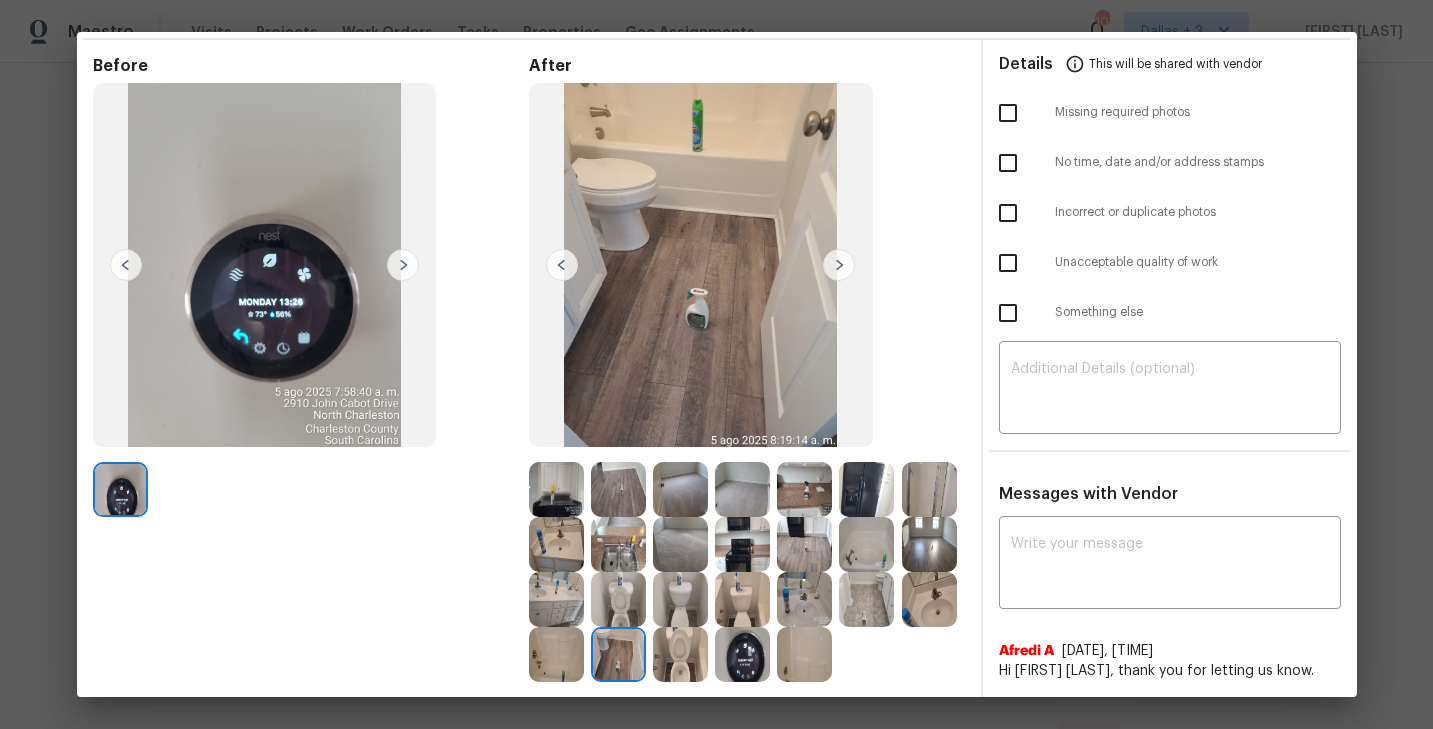 click at bounding box center (839, 265) 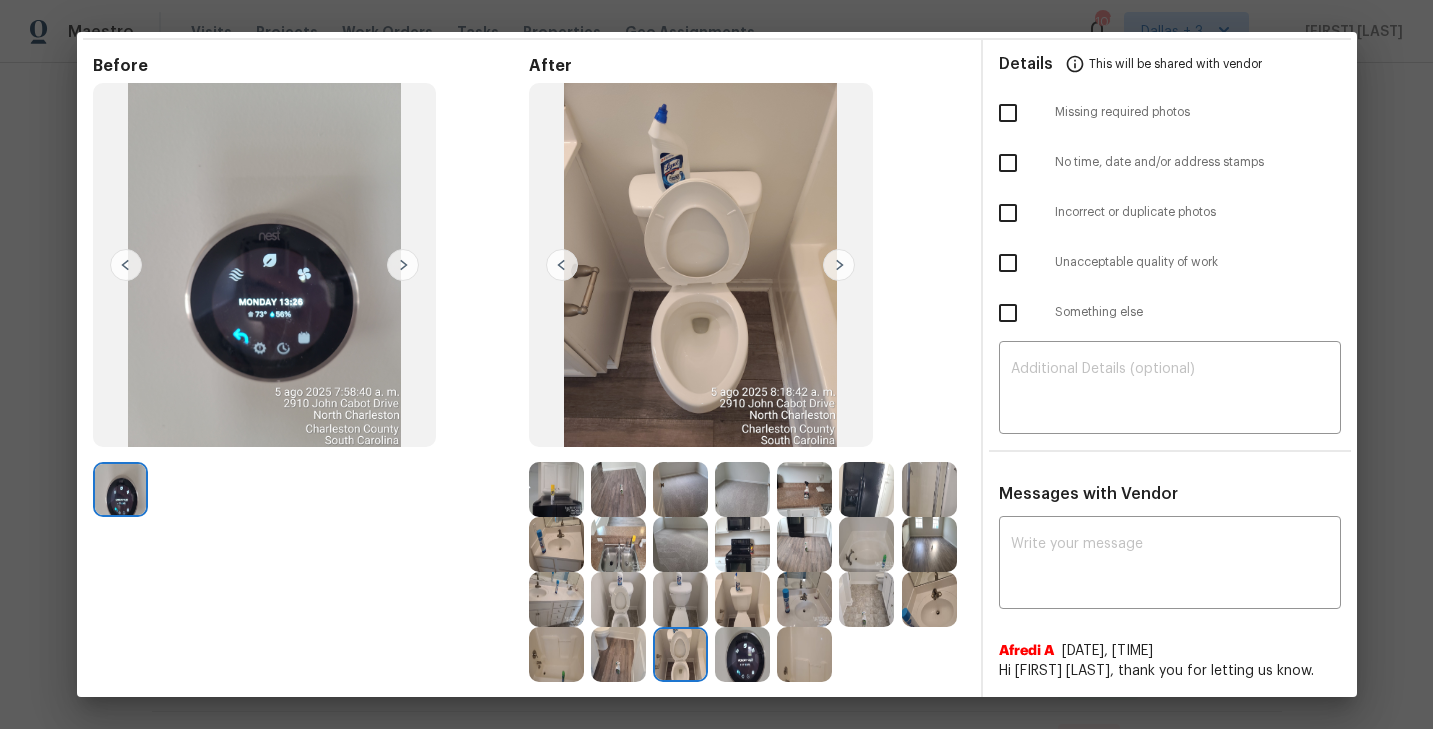 click at bounding box center (742, 654) 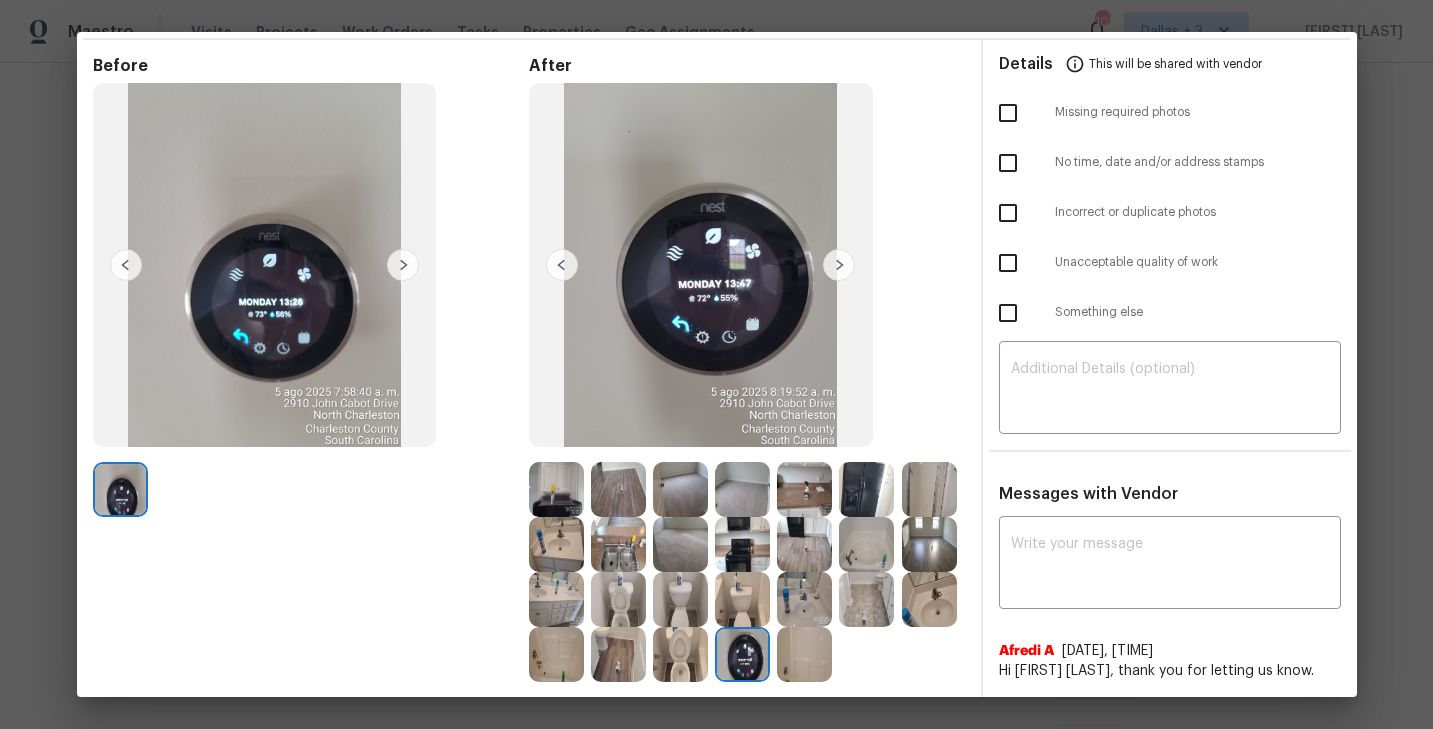click at bounding box center [804, 654] 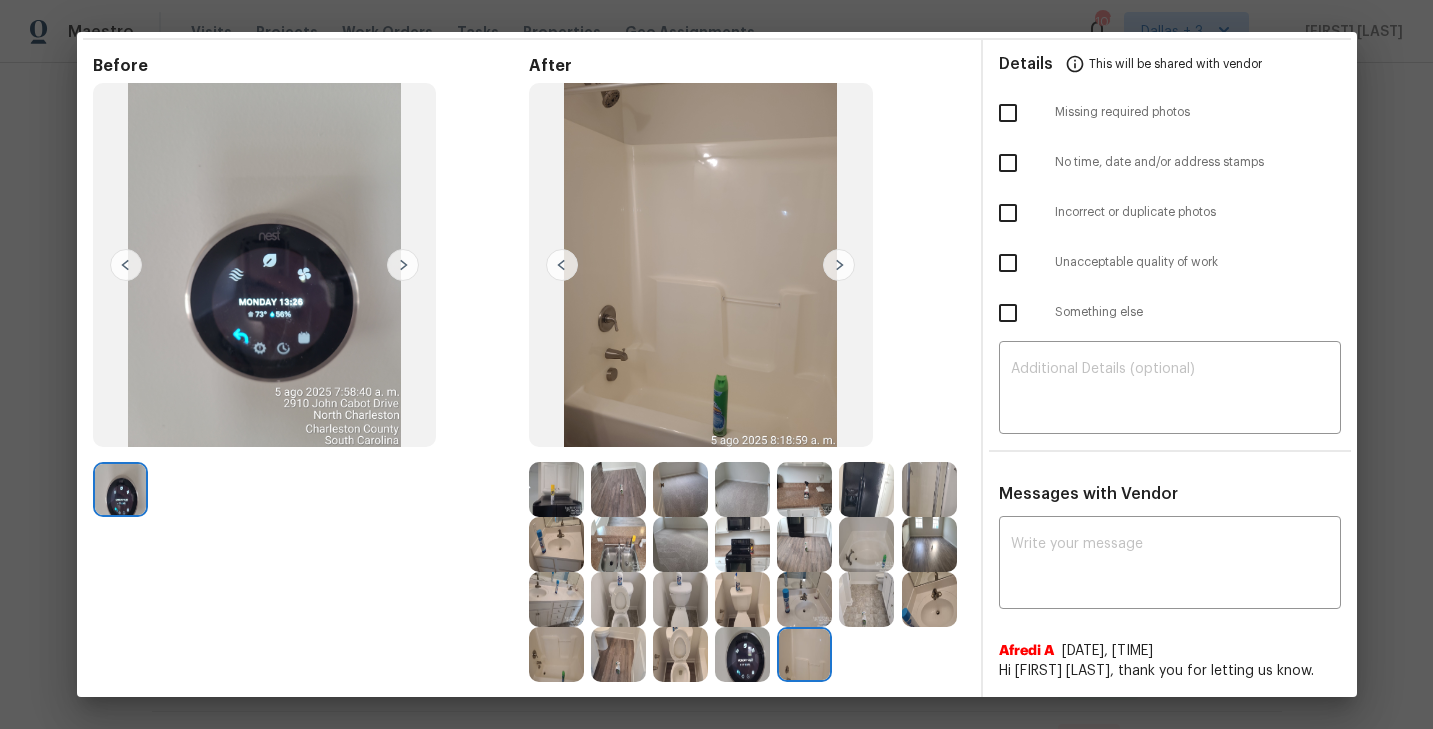 scroll, scrollTop: 0, scrollLeft: 0, axis: both 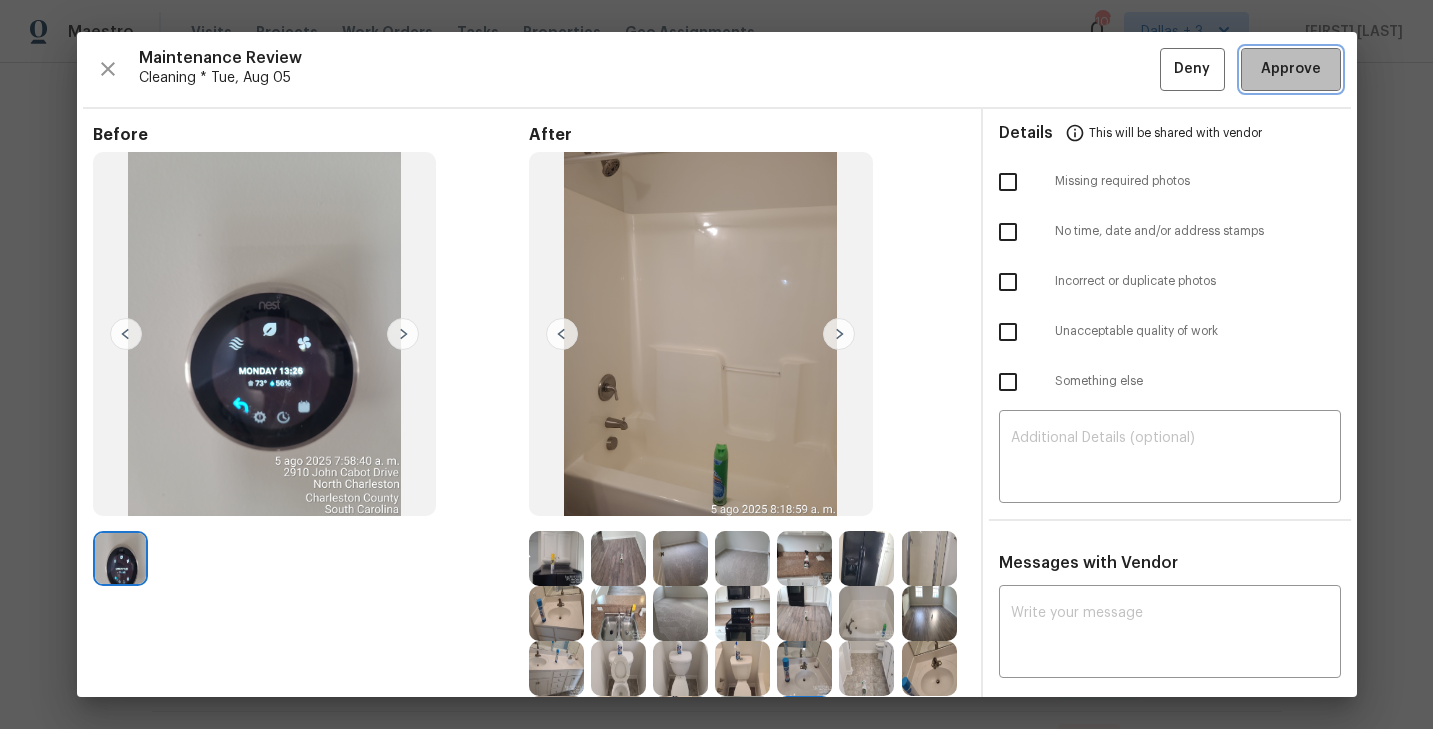 click on "Approve" at bounding box center (1291, 69) 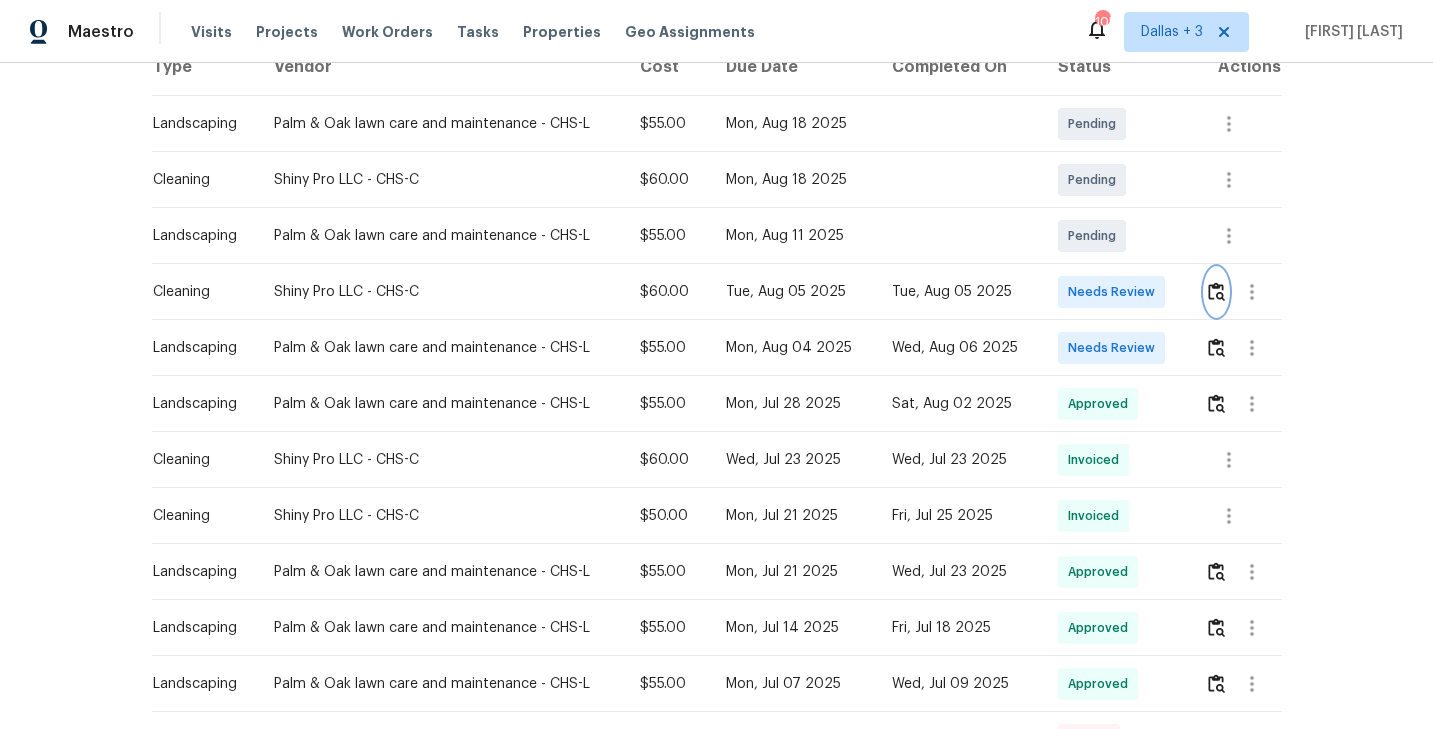 scroll, scrollTop: 0, scrollLeft: 0, axis: both 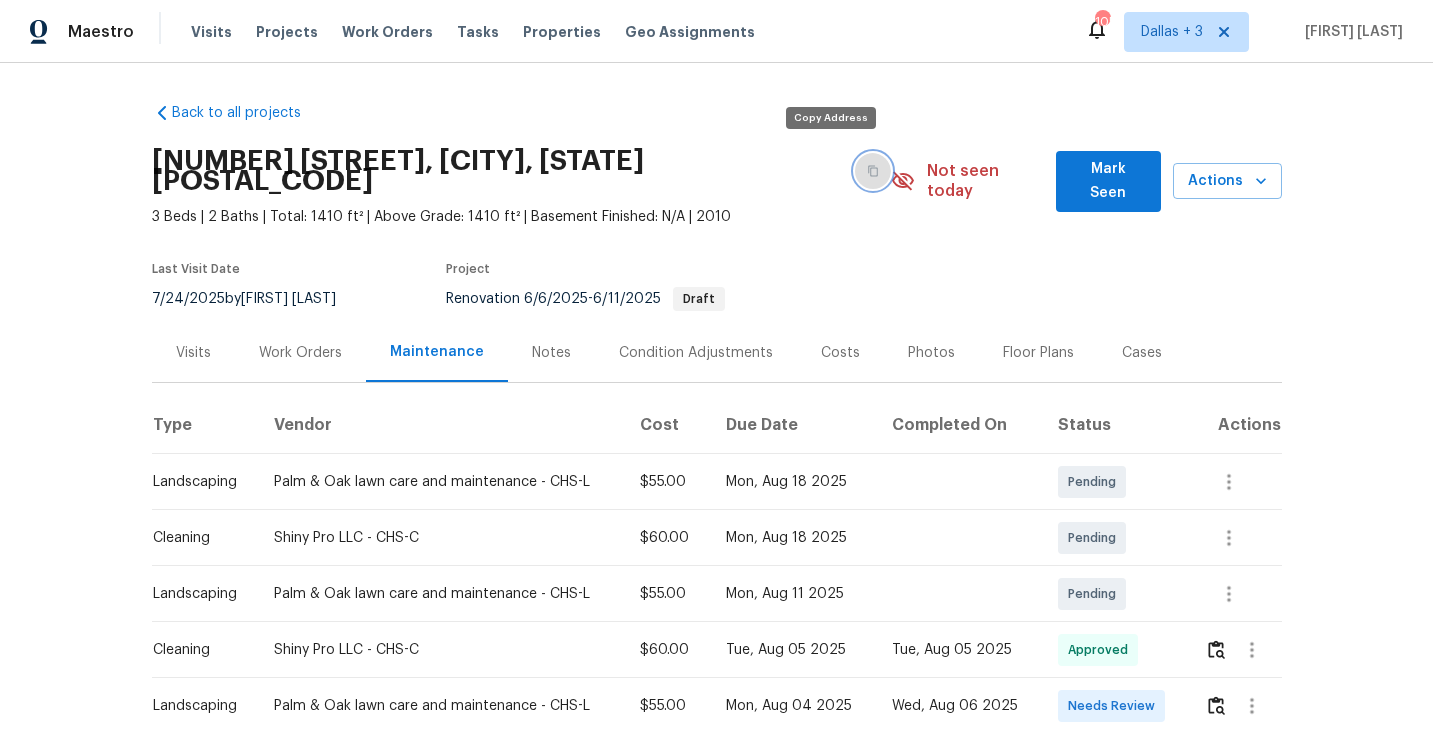 click 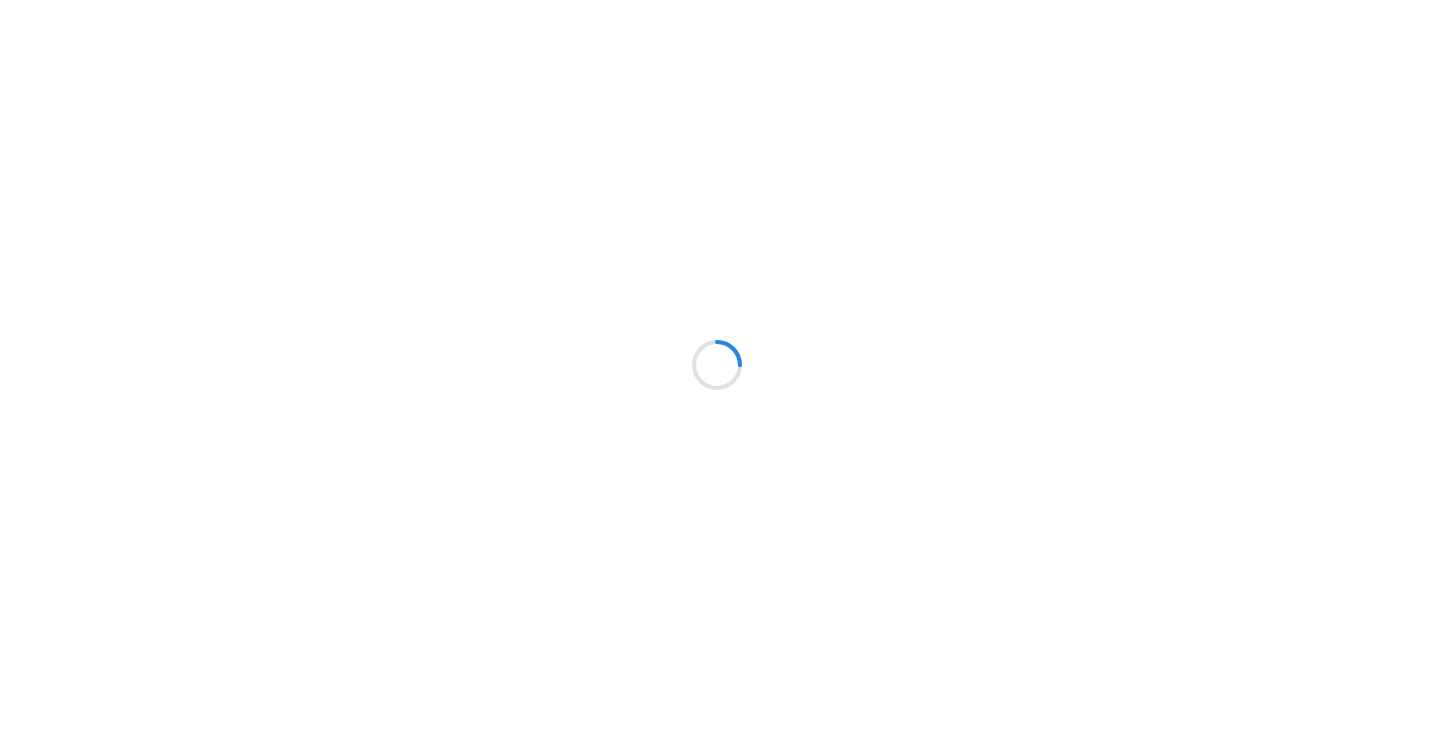 scroll, scrollTop: 0, scrollLeft: 0, axis: both 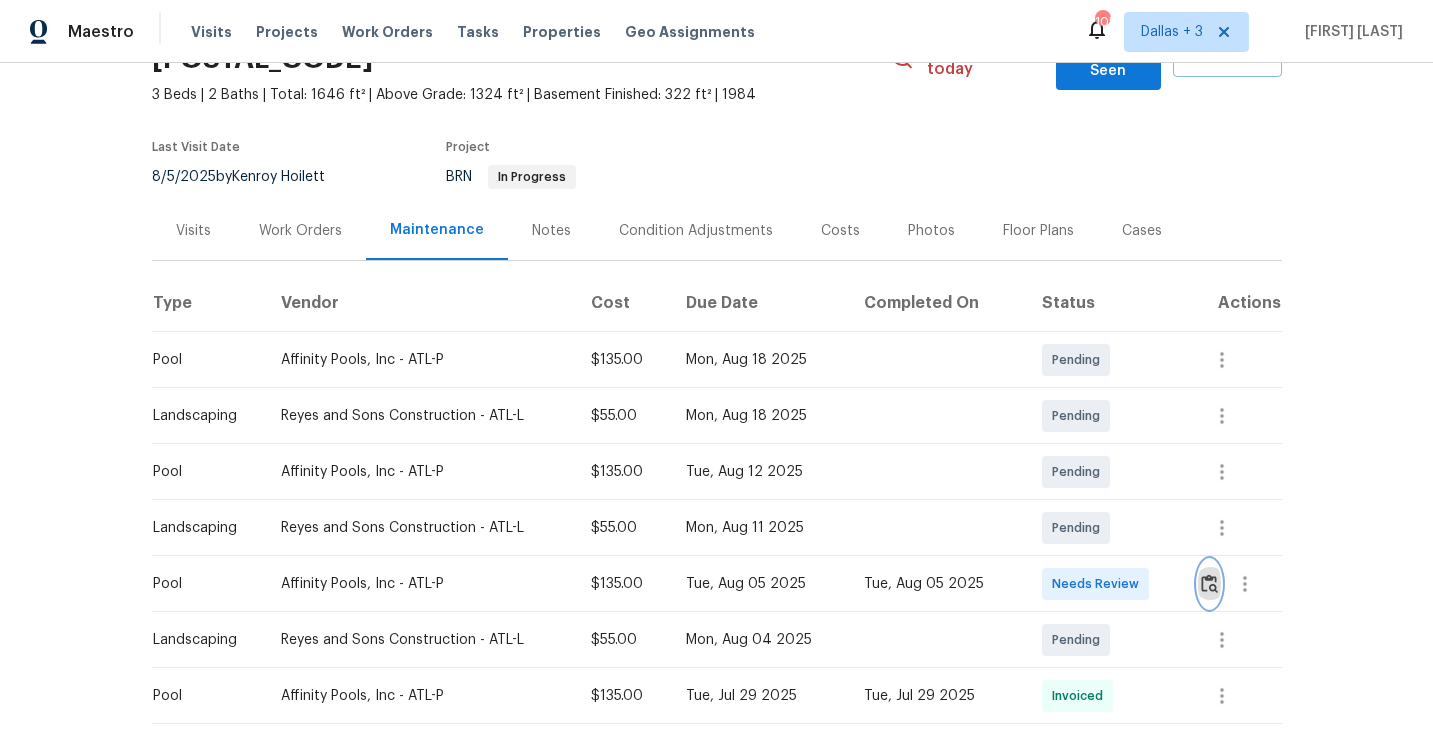 click at bounding box center [1209, 583] 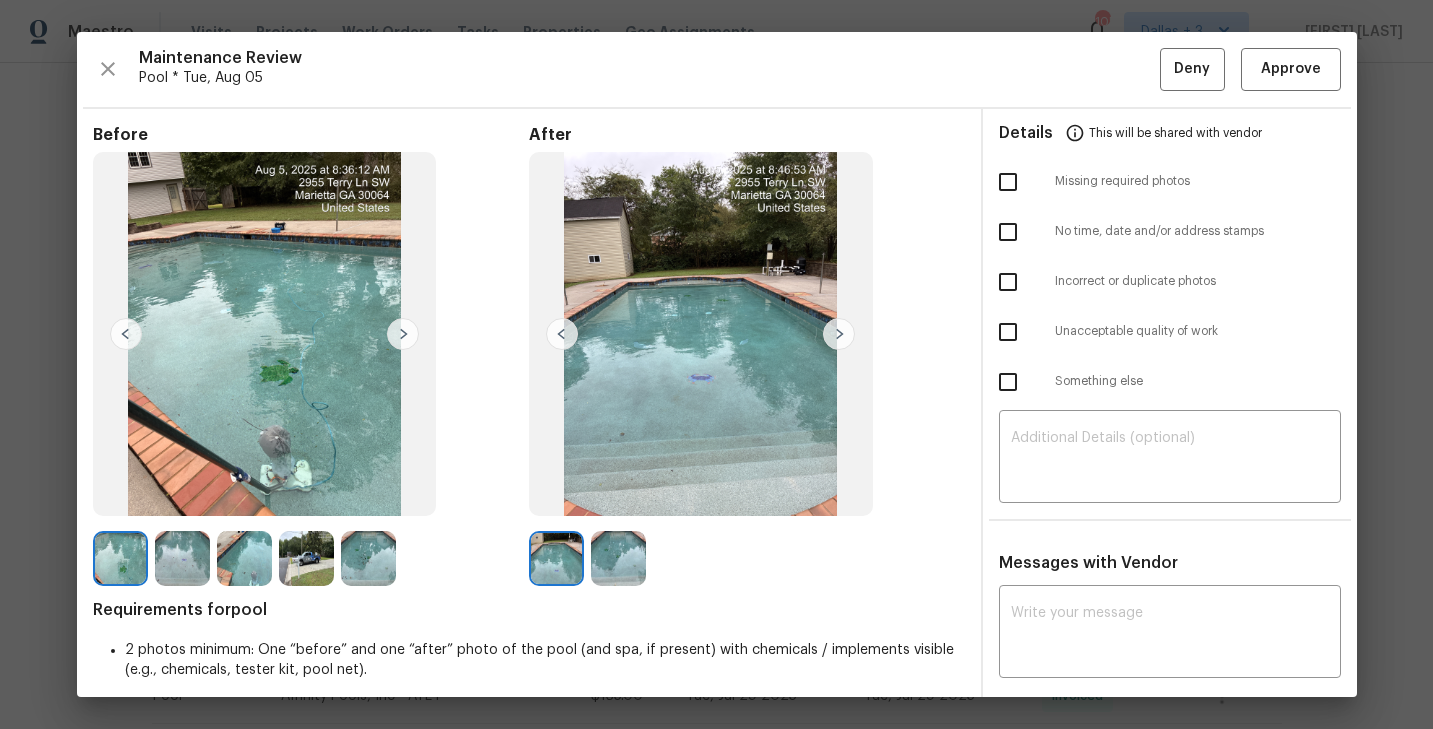 click at bounding box center [556, 558] 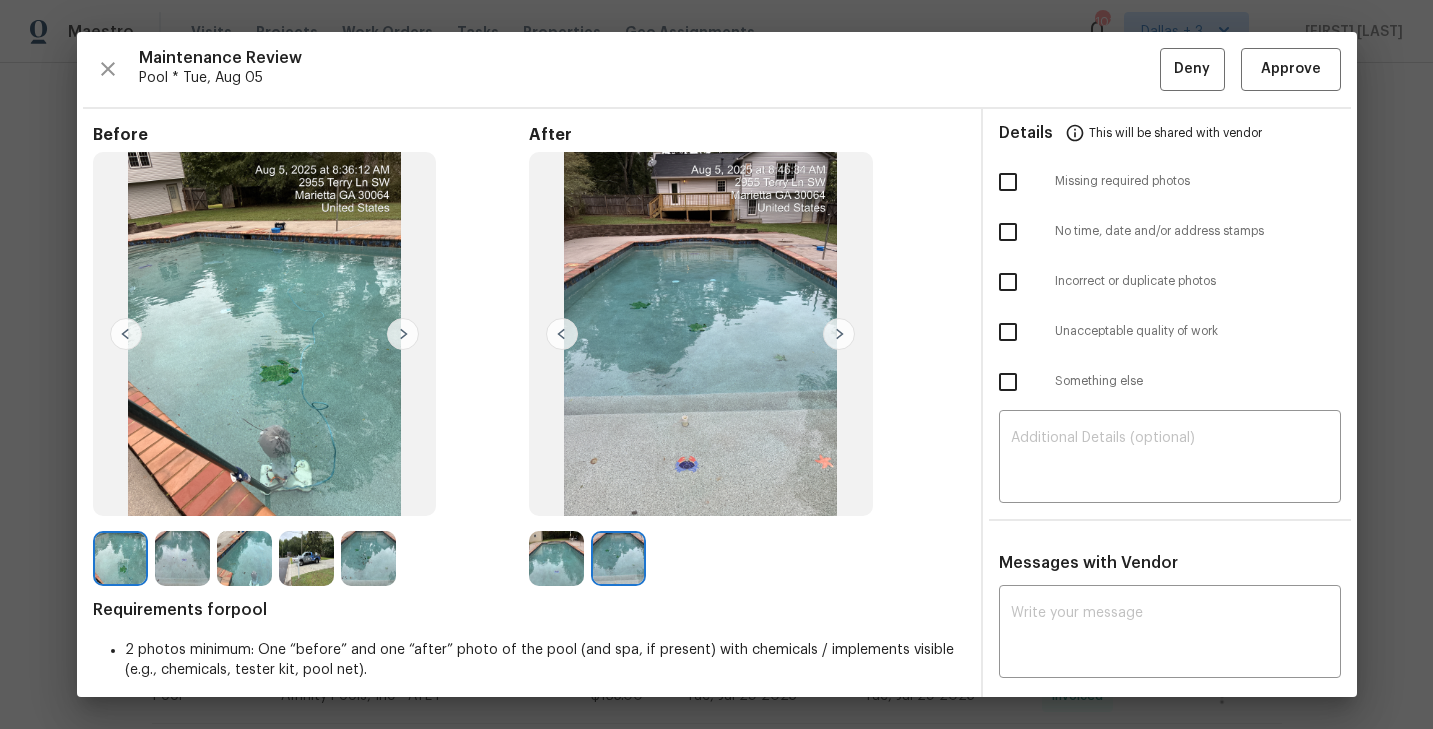 click at bounding box center (618, 558) 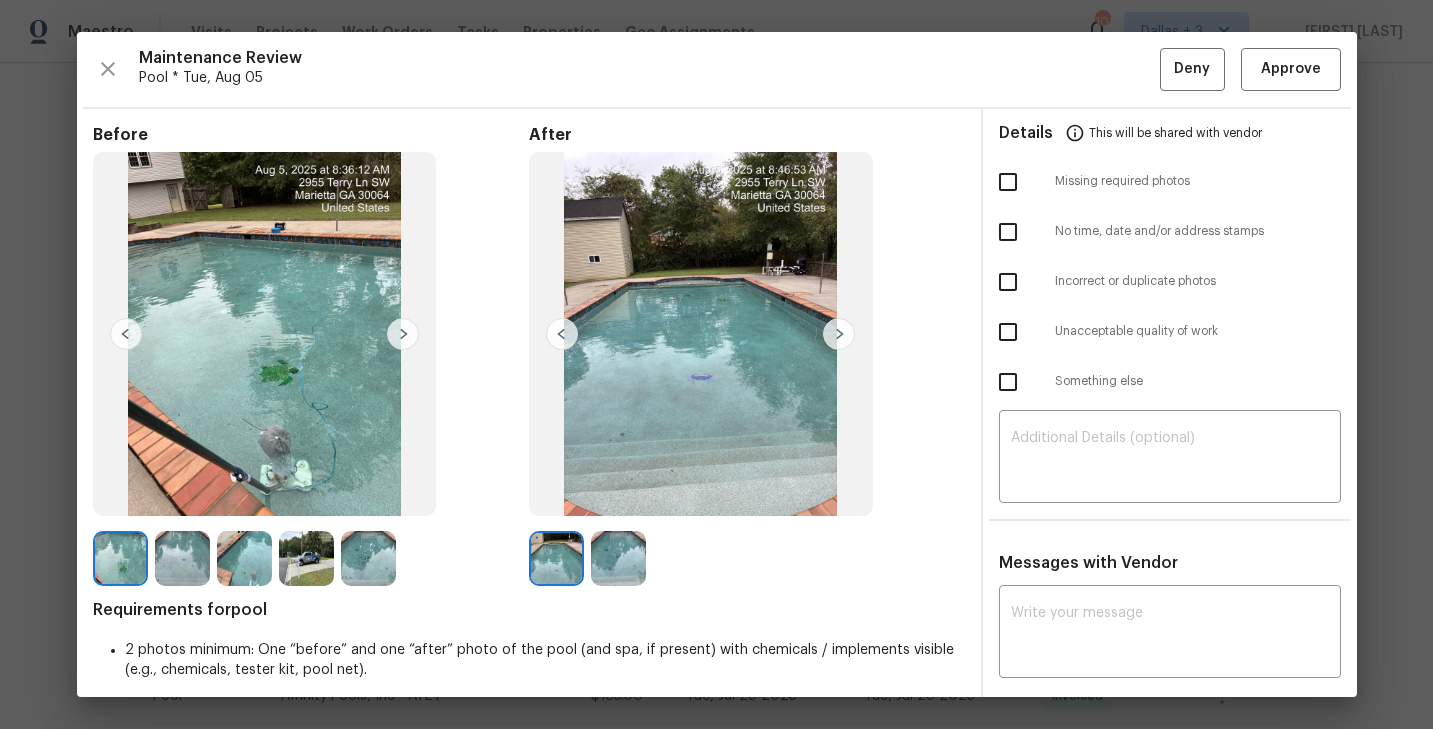 click at bounding box center (618, 558) 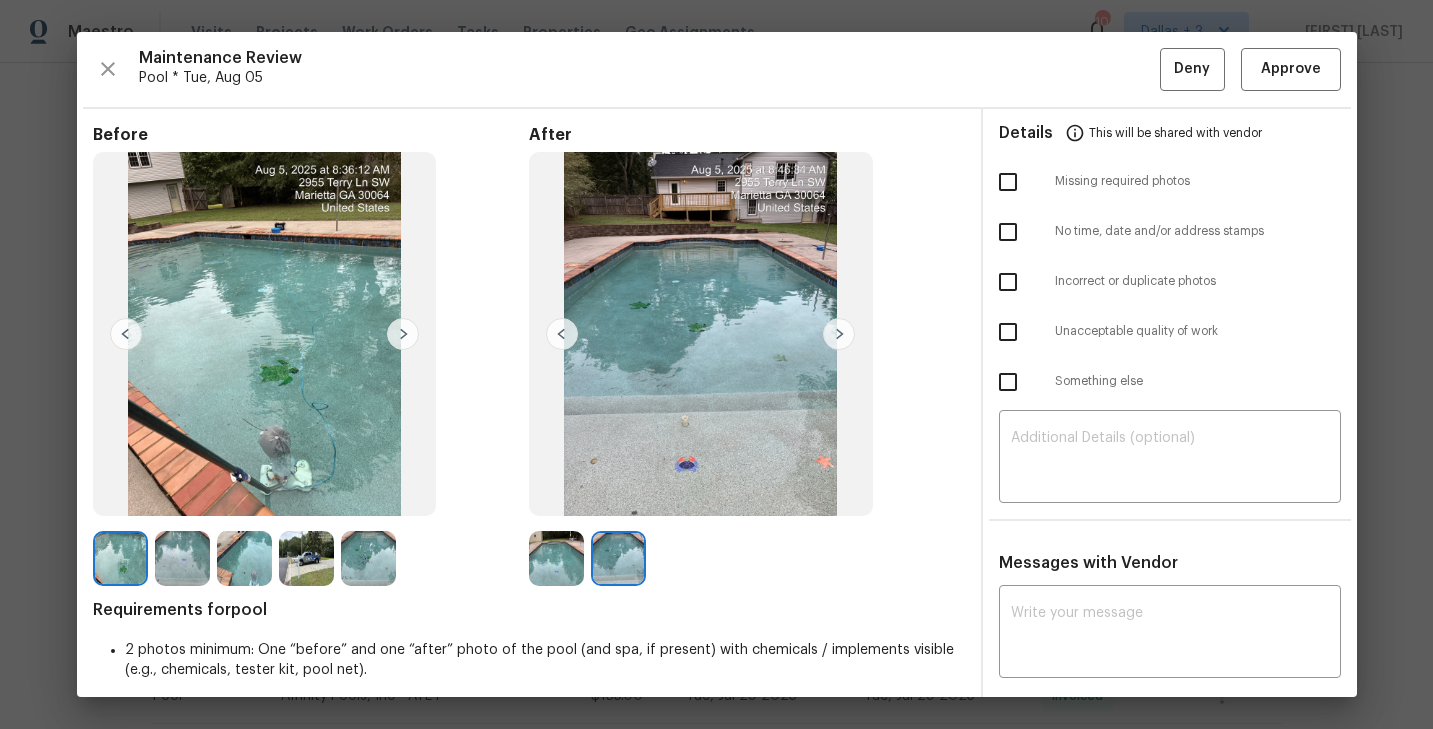 click on "Before After Requirements for  pool 2 photos minimum: One “before” and one “after” photo of the pool (and spa, if present) with chemicals / implements visible (e.g., chemicals, tester kit, pool net)." at bounding box center (529, 431) 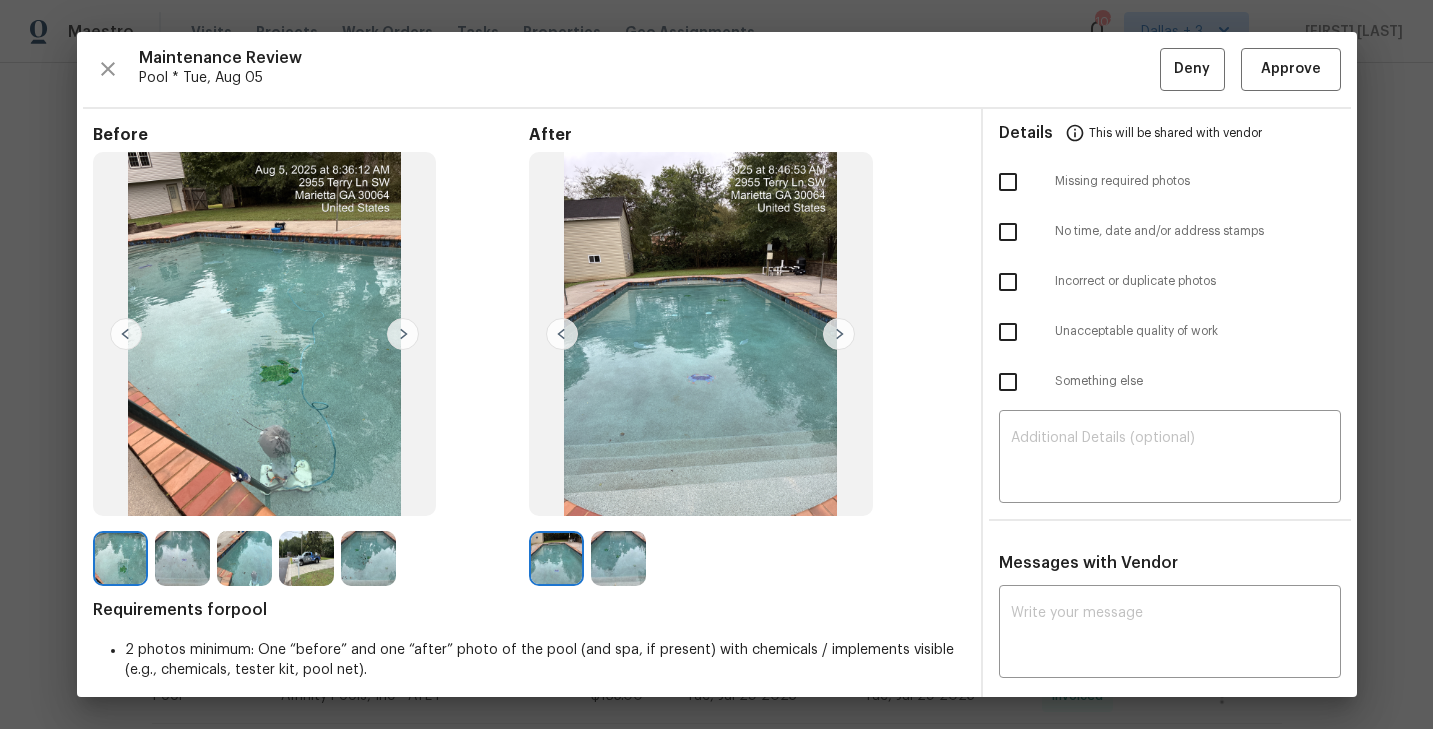 click at bounding box center (618, 558) 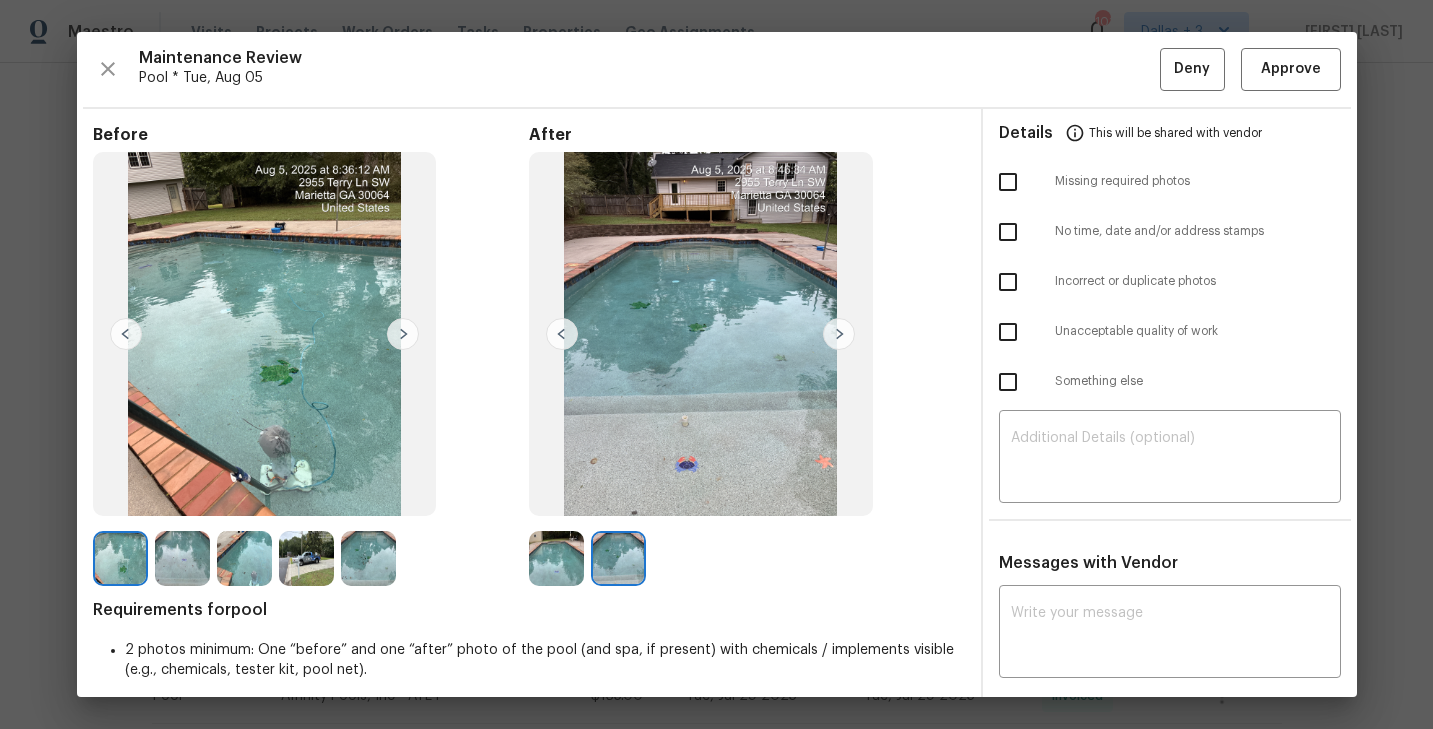 click at bounding box center [618, 558] 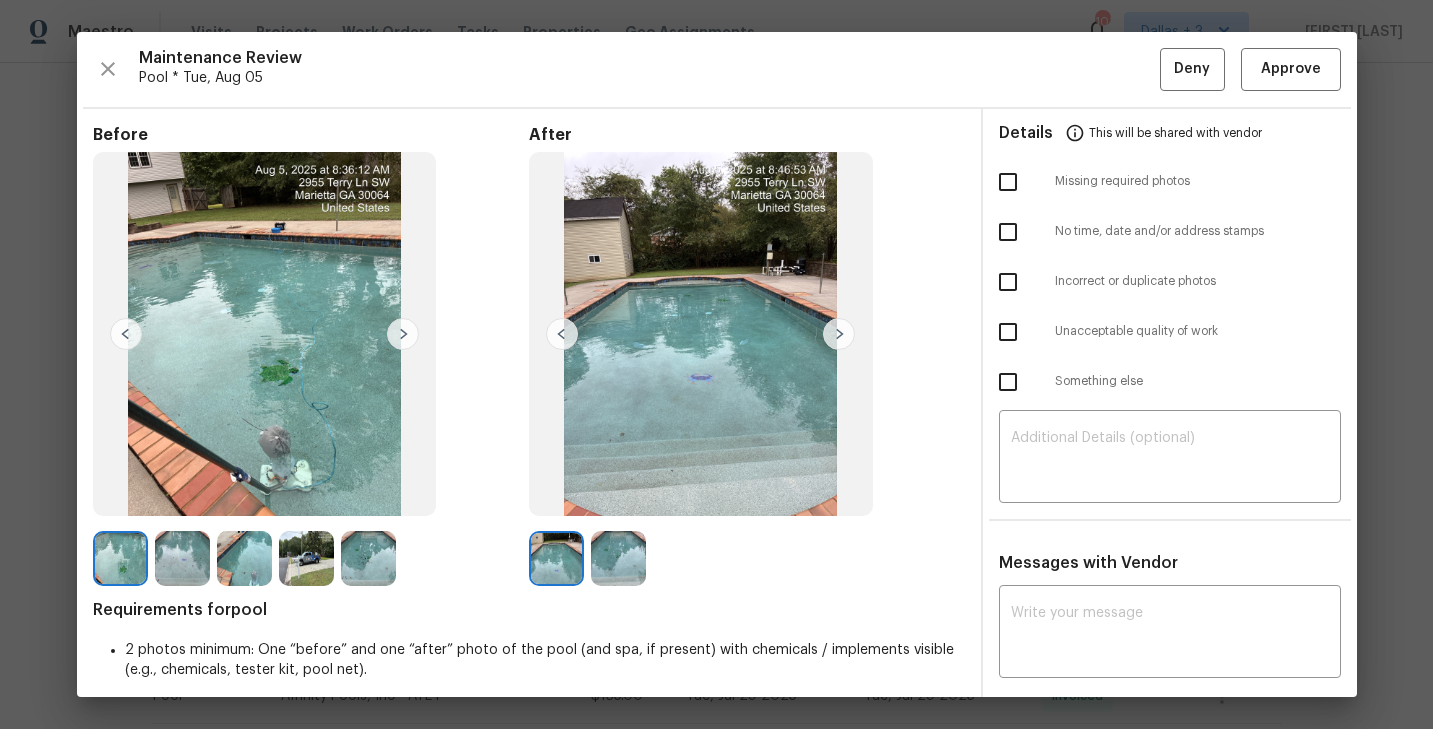 click at bounding box center [618, 558] 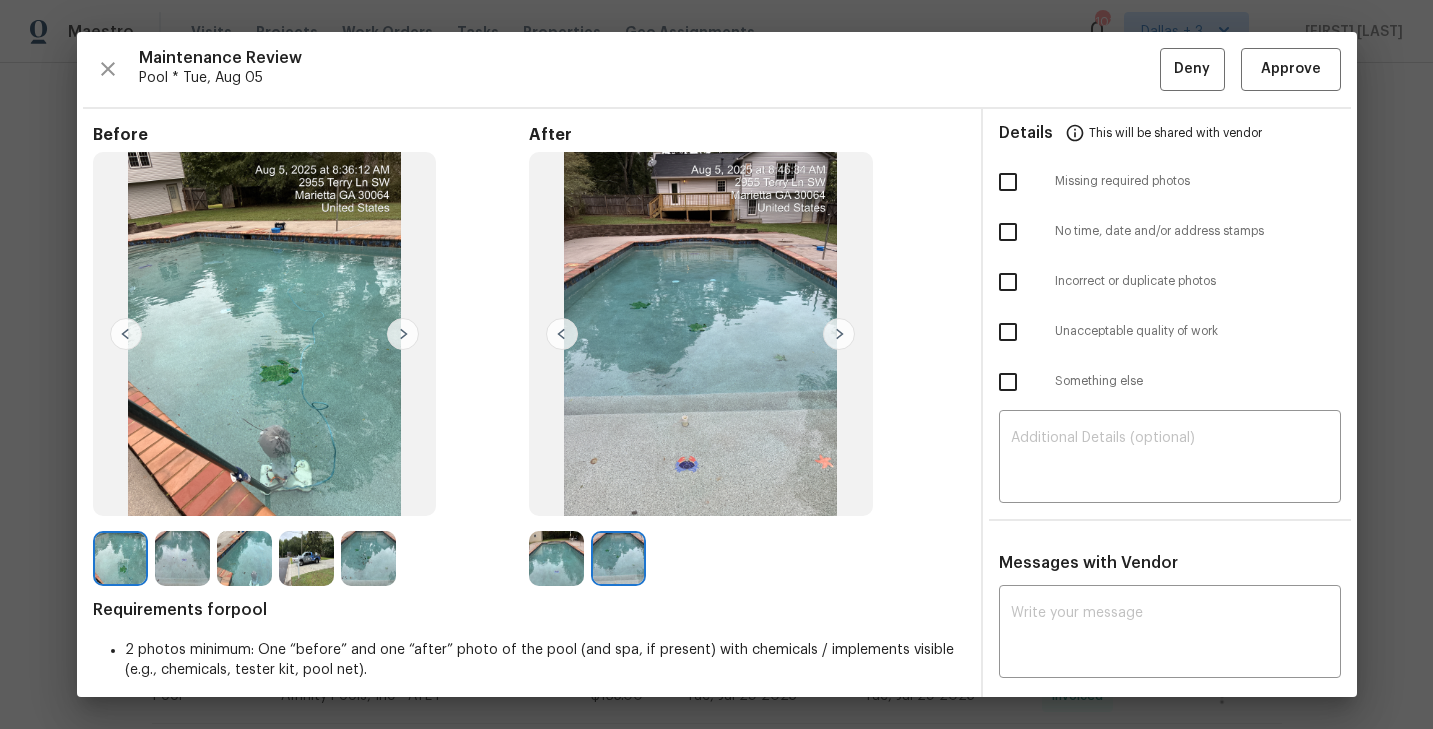 click at bounding box center [701, 334] 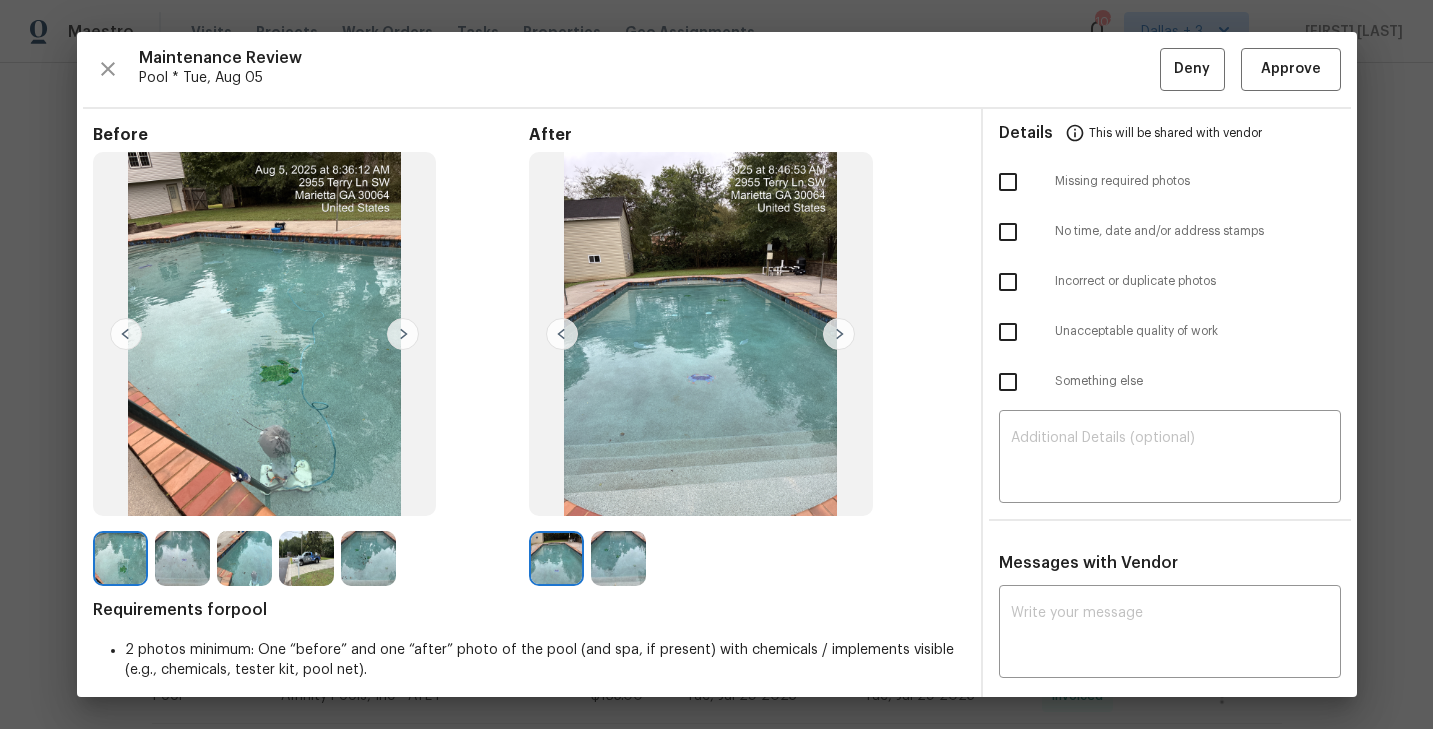 click at bounding box center (839, 334) 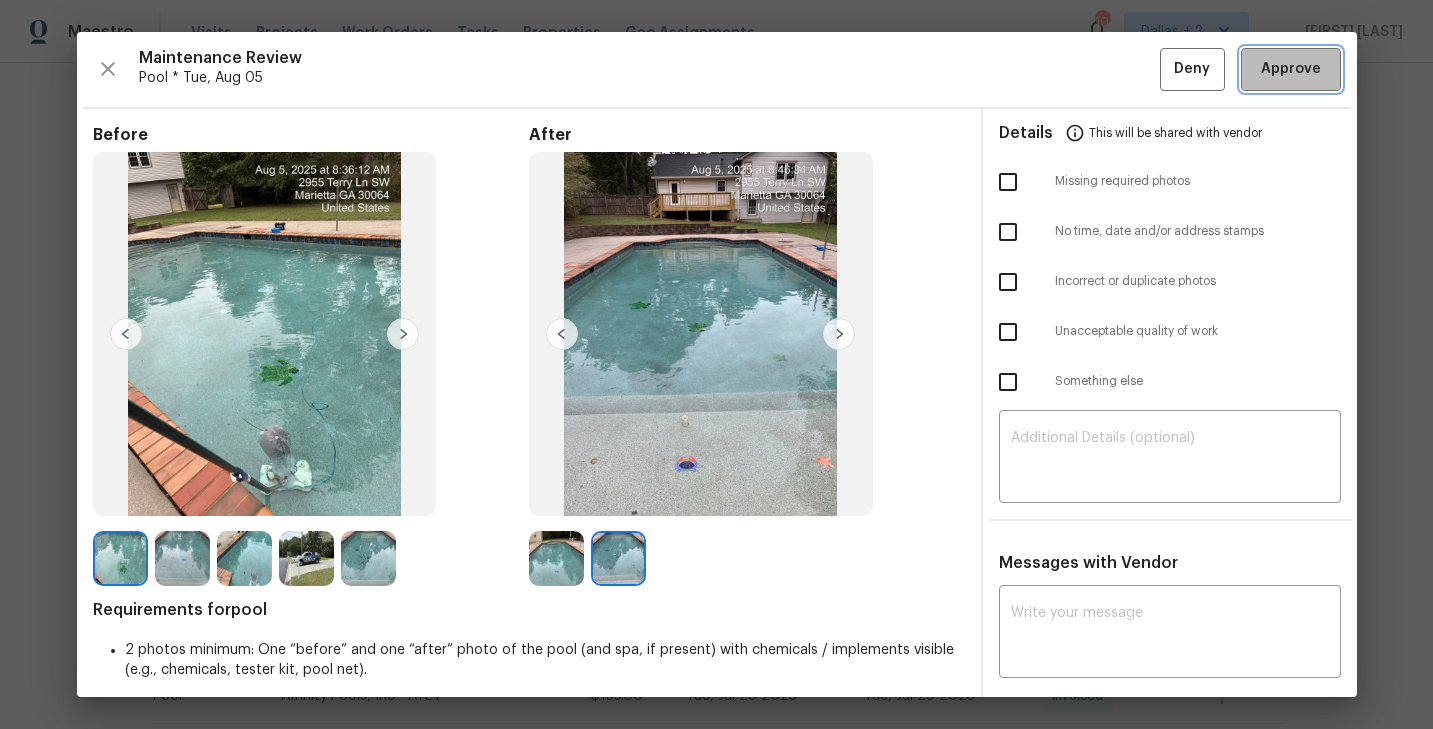 click on "Approve" at bounding box center (1291, 69) 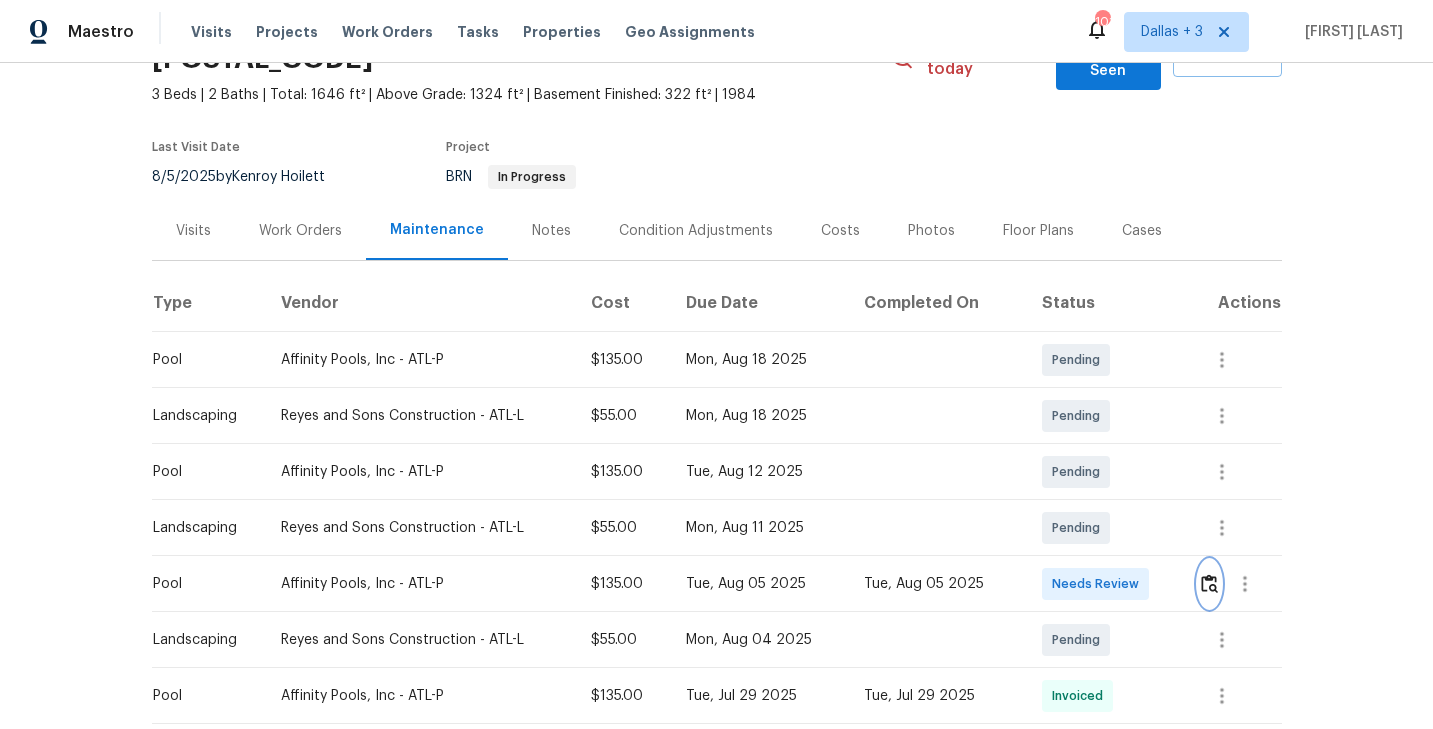 scroll, scrollTop: 0, scrollLeft: 0, axis: both 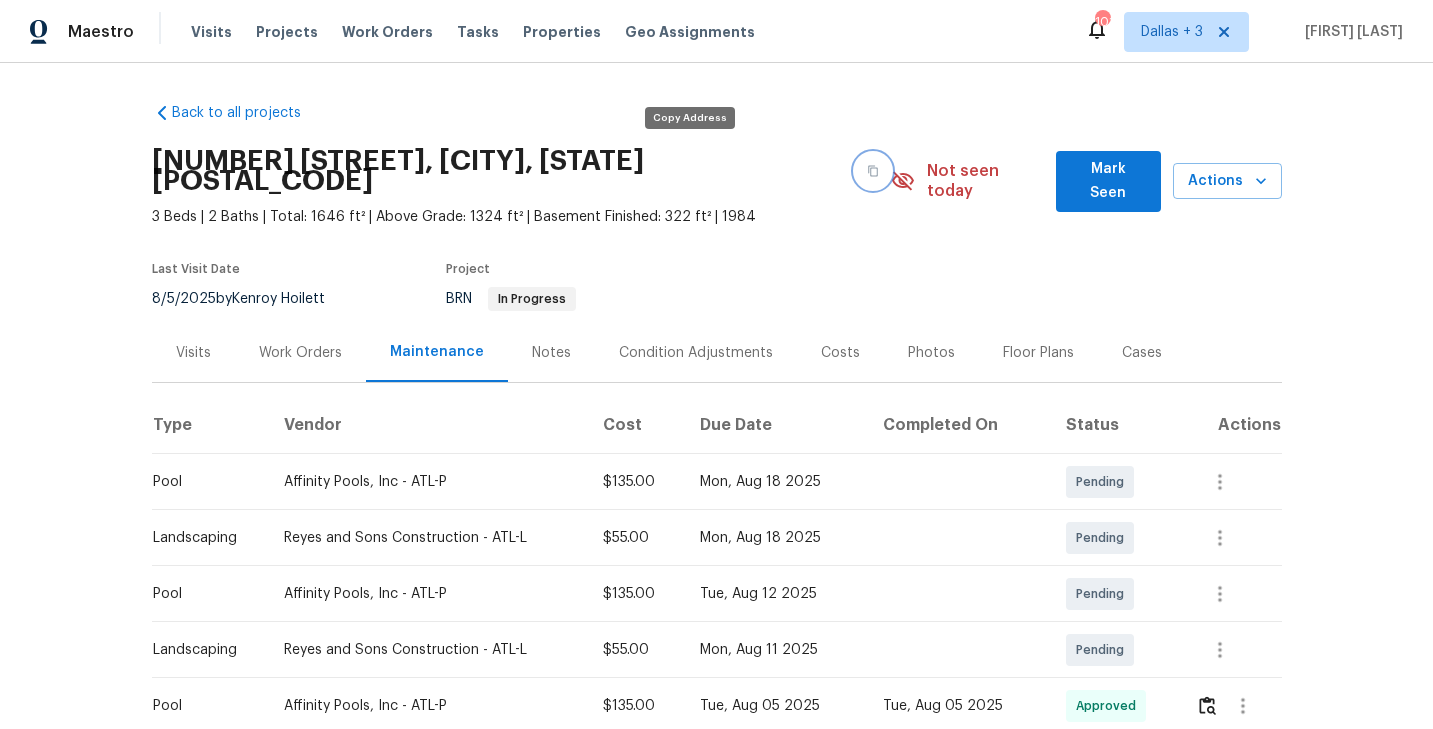 click at bounding box center (873, 171) 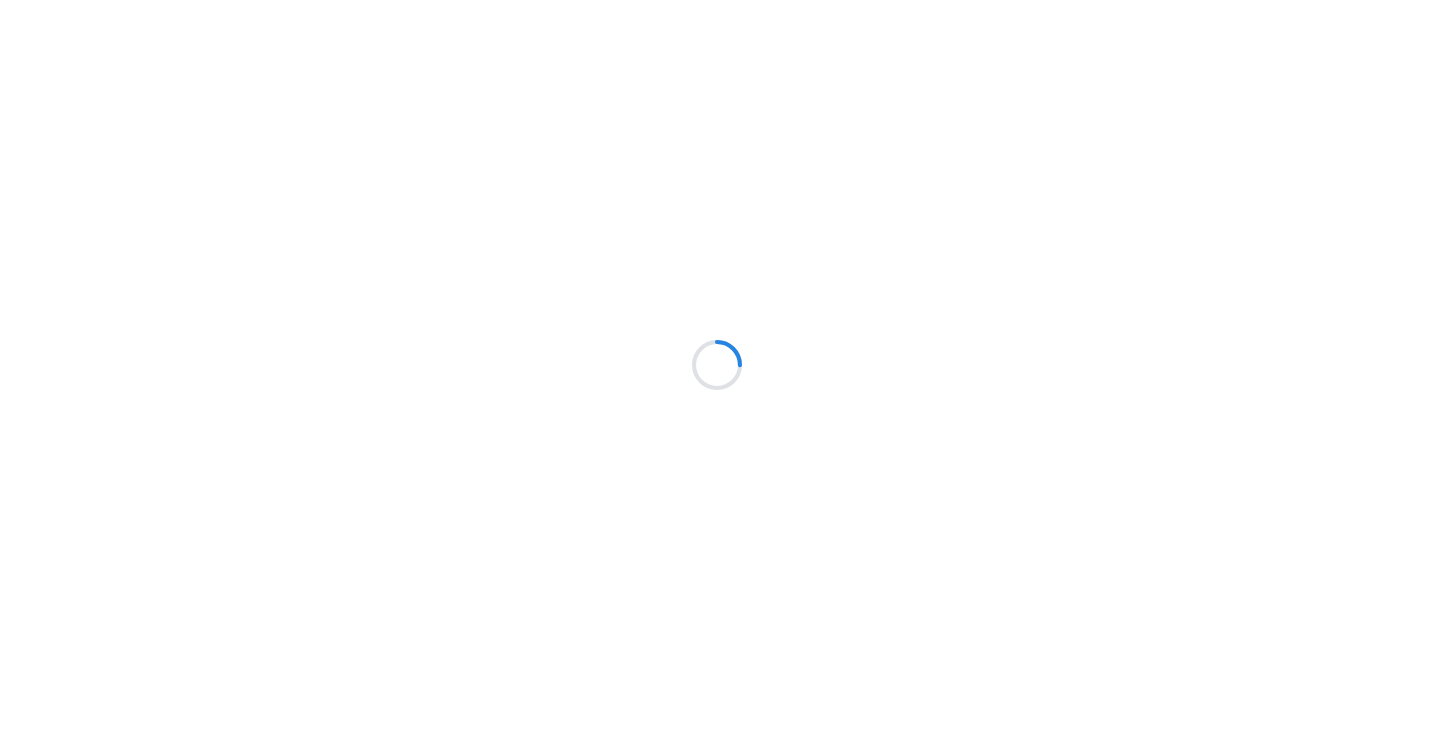 scroll, scrollTop: 0, scrollLeft: 0, axis: both 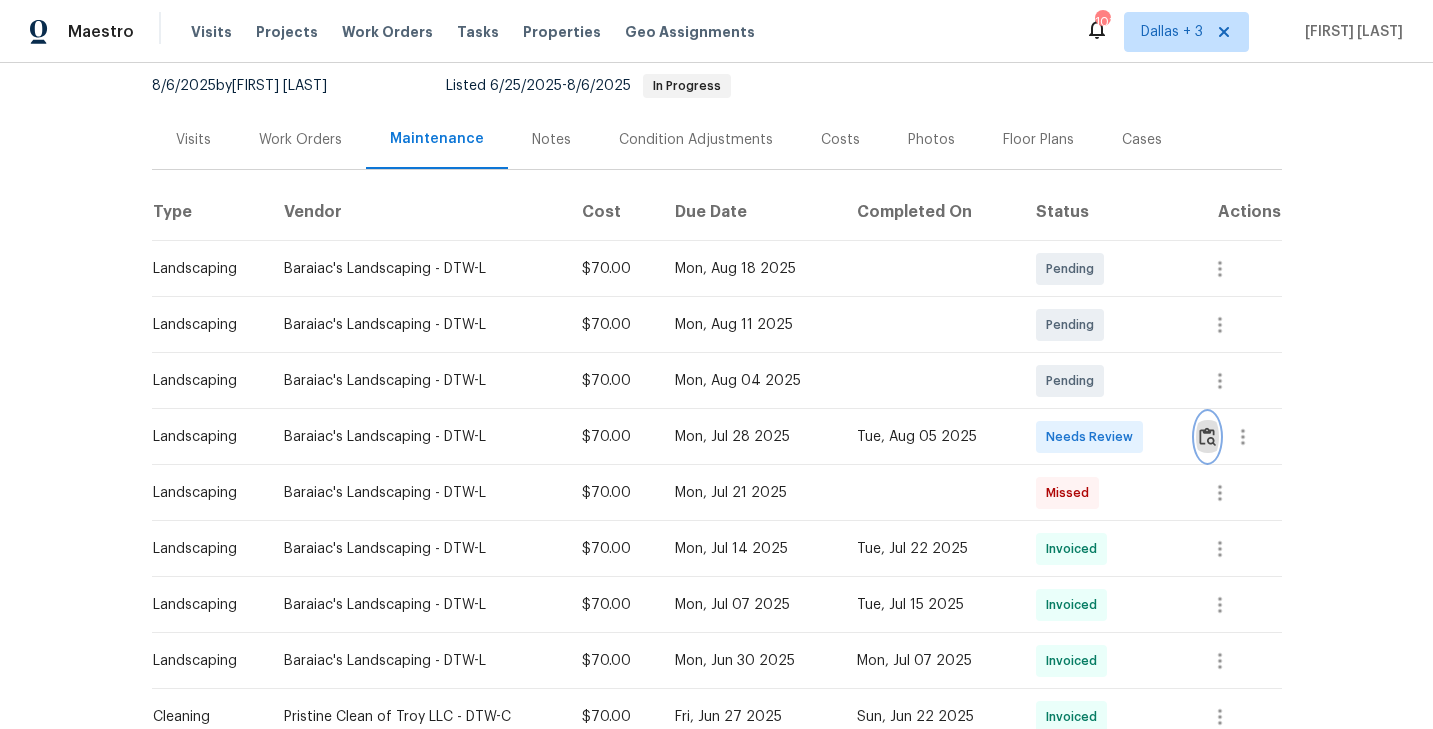 click at bounding box center [1207, 436] 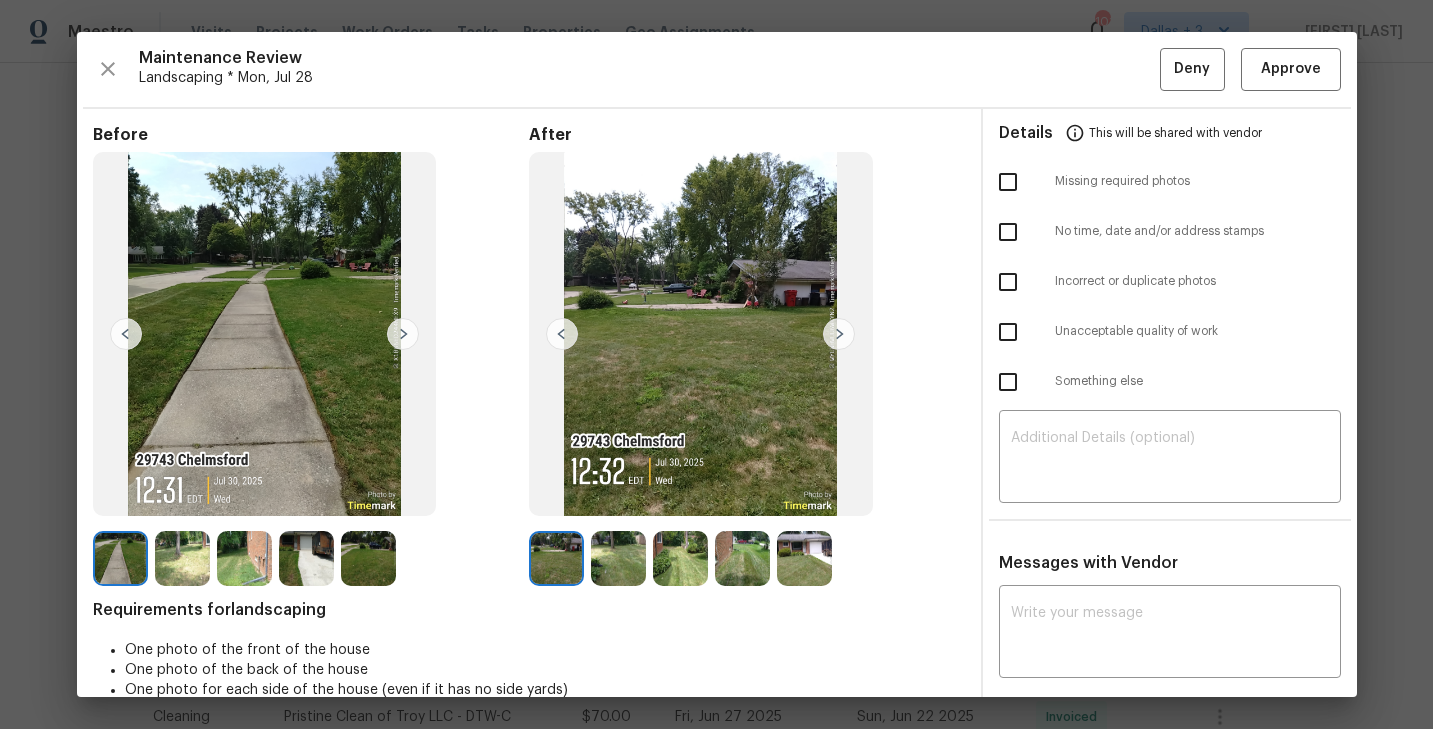 click at bounding box center [804, 558] 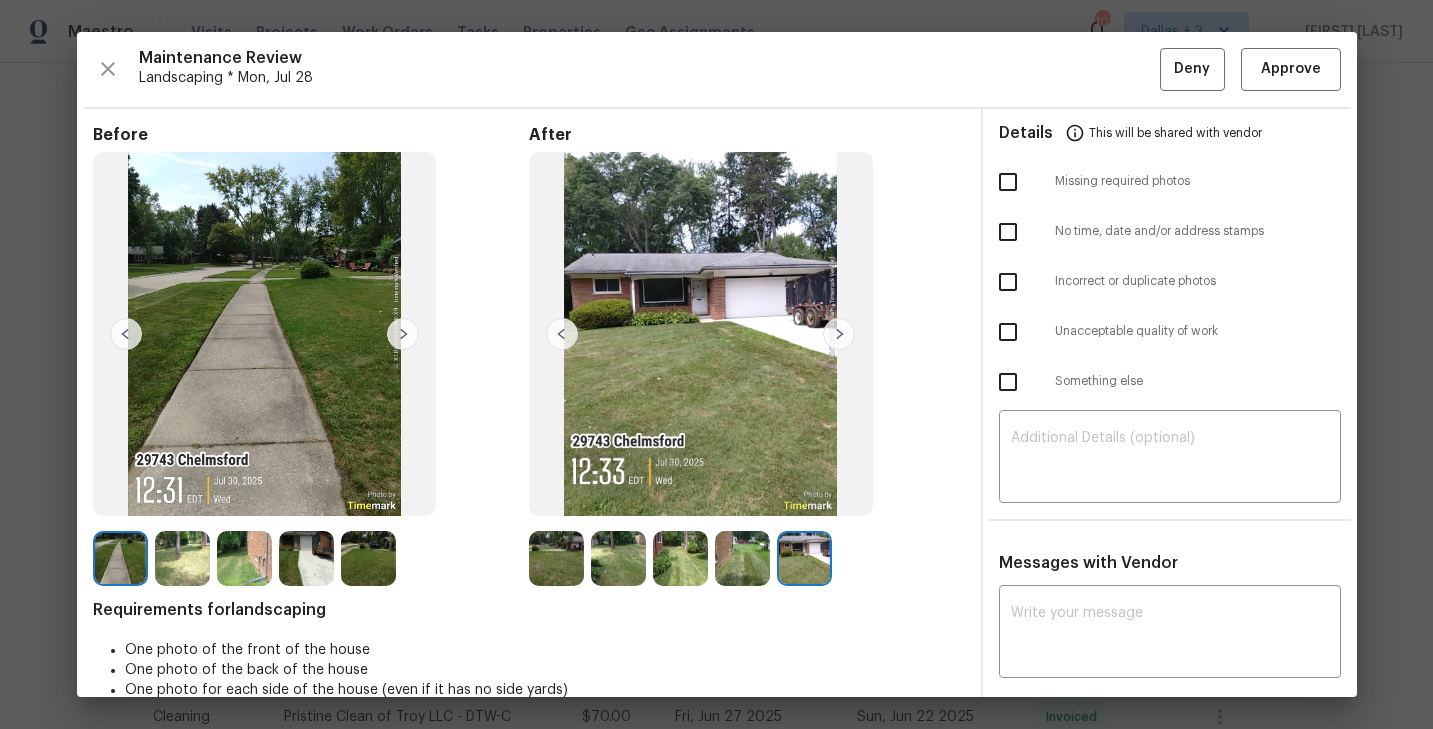 click at bounding box center (120, 558) 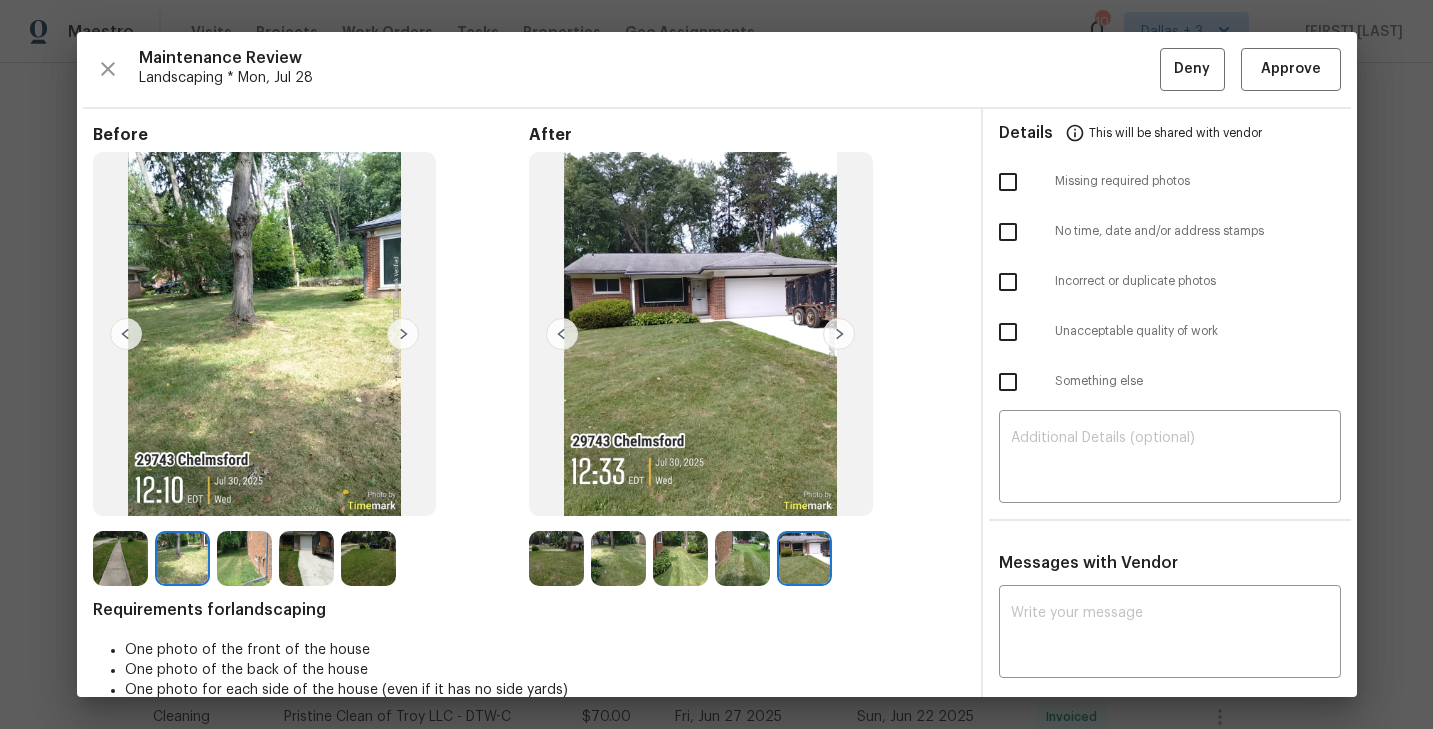 click at bounding box center (244, 558) 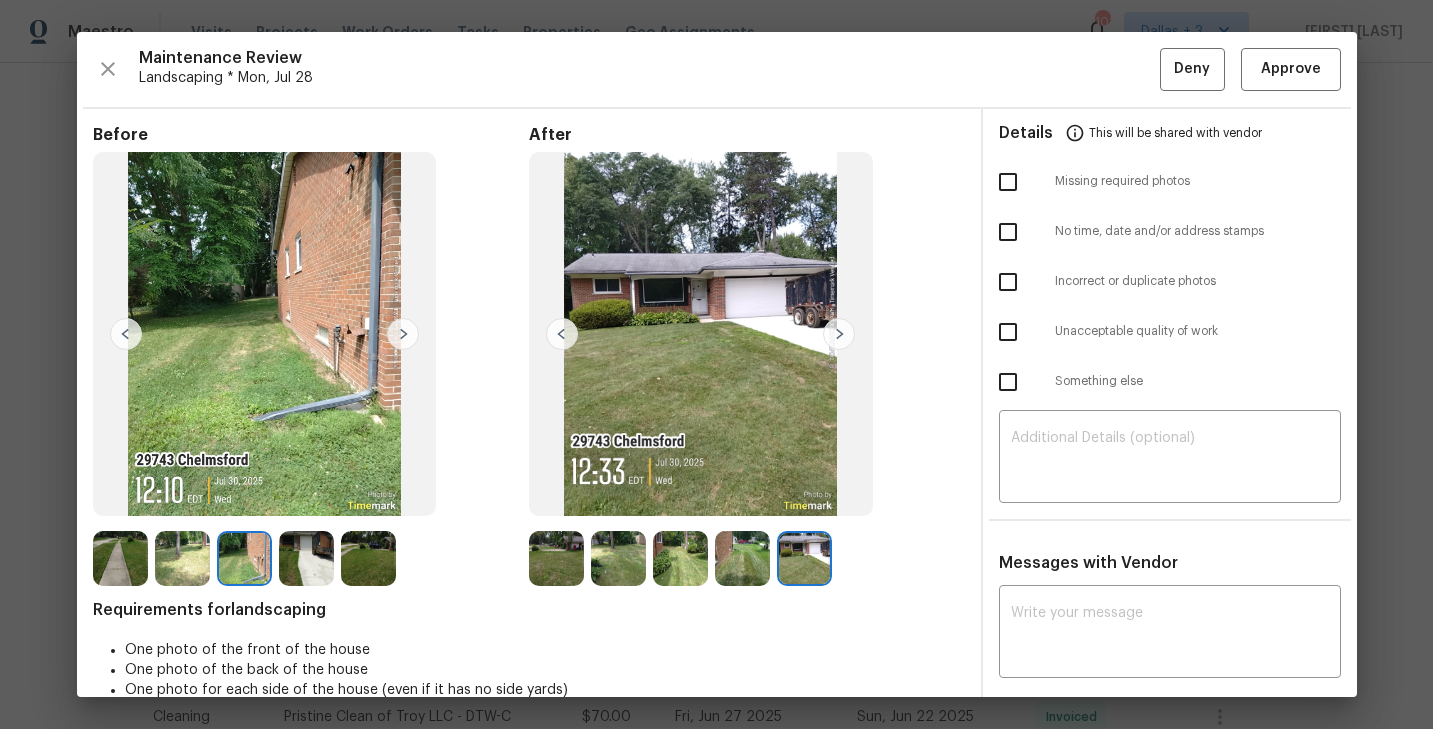 click at bounding box center [403, 334] 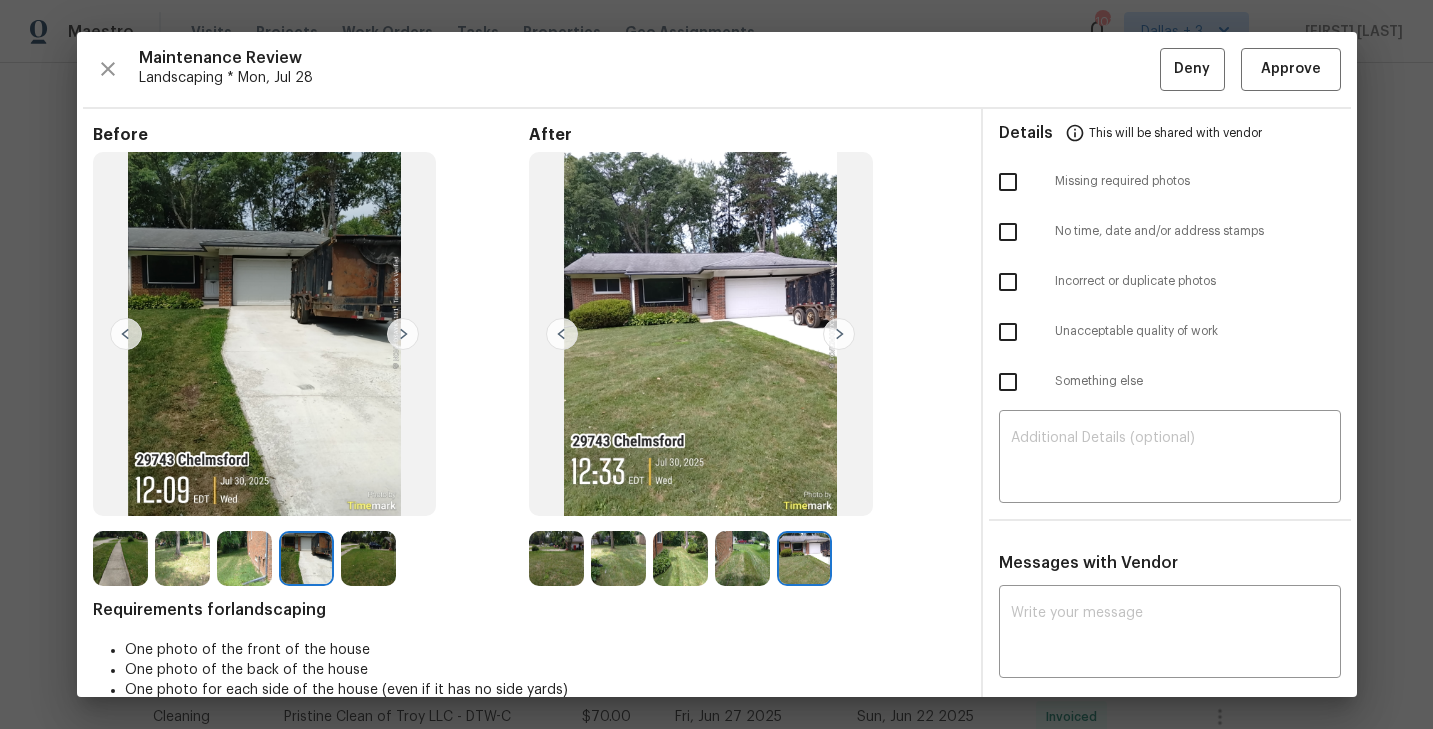 click at bounding box center (403, 334) 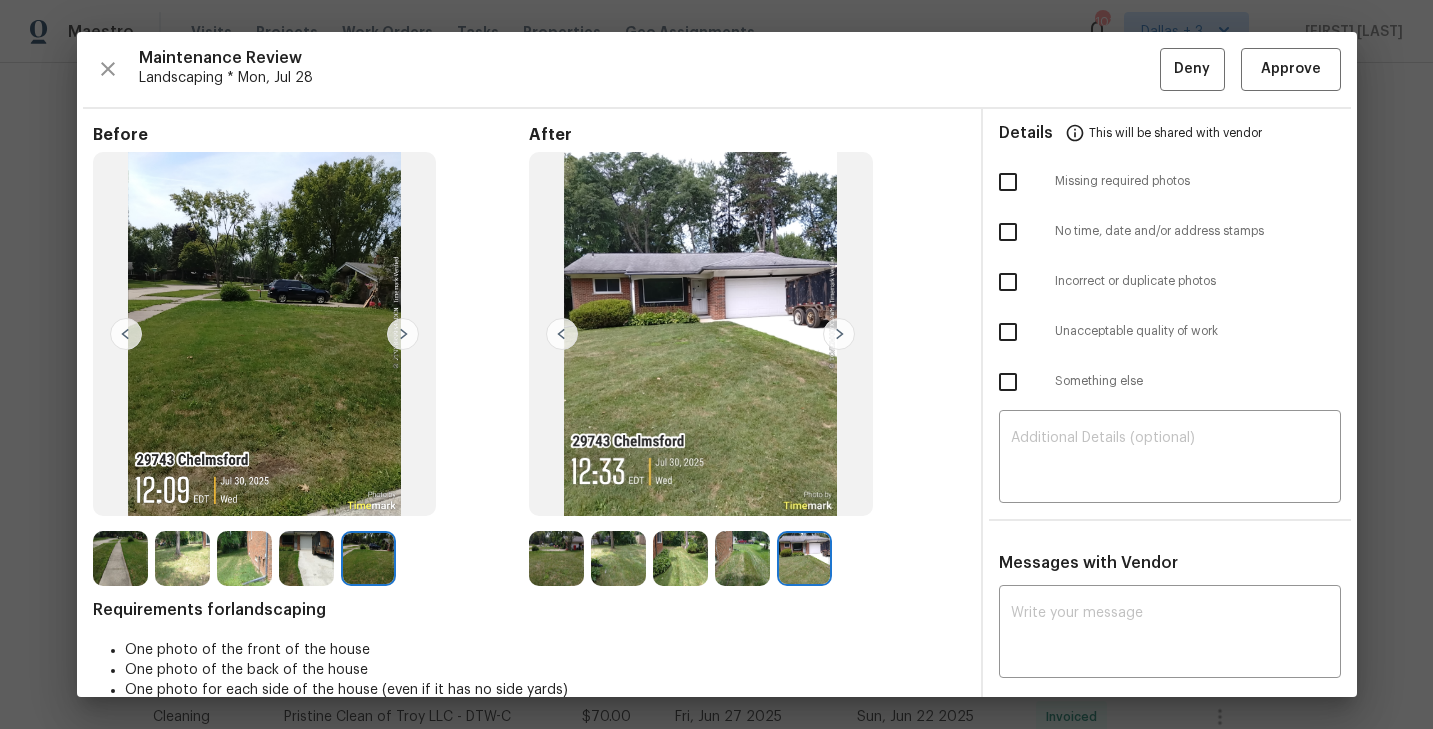 click at bounding box center (556, 558) 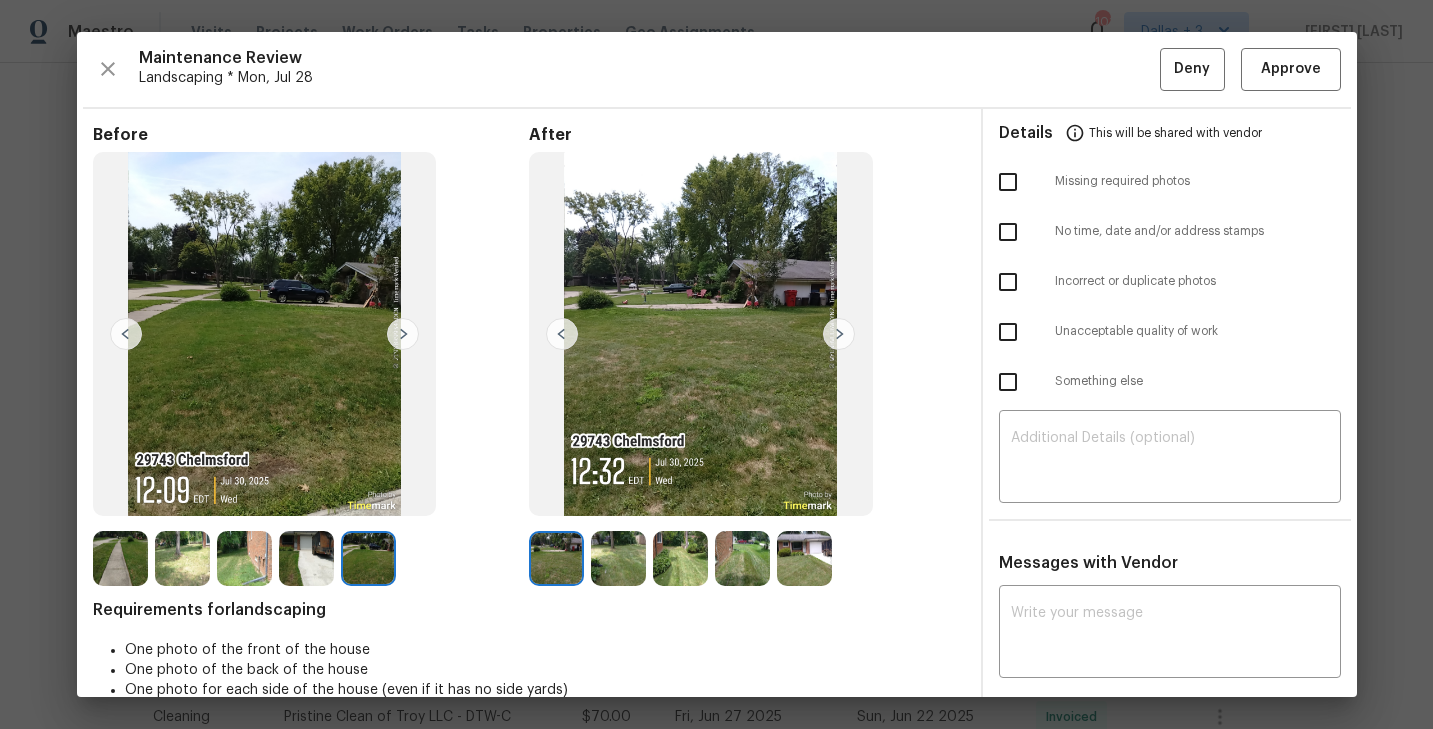 click at bounding box center [618, 558] 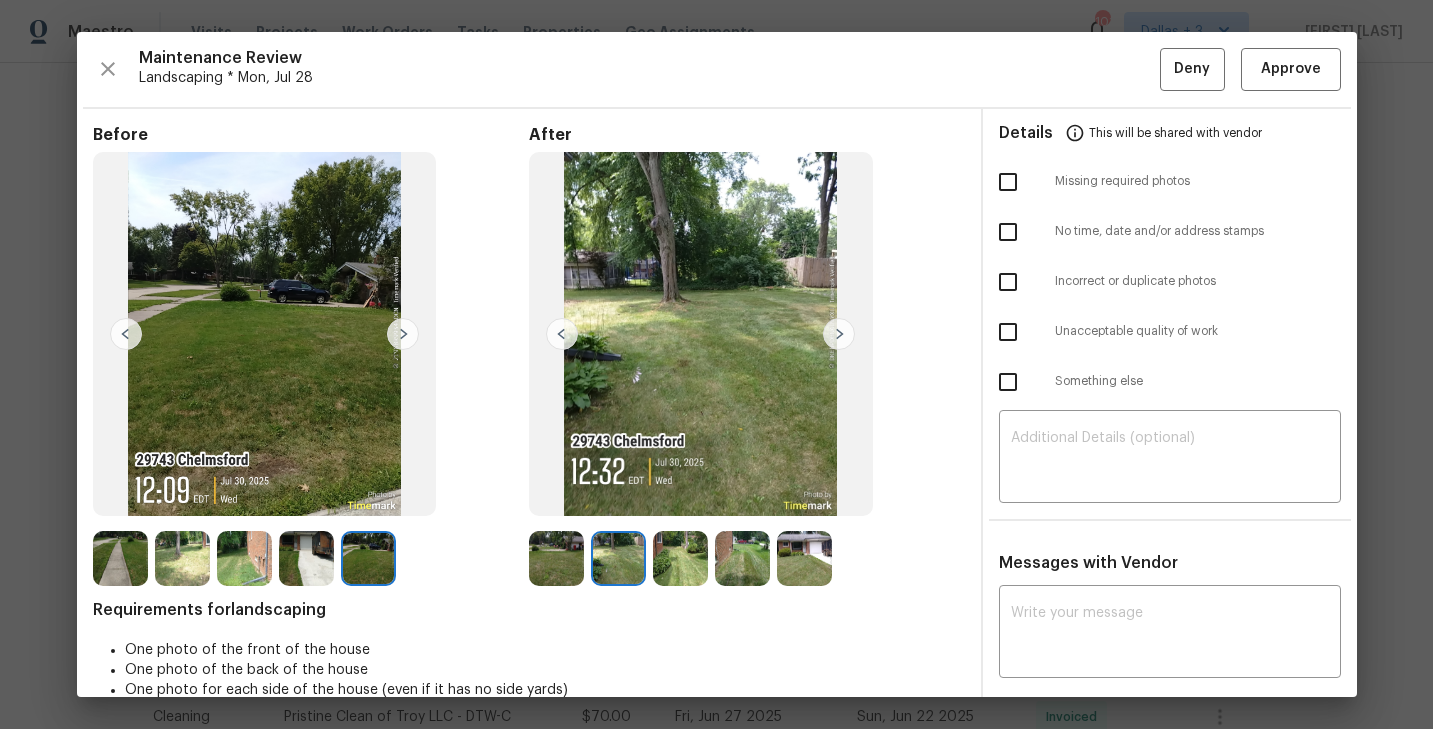 click at bounding box center [680, 558] 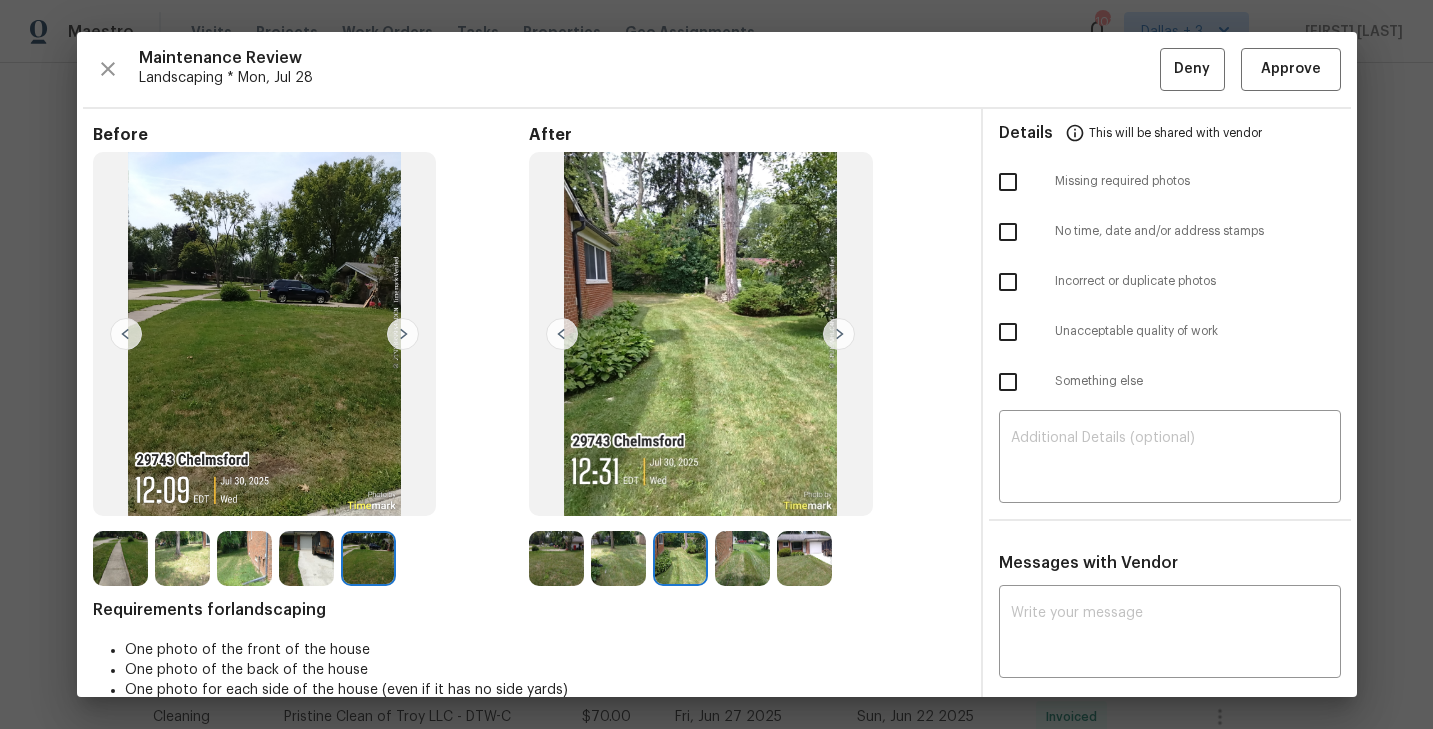 click at bounding box center (742, 558) 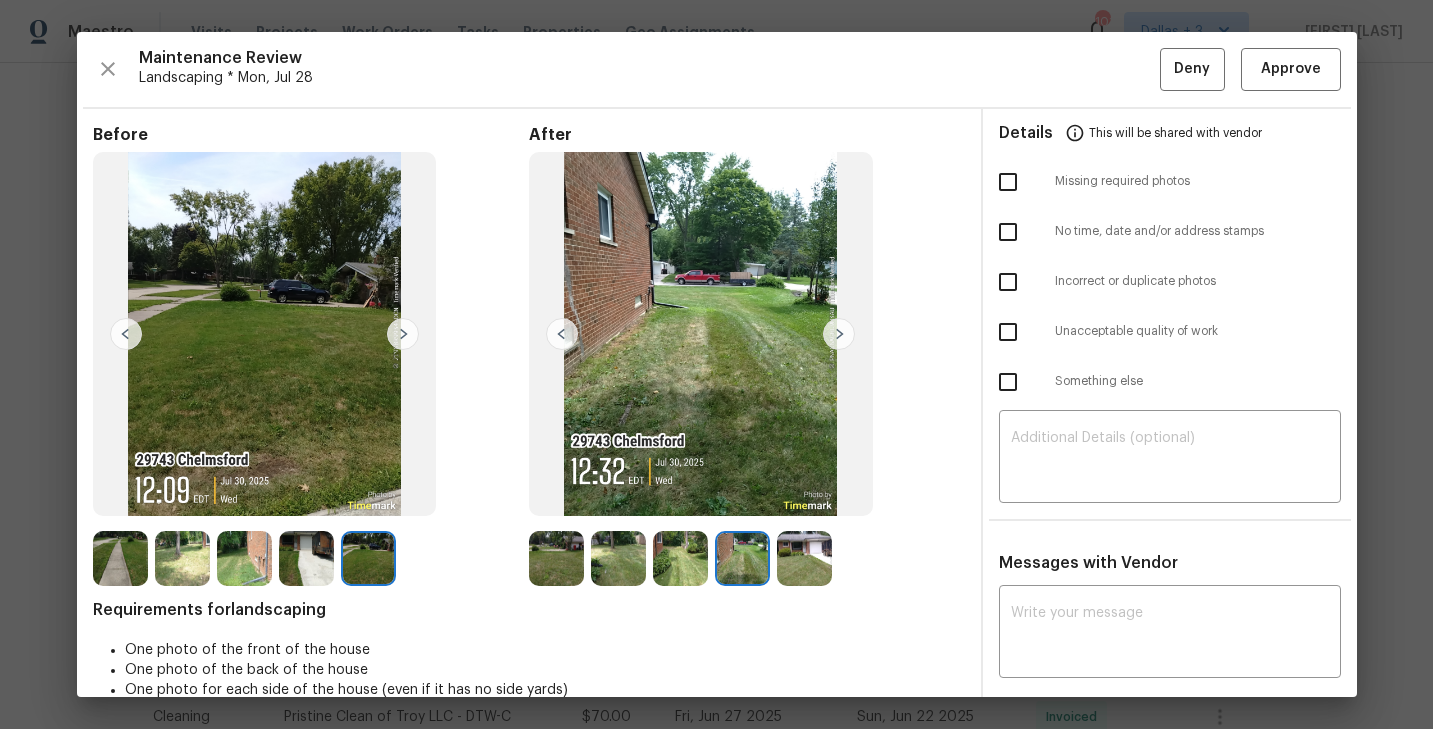 click at bounding box center (804, 558) 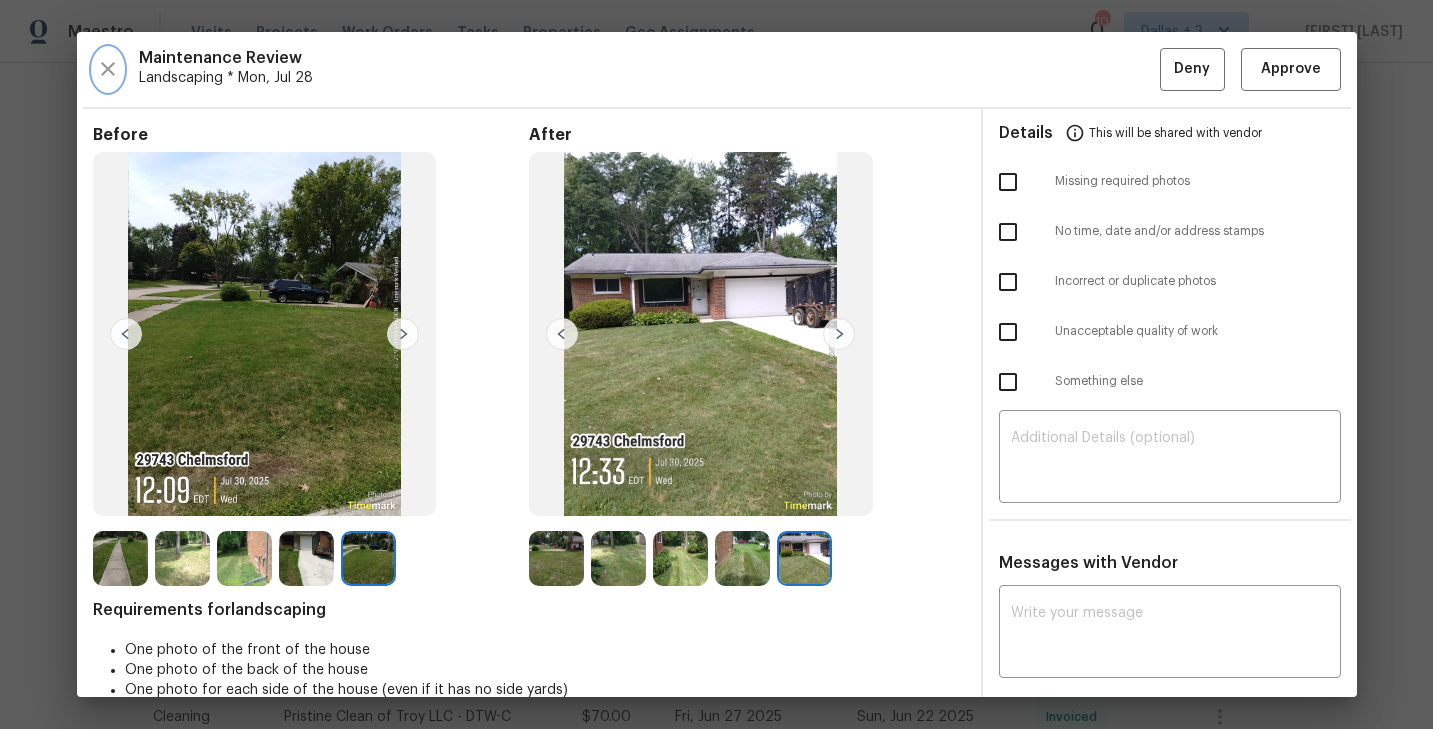 click 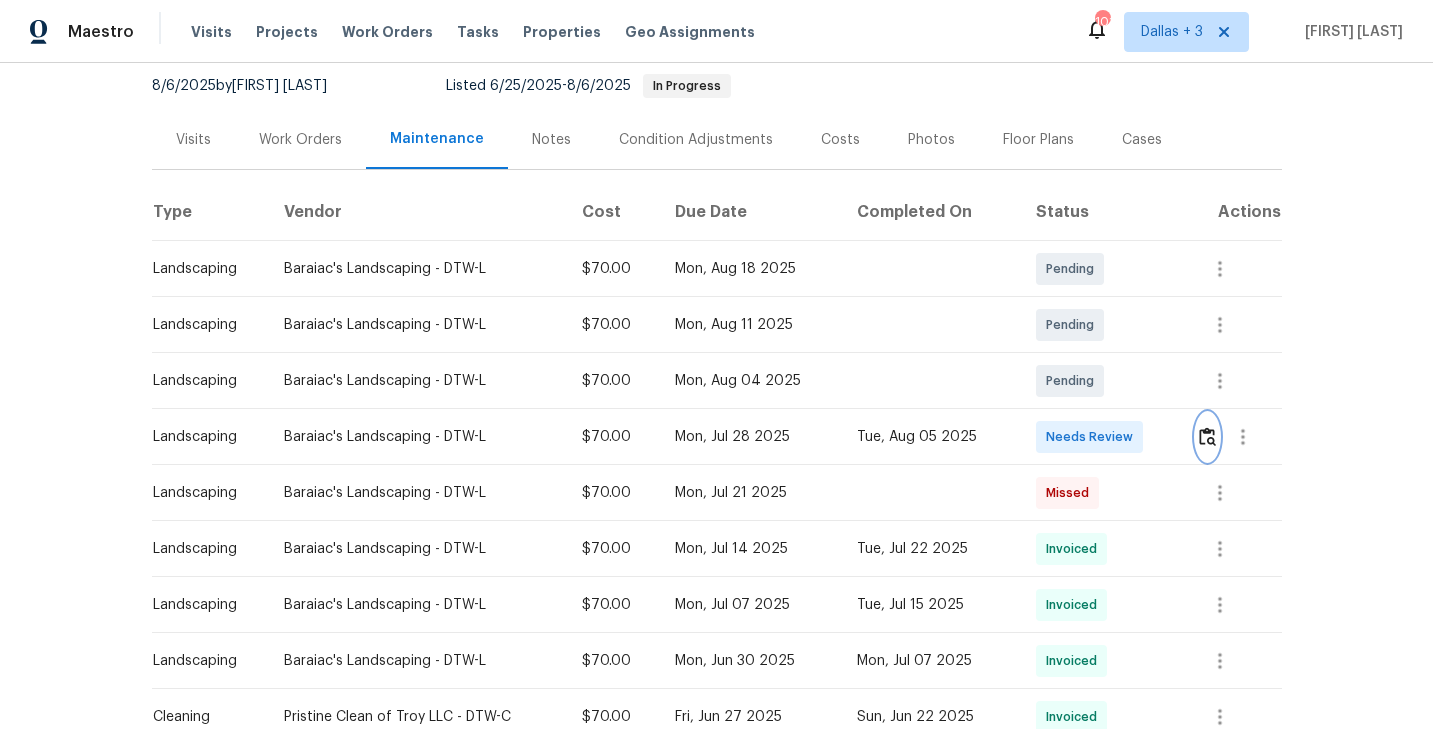 scroll, scrollTop: 0, scrollLeft: 0, axis: both 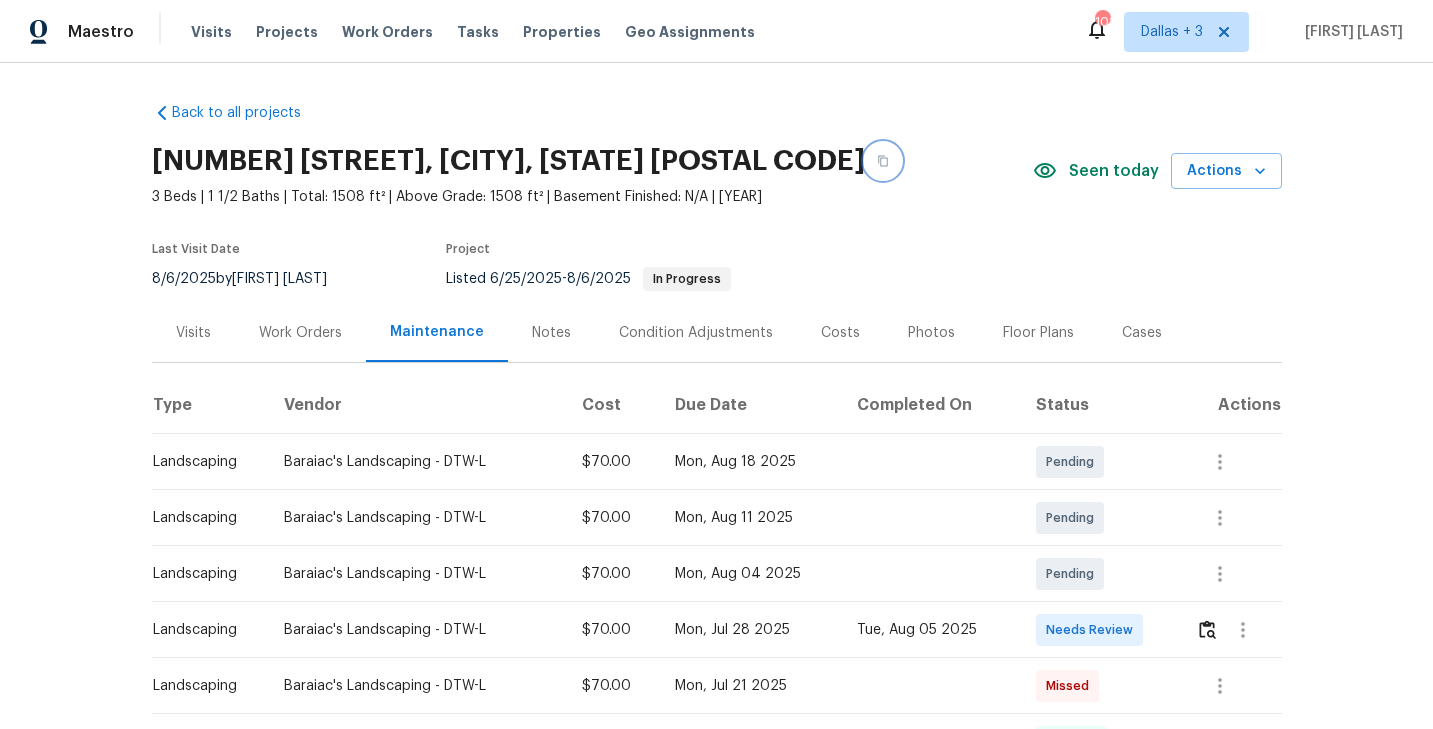 click at bounding box center [883, 161] 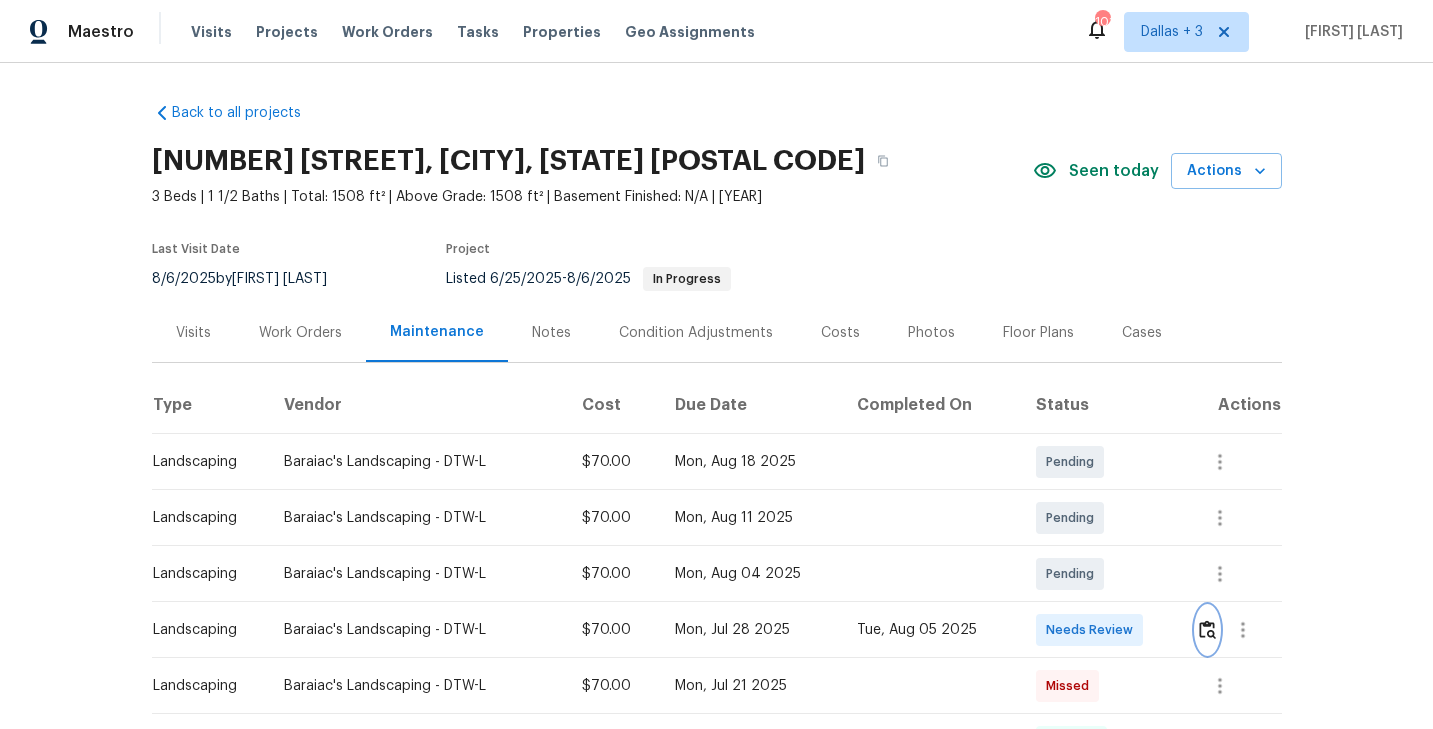 click at bounding box center [1207, 629] 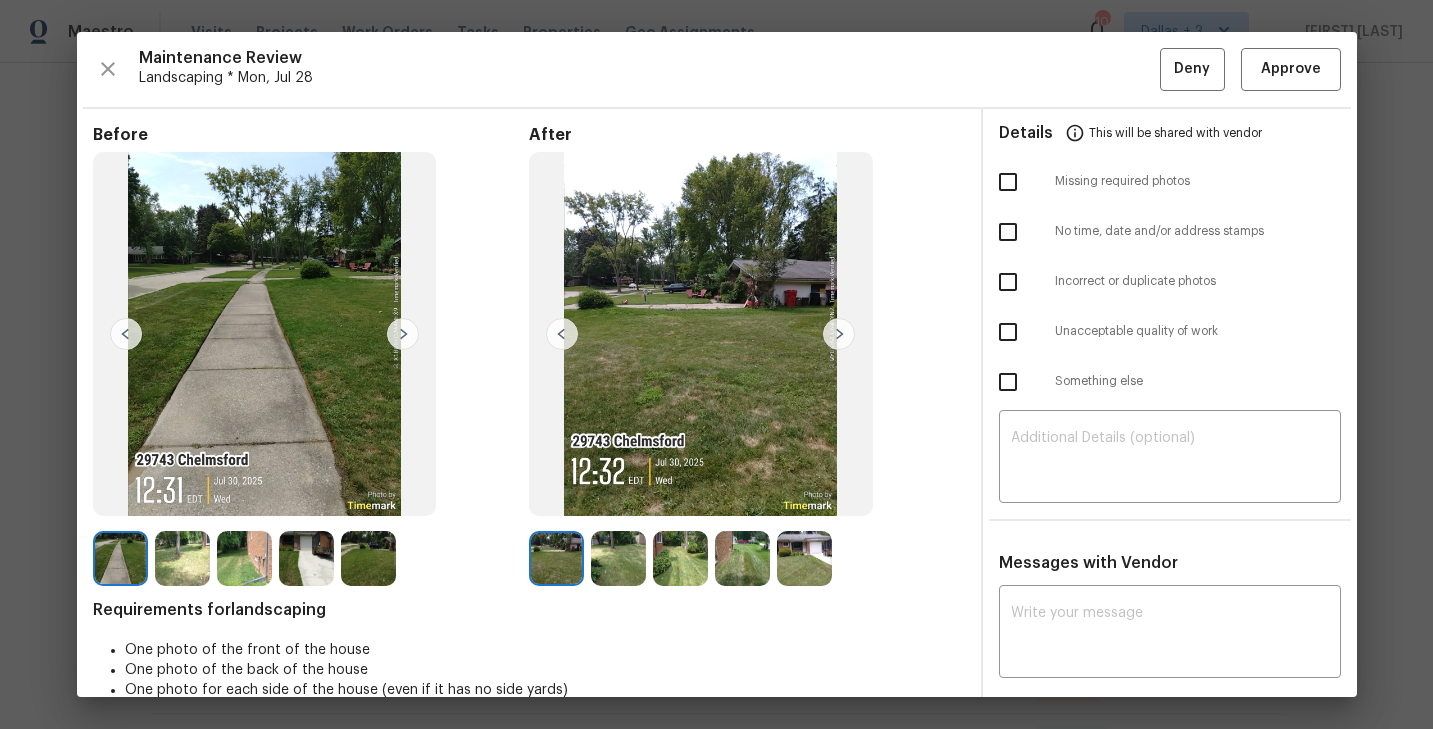 click at bounding box center [804, 558] 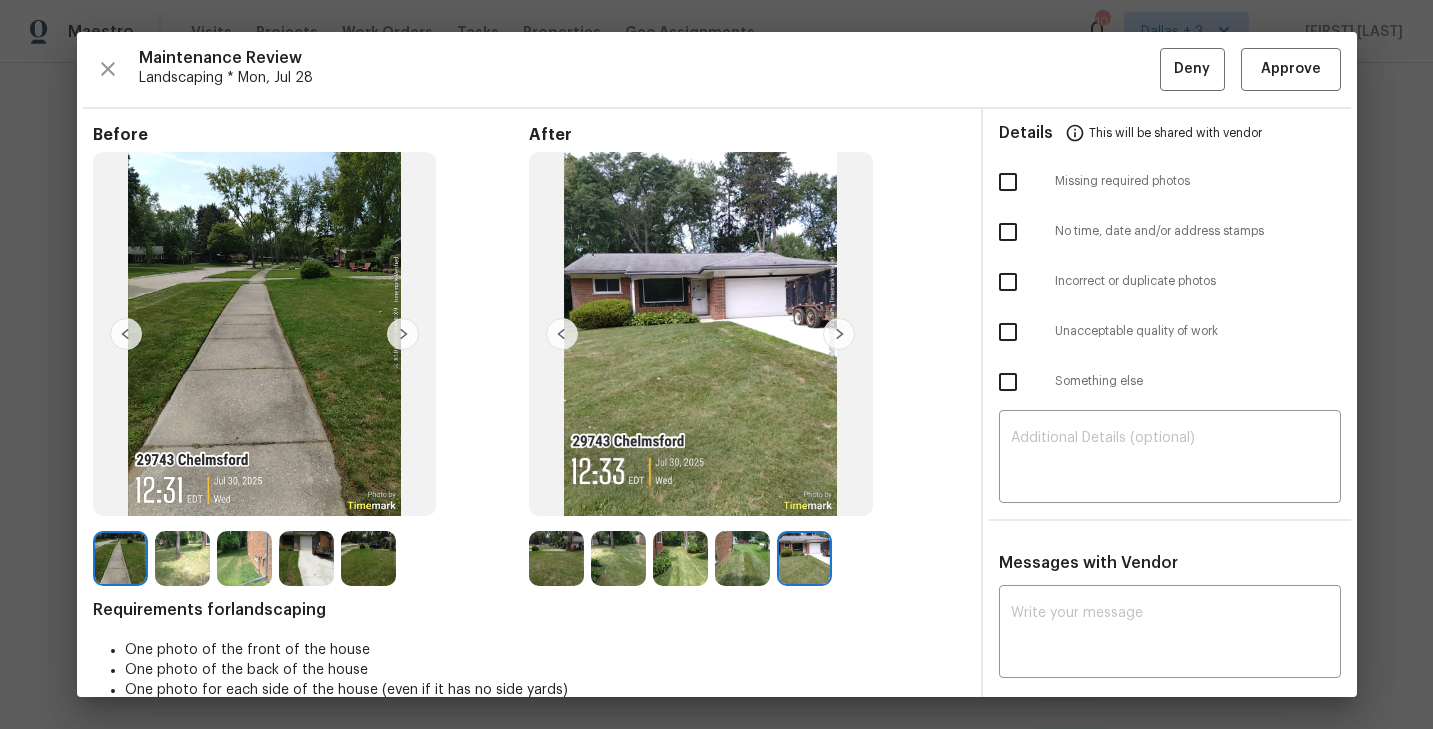 click at bounding box center (556, 558) 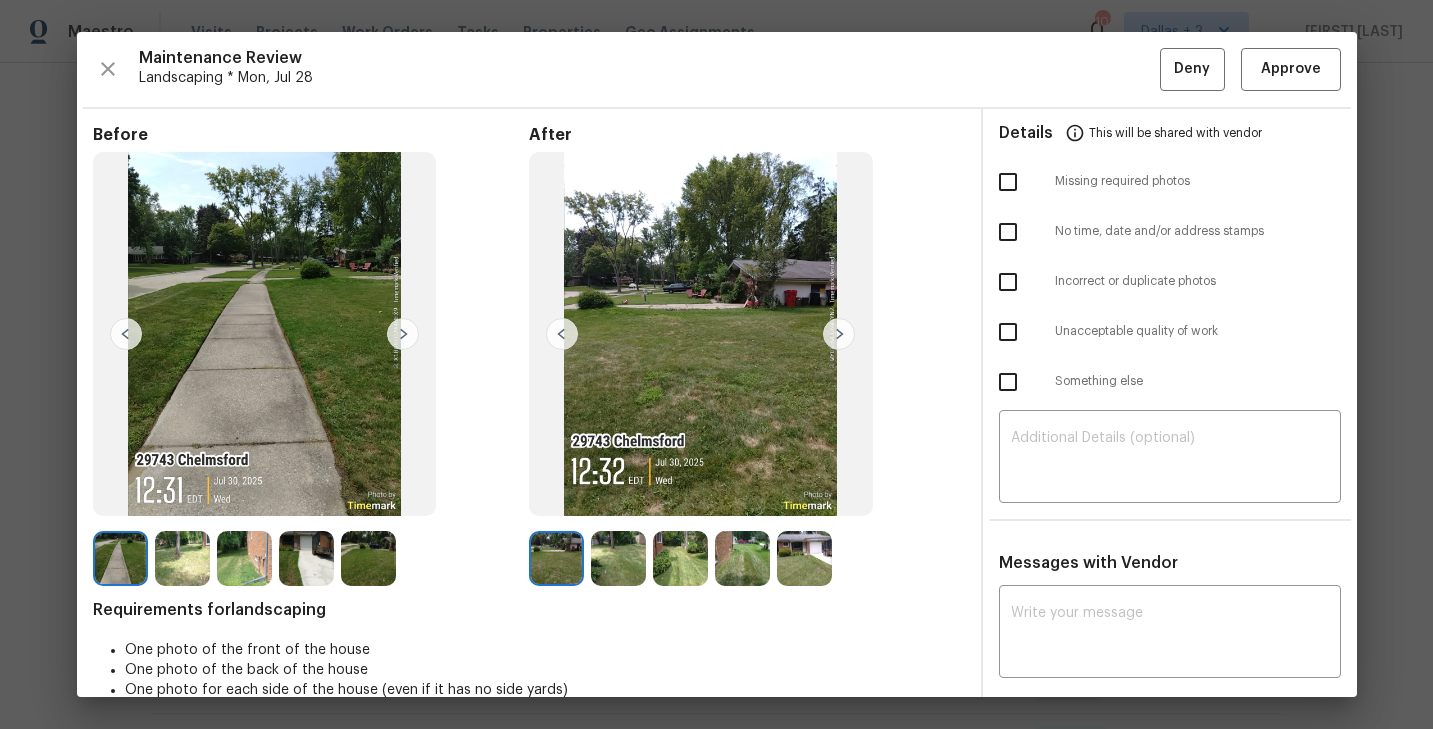 click at bounding box center [618, 558] 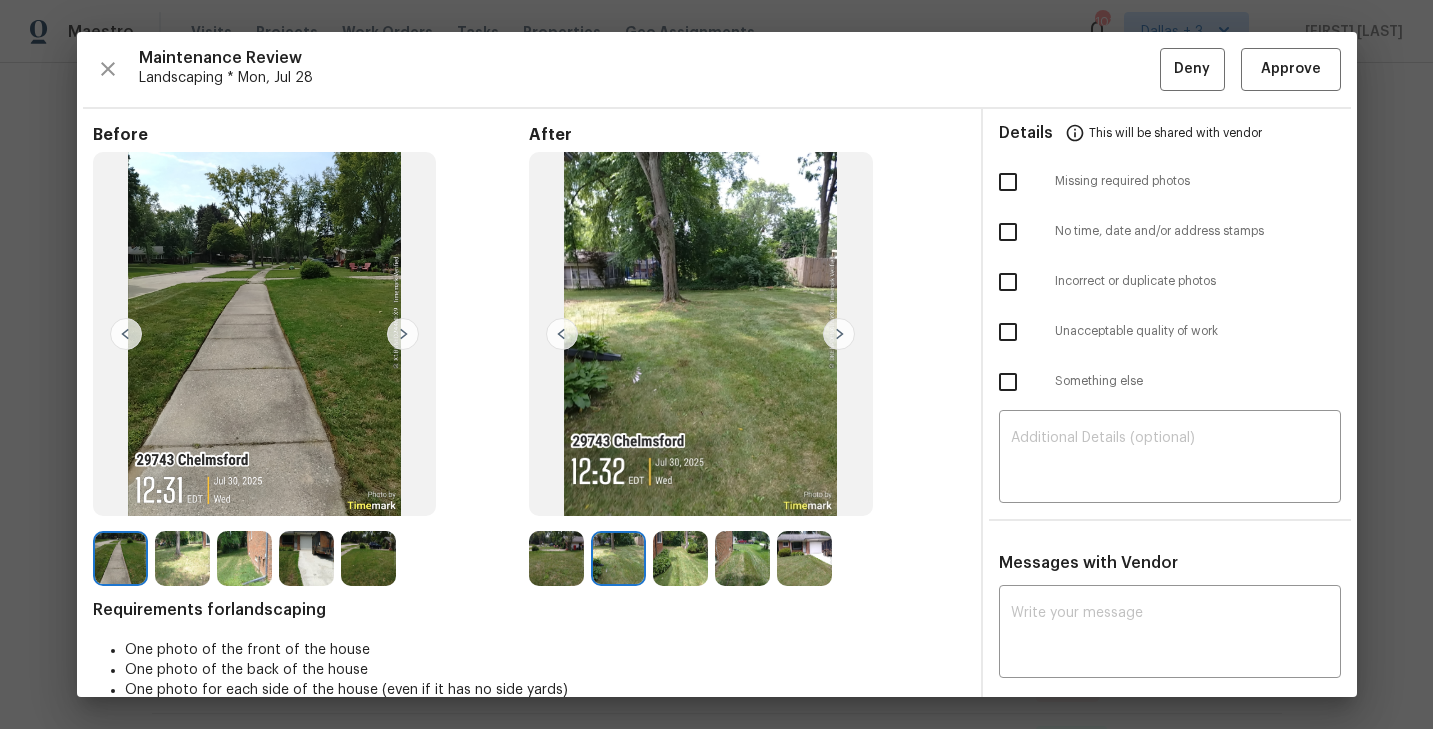 click on "After" at bounding box center (747, 355) 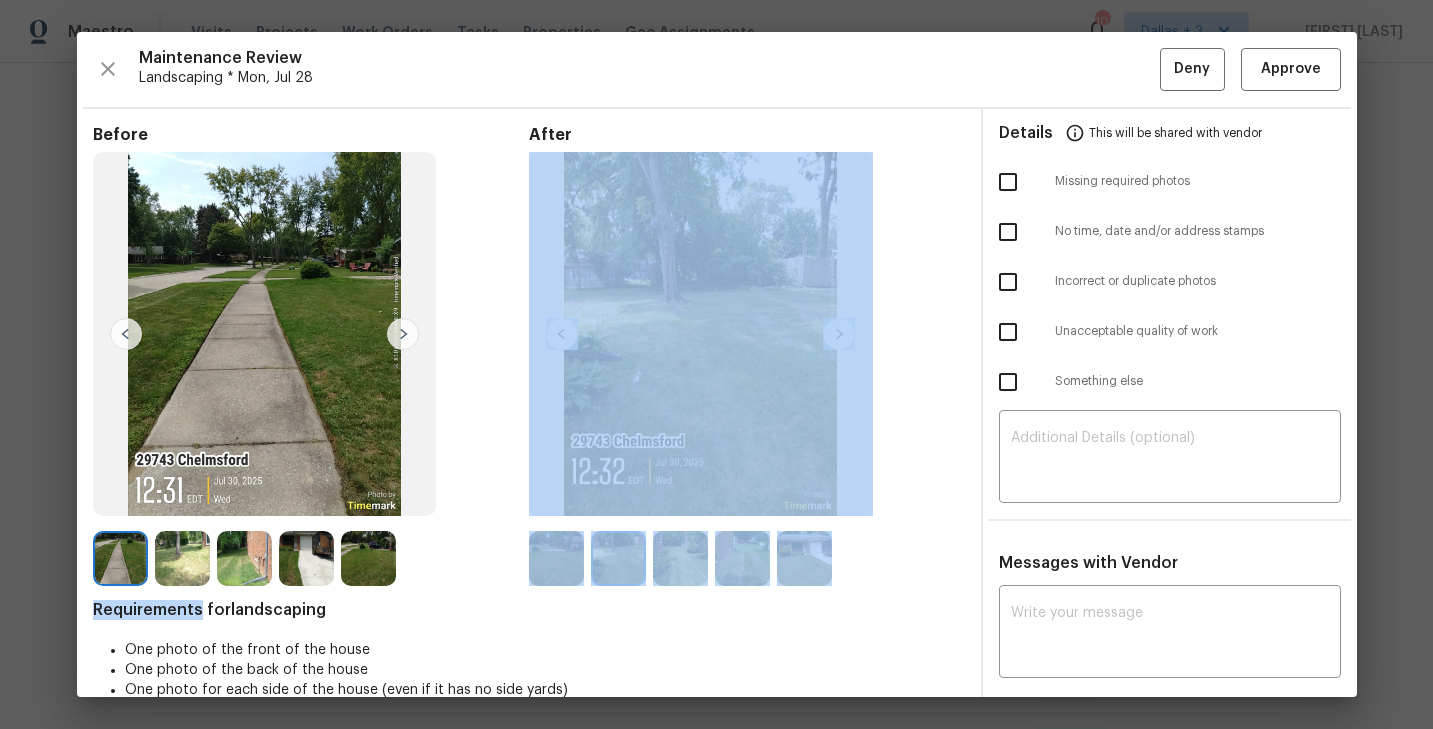 click on "After" at bounding box center [747, 355] 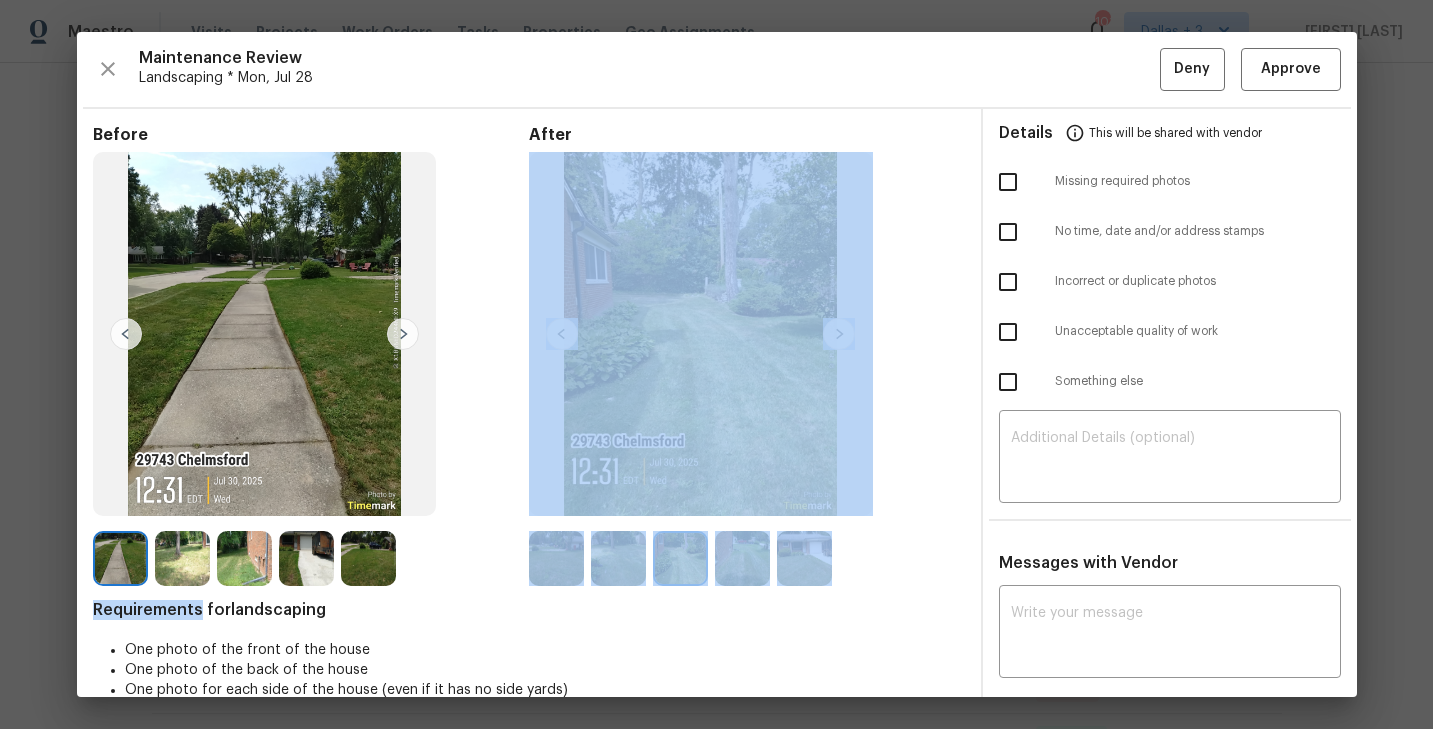 click at bounding box center (680, 558) 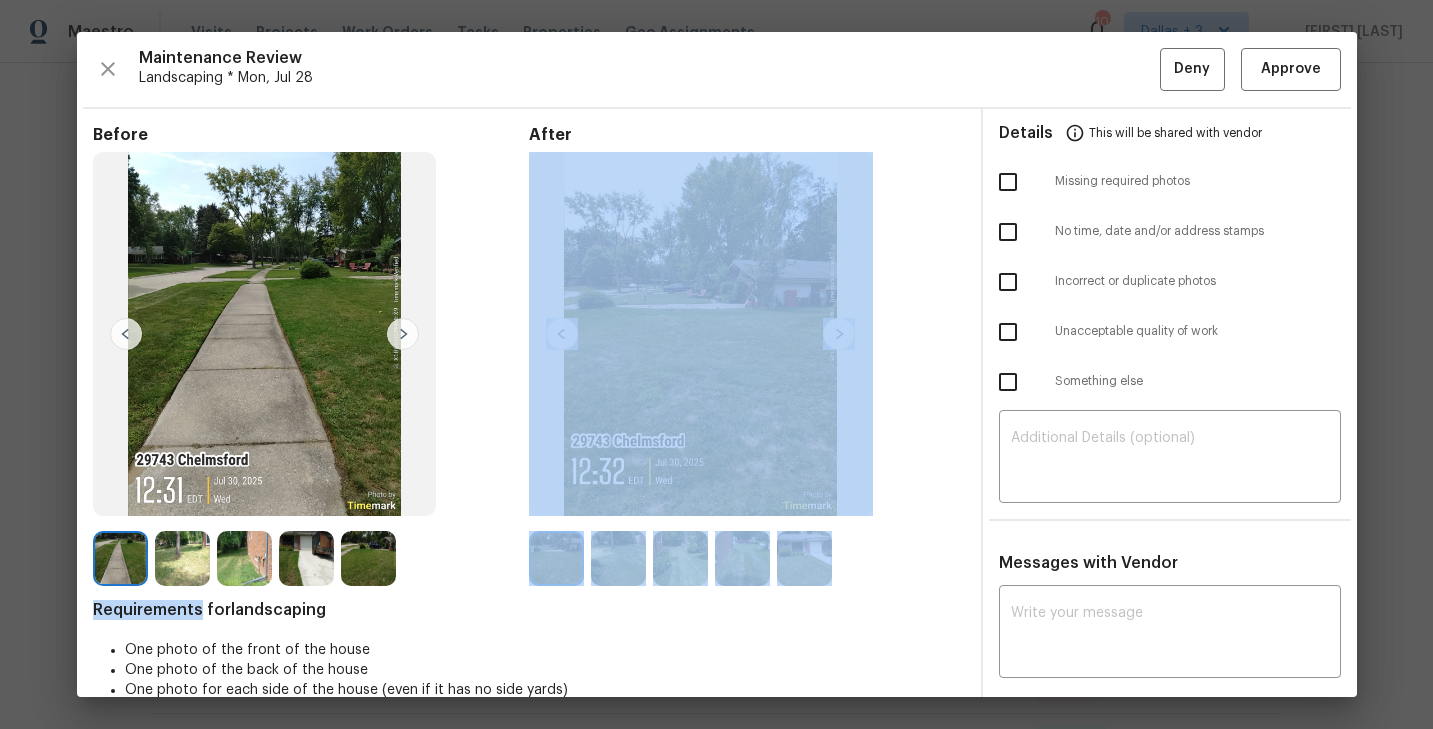 click at bounding box center (556, 558) 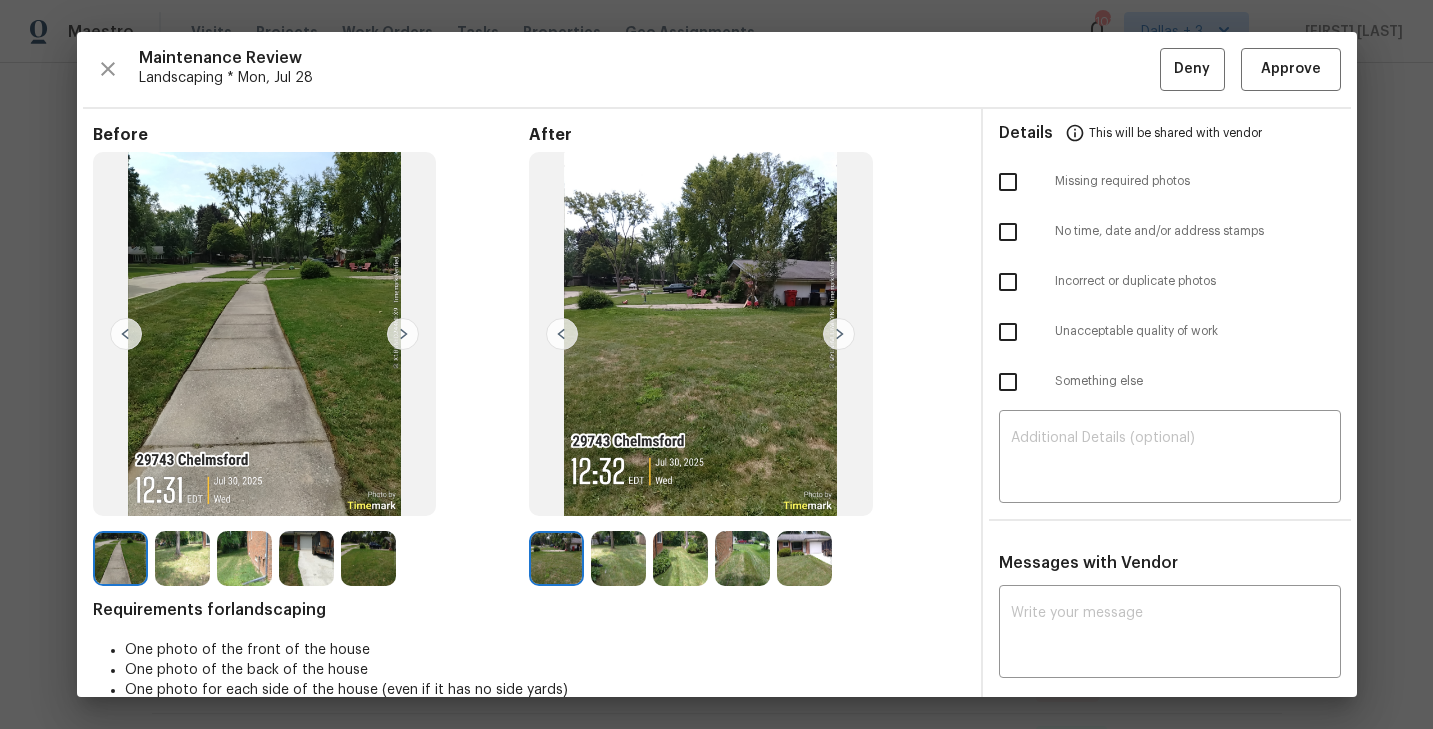 click on "One photo of the front of the house" at bounding box center [545, 650] 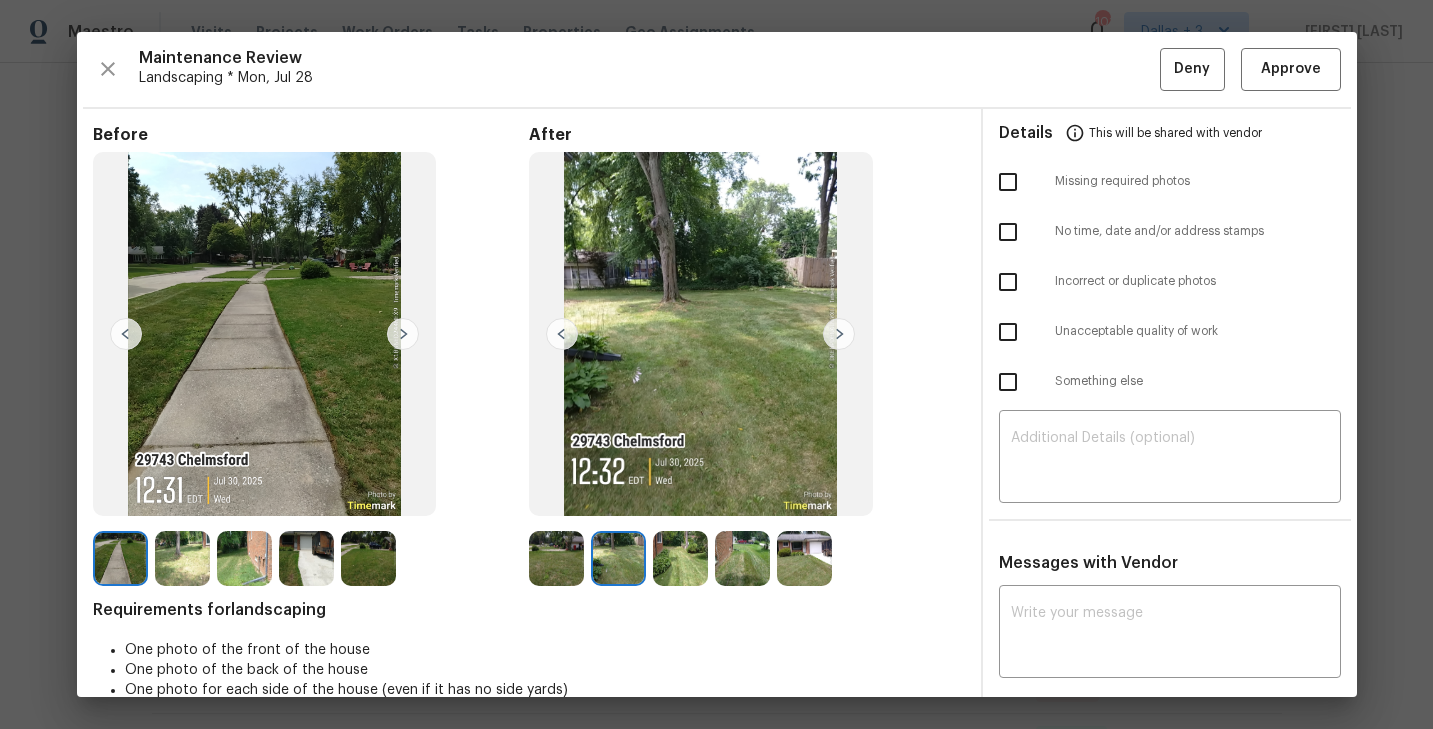 click at bounding box center (680, 558) 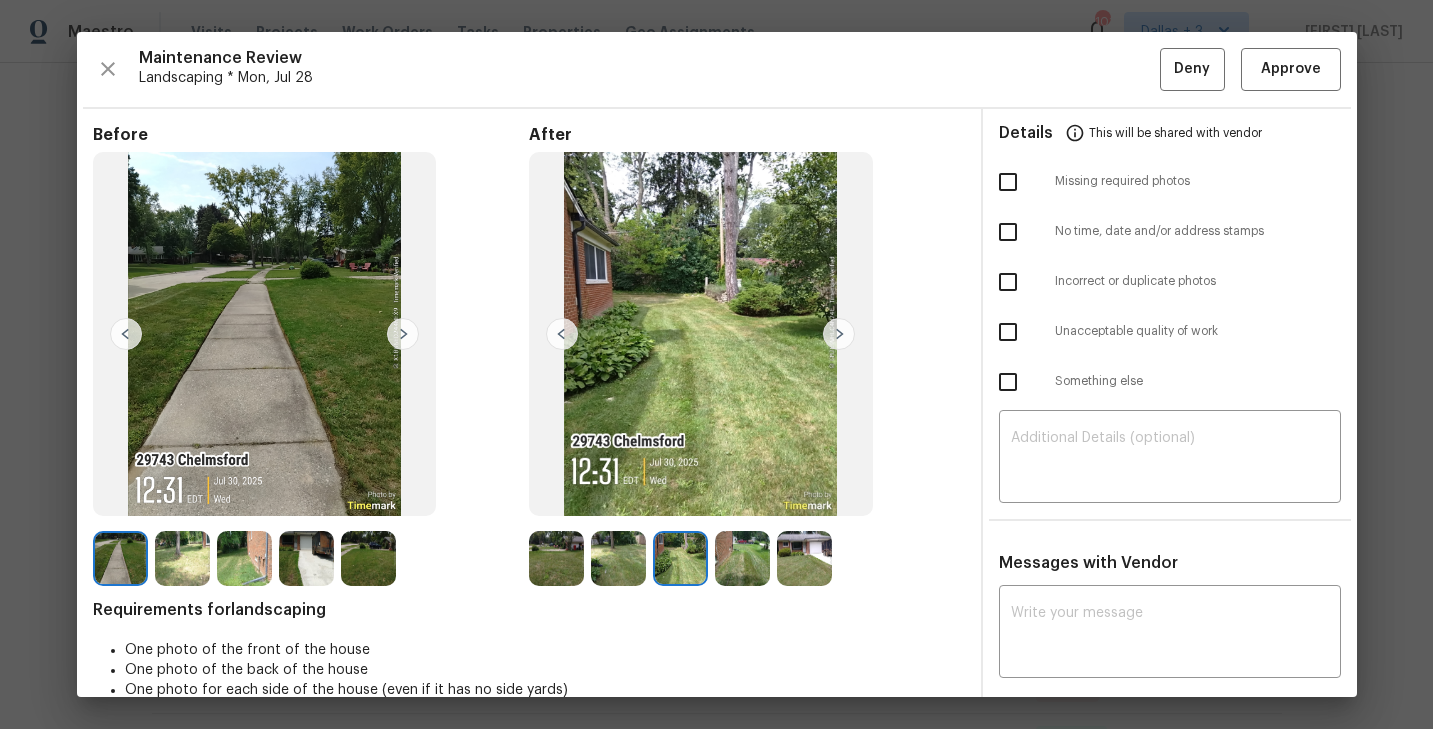 click at bounding box center [742, 558] 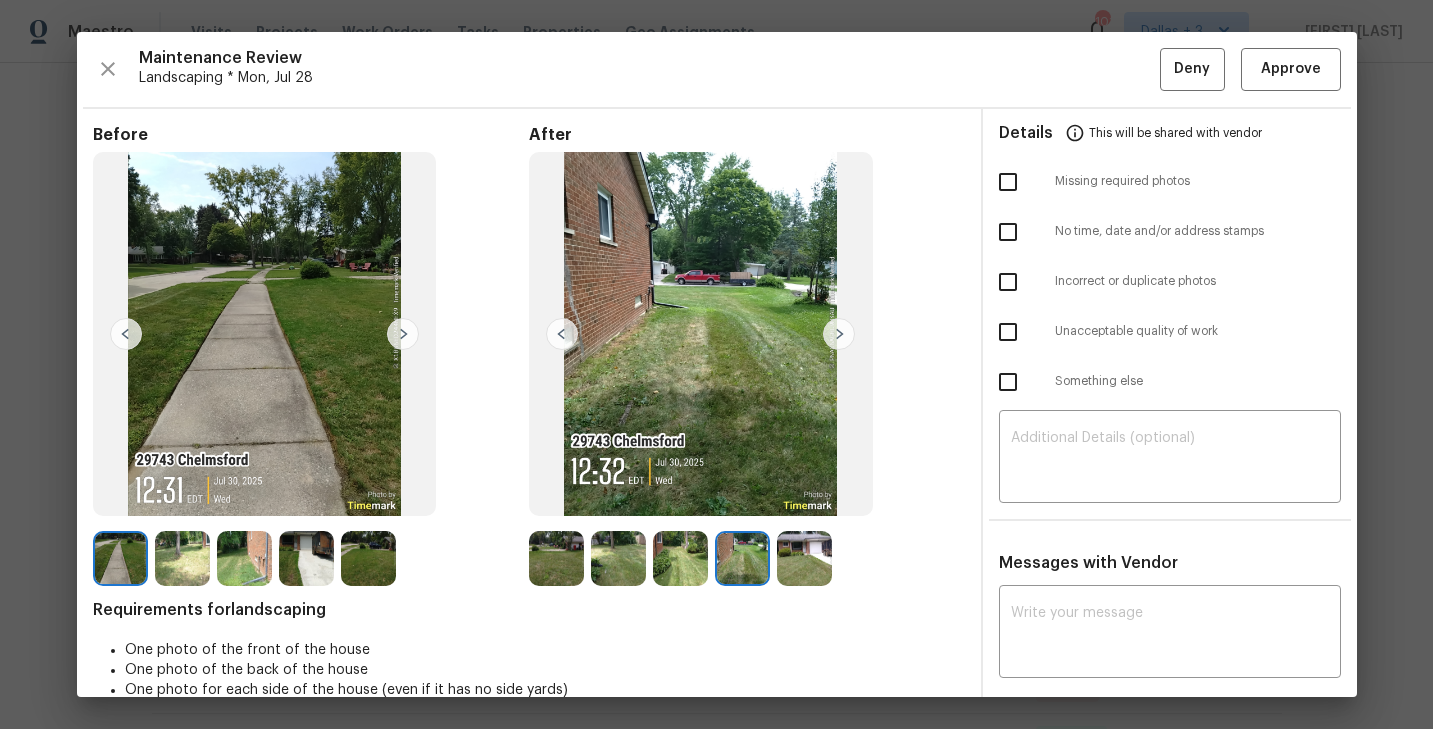 click at bounding box center [804, 558] 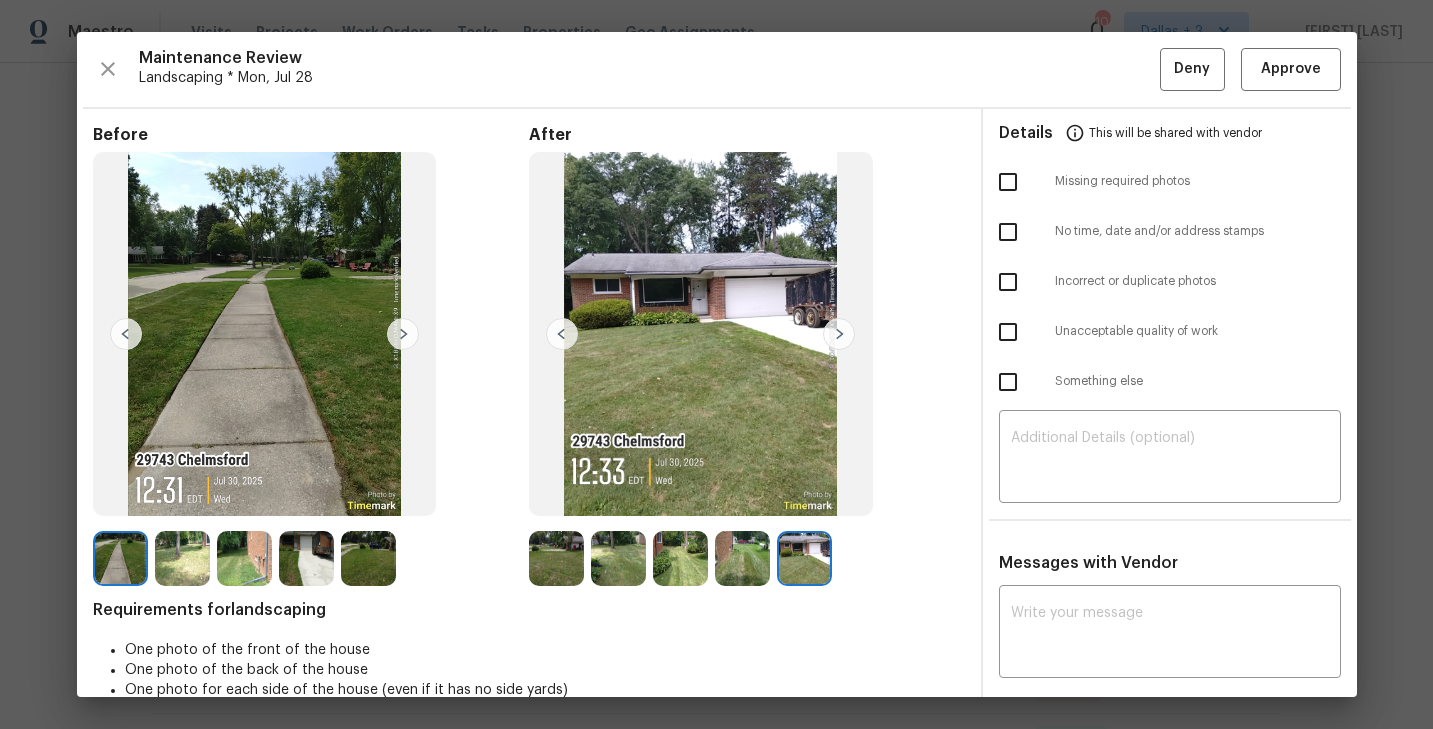 click at bounding box center (556, 558) 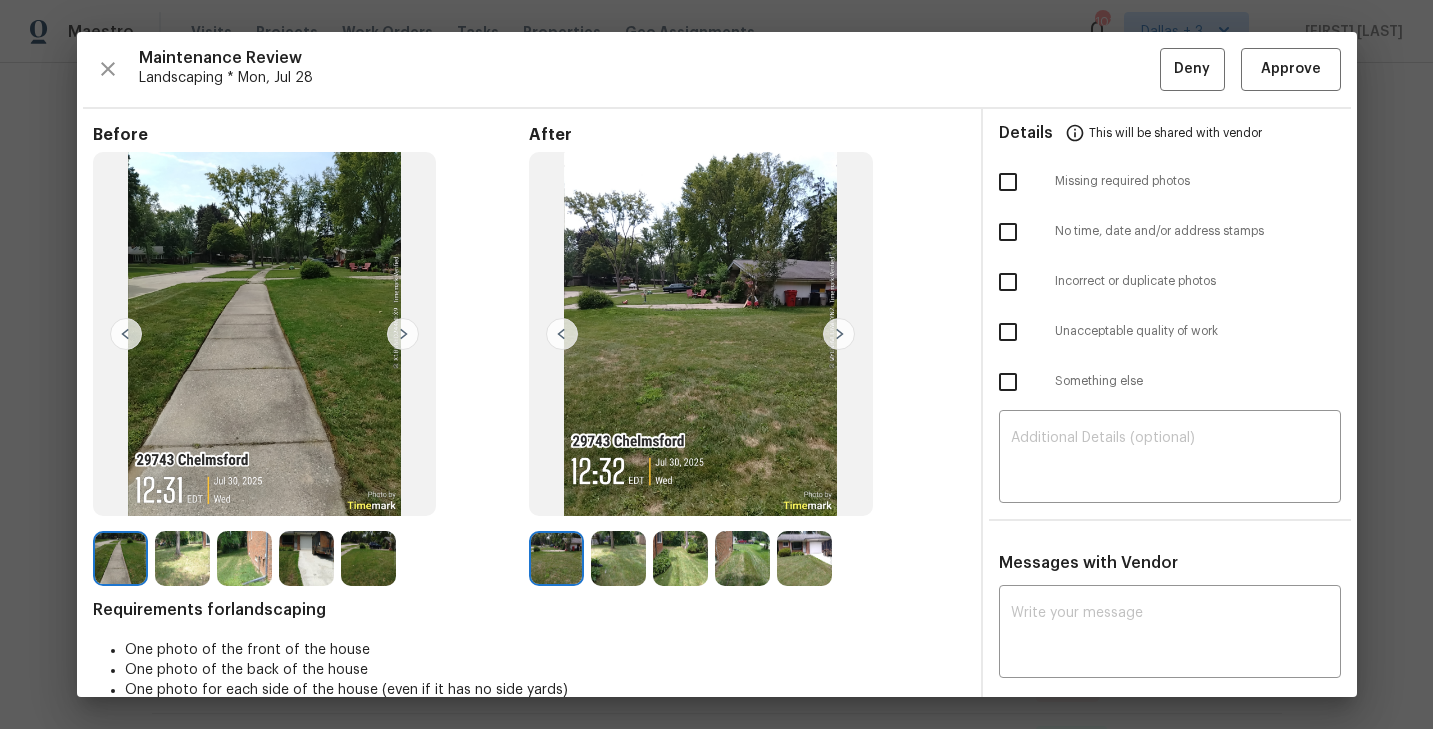 click at bounding box center [556, 558] 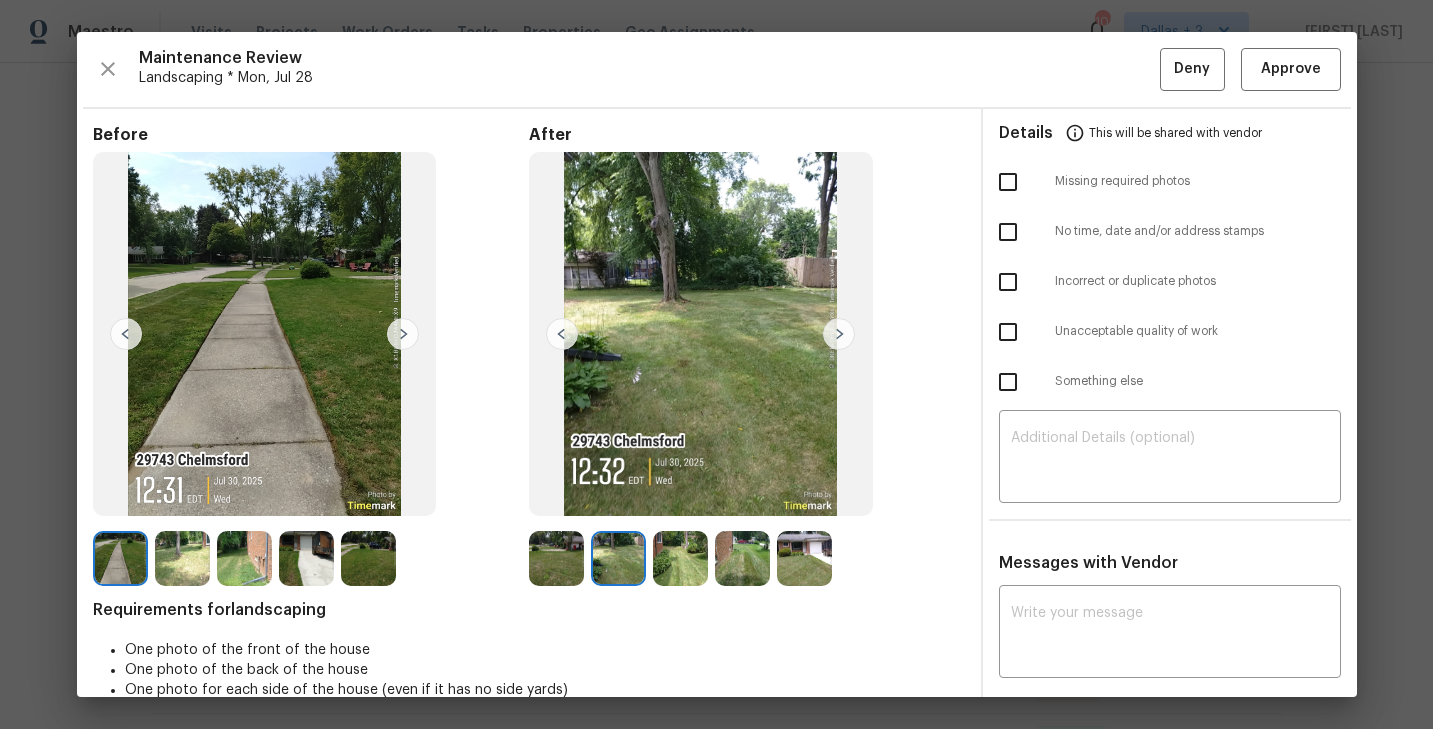 click at bounding box center (680, 558) 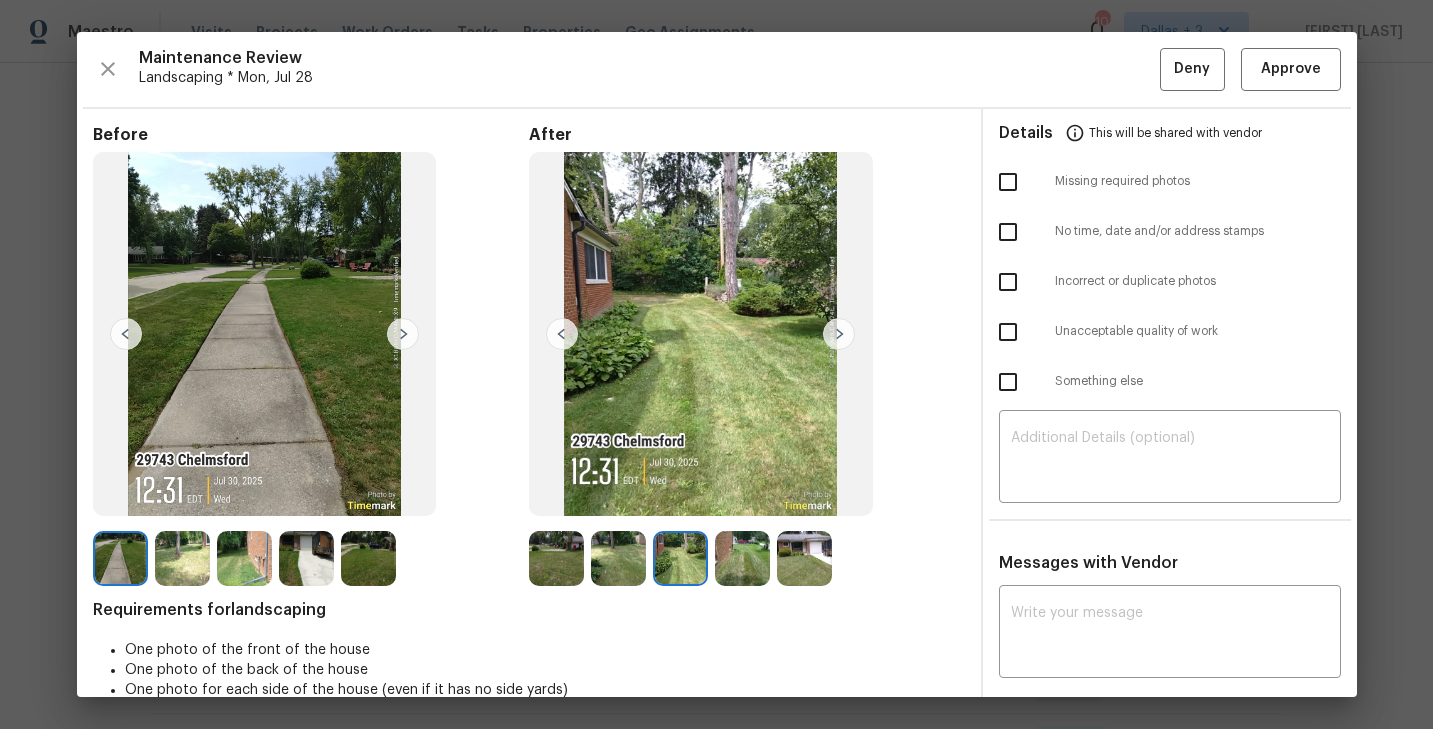 click at bounding box center (742, 558) 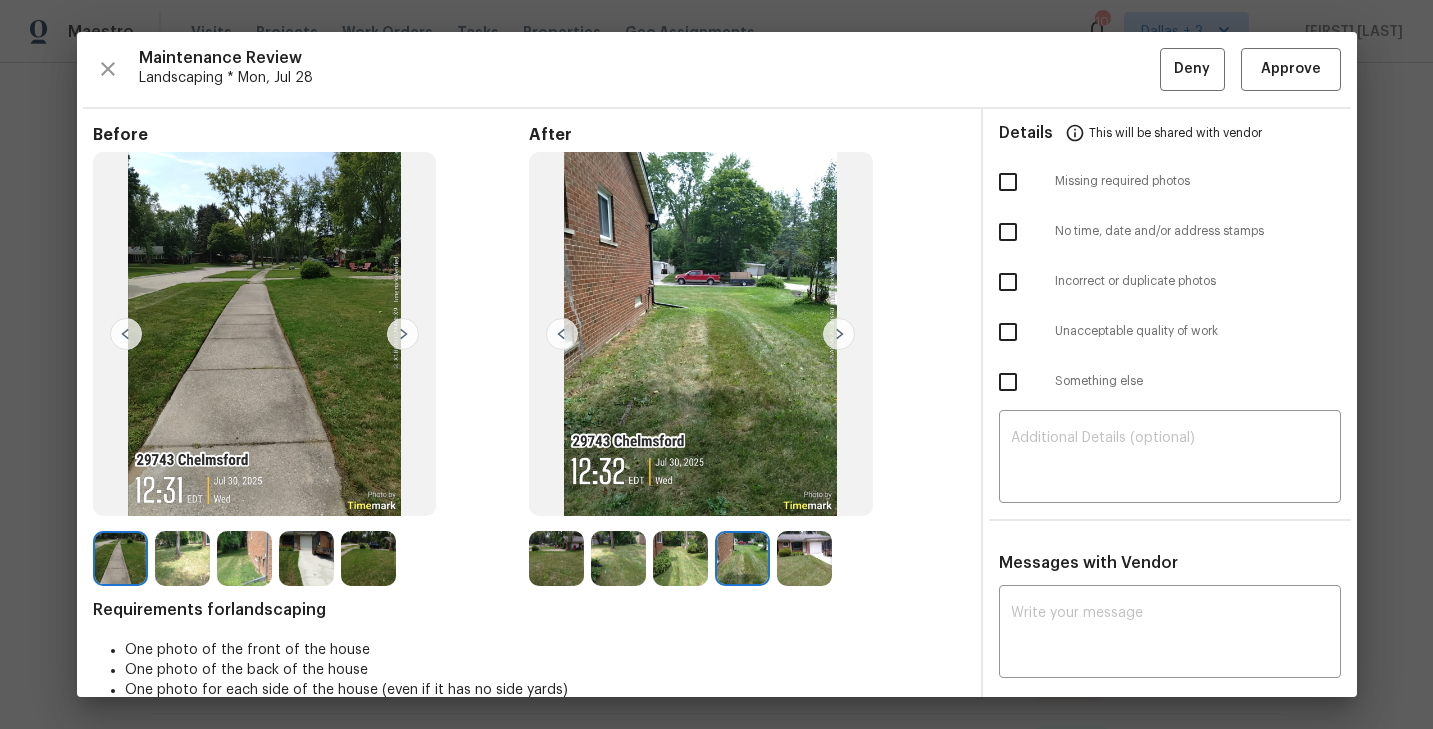 click at bounding box center (804, 558) 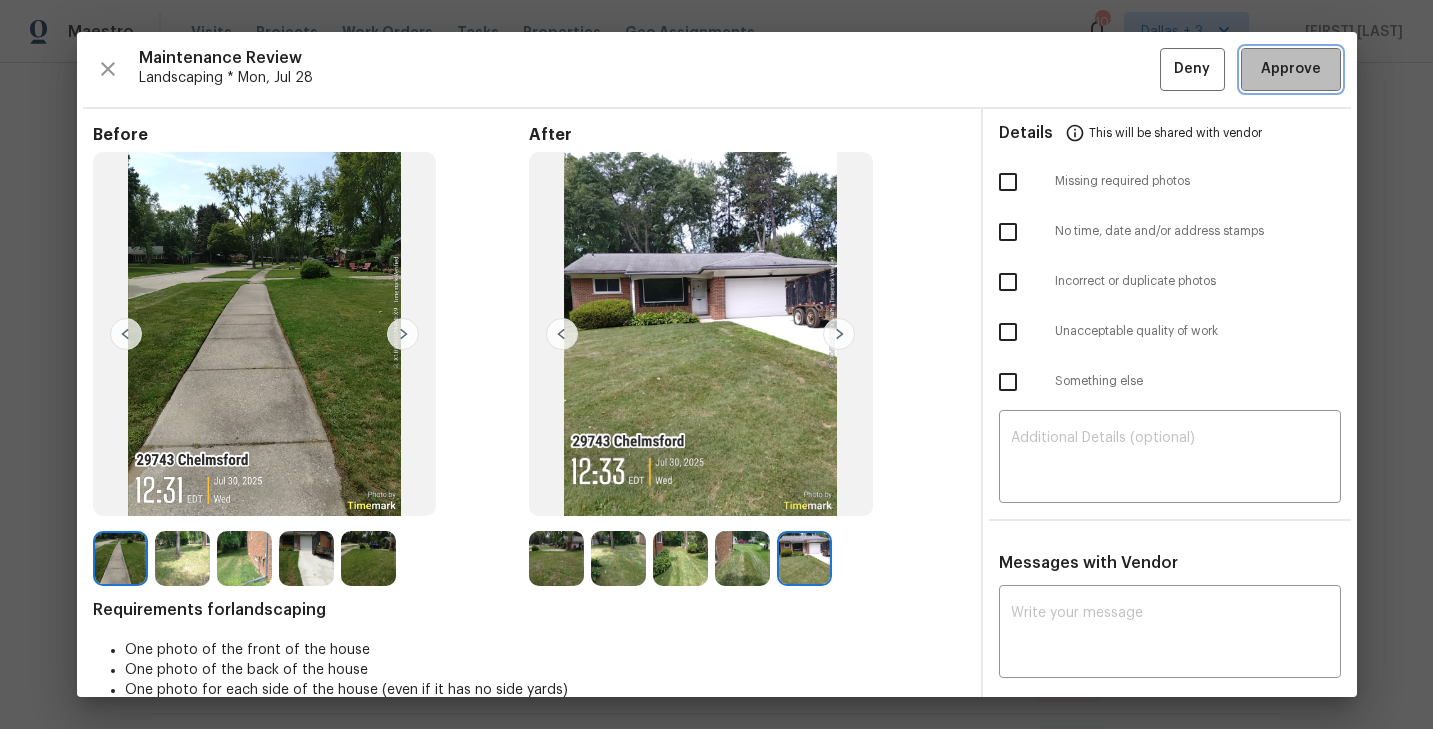 click on "Approve" at bounding box center (1291, 69) 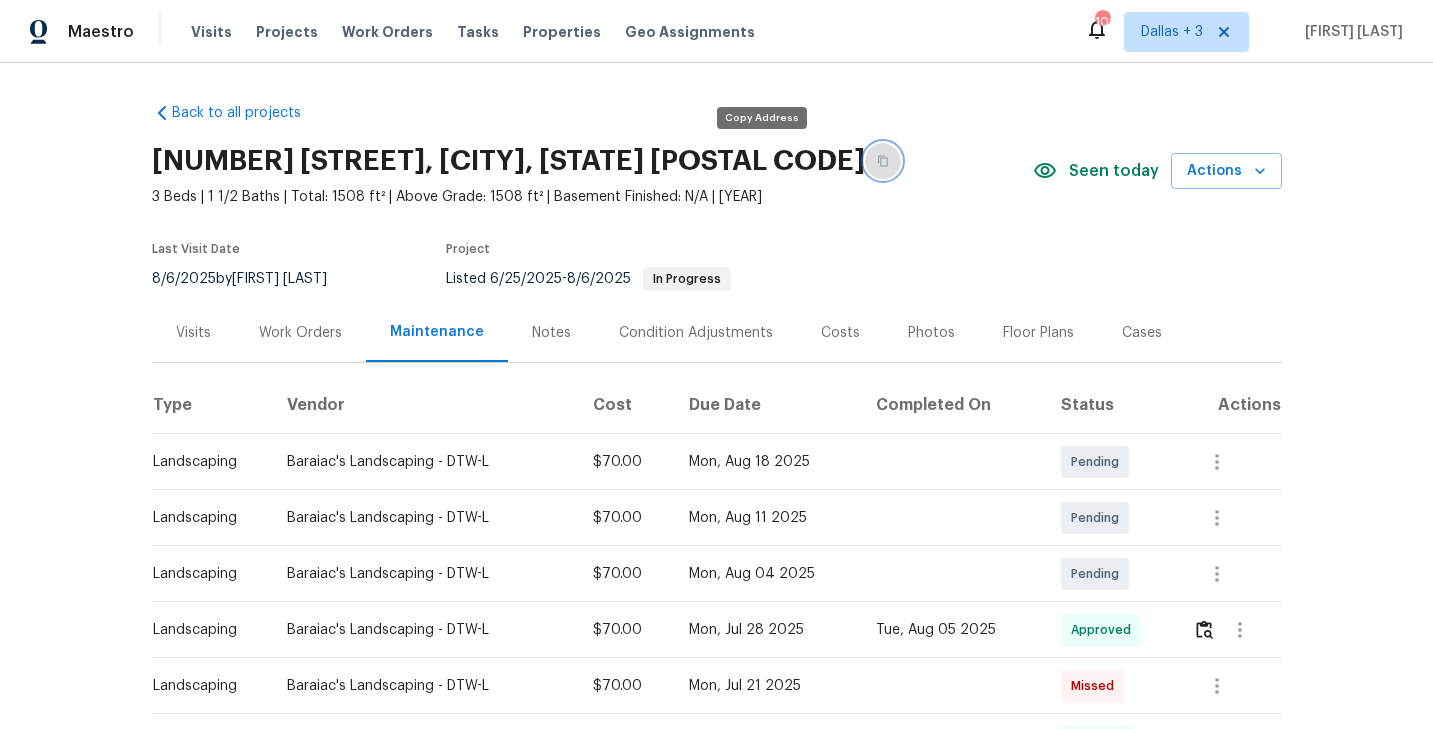 click at bounding box center [883, 161] 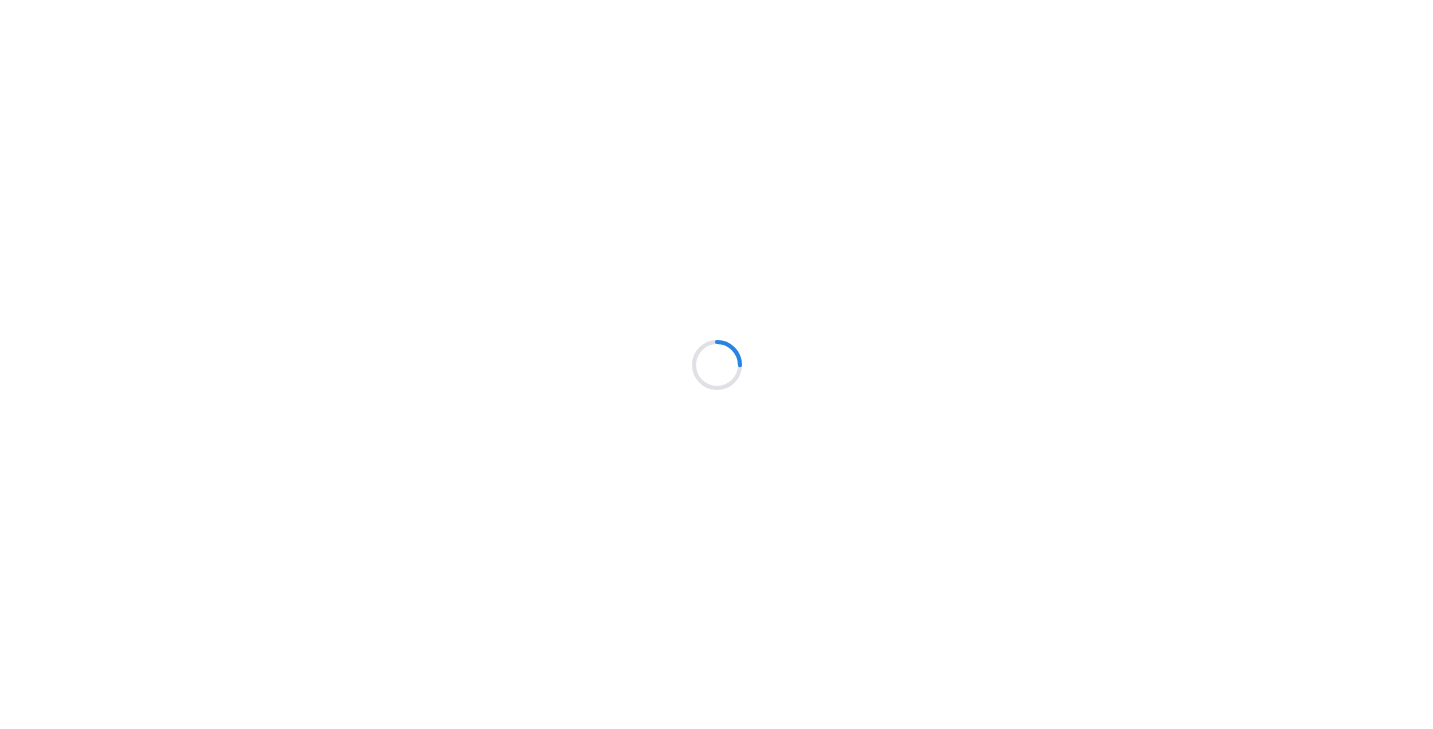 scroll, scrollTop: 0, scrollLeft: 0, axis: both 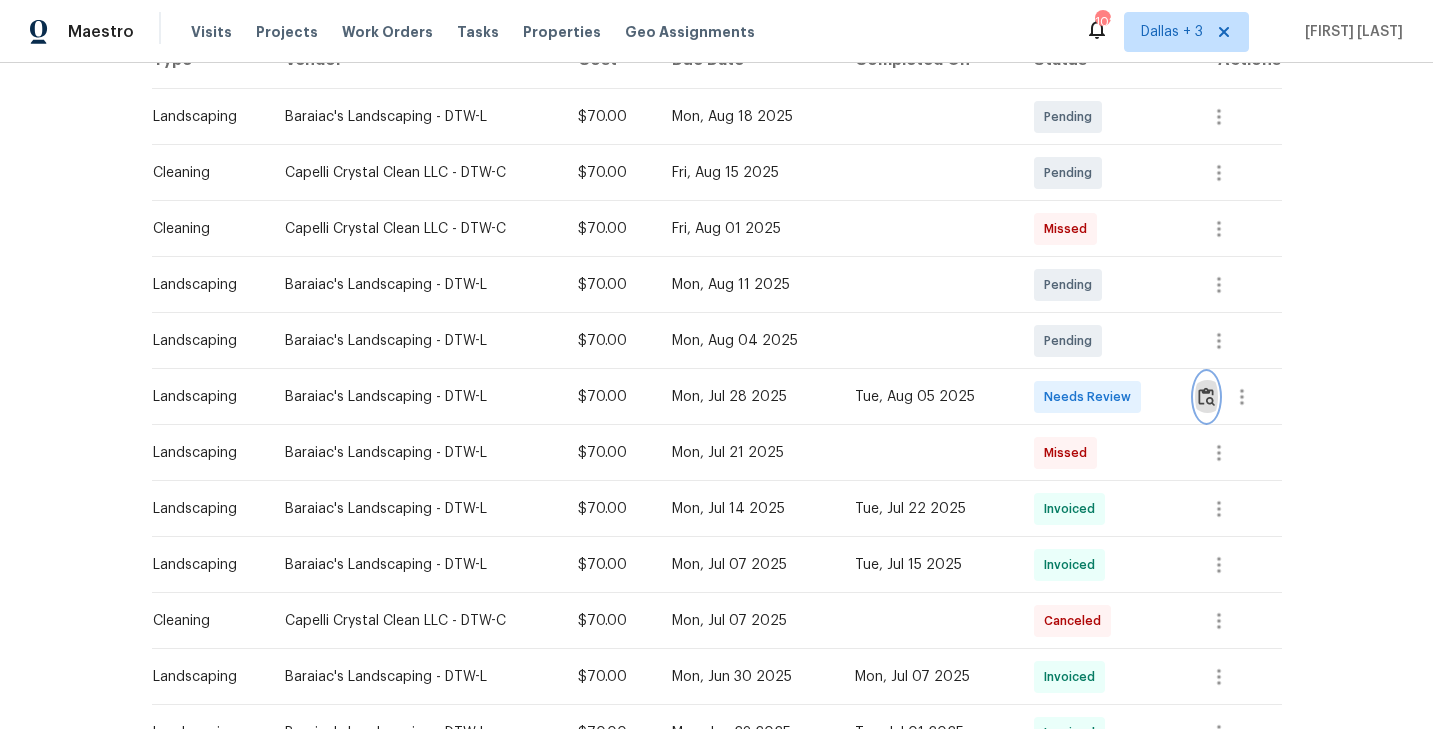 click at bounding box center (1206, 396) 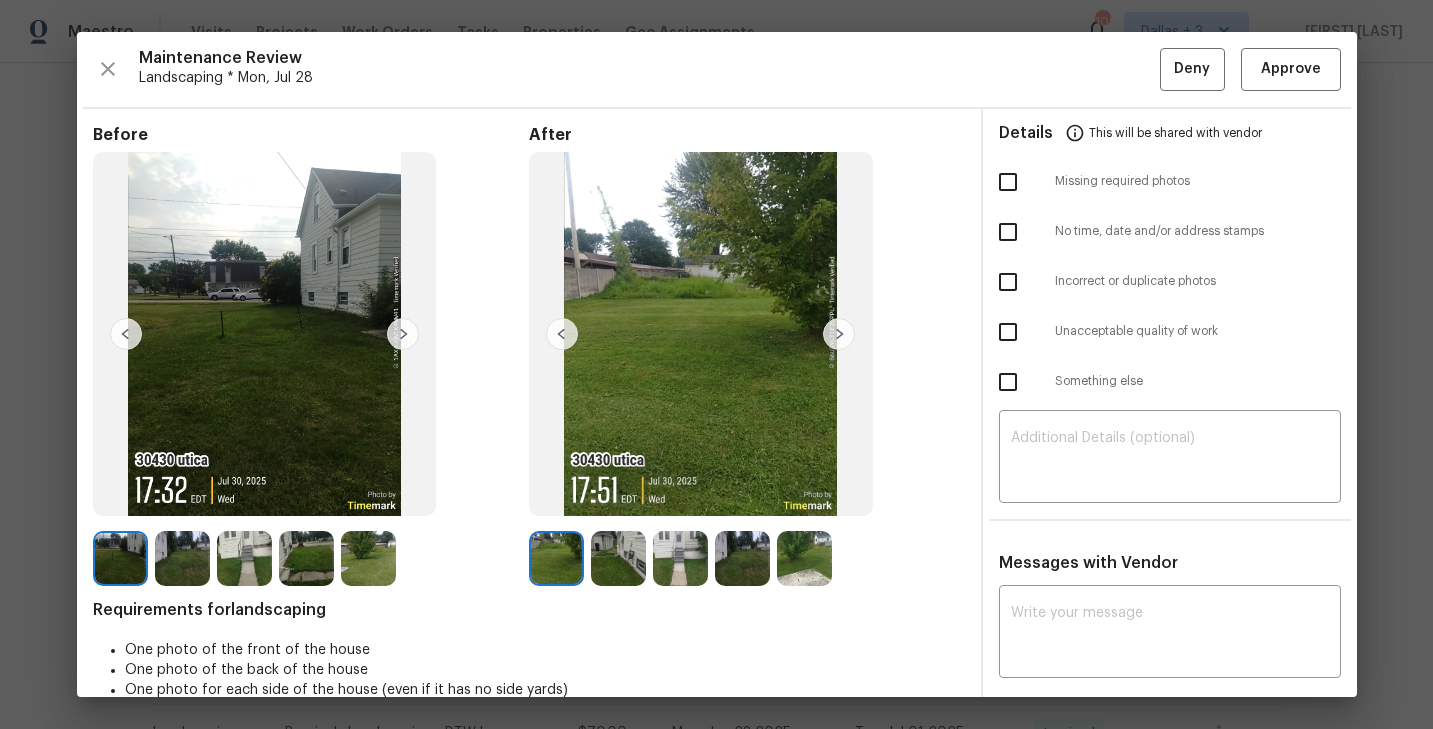 click at bounding box center [556, 558] 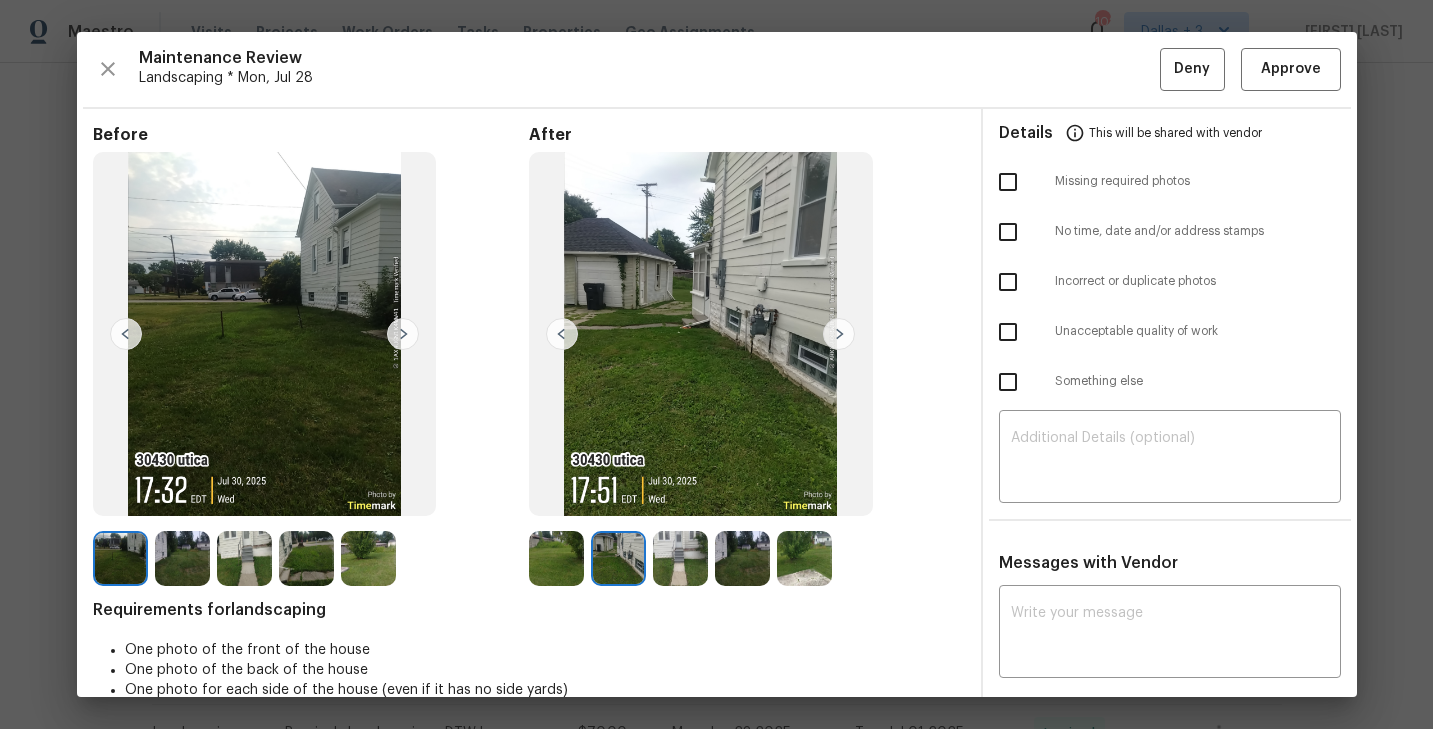 click at bounding box center [839, 334] 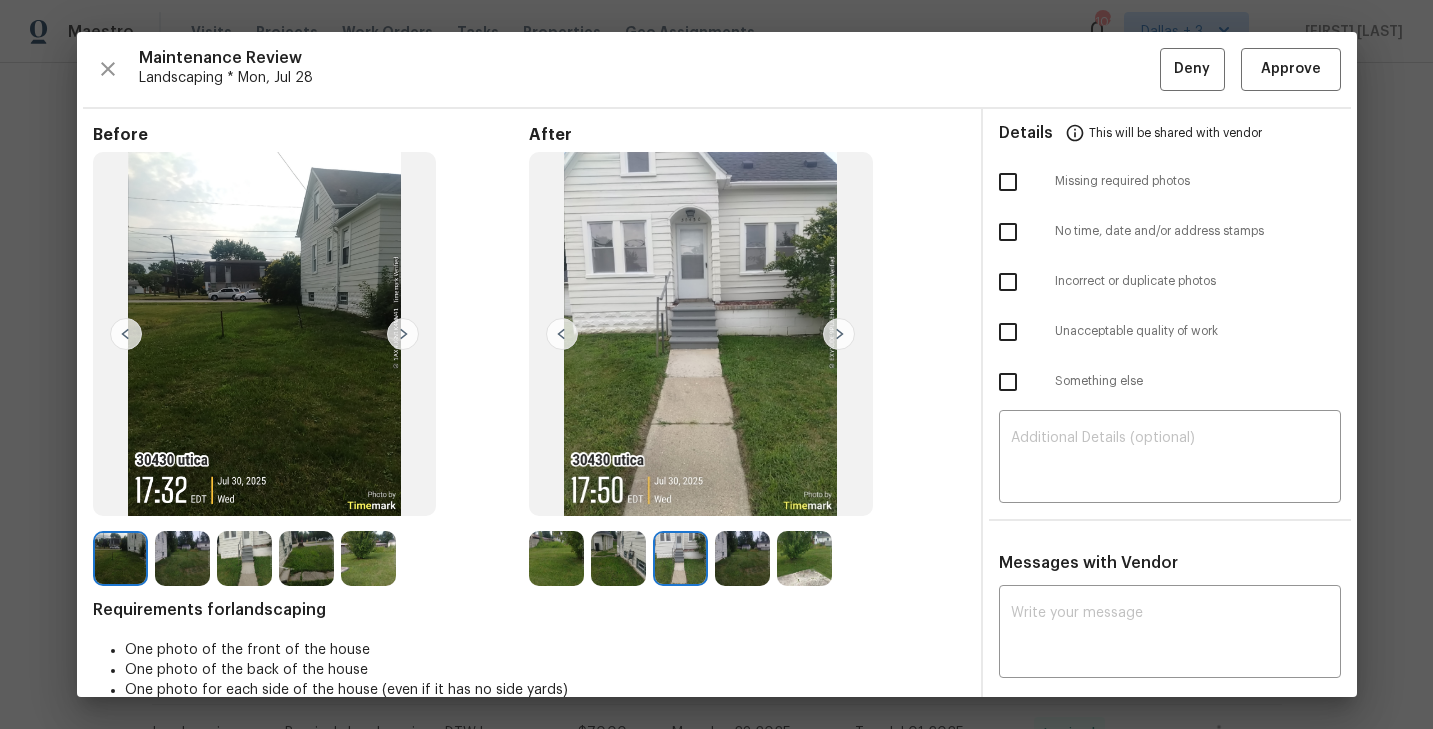 click at bounding box center [742, 558] 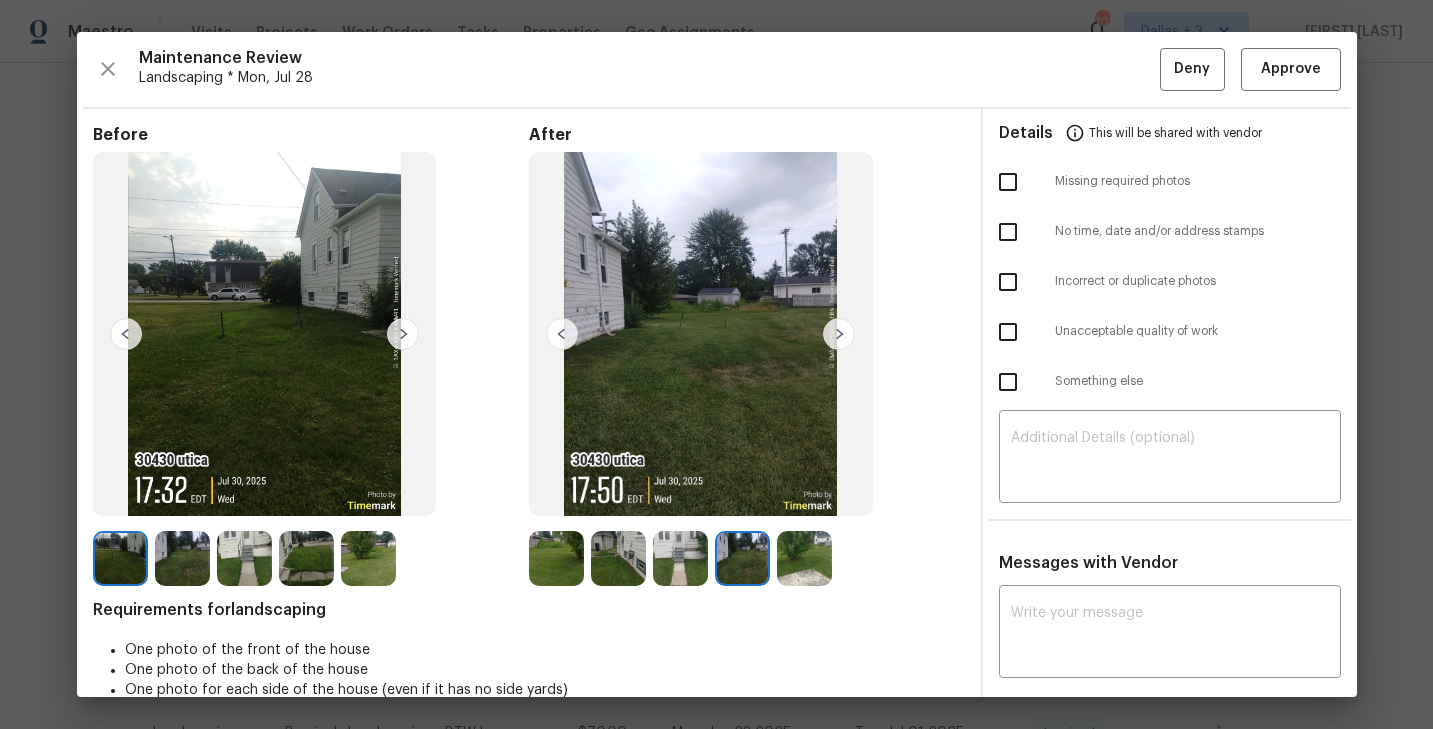 click at bounding box center [839, 334] 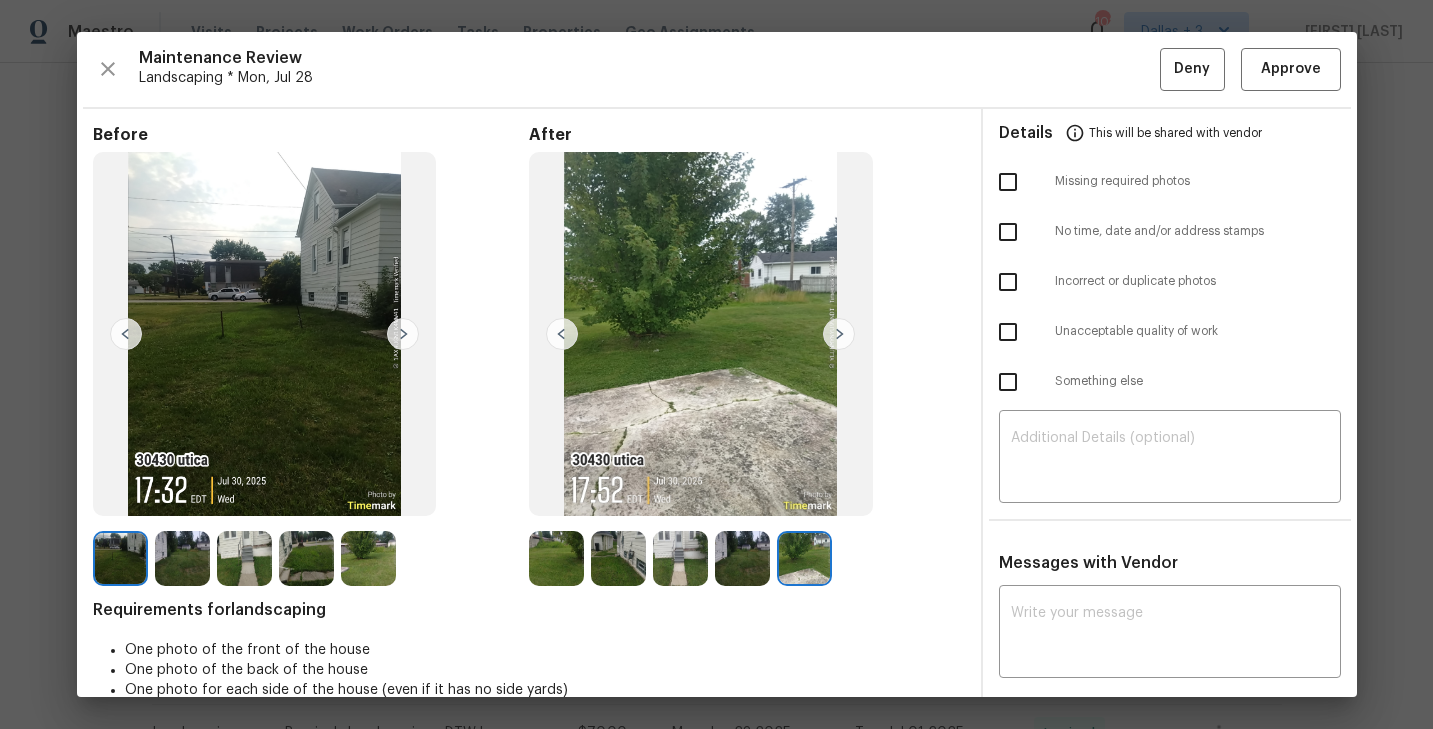 click at bounding box center [742, 558] 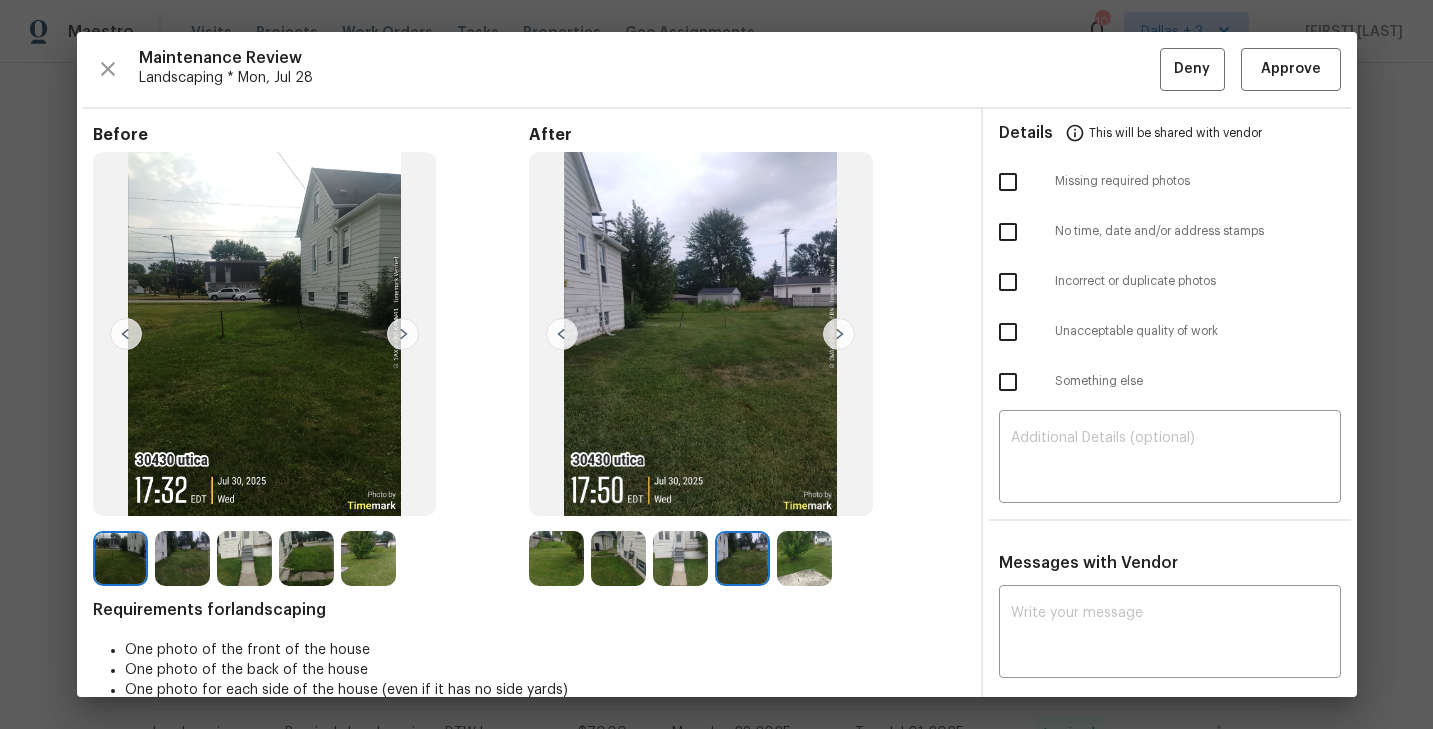 click at bounding box center (680, 558) 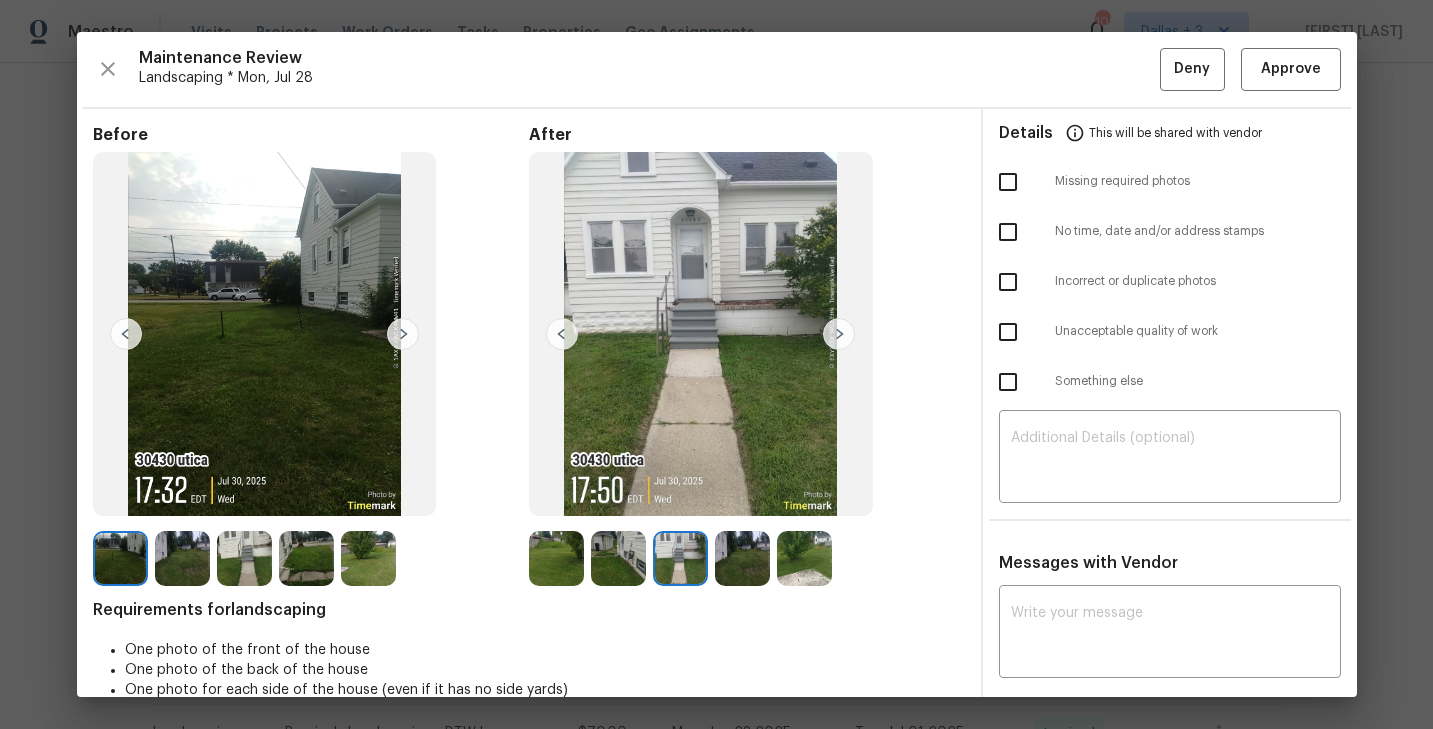 click at bounding box center (560, 558) 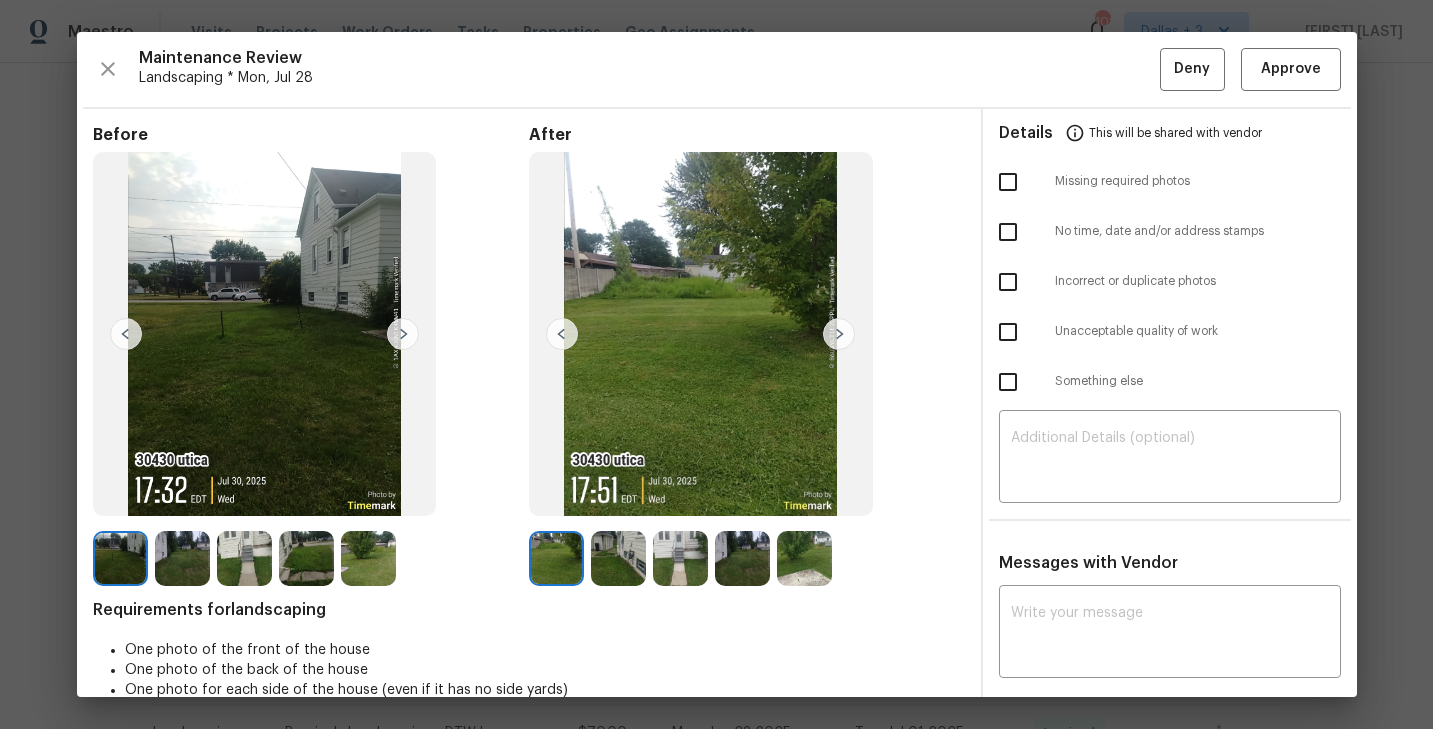 click at bounding box center (618, 558) 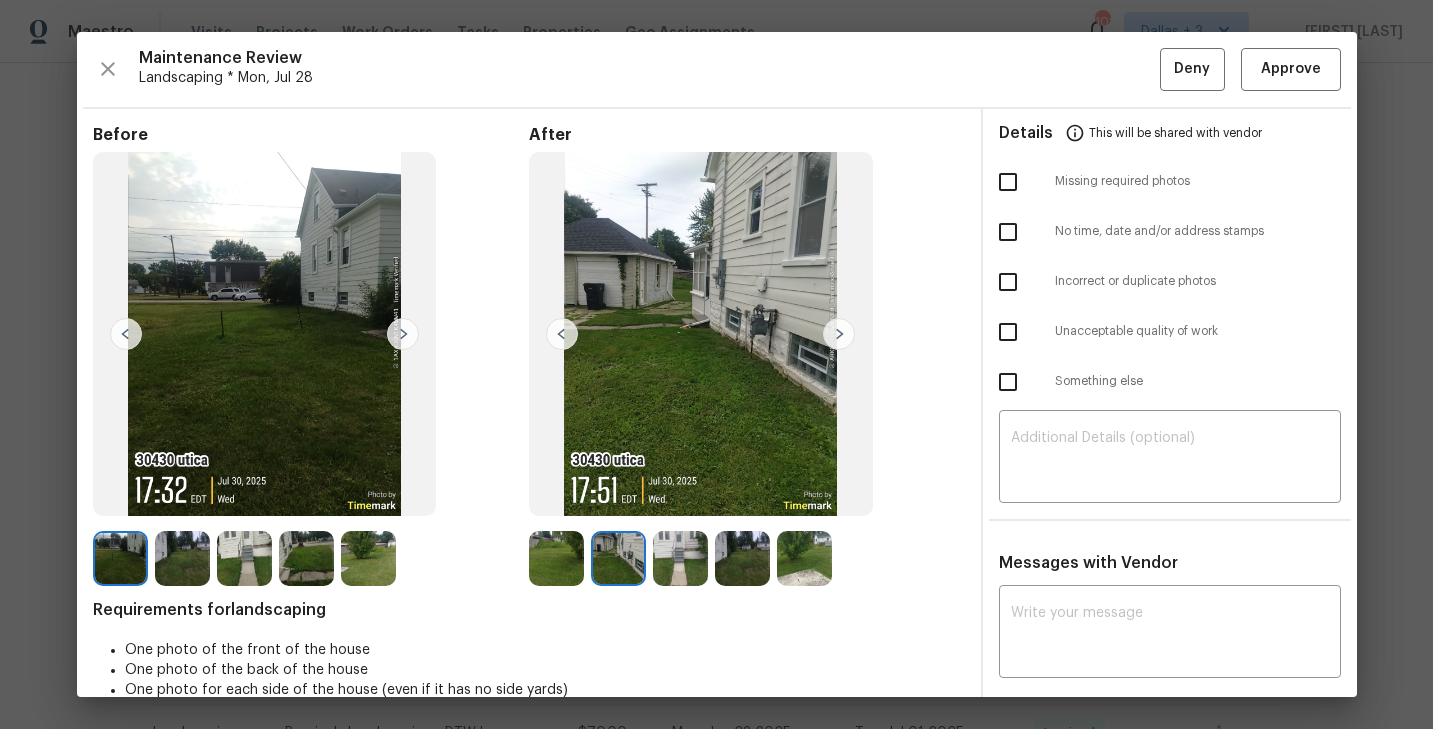 click at bounding box center [680, 558] 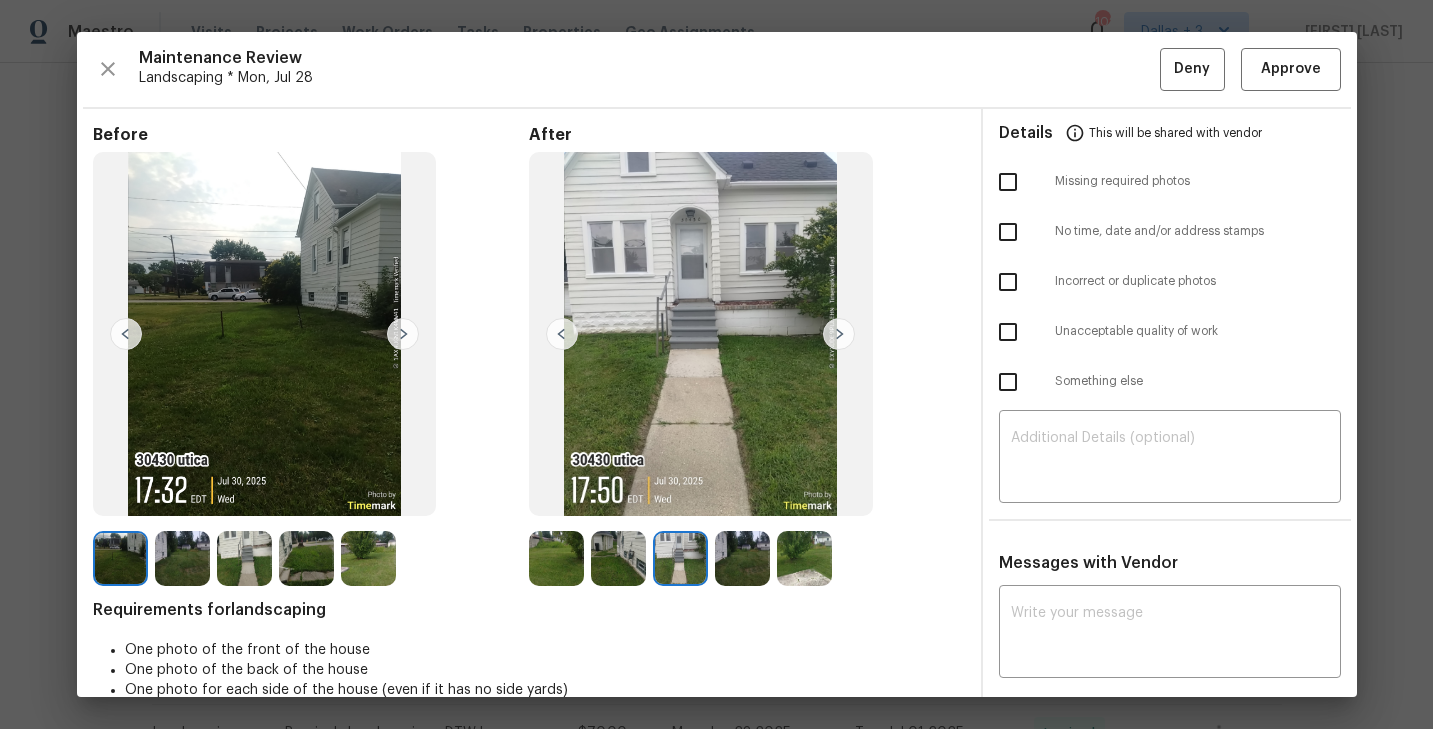 click at bounding box center (742, 558) 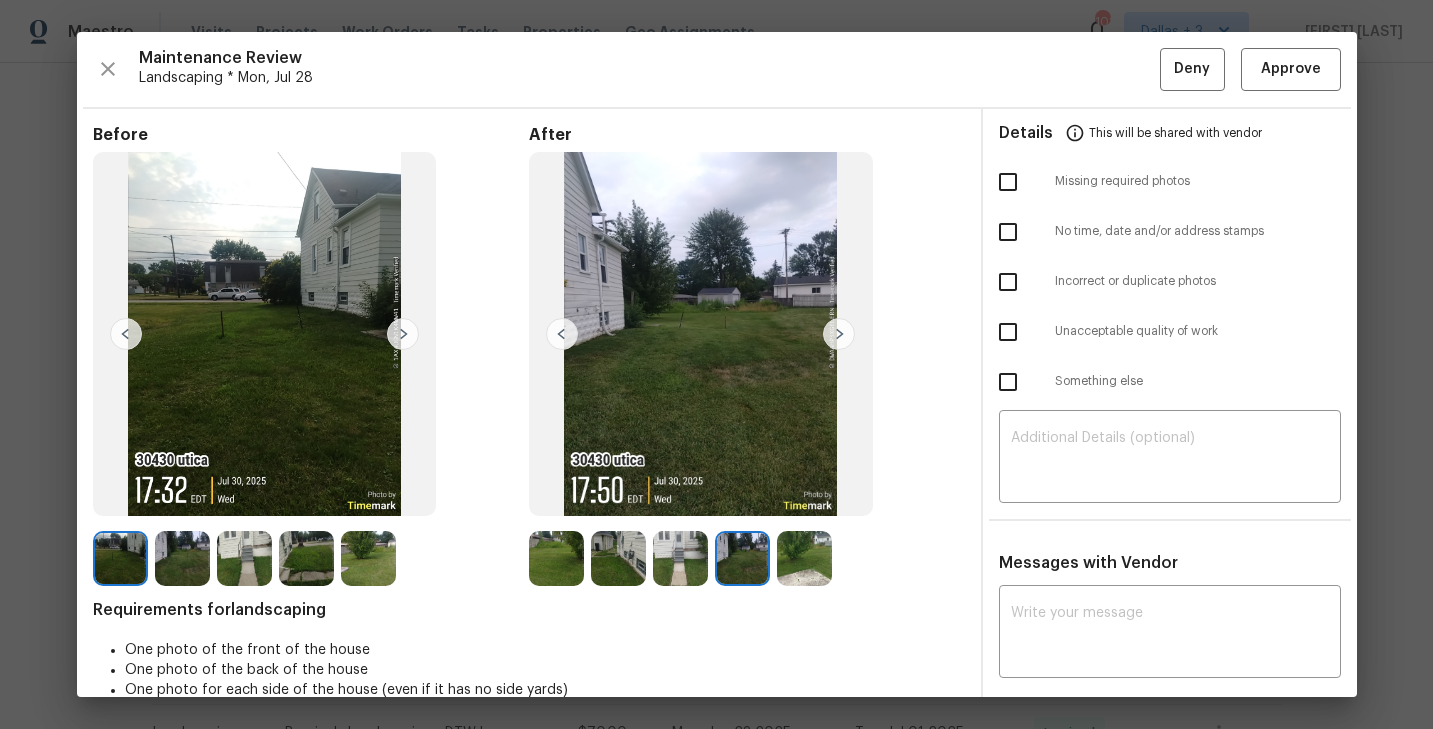 click at bounding box center (804, 558) 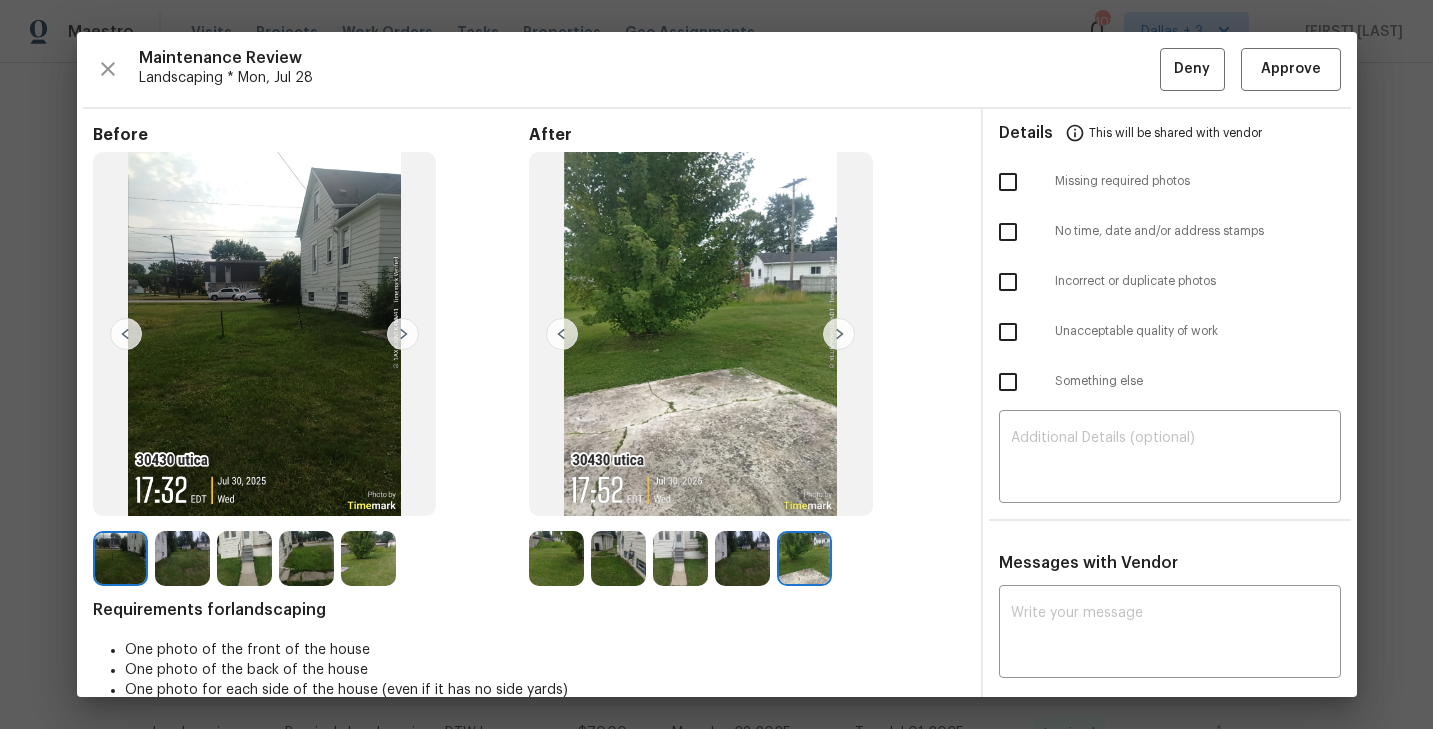 click at bounding box center (839, 334) 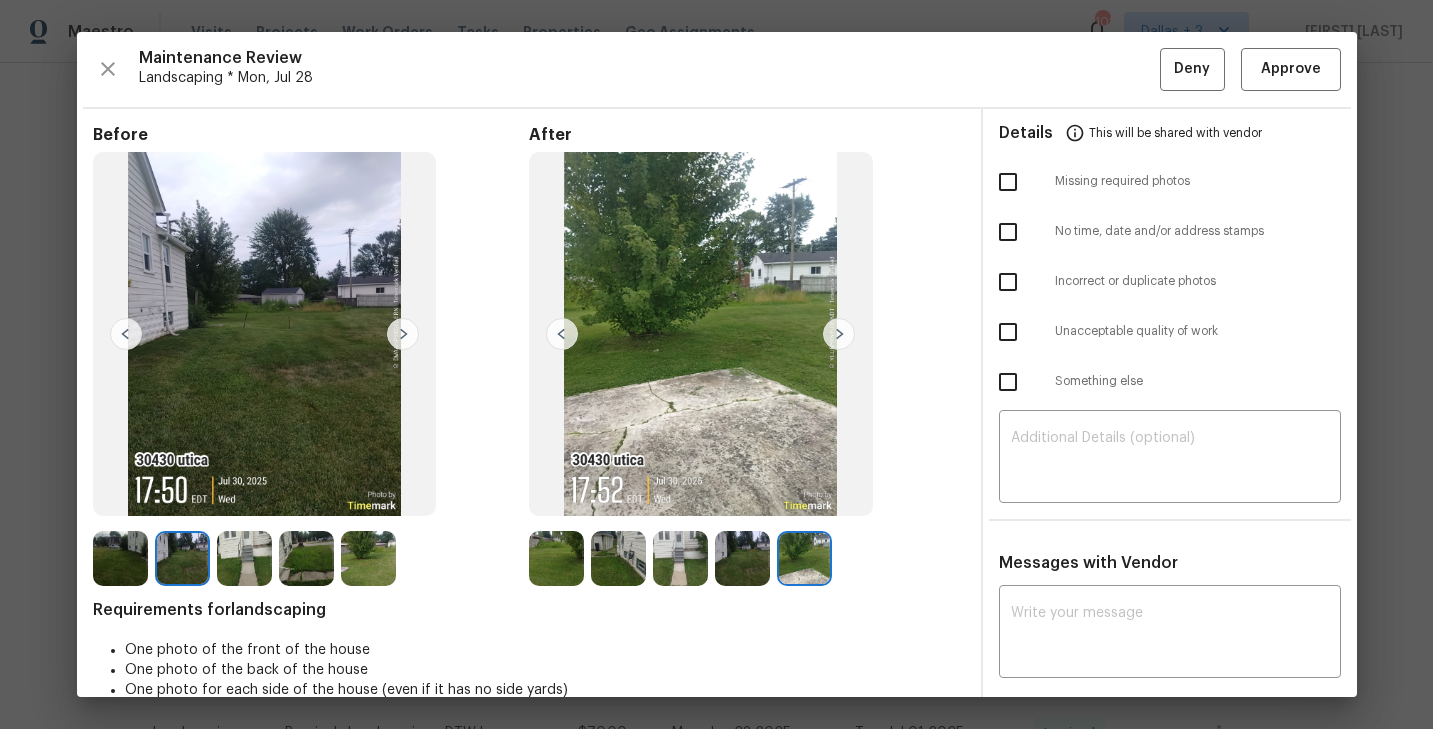 click at bounding box center (244, 558) 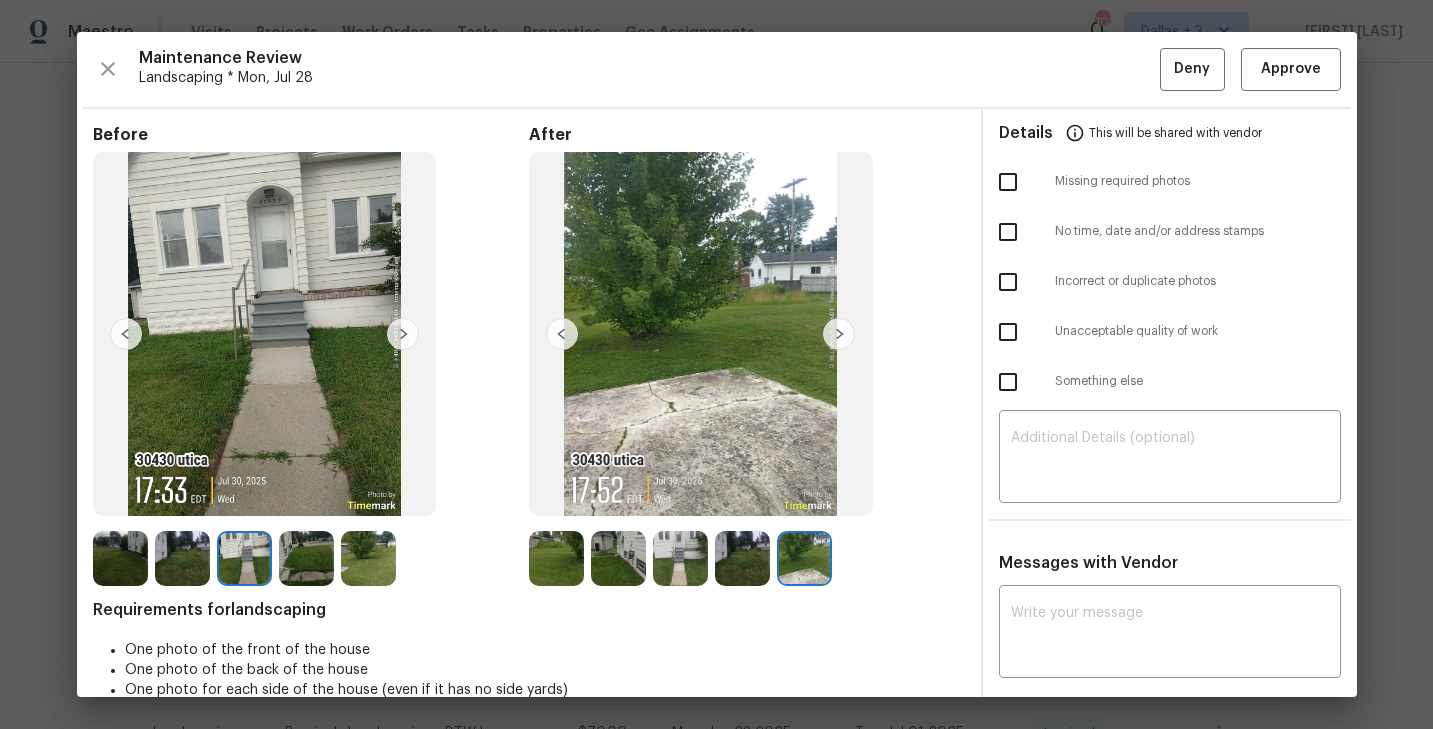 click at bounding box center [306, 558] 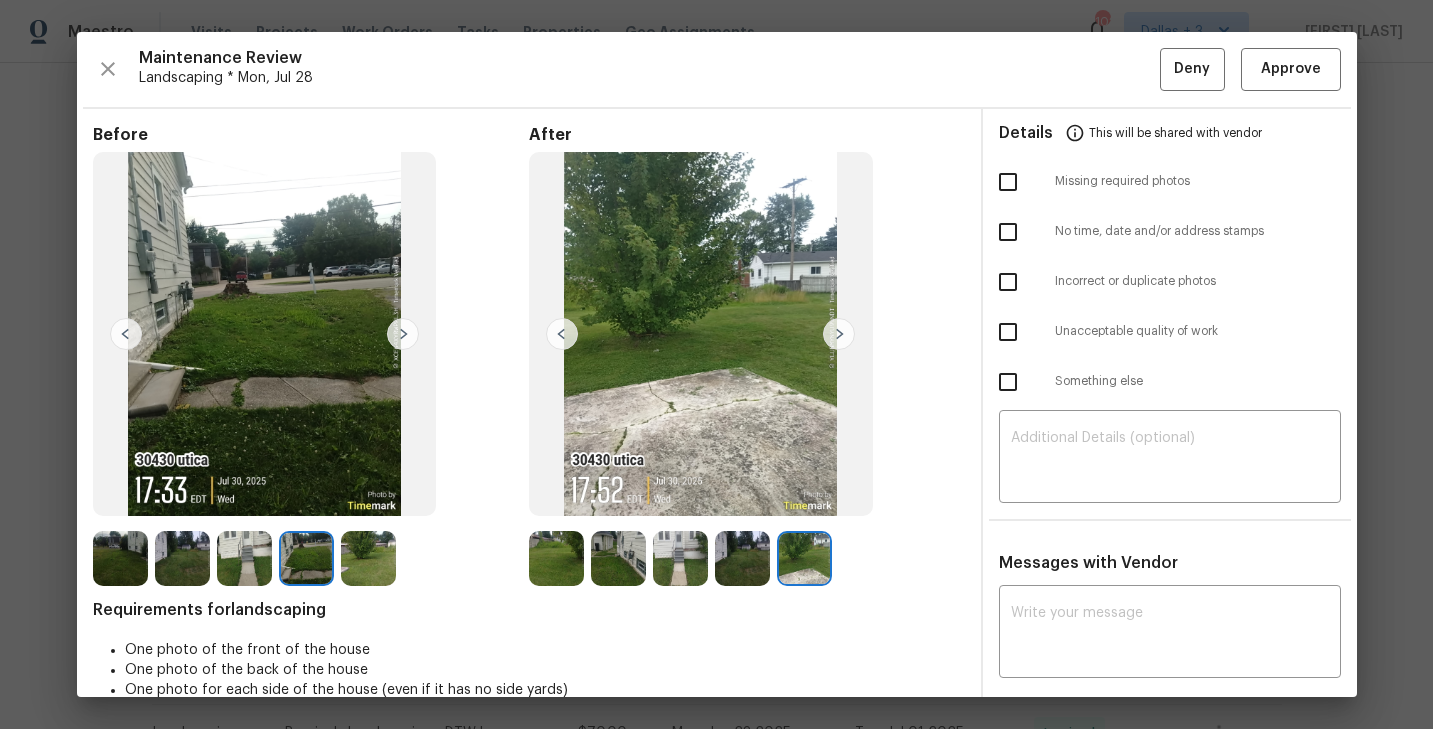 click at bounding box center (368, 558) 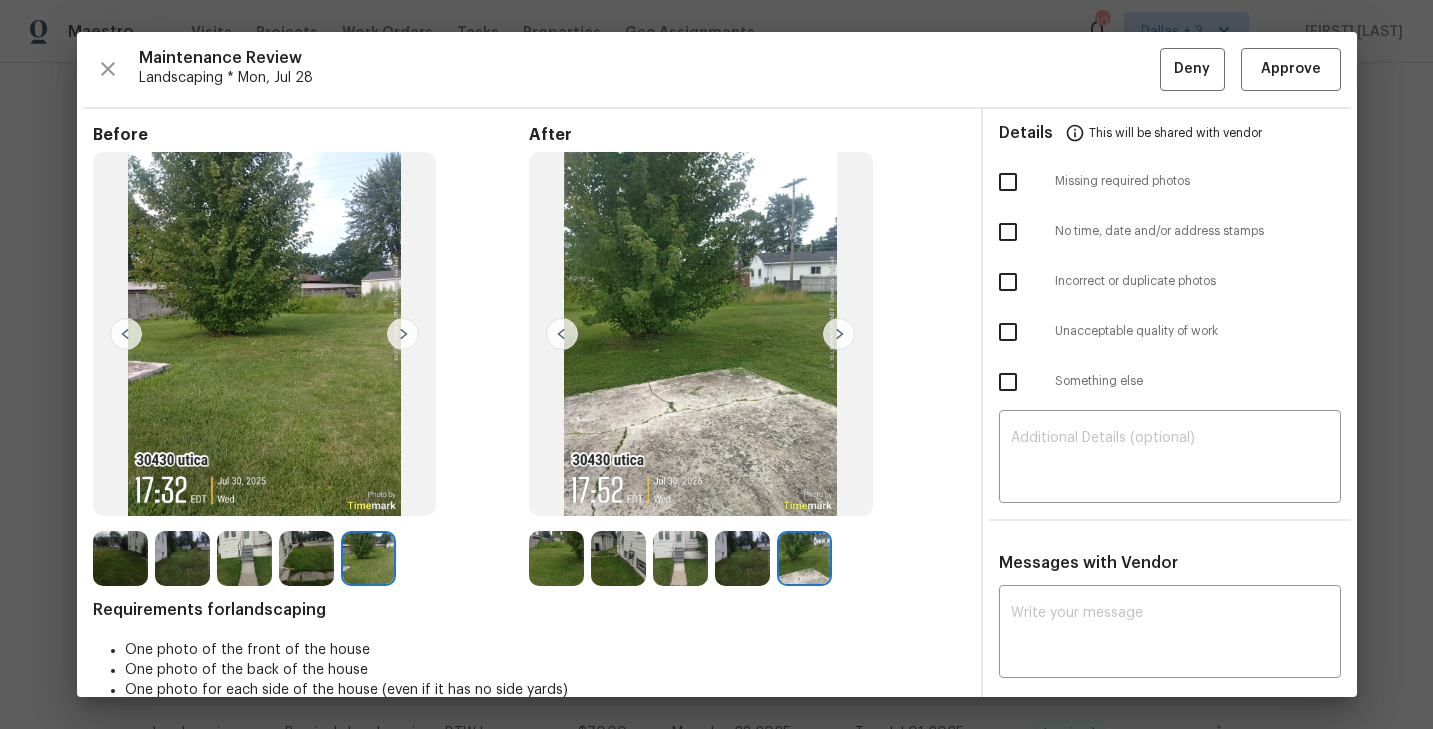 click on "Maintenance Review Landscaping * Mon, Jul 28 Deny Approve Before After Requirements for  landscaping One photo of the front of the house One photo of the back of the house One photo for each side of the house (even if it has no side yards) Details This will be shared with vendor Missing required photos No time, date and/or address stamps Incorrect or duplicate photos Unacceptable quality of work Something else ​   Messages with Vendor   x ​ No messages" at bounding box center [717, 364] 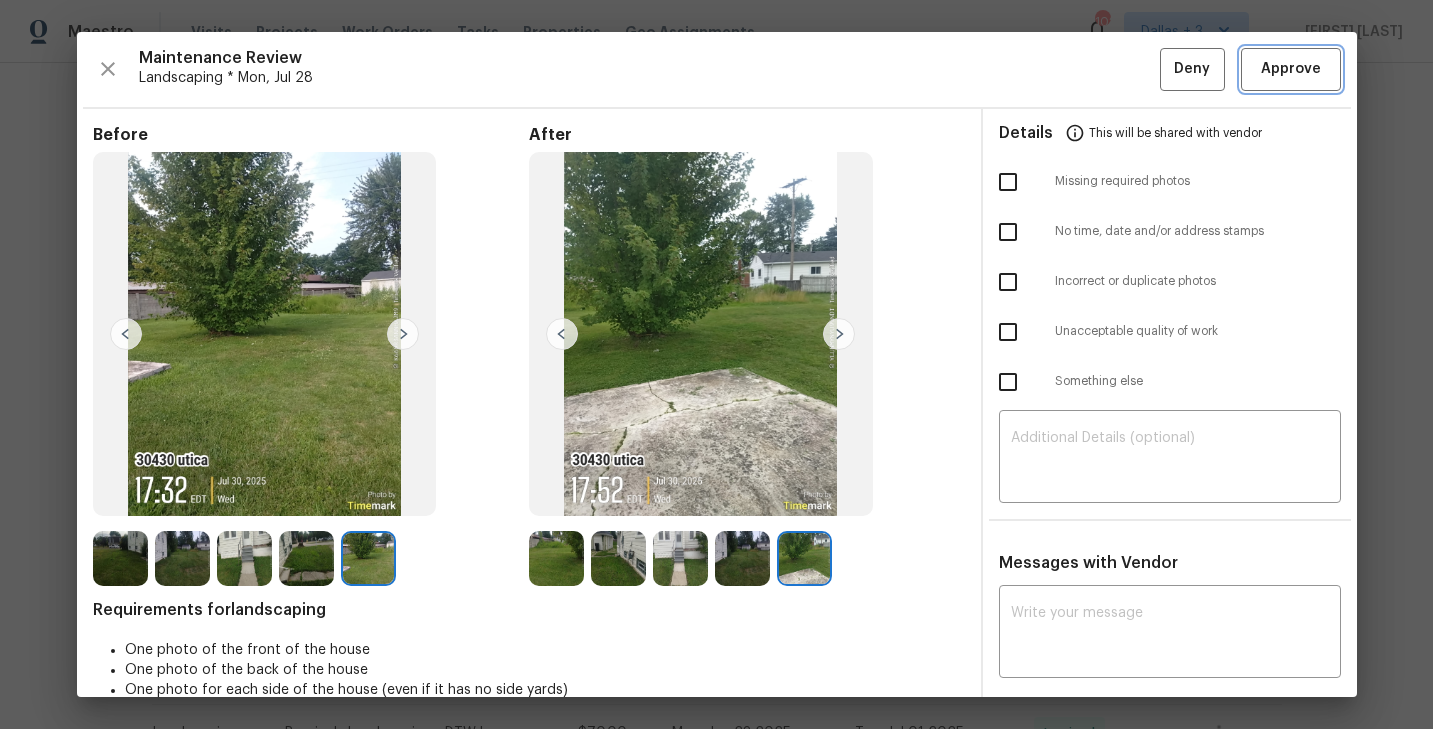 click on "Approve" at bounding box center [1291, 69] 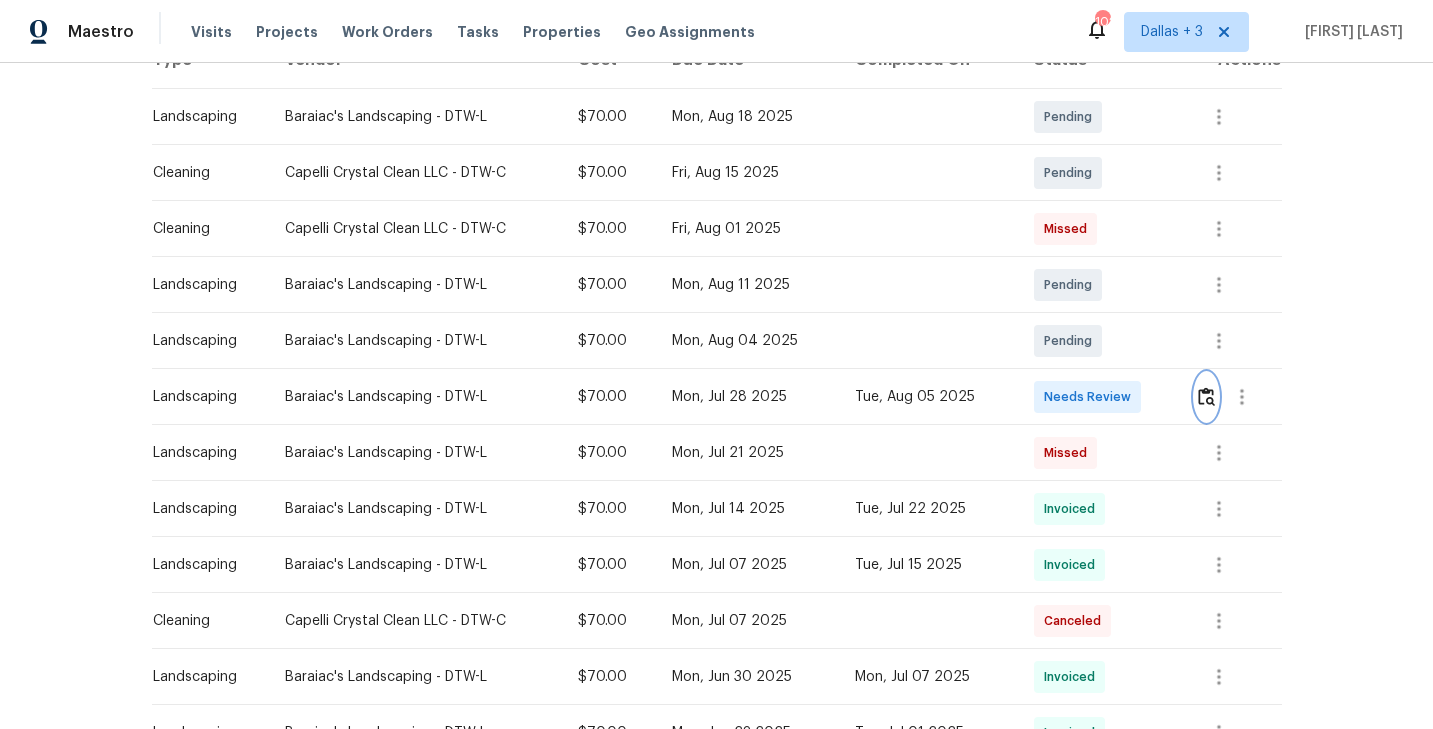 scroll, scrollTop: 0, scrollLeft: 0, axis: both 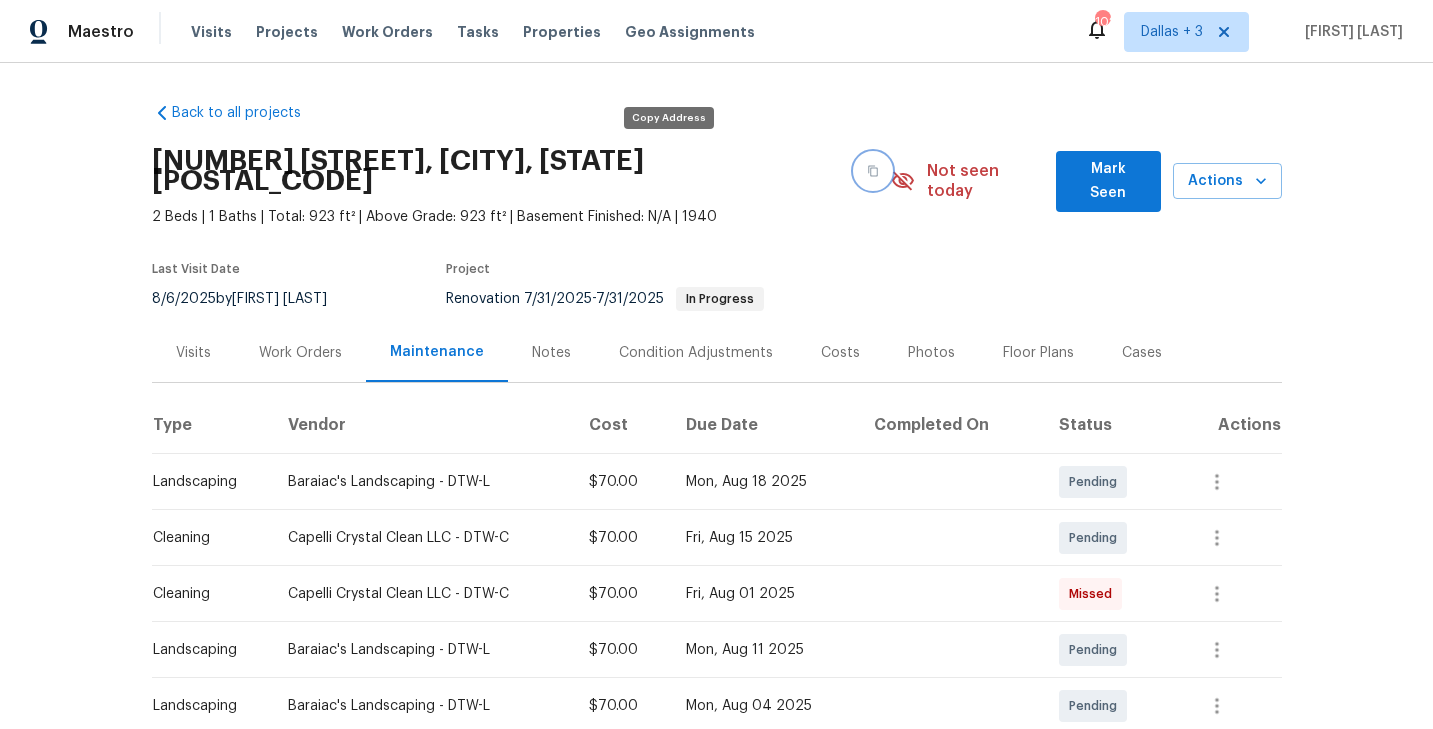 click at bounding box center [873, 171] 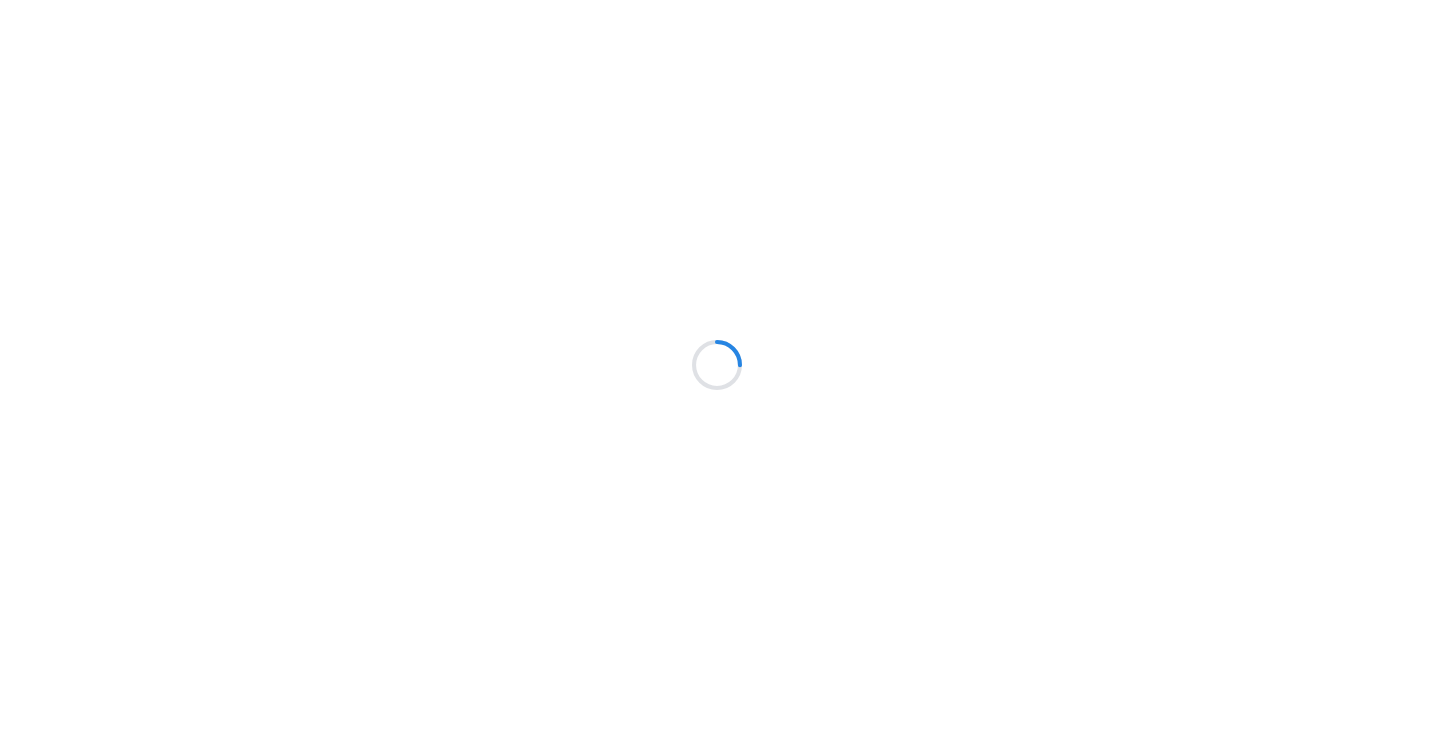 scroll, scrollTop: 0, scrollLeft: 0, axis: both 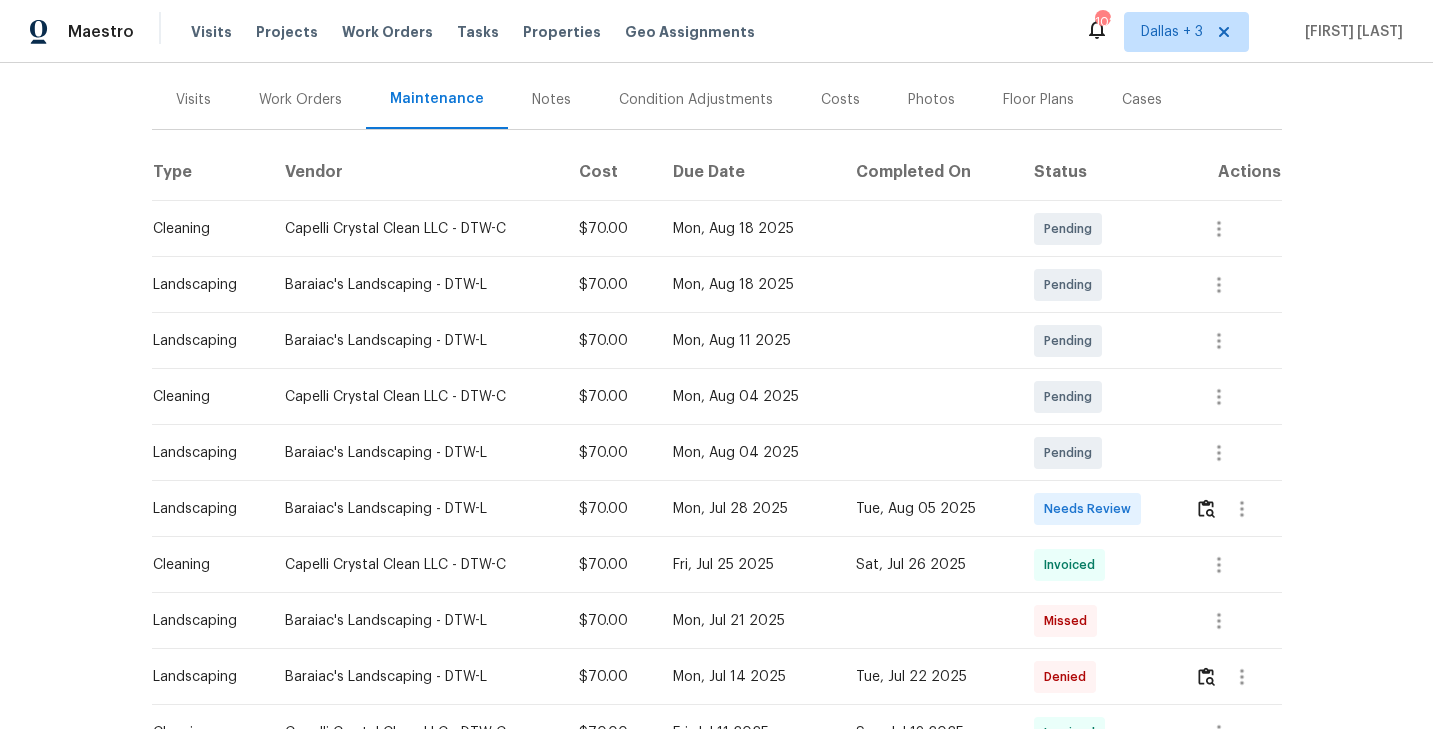 click at bounding box center (1242, 509) 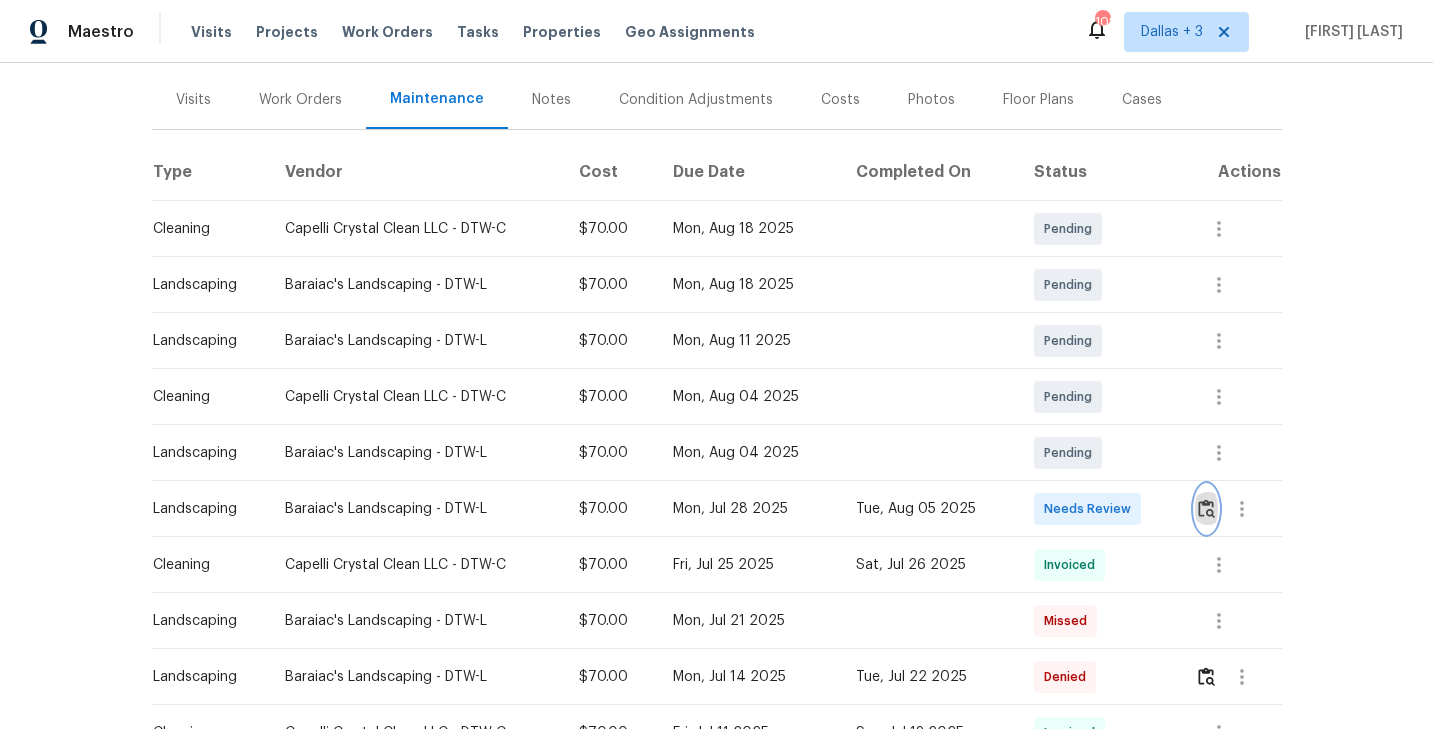 click at bounding box center [1206, 508] 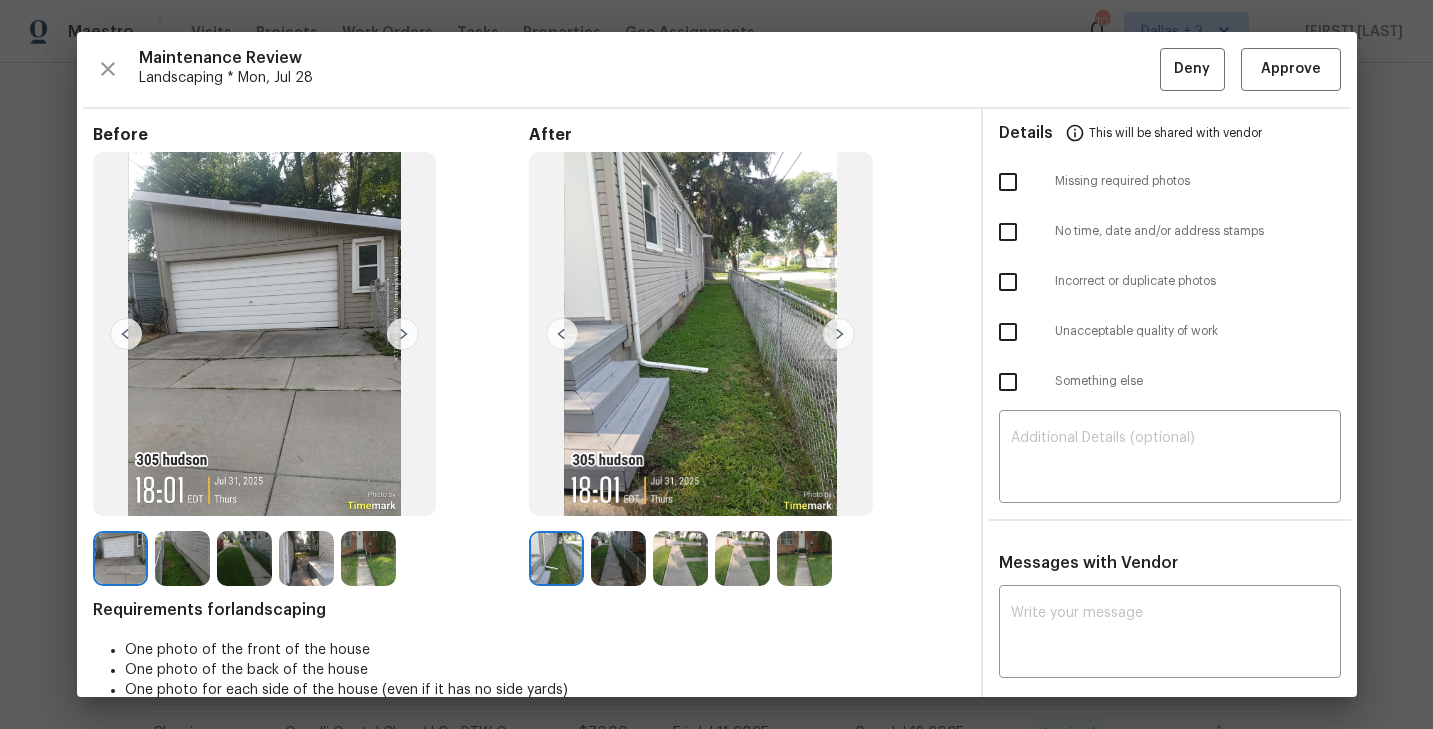 click at bounding box center [839, 334] 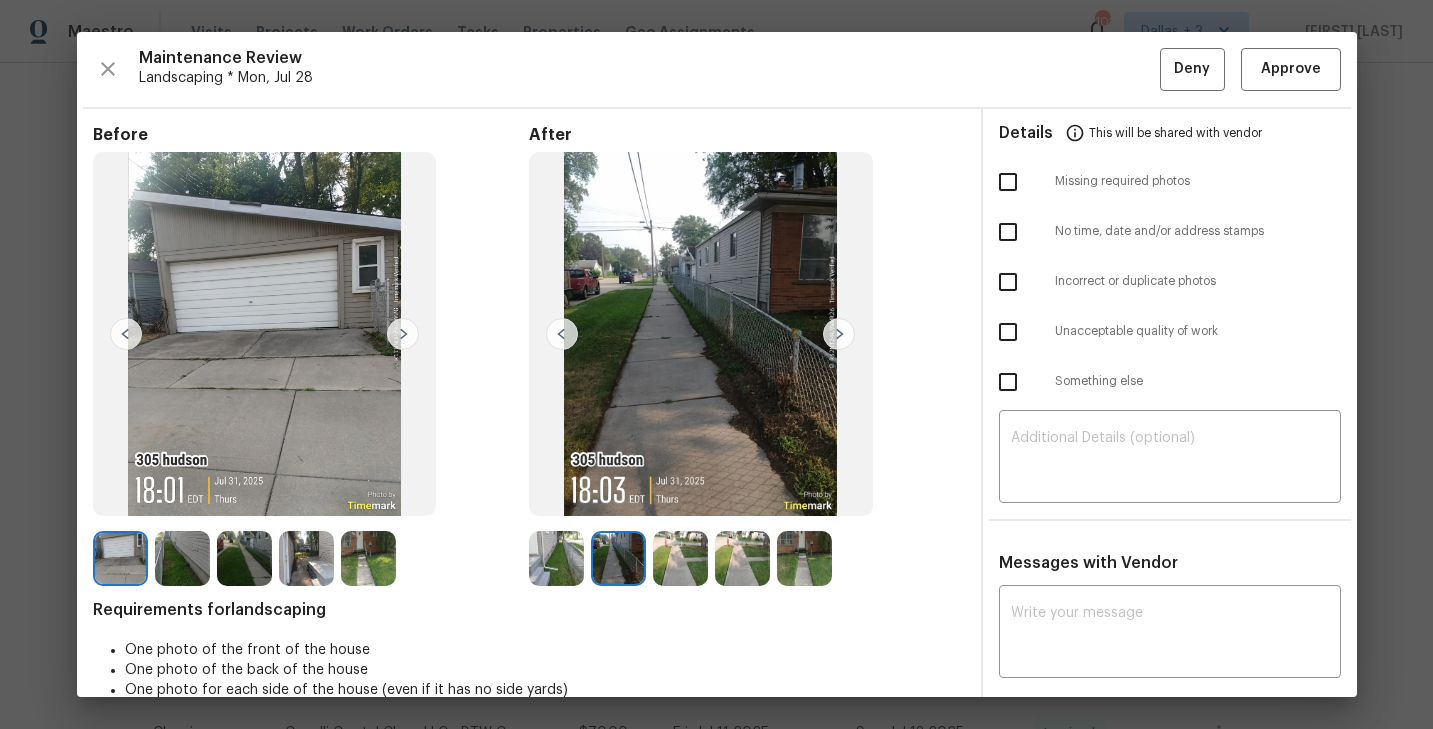 click at bounding box center [839, 334] 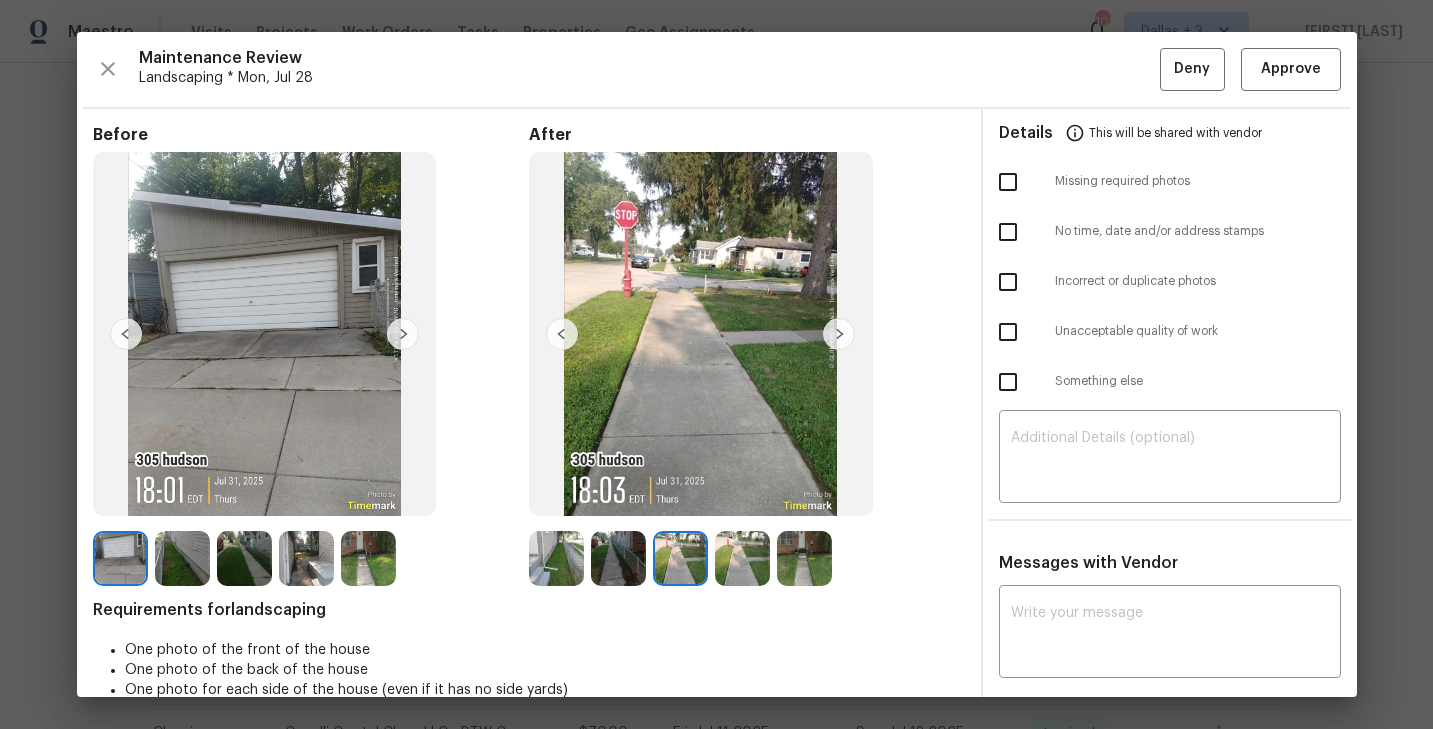 click at bounding box center (839, 334) 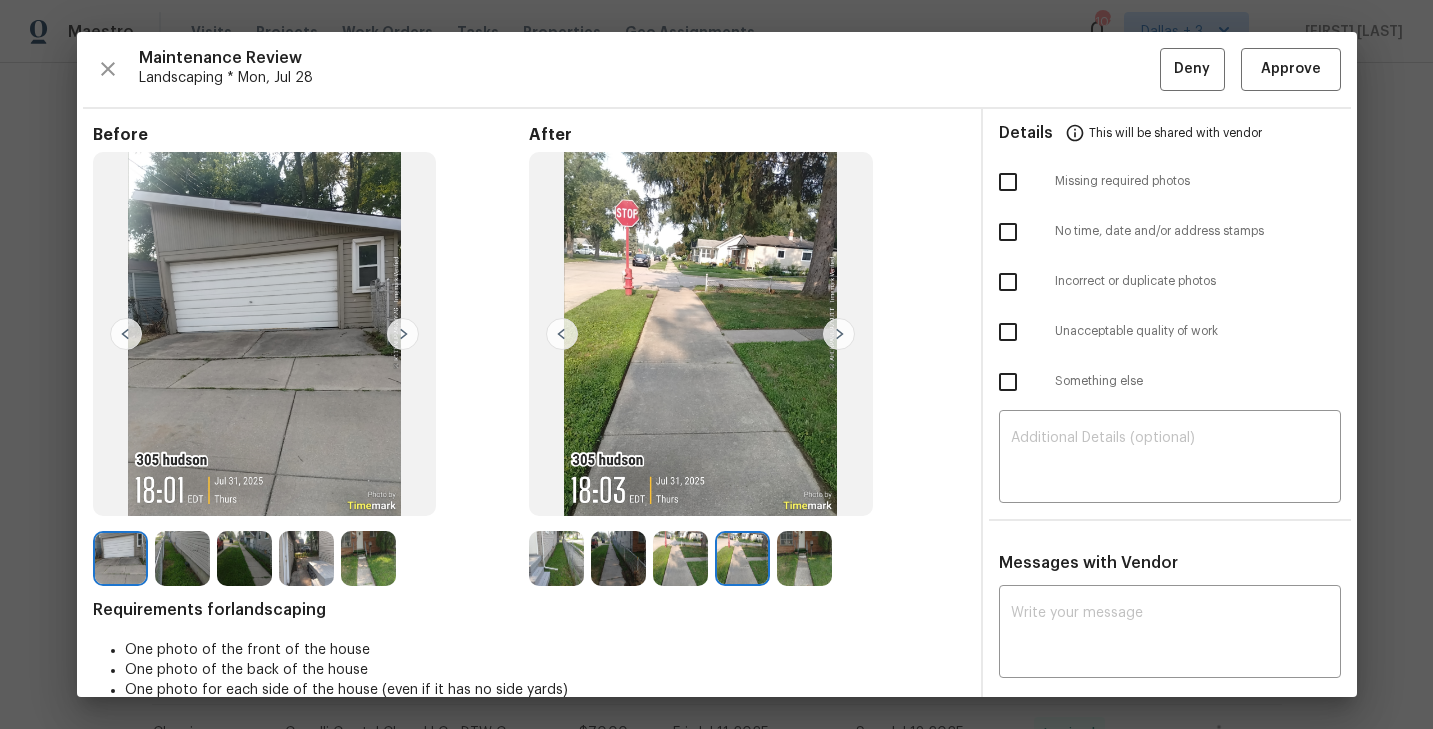 click at bounding box center [804, 558] 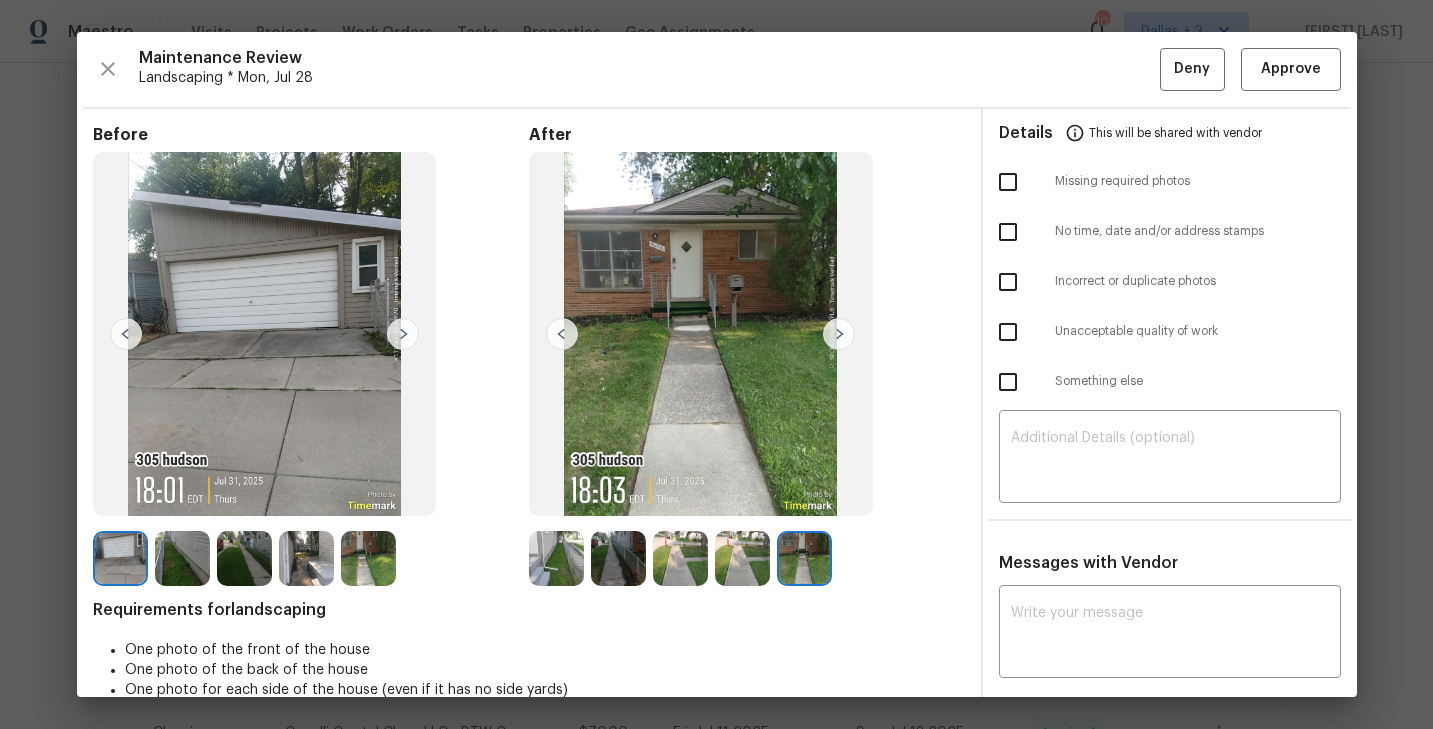 click at bounding box center (120, 558) 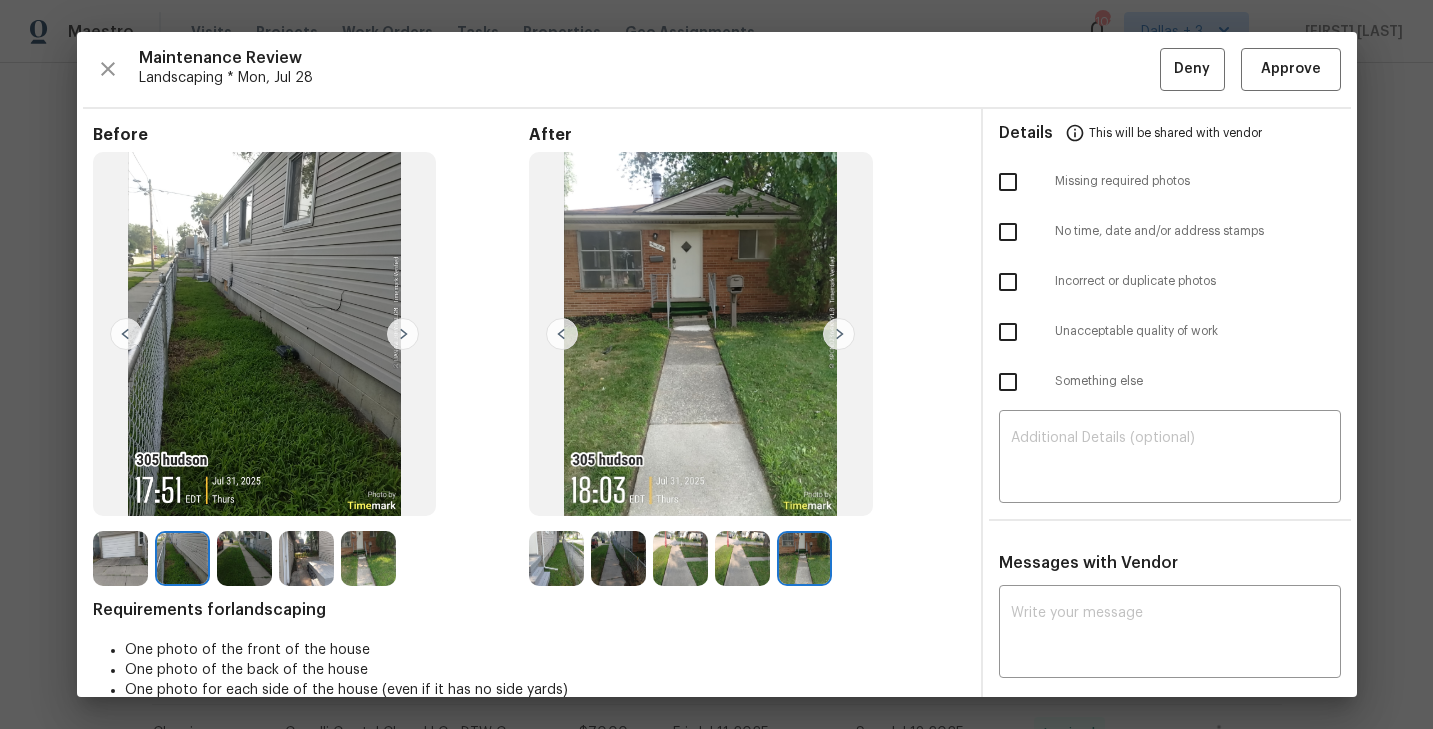 click at bounding box center (403, 334) 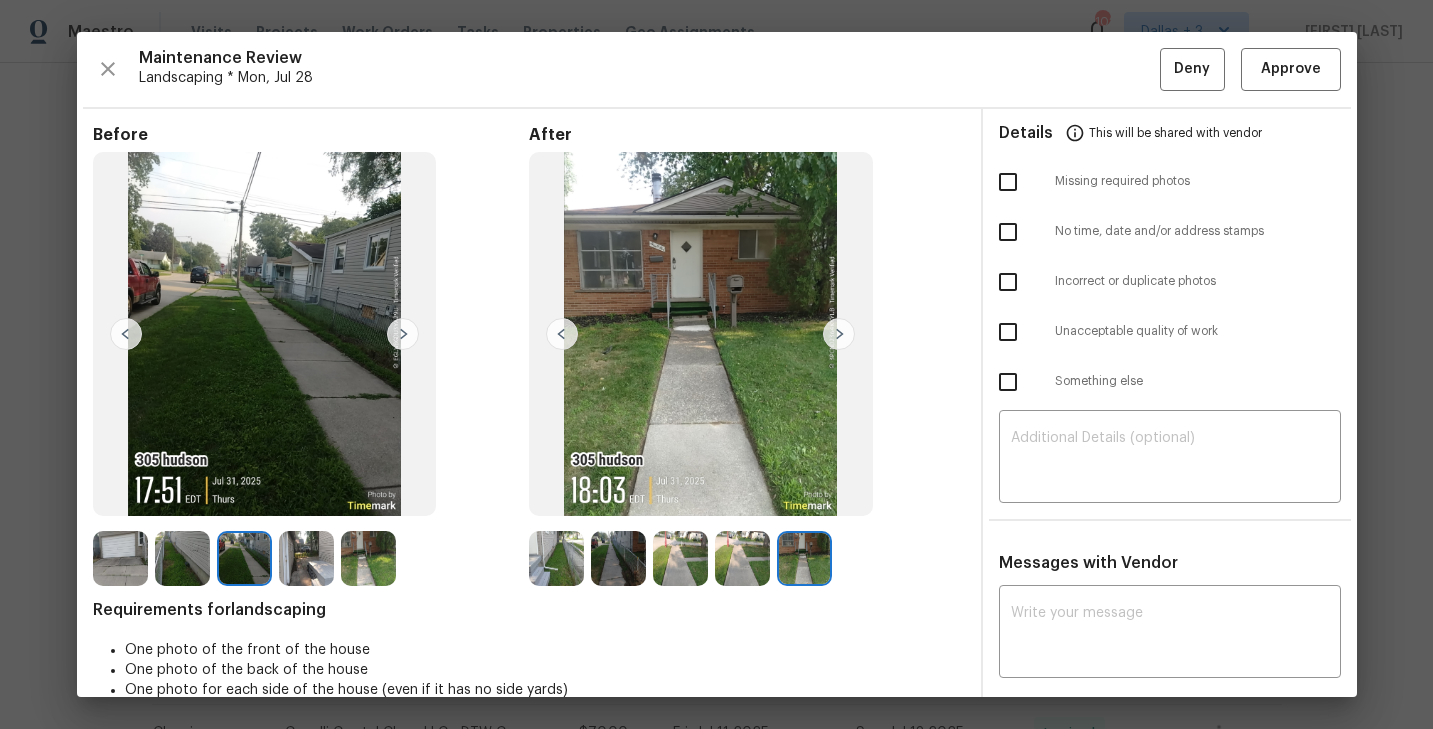 click at bounding box center [403, 334] 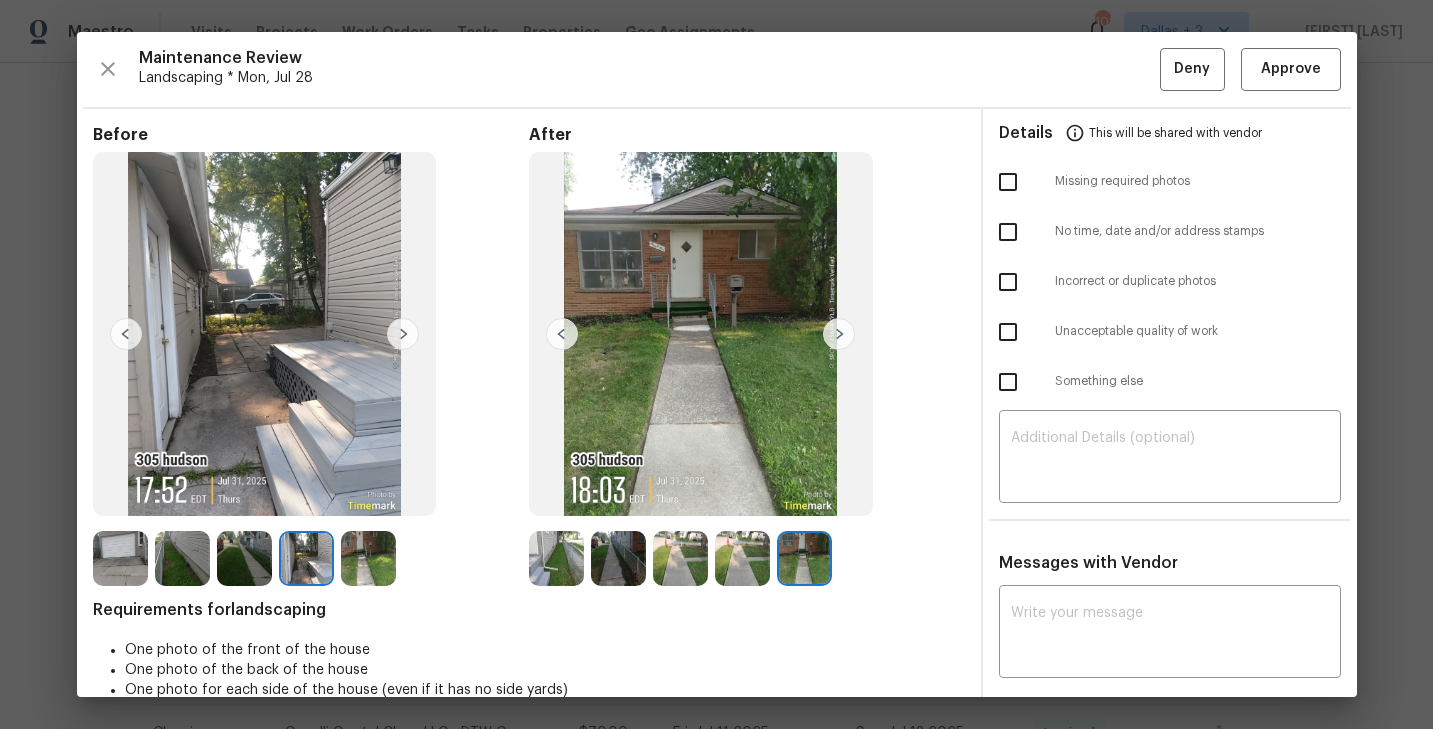 click at bounding box center (403, 334) 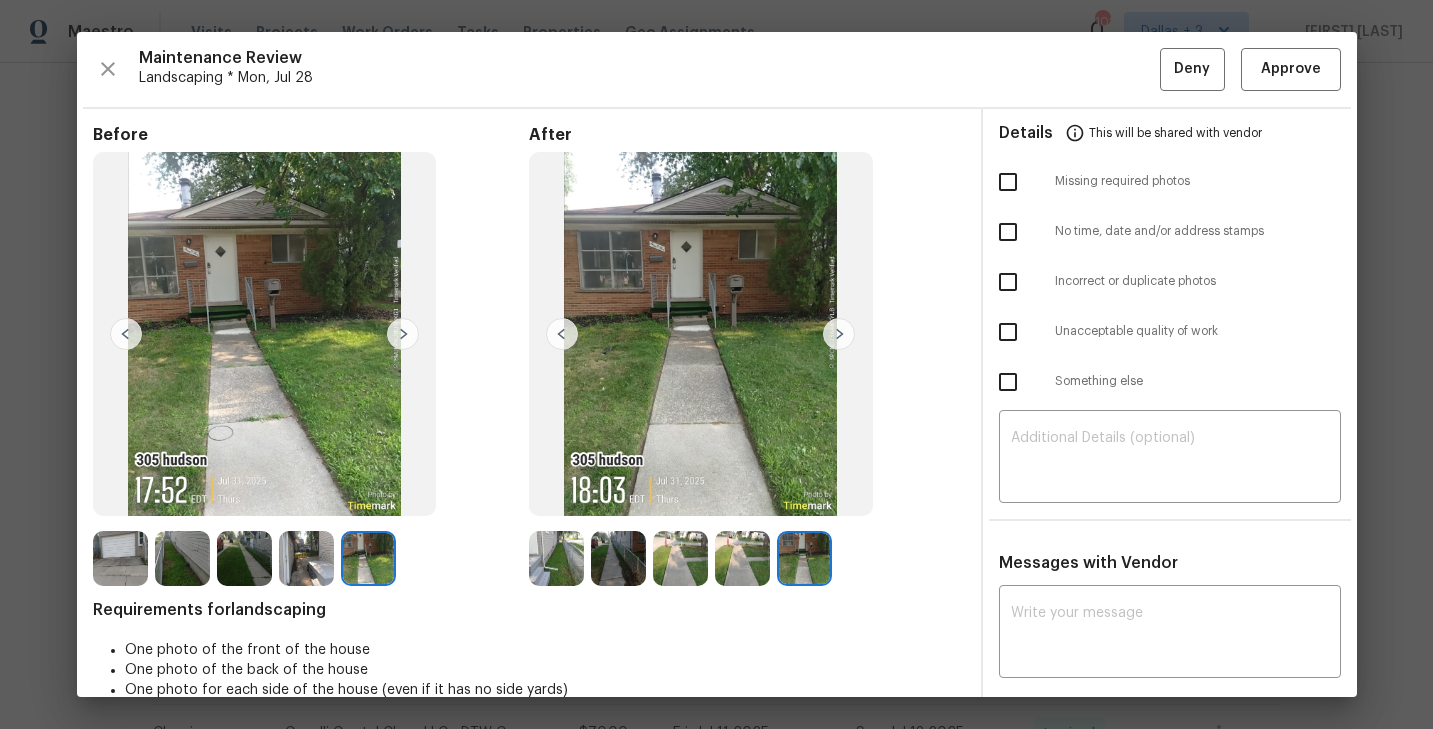 click at bounding box center (556, 558) 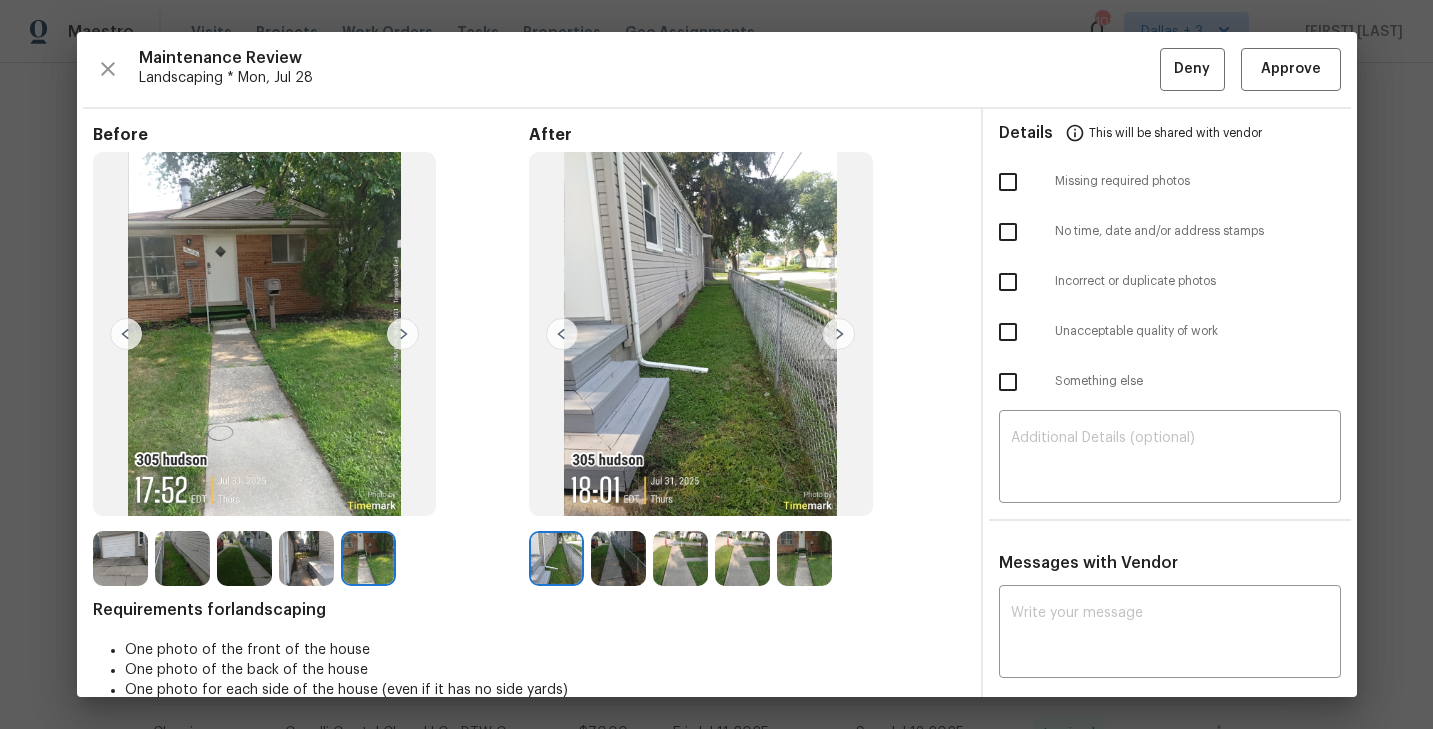 click at bounding box center [839, 334] 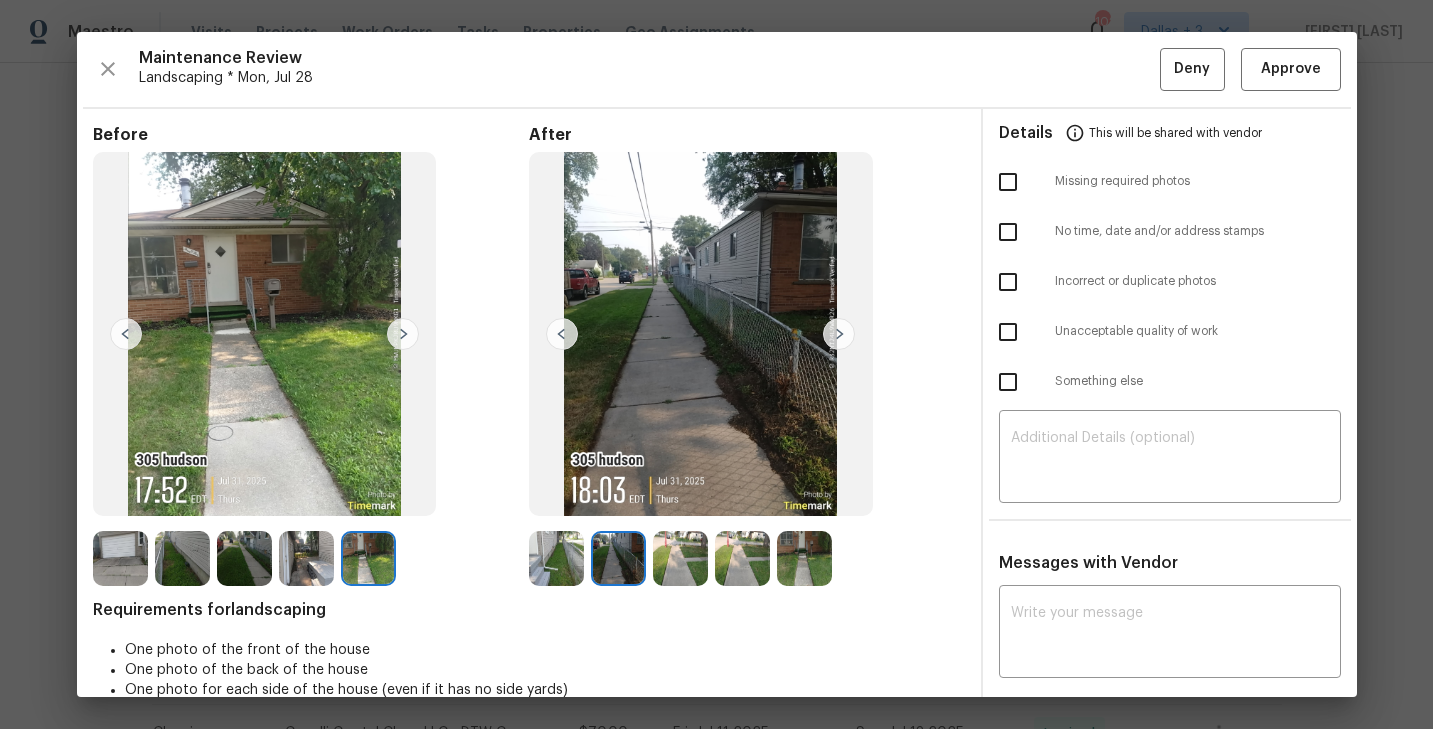 click at bounding box center [839, 334] 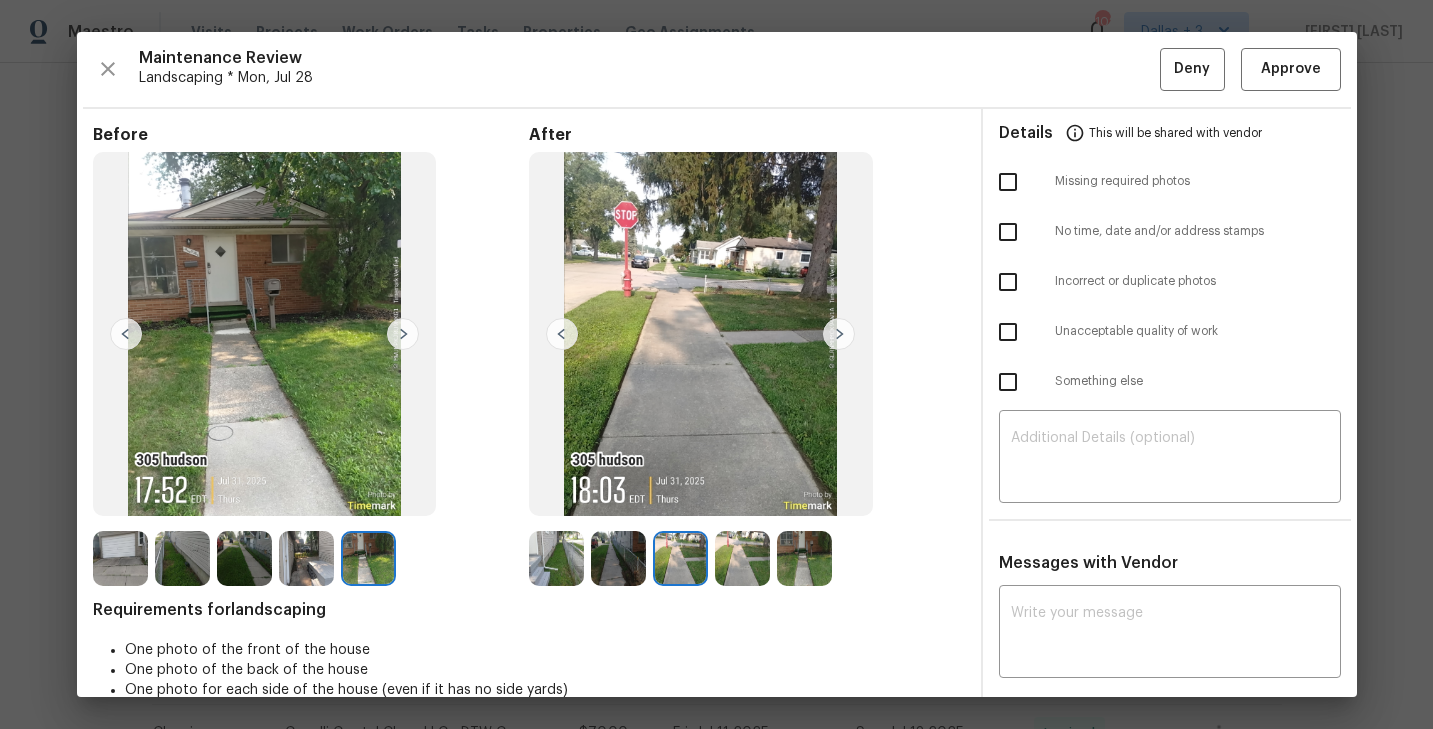 click at bounding box center [839, 334] 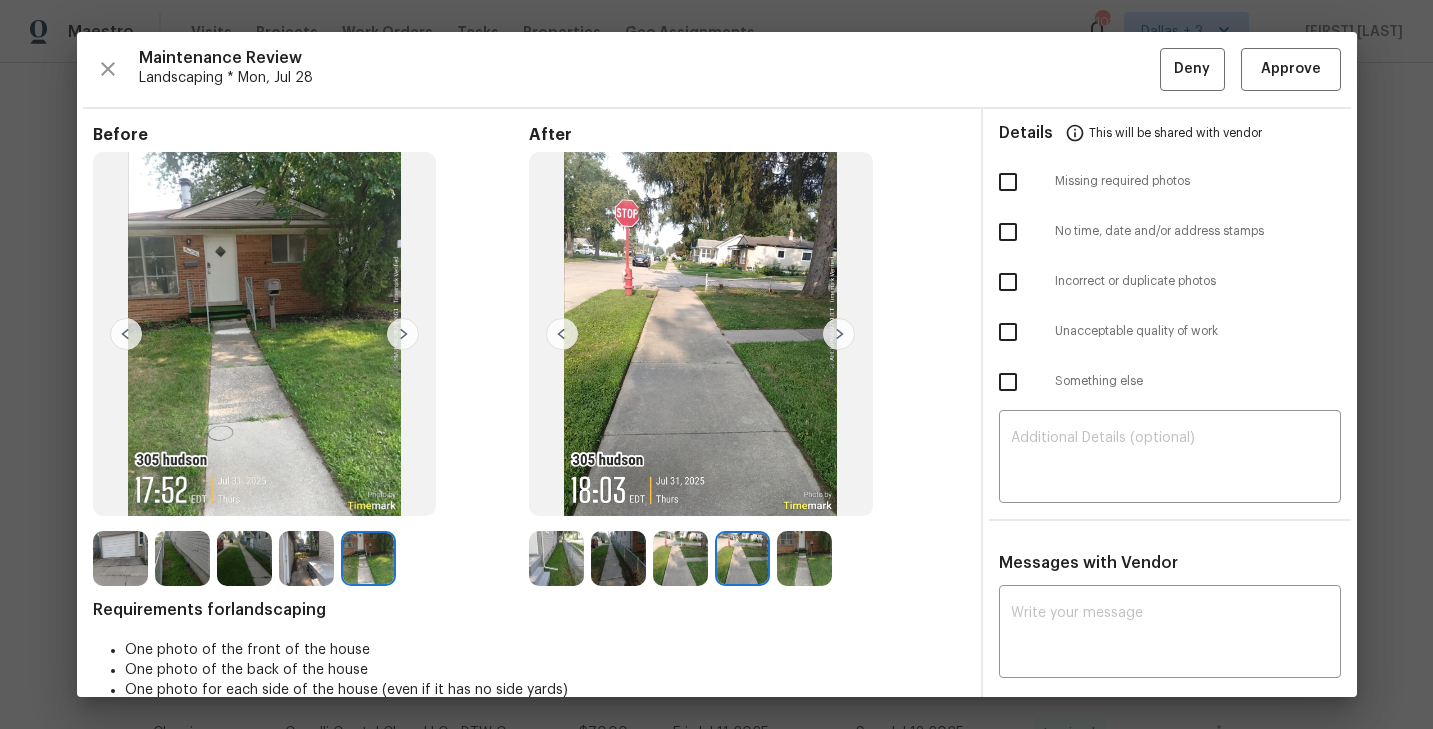 click at bounding box center [804, 558] 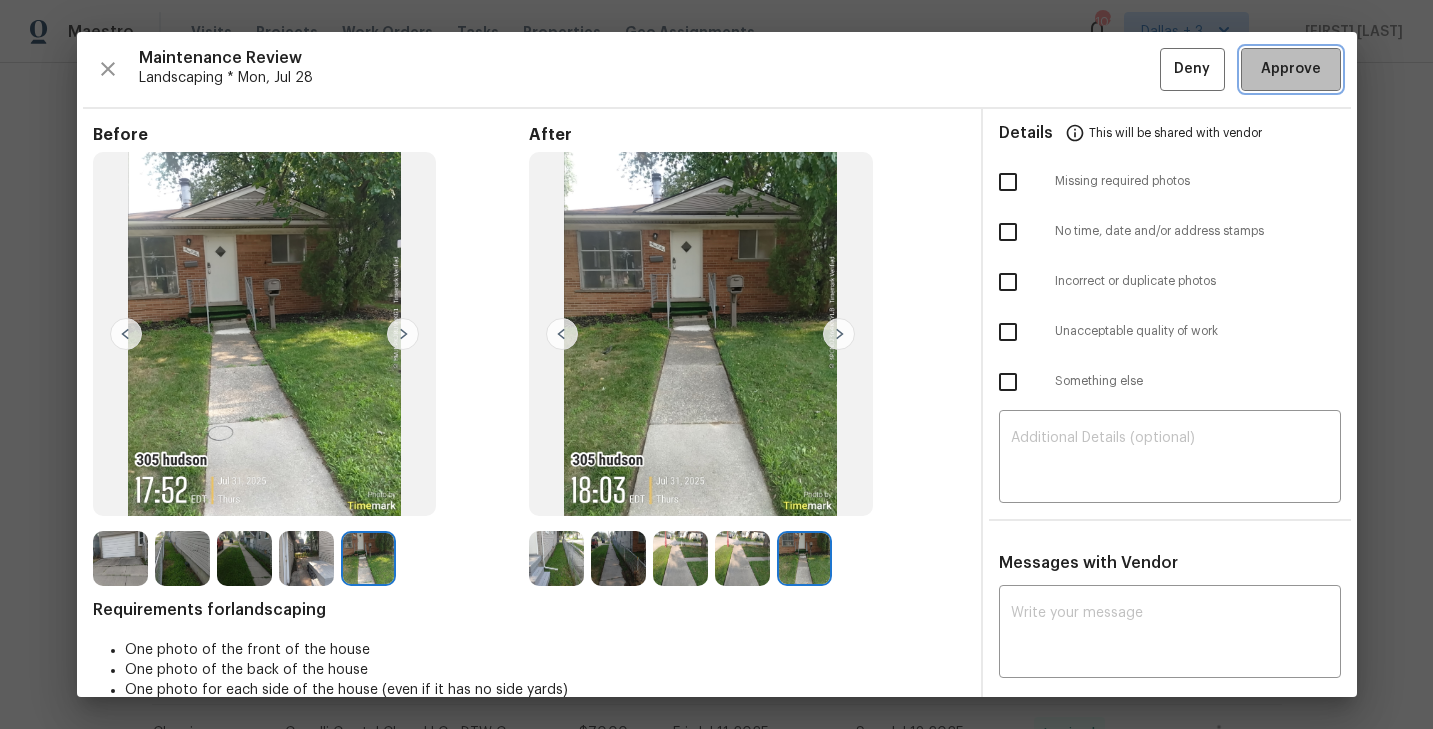 click on "Approve" at bounding box center (1291, 69) 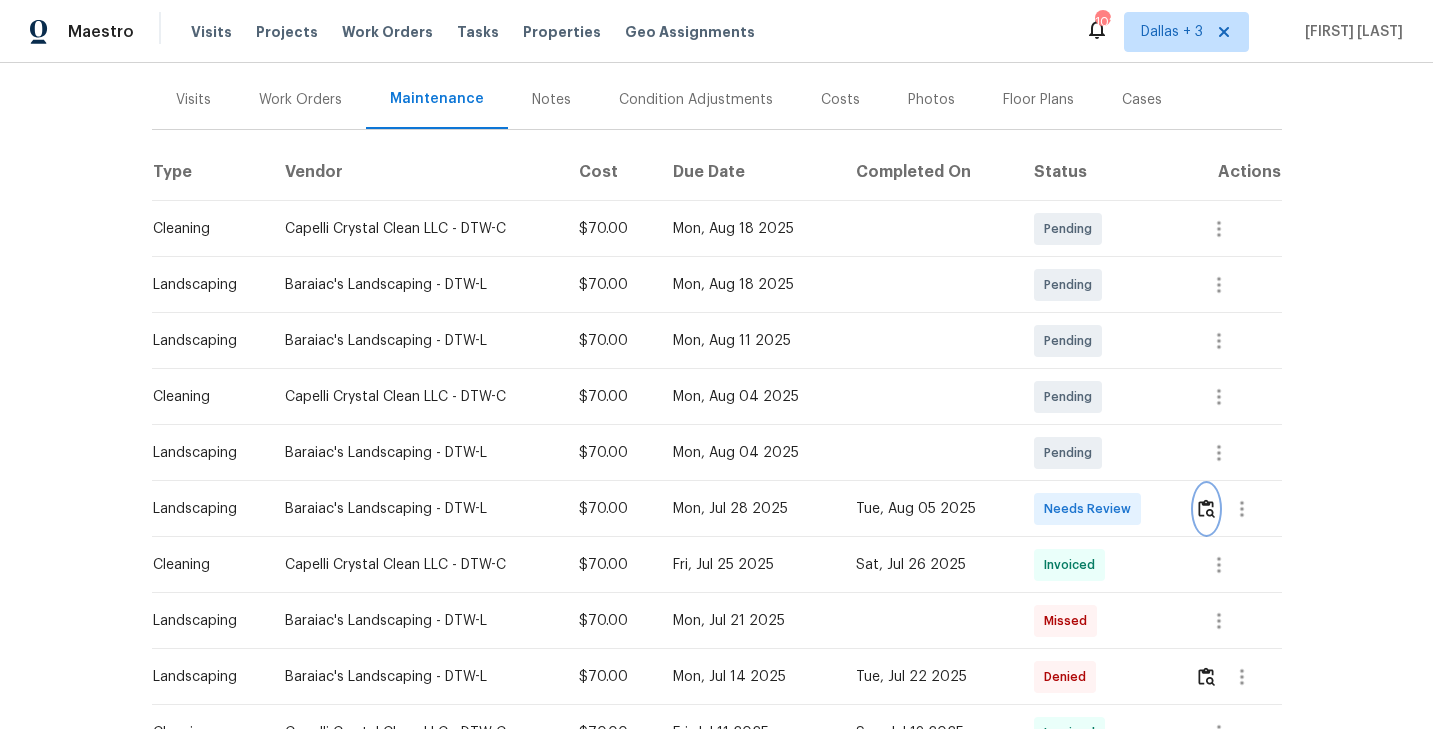 scroll, scrollTop: 0, scrollLeft: 0, axis: both 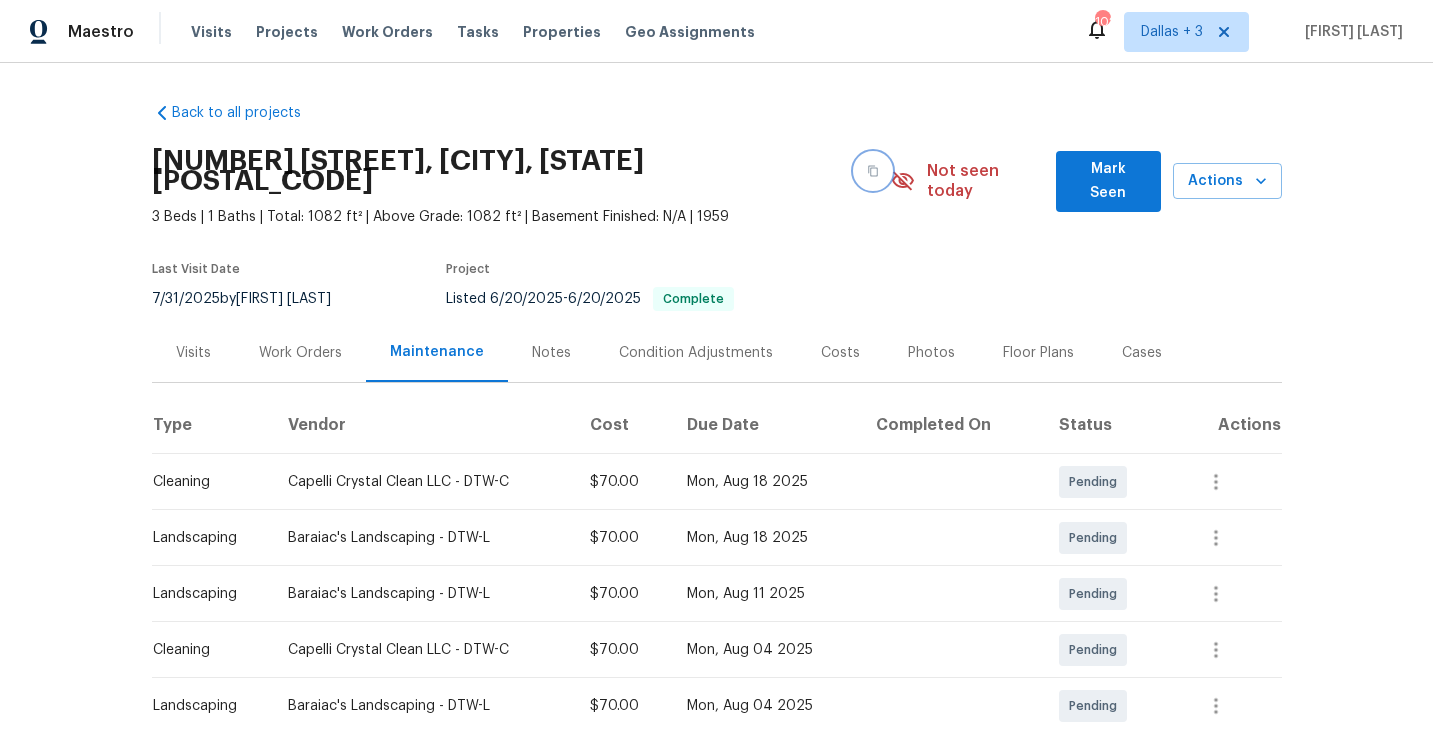 click at bounding box center (873, 171) 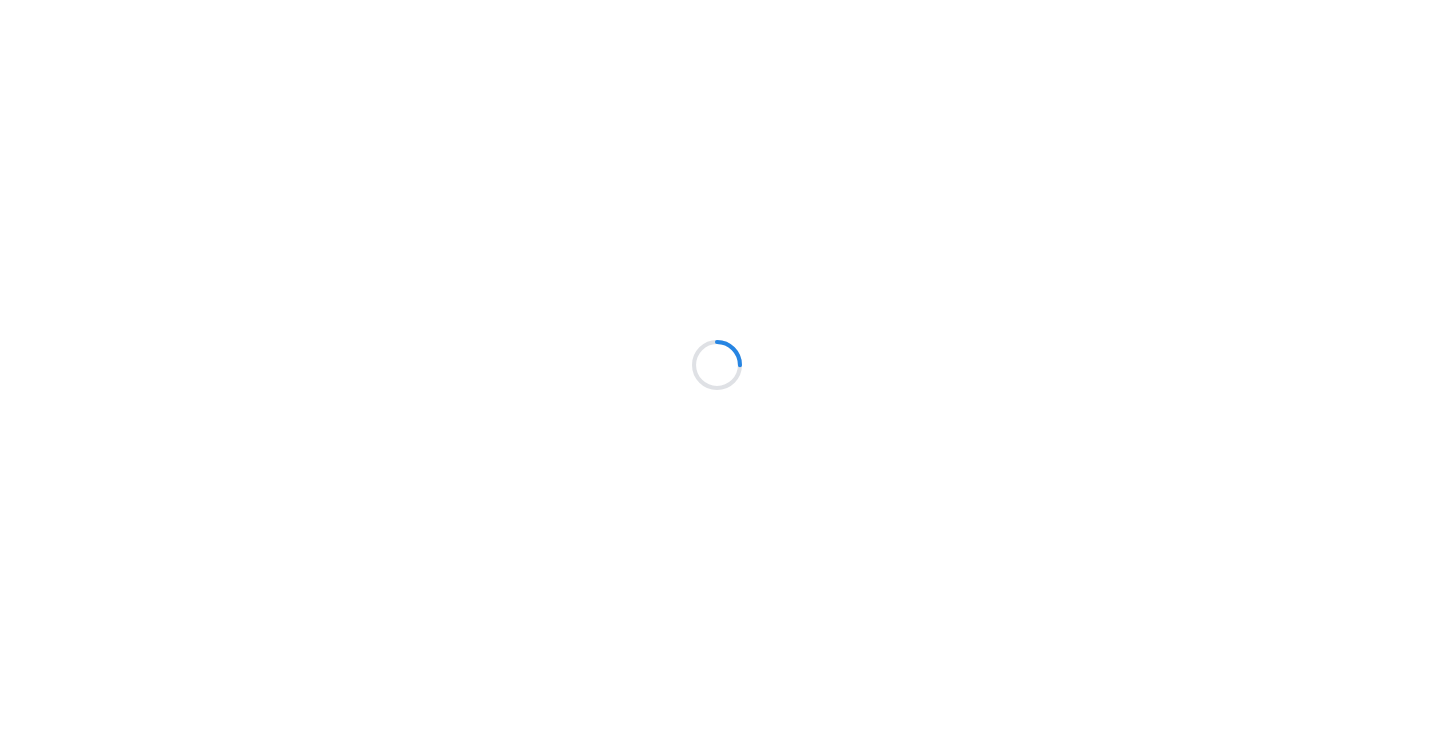 scroll, scrollTop: 0, scrollLeft: 0, axis: both 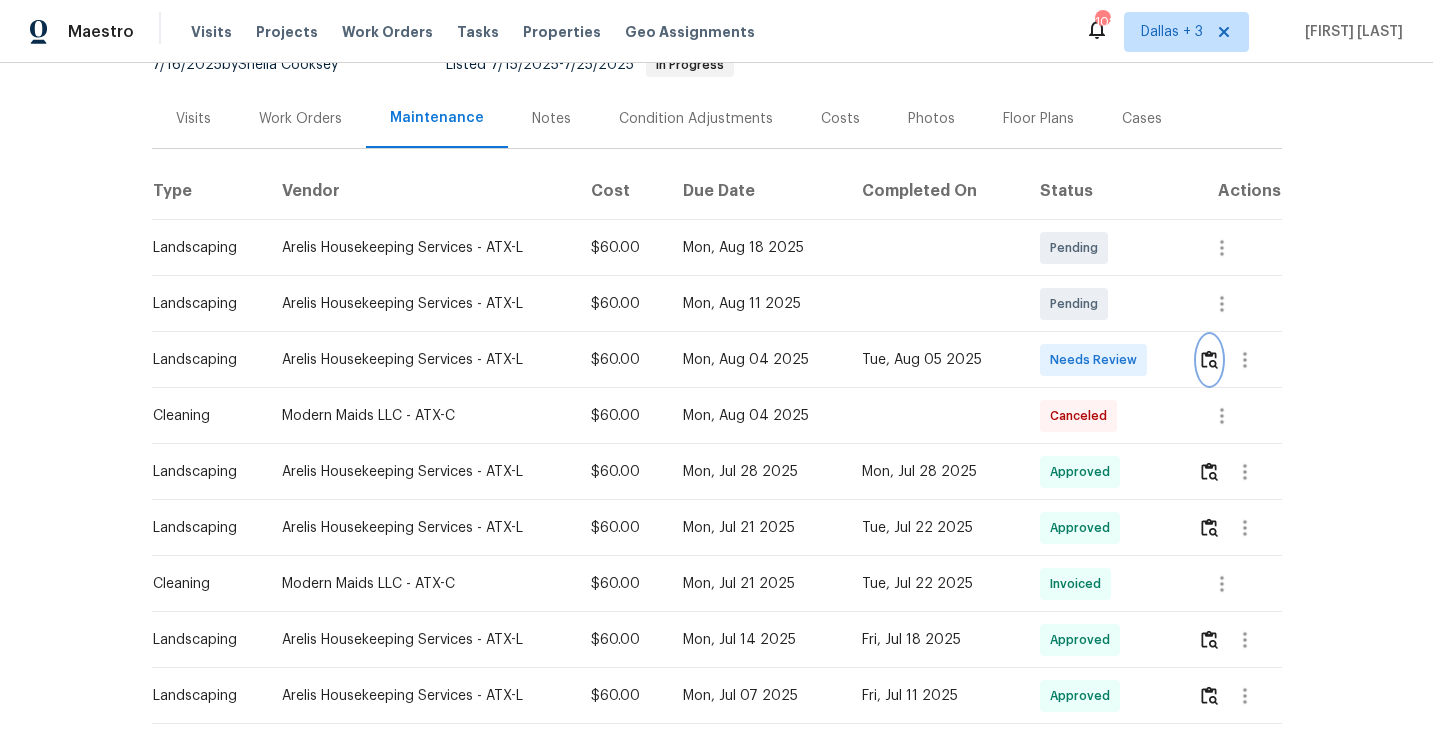 click at bounding box center [1209, 359] 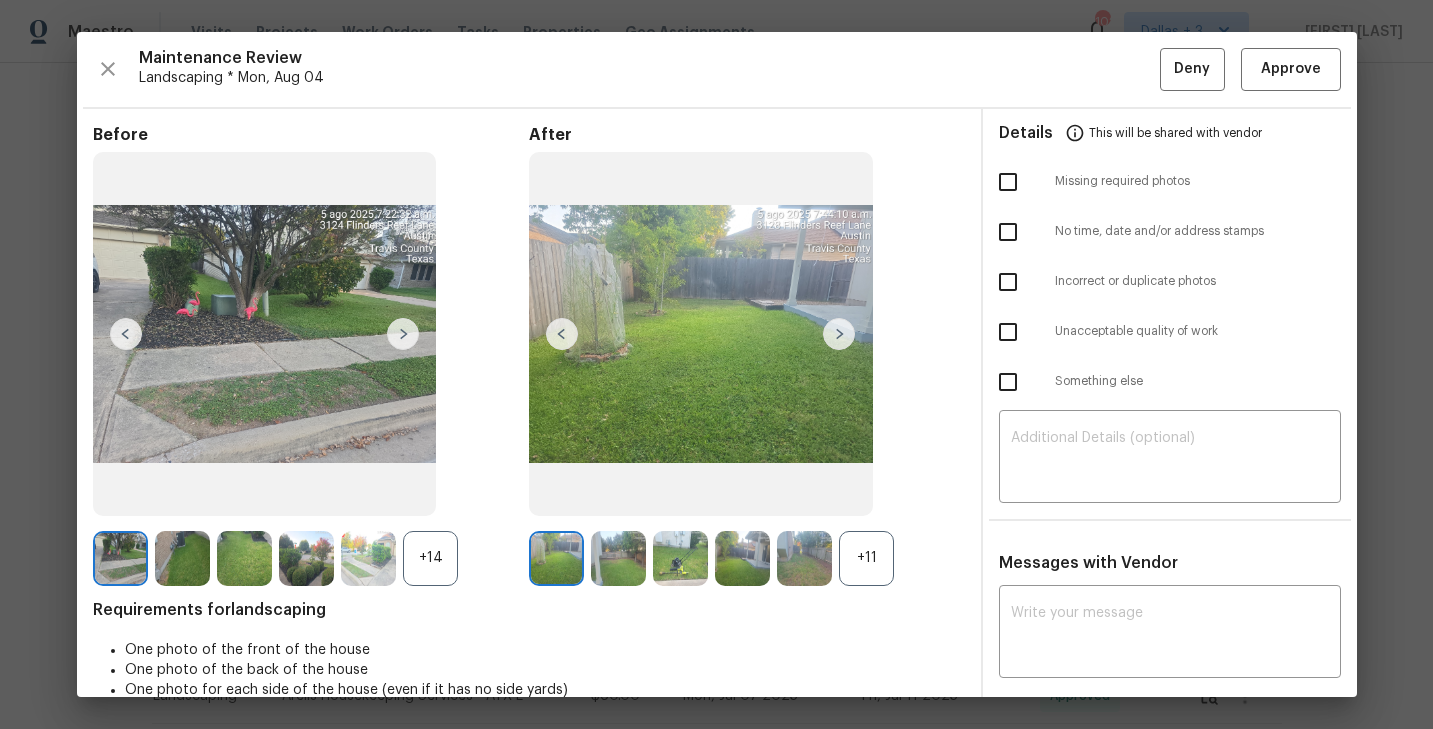 click on "+11" at bounding box center (866, 558) 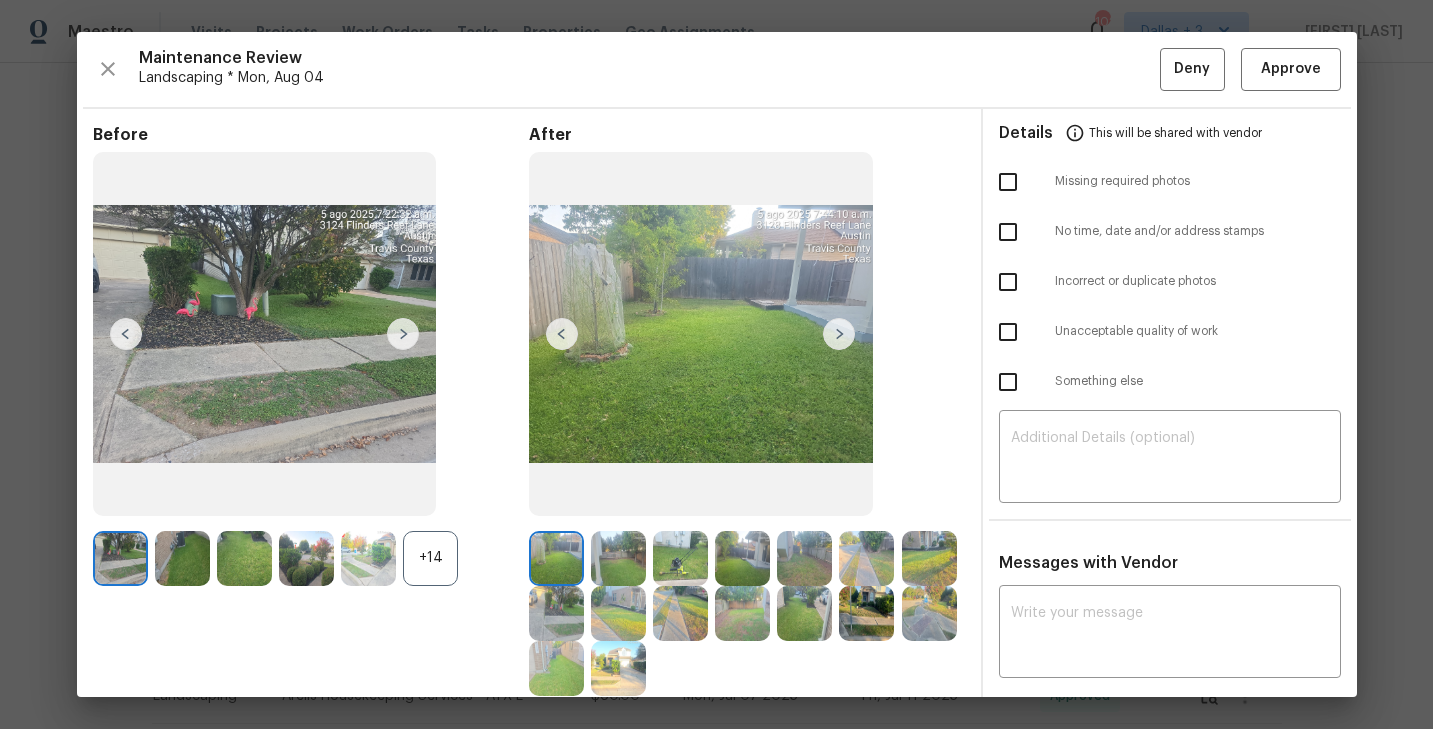 click on "Before  +14" at bounding box center [311, 410] 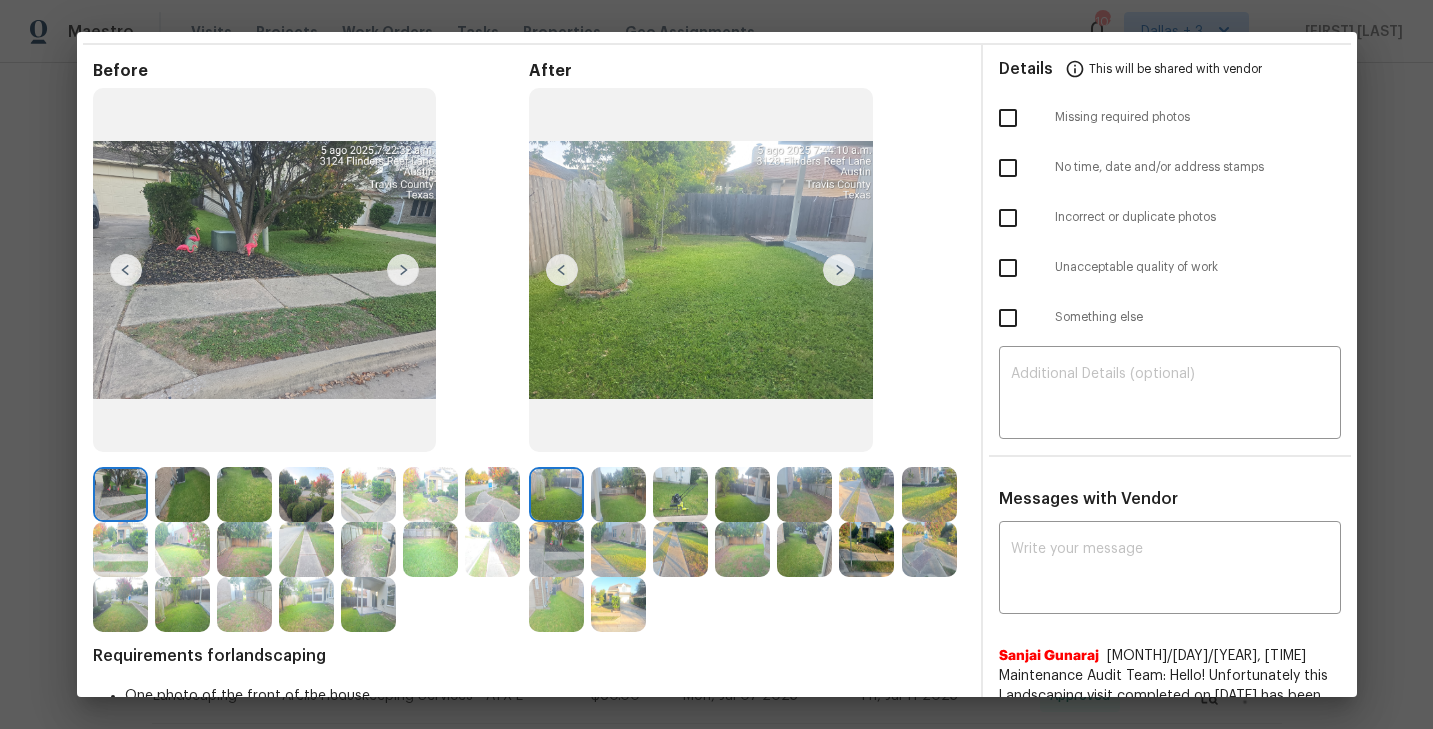 scroll, scrollTop: 70, scrollLeft: 0, axis: vertical 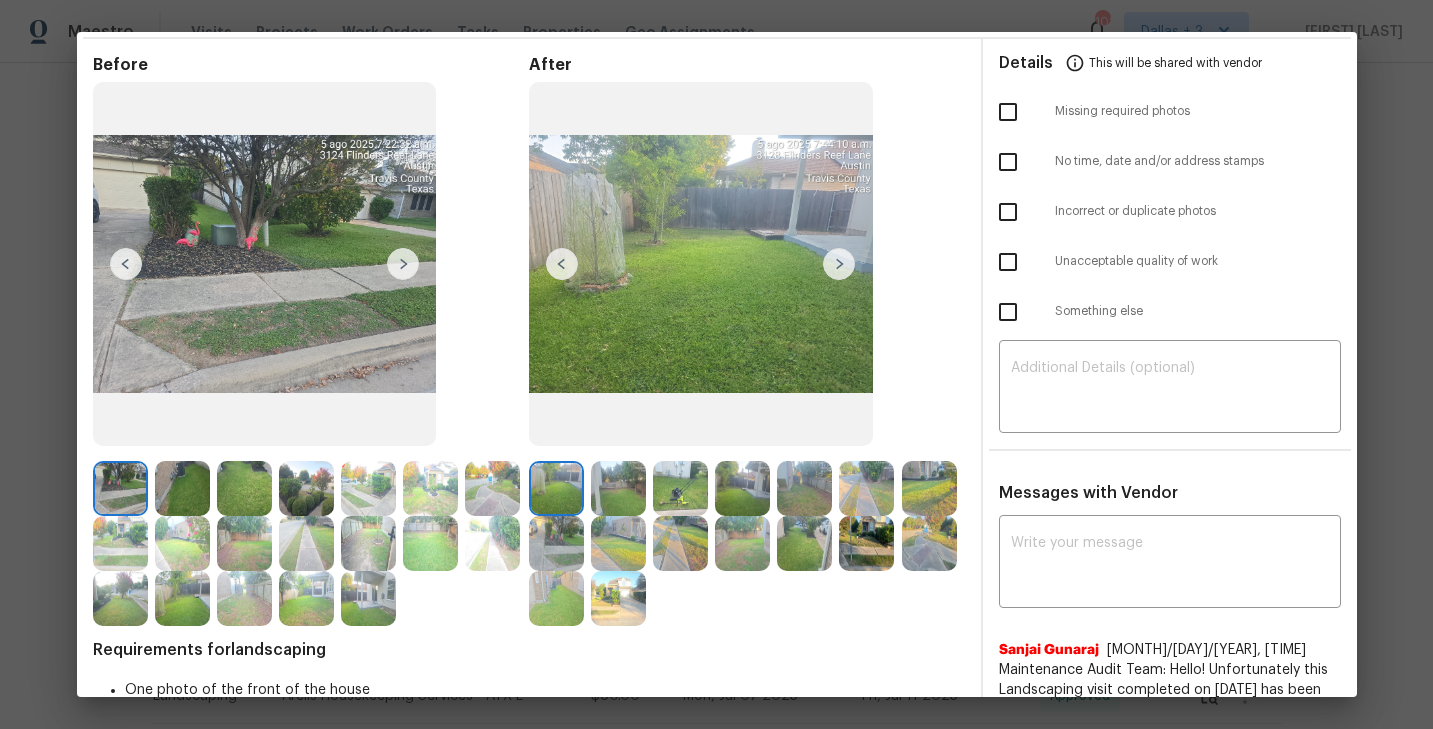click at bounding box center [618, 488] 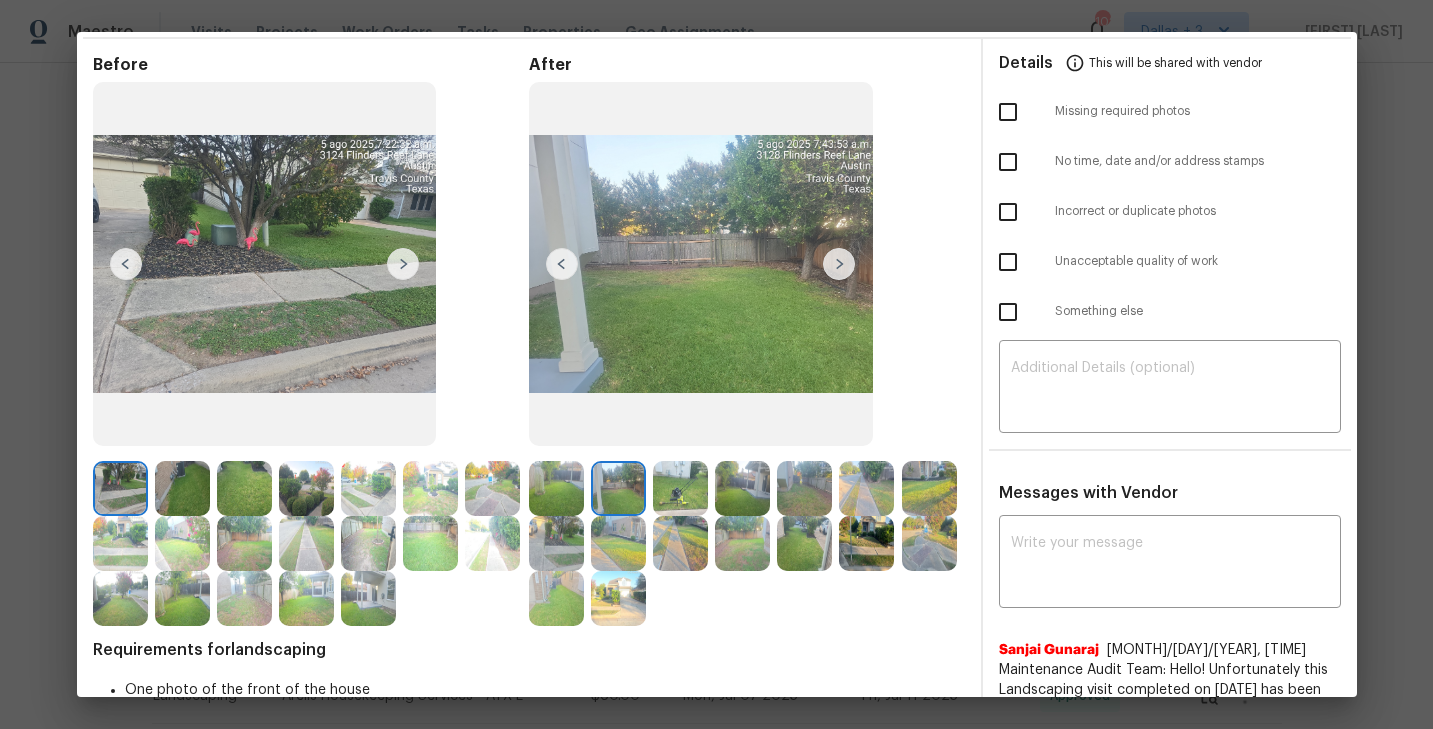 click at bounding box center (680, 488) 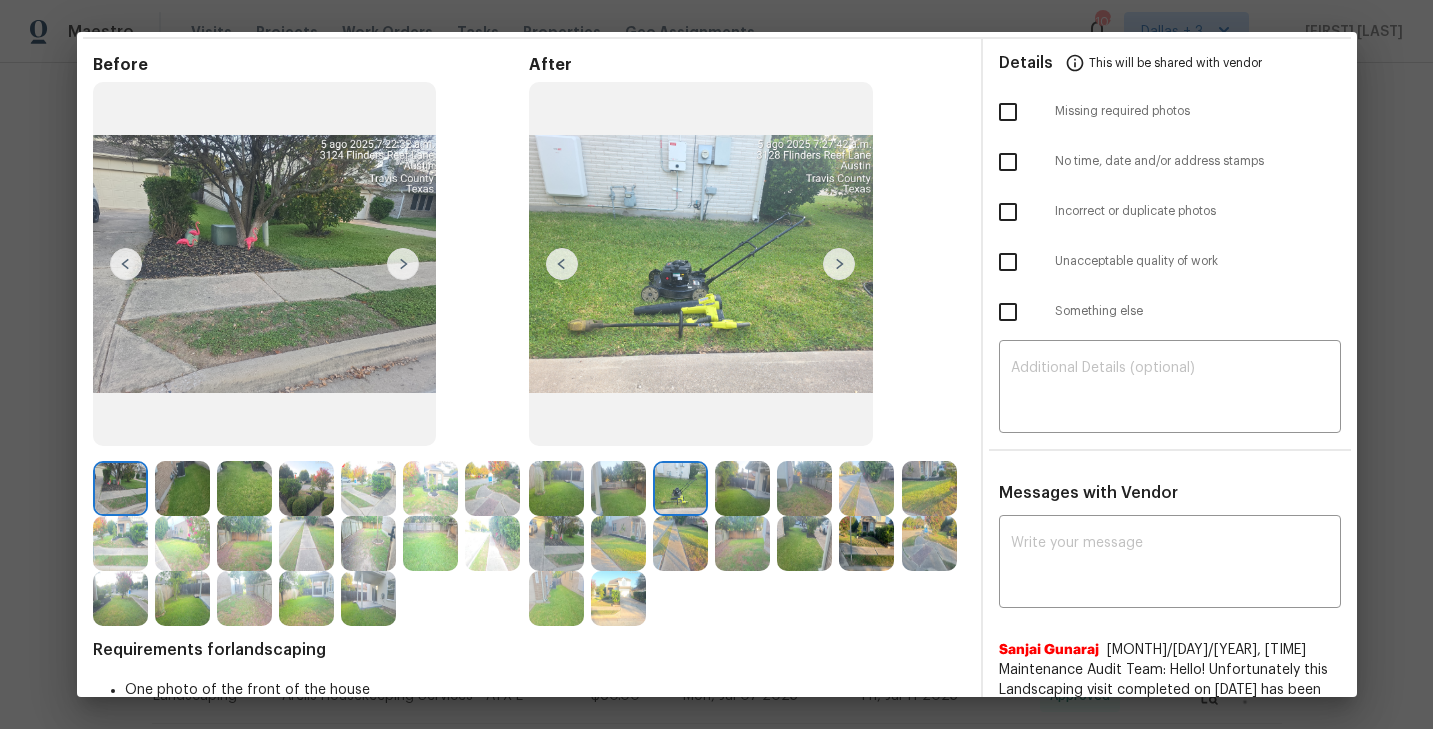 click at bounding box center (742, 488) 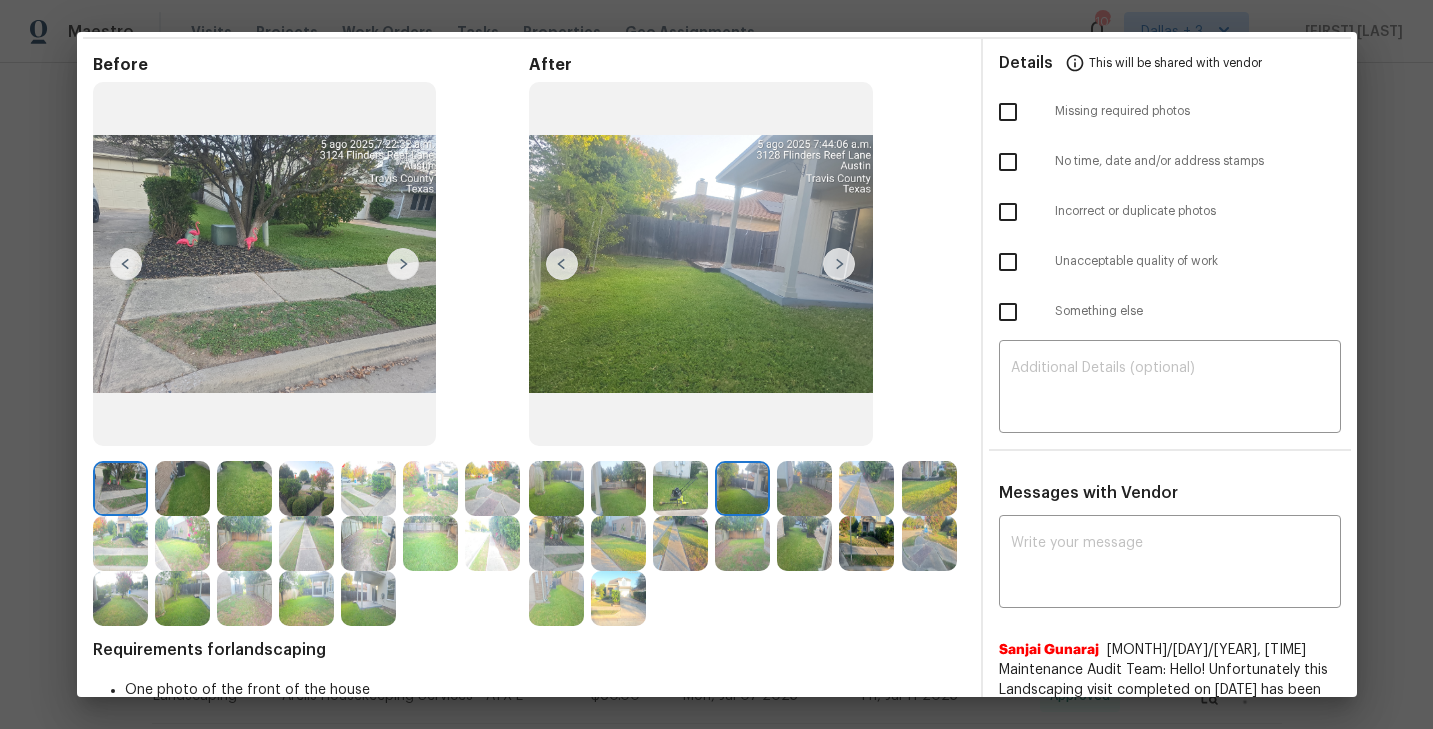 click at bounding box center (804, 488) 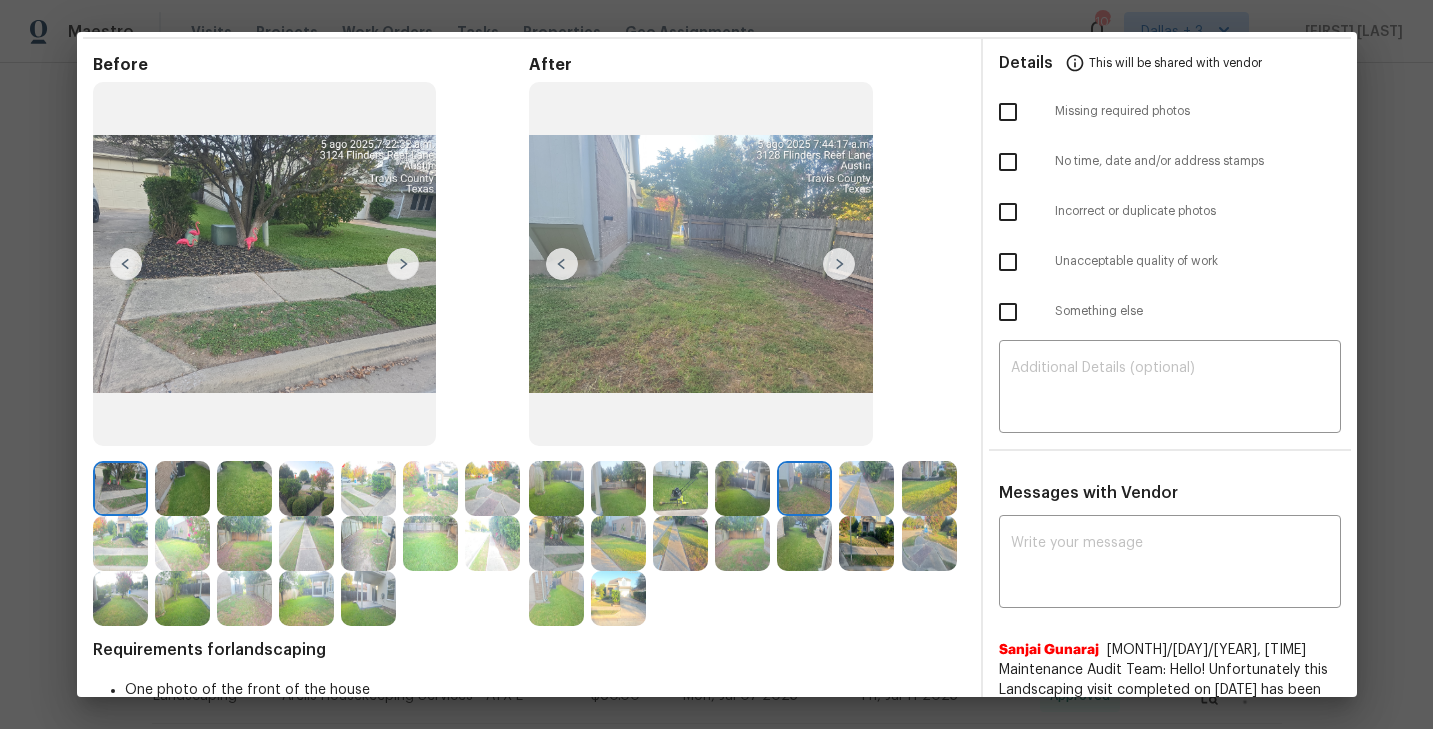 click at bounding box center [839, 264] 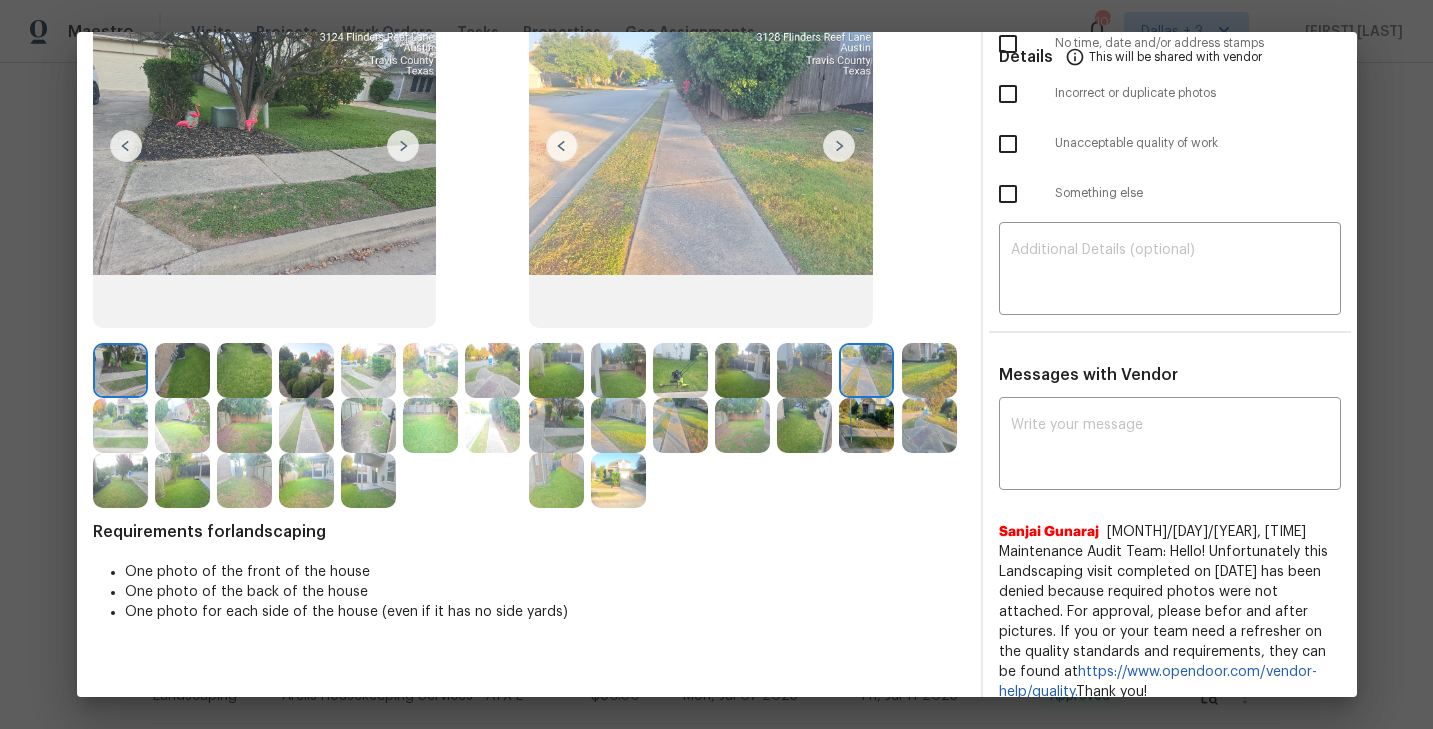scroll, scrollTop: 43, scrollLeft: 0, axis: vertical 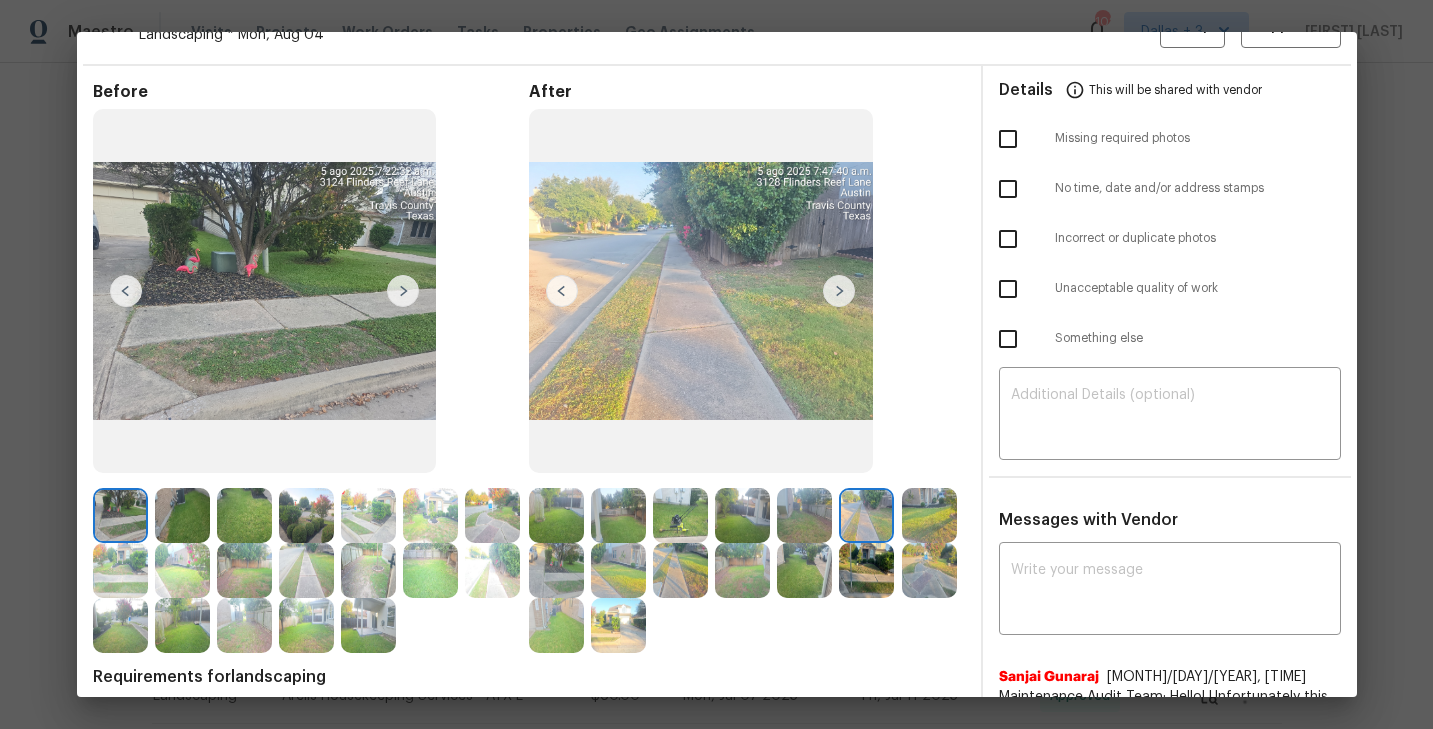 click at bounding box center (839, 291) 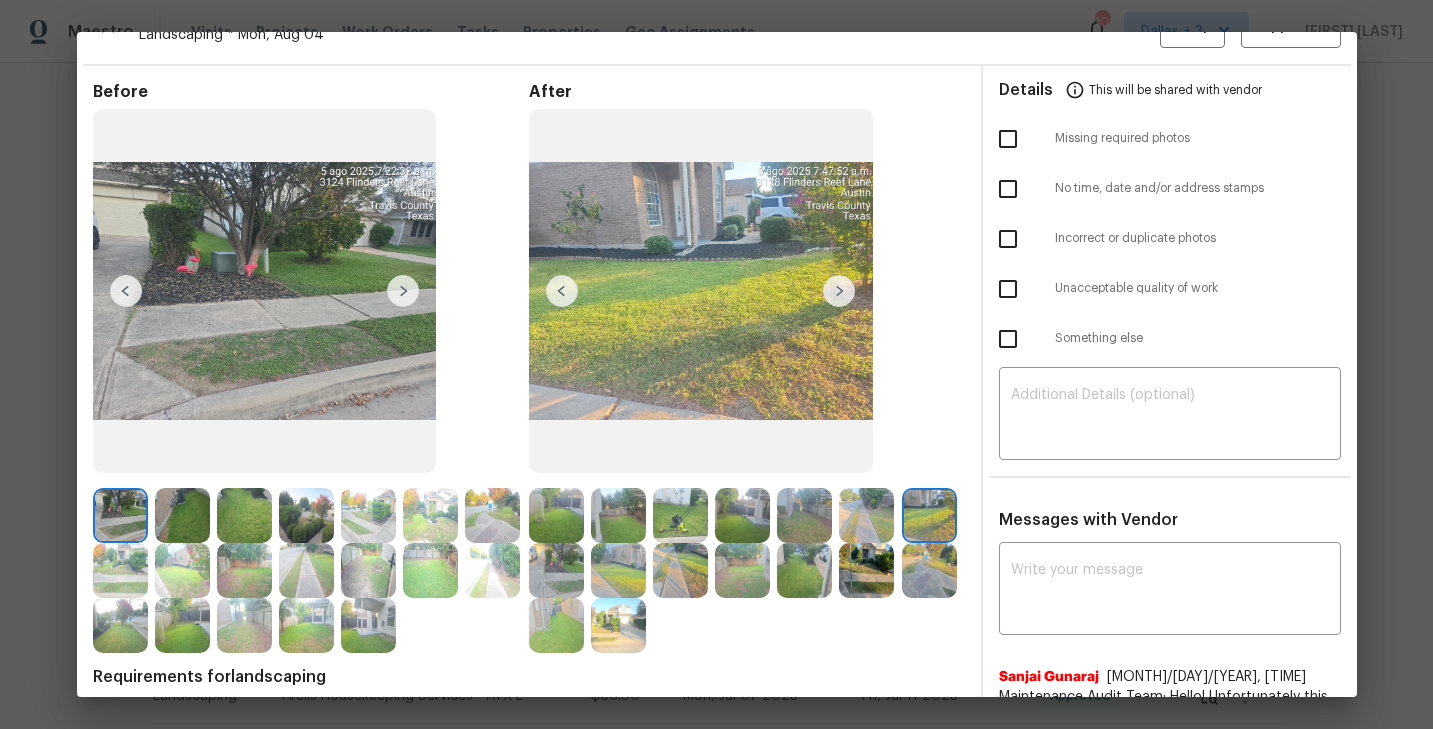 click at bounding box center [556, 570] 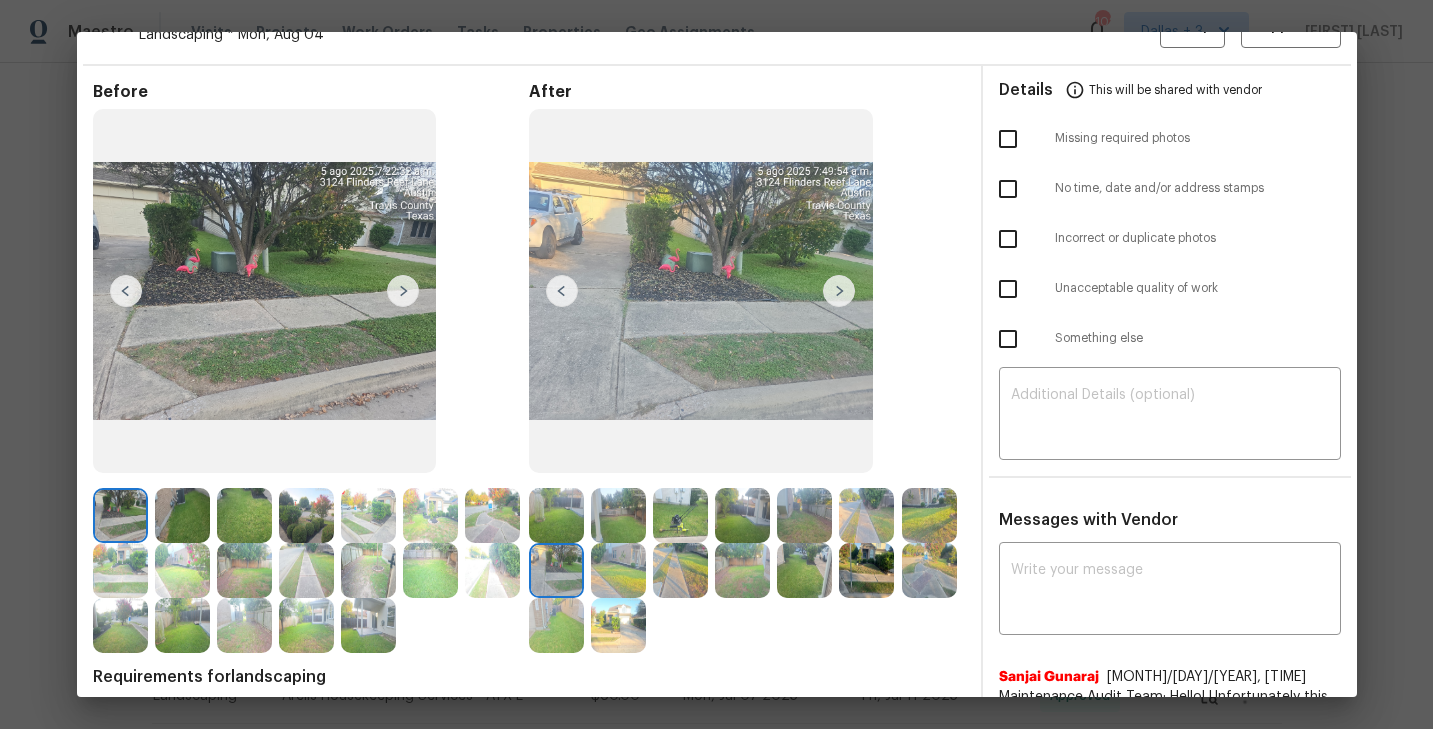 click at bounding box center (839, 291) 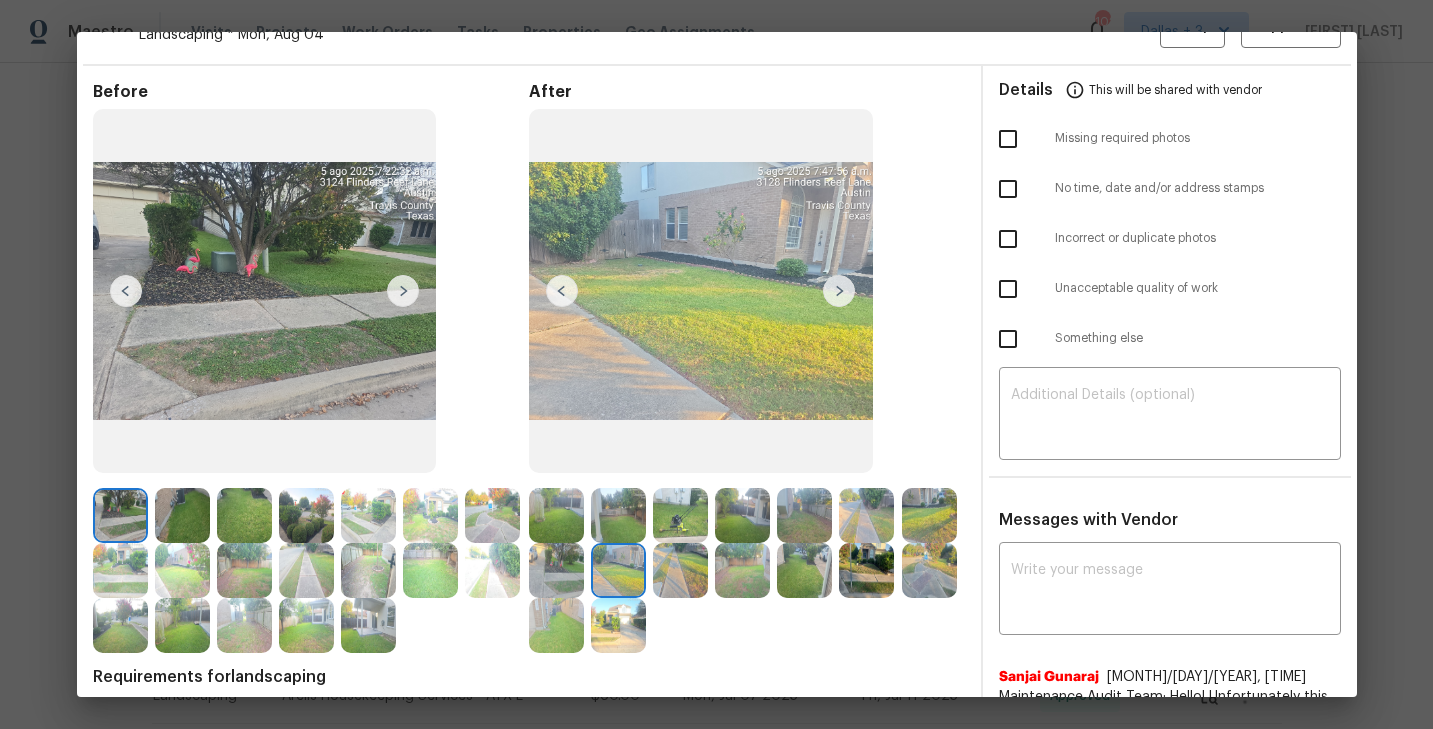 click at bounding box center [556, 515] 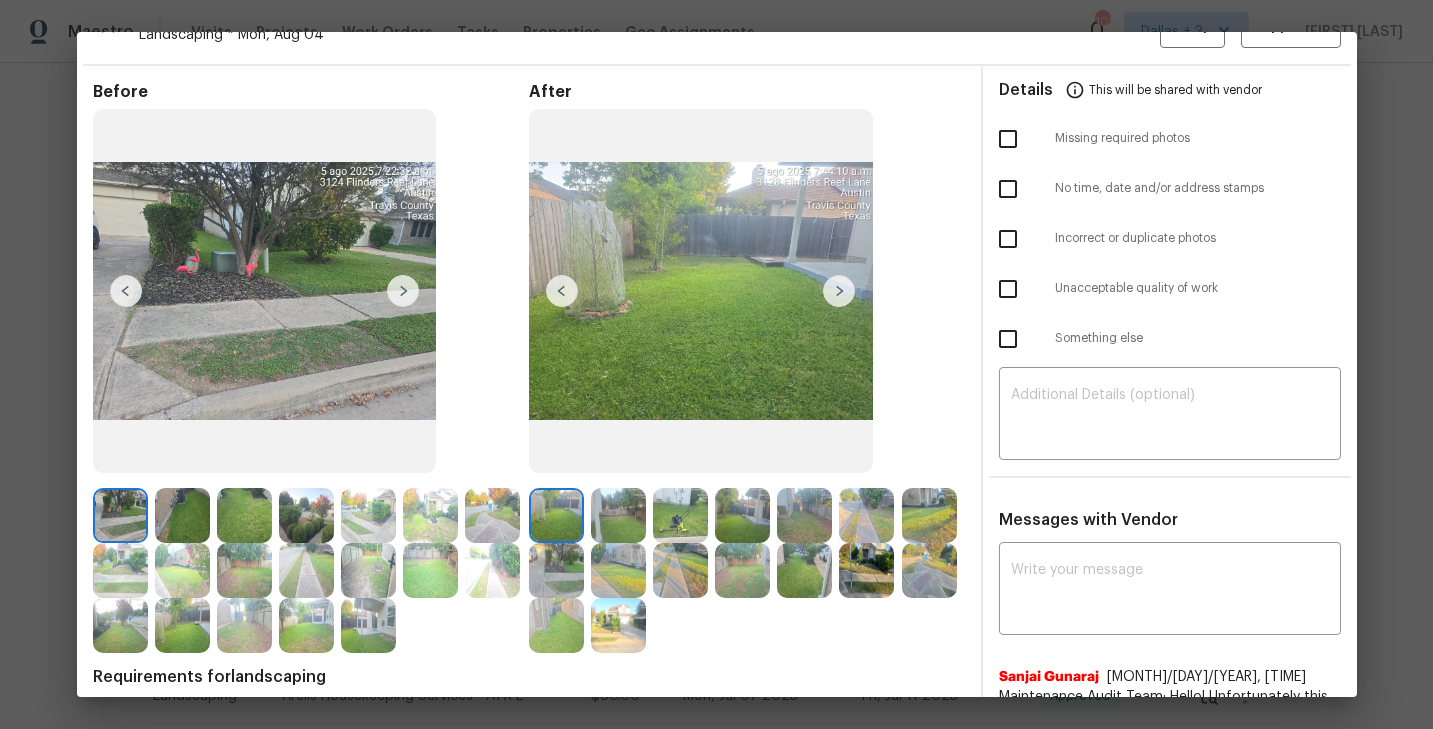 click at bounding box center [839, 291] 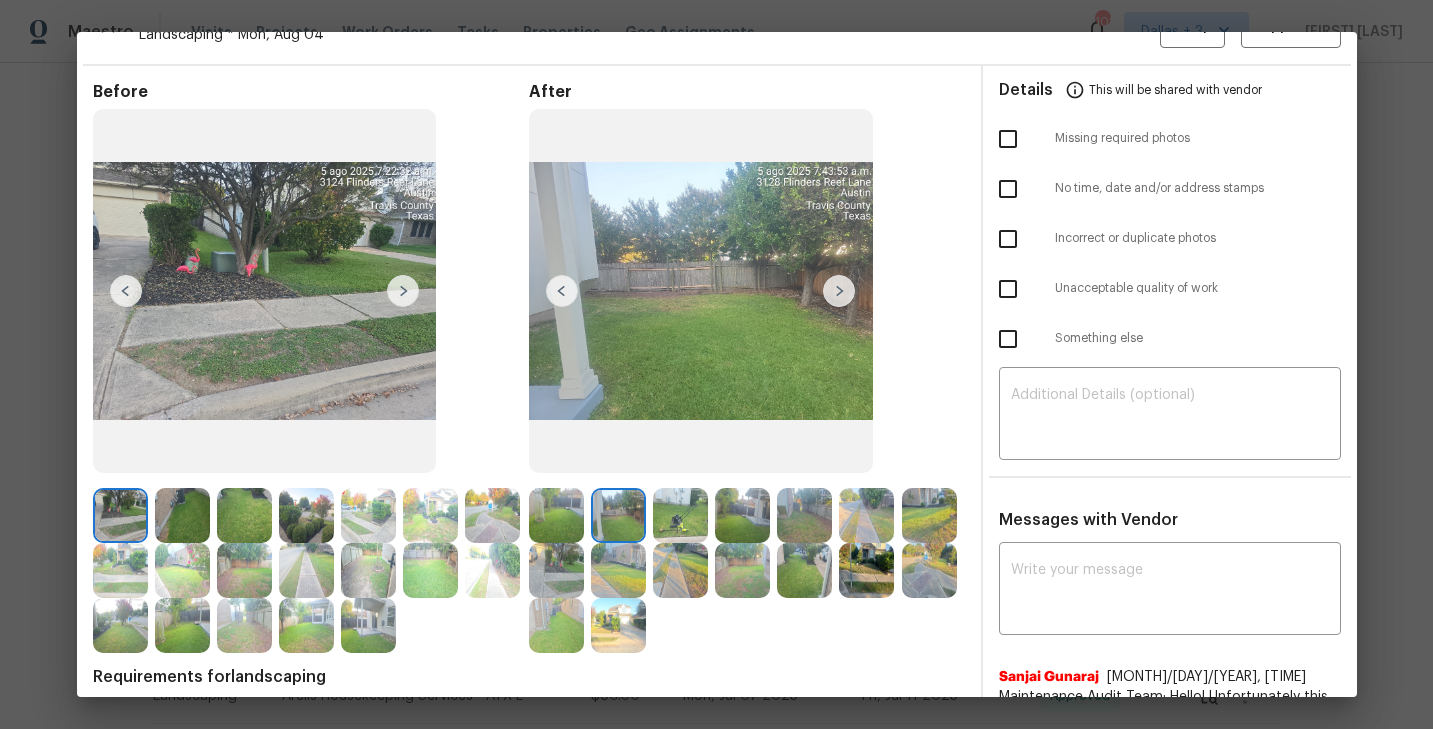 click at bounding box center [701, 291] 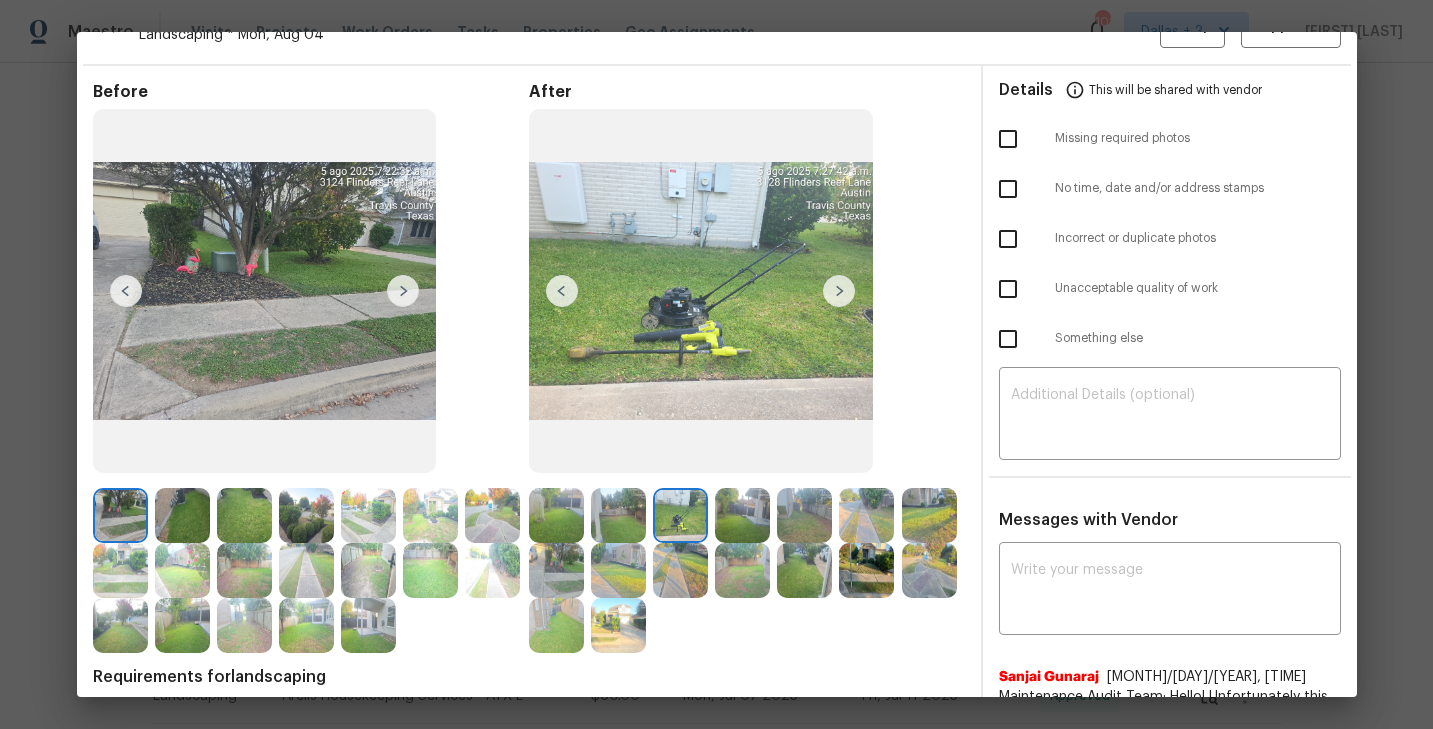 click at bounding box center (839, 291) 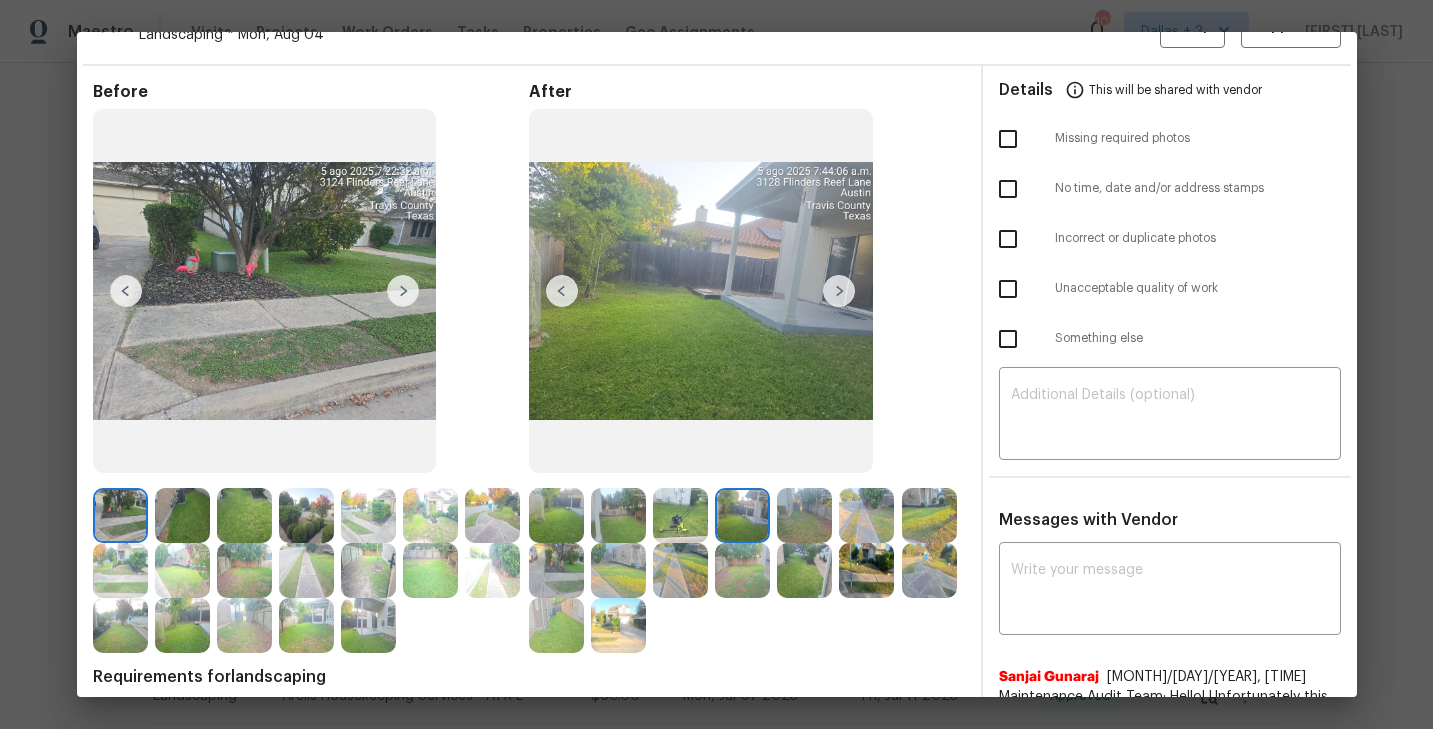 click at bounding box center [839, 291] 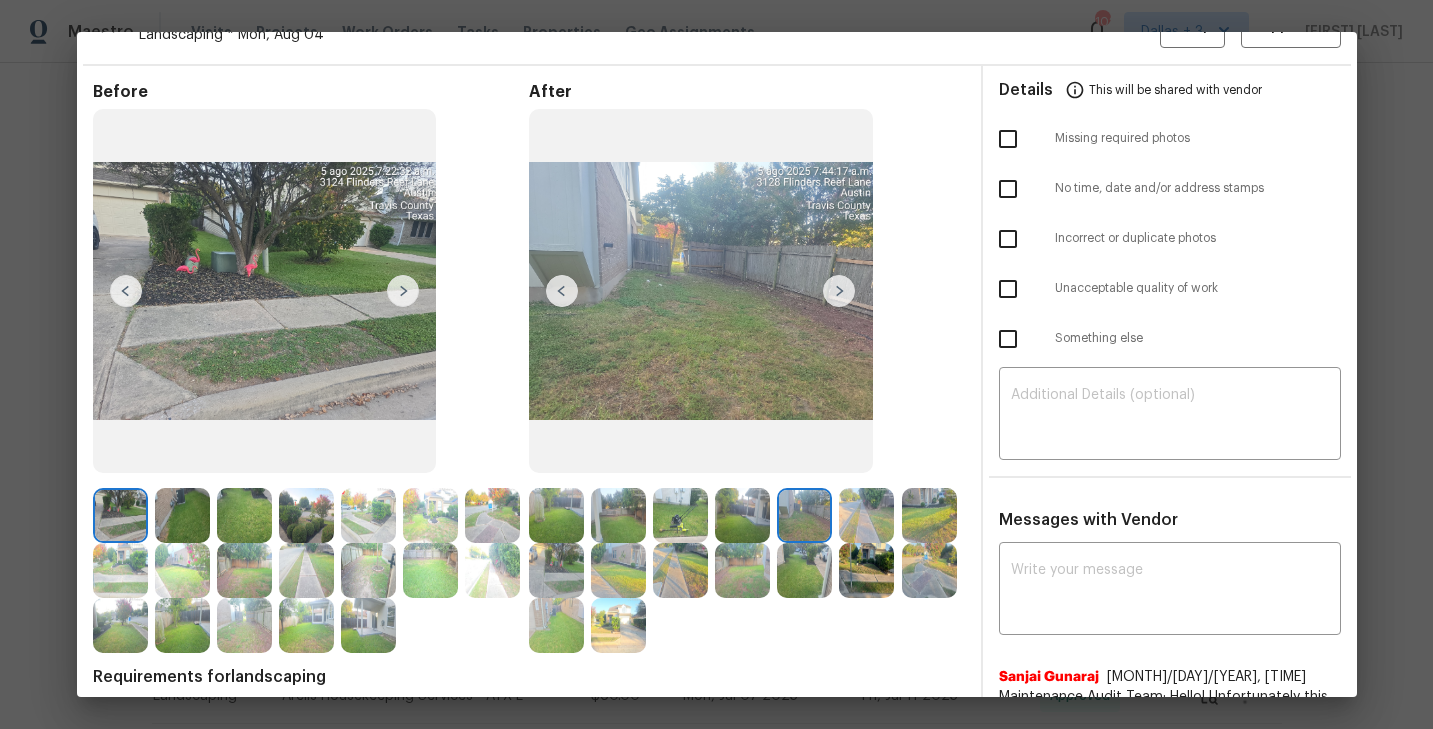 click at bounding box center [839, 291] 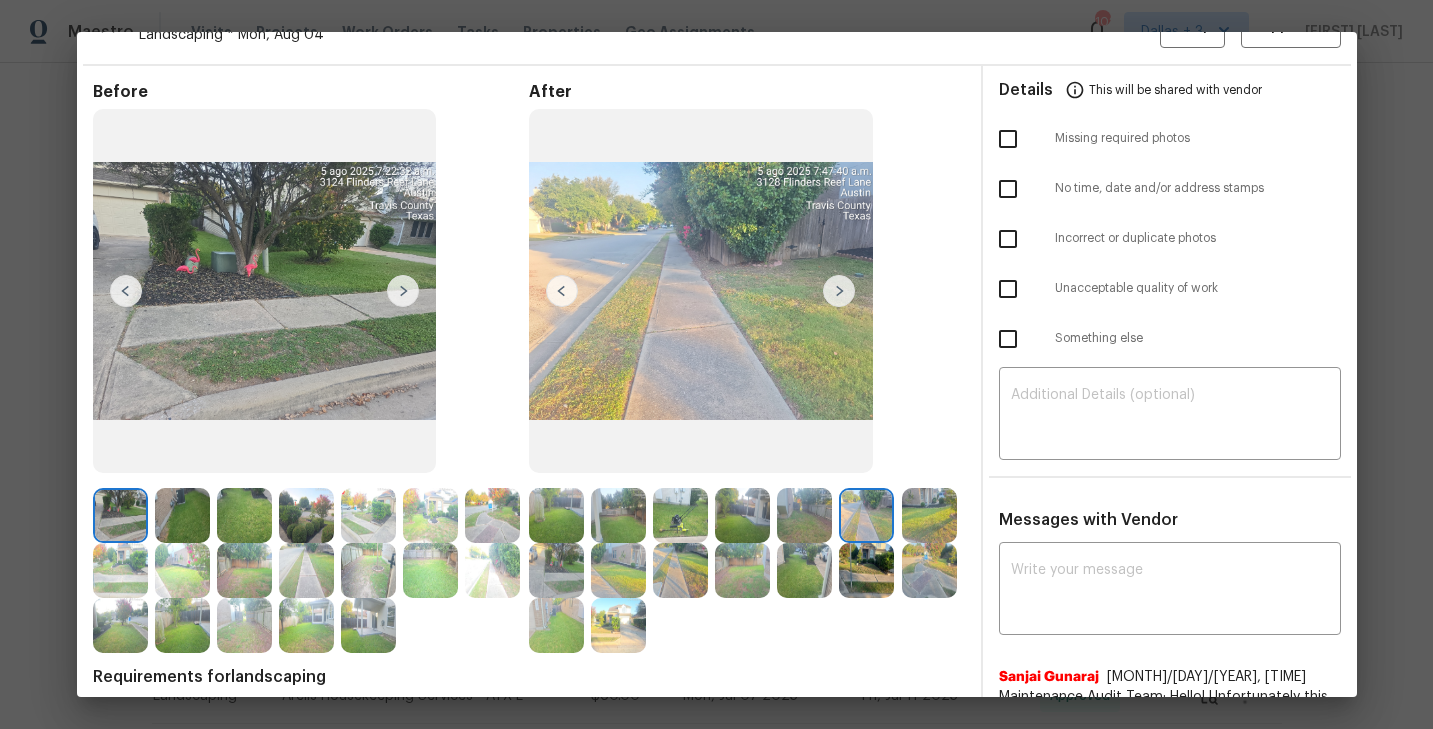 click at bounding box center [839, 291] 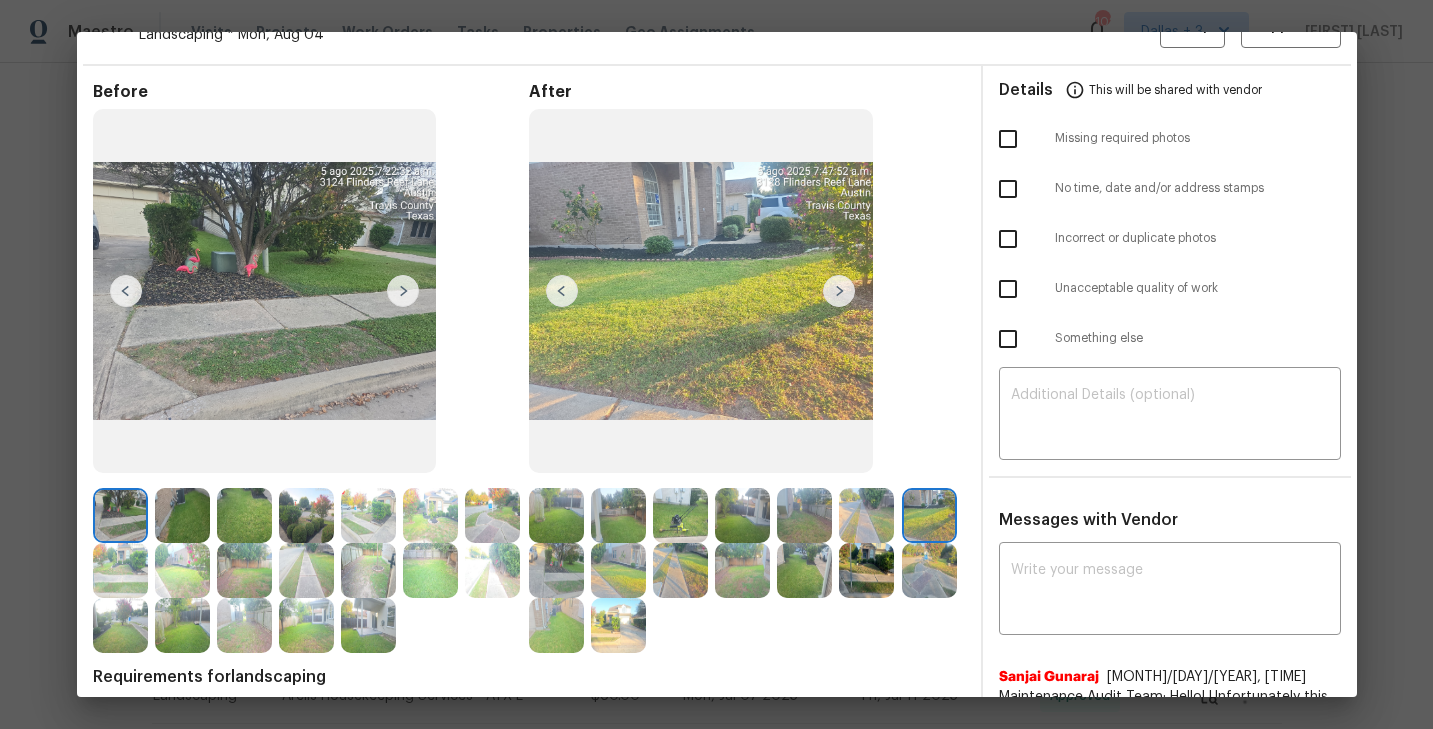 click at bounding box center [839, 291] 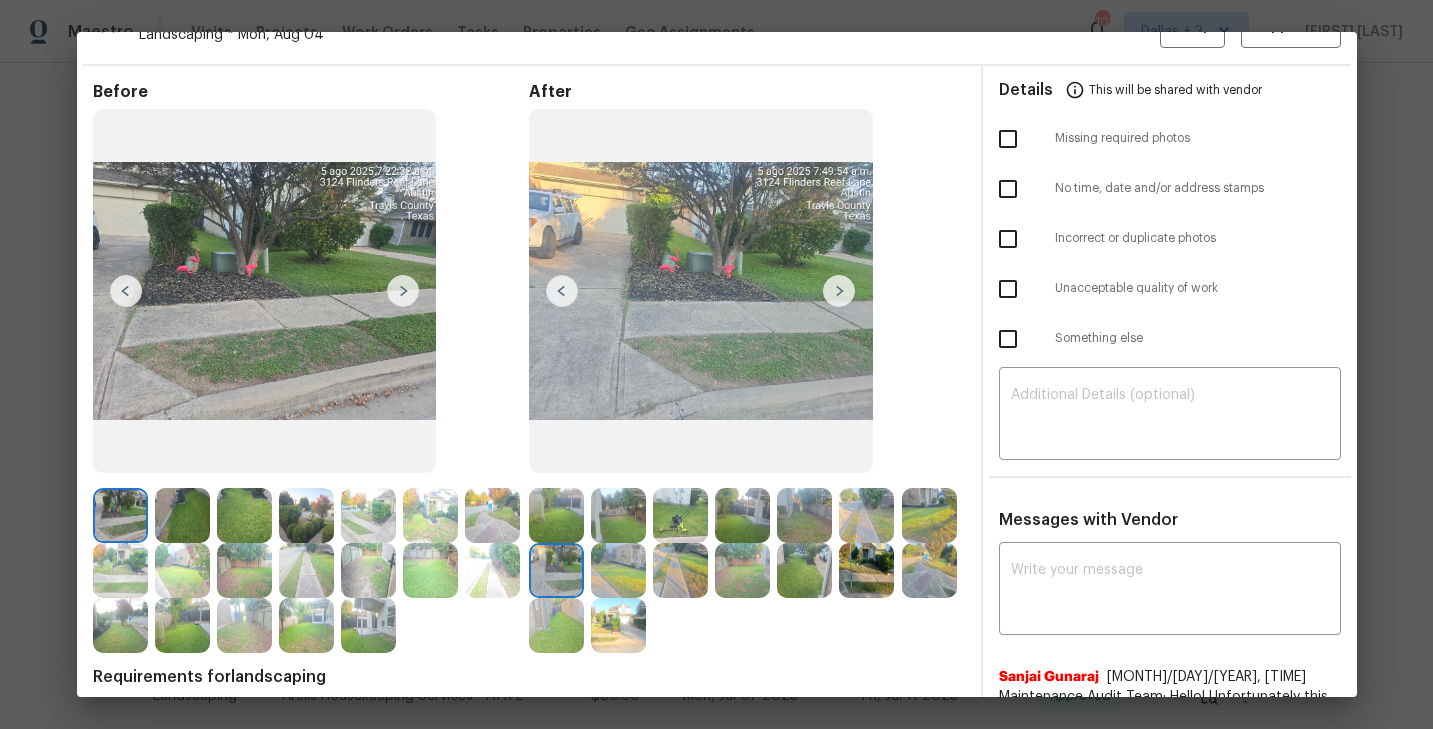 click on "Before" at bounding box center [311, 367] 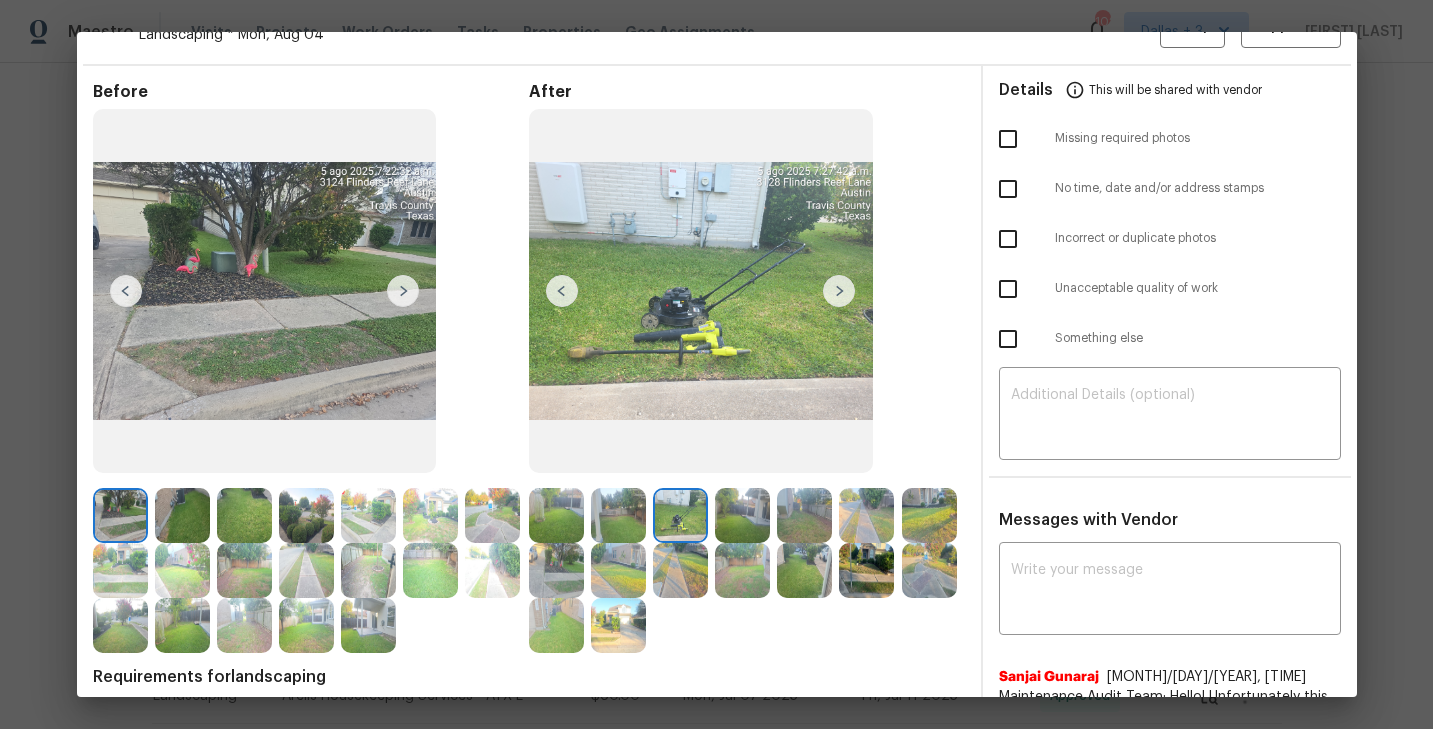 click at bounding box center (839, 291) 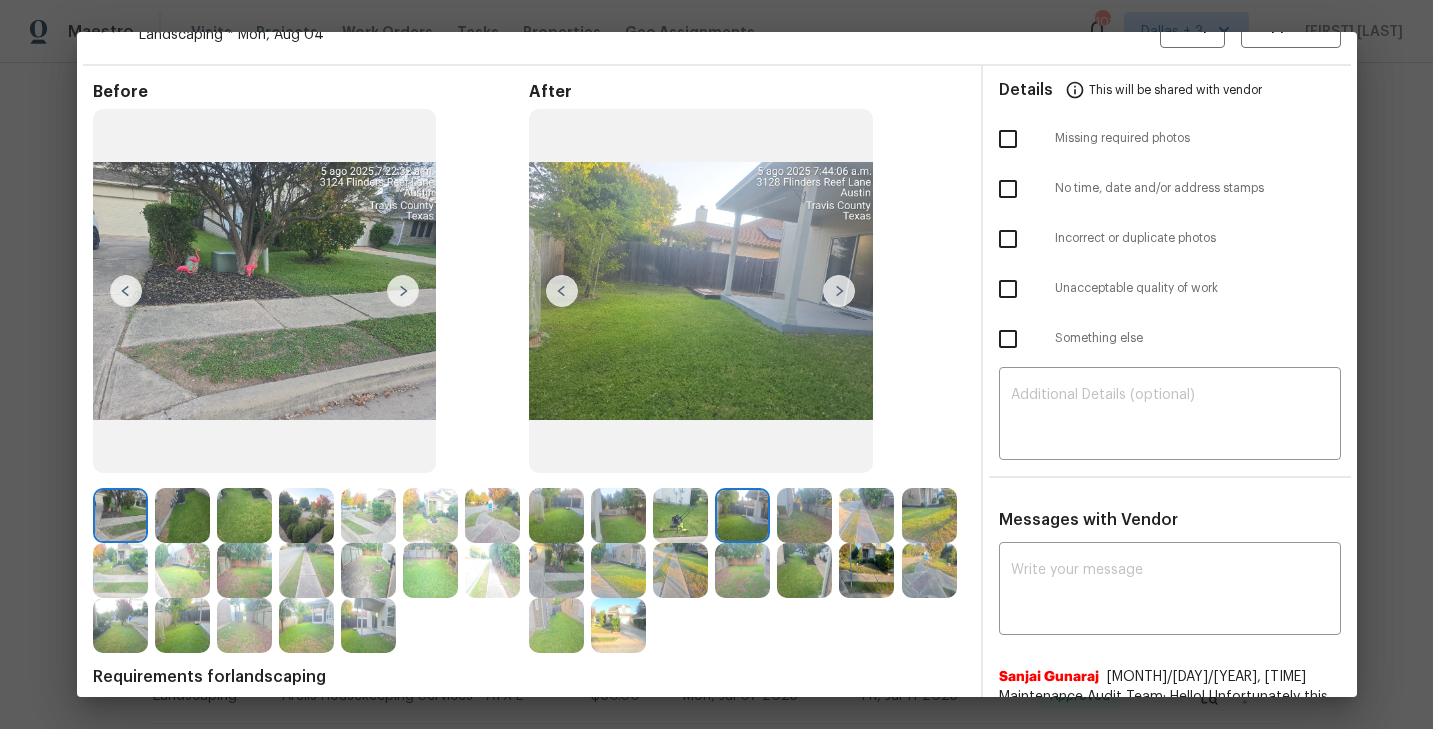 click at bounding box center [839, 291] 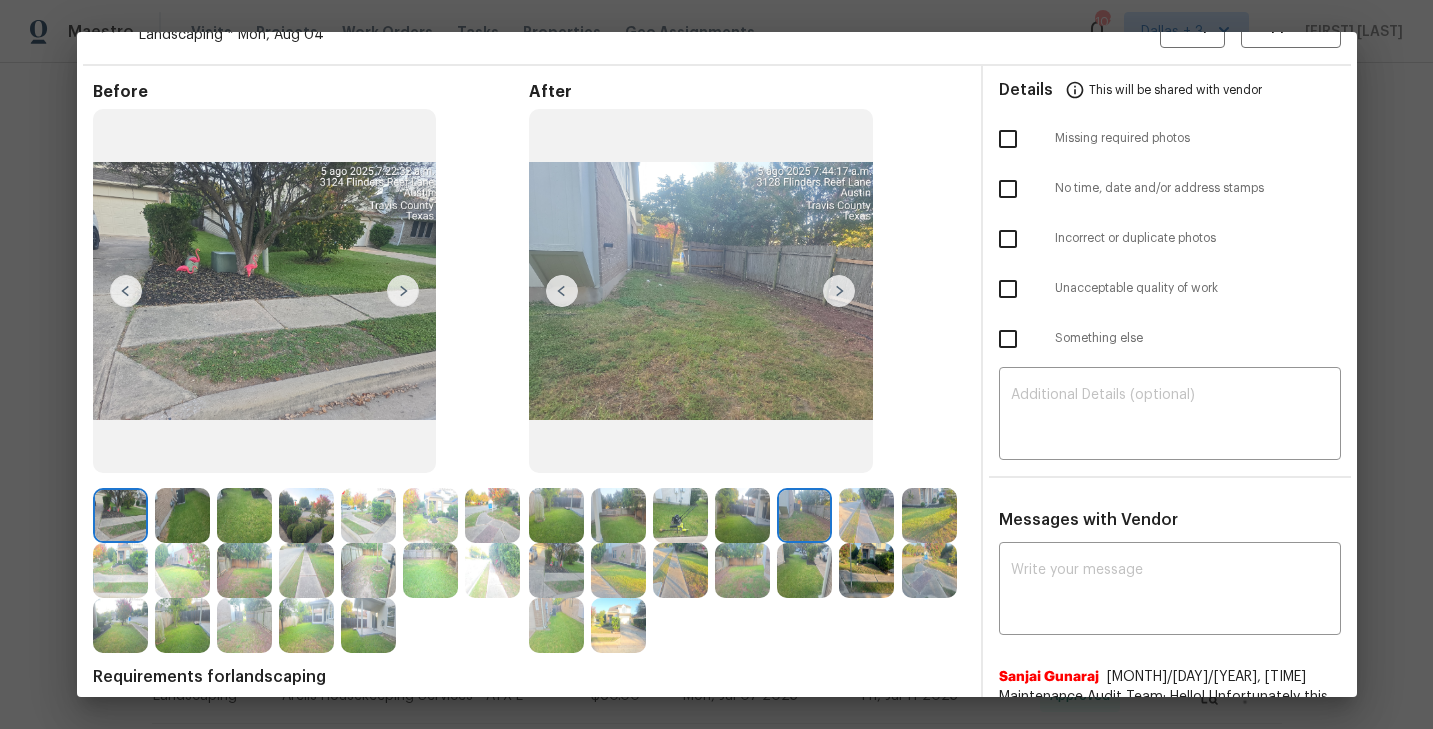 click at bounding box center (839, 291) 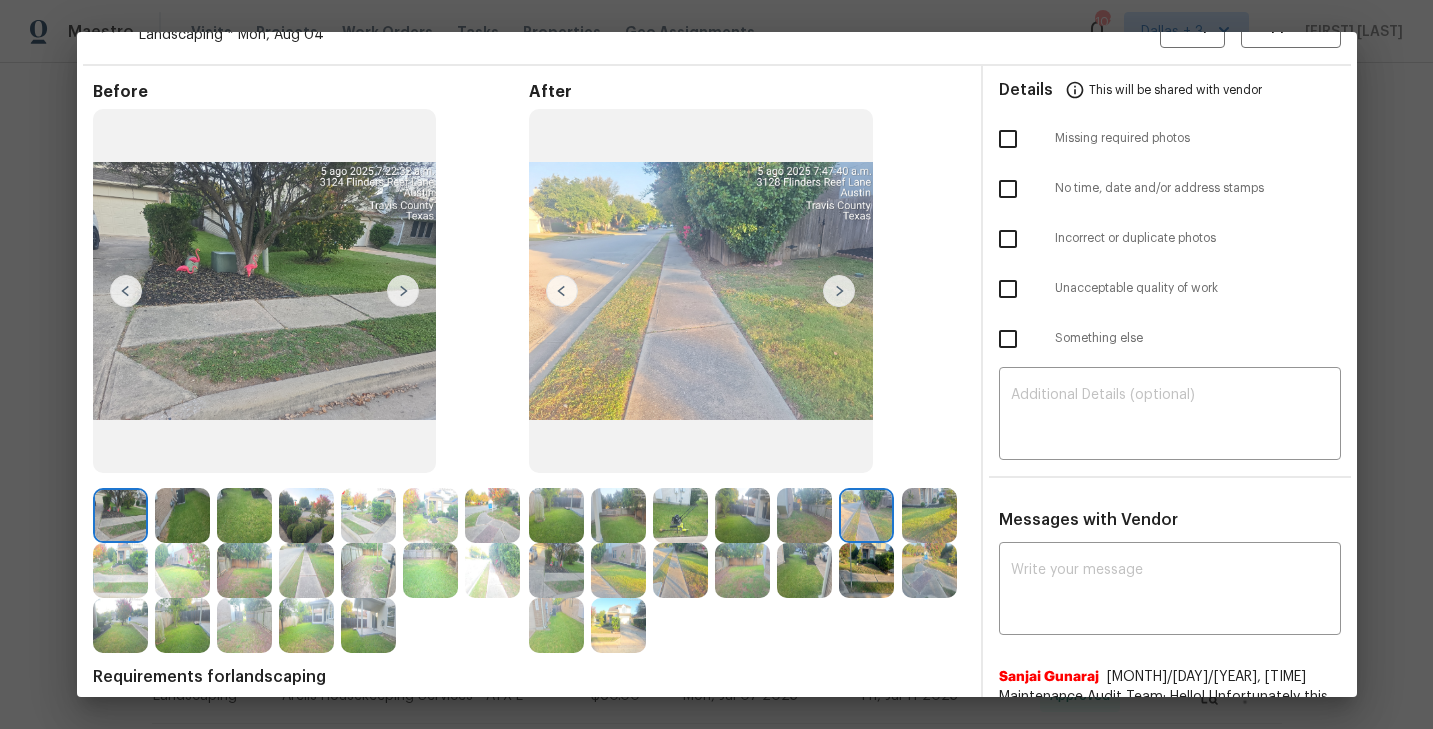 click at bounding box center (839, 291) 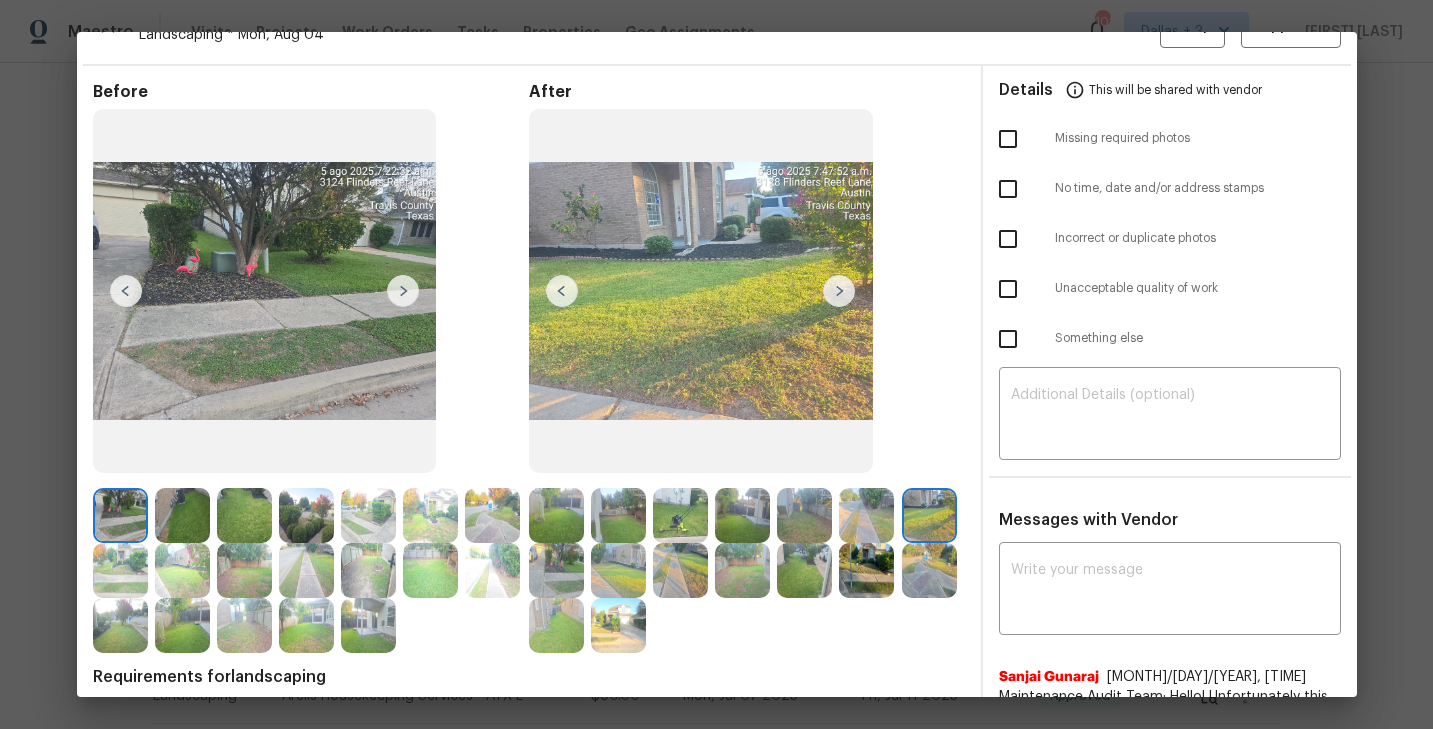 click at bounding box center (556, 515) 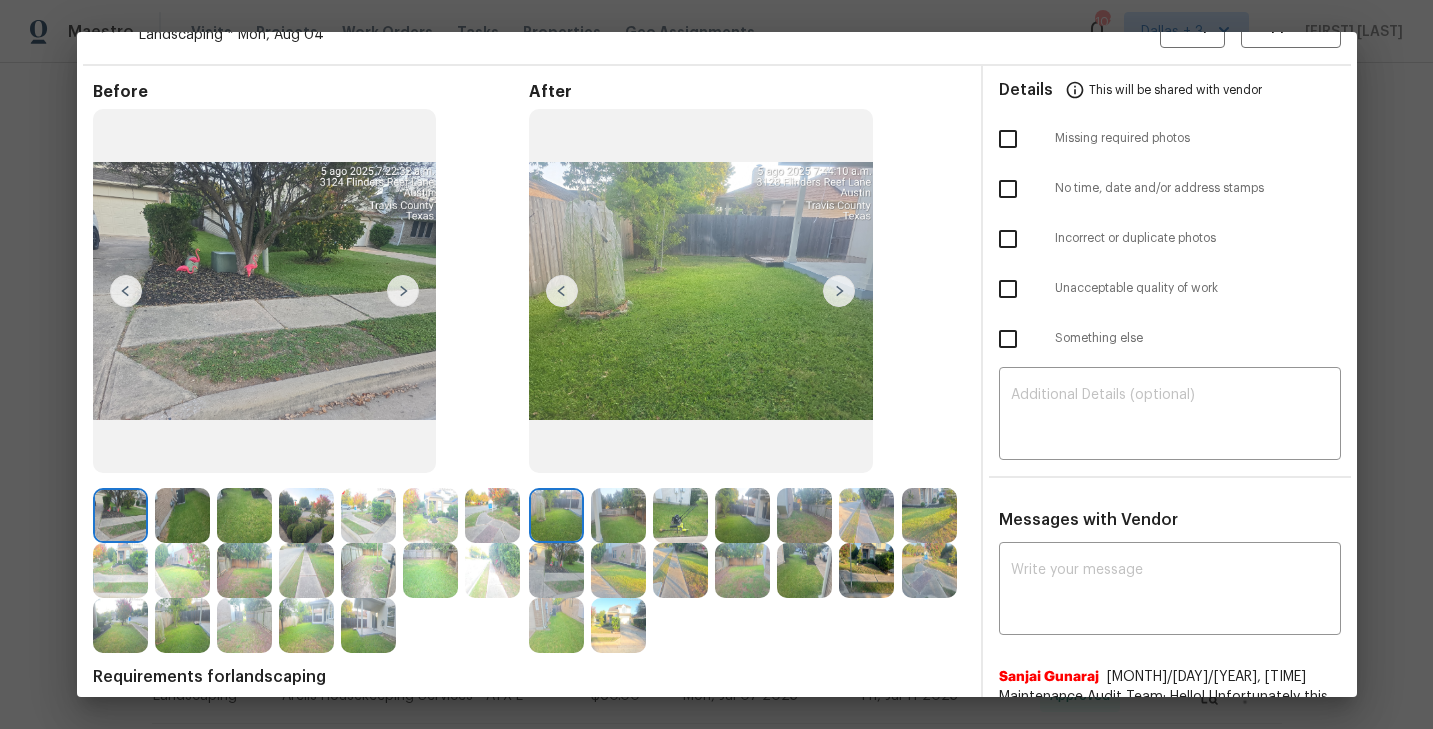 click at bounding box center [839, 291] 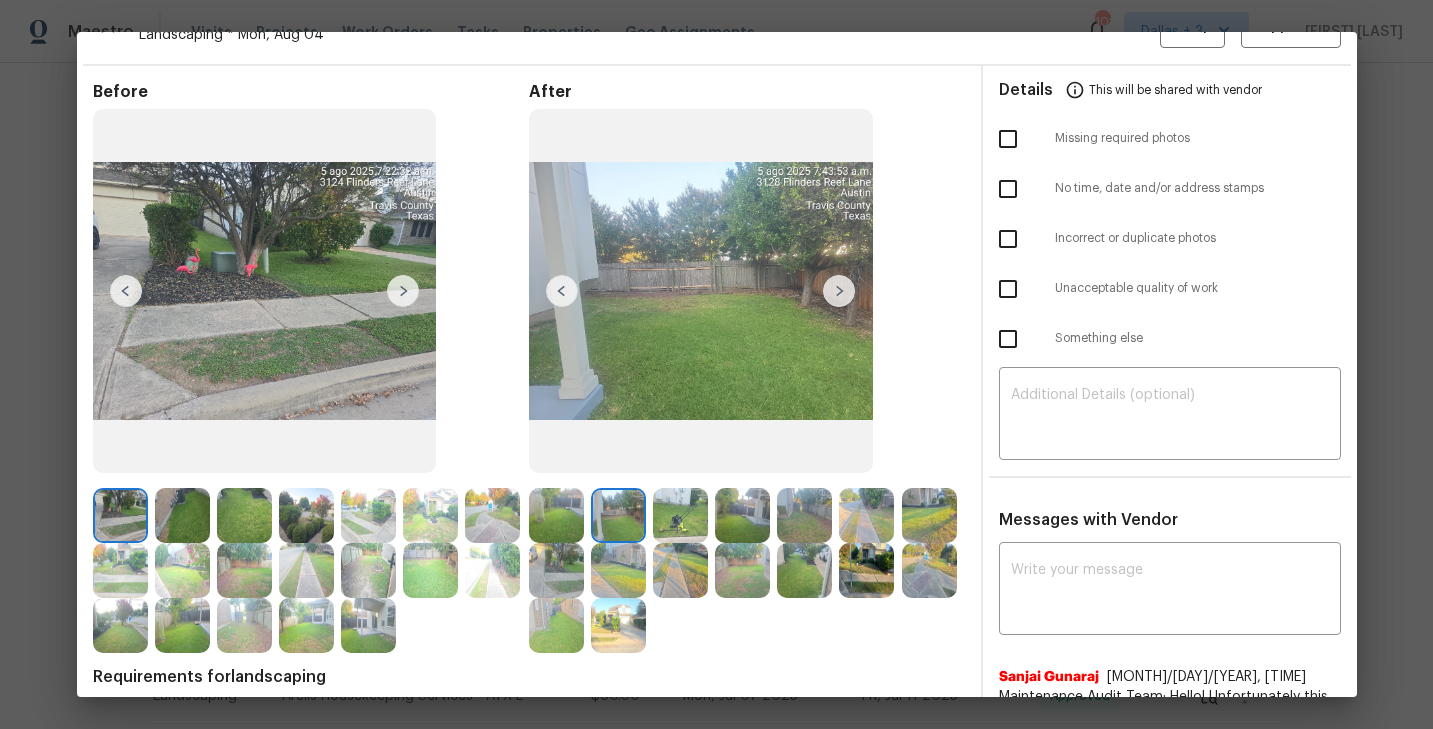 click at bounding box center (839, 291) 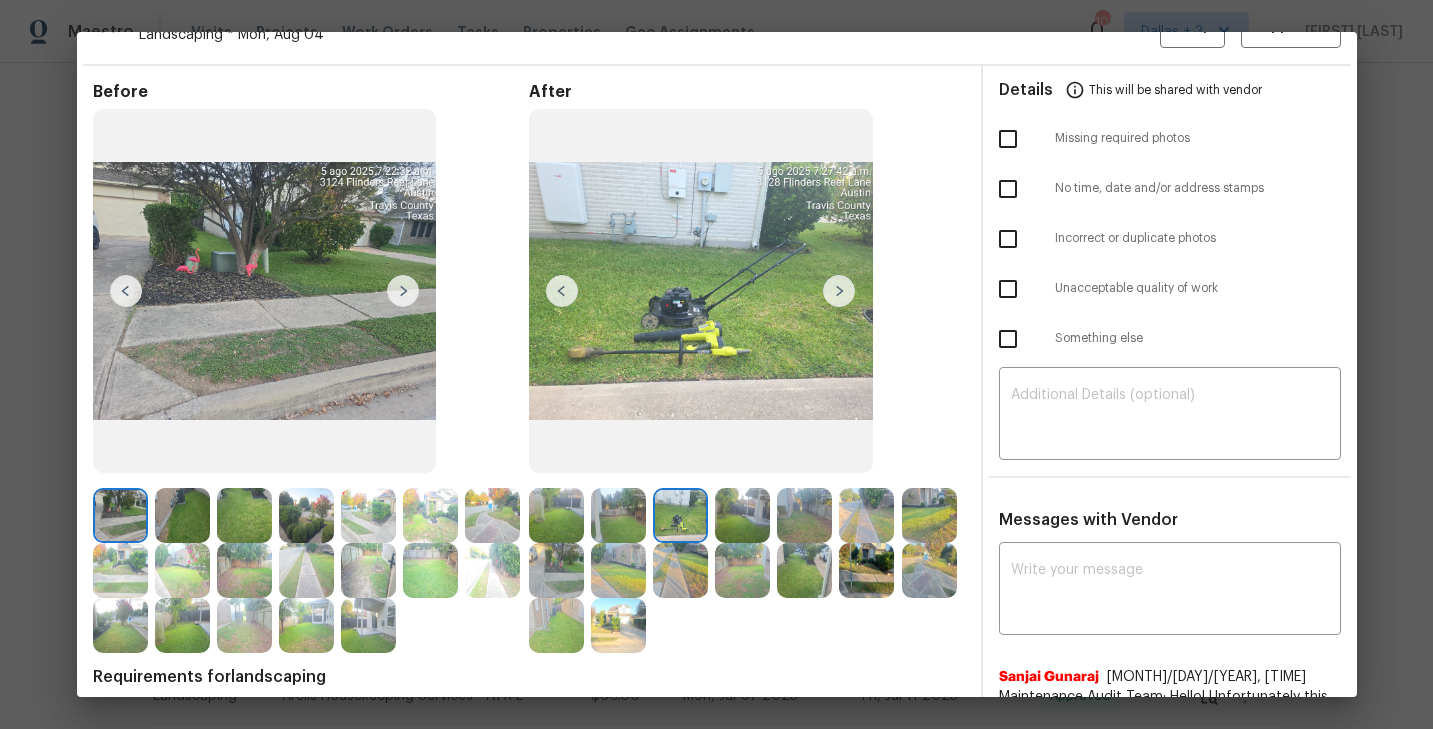 click at bounding box center [556, 515] 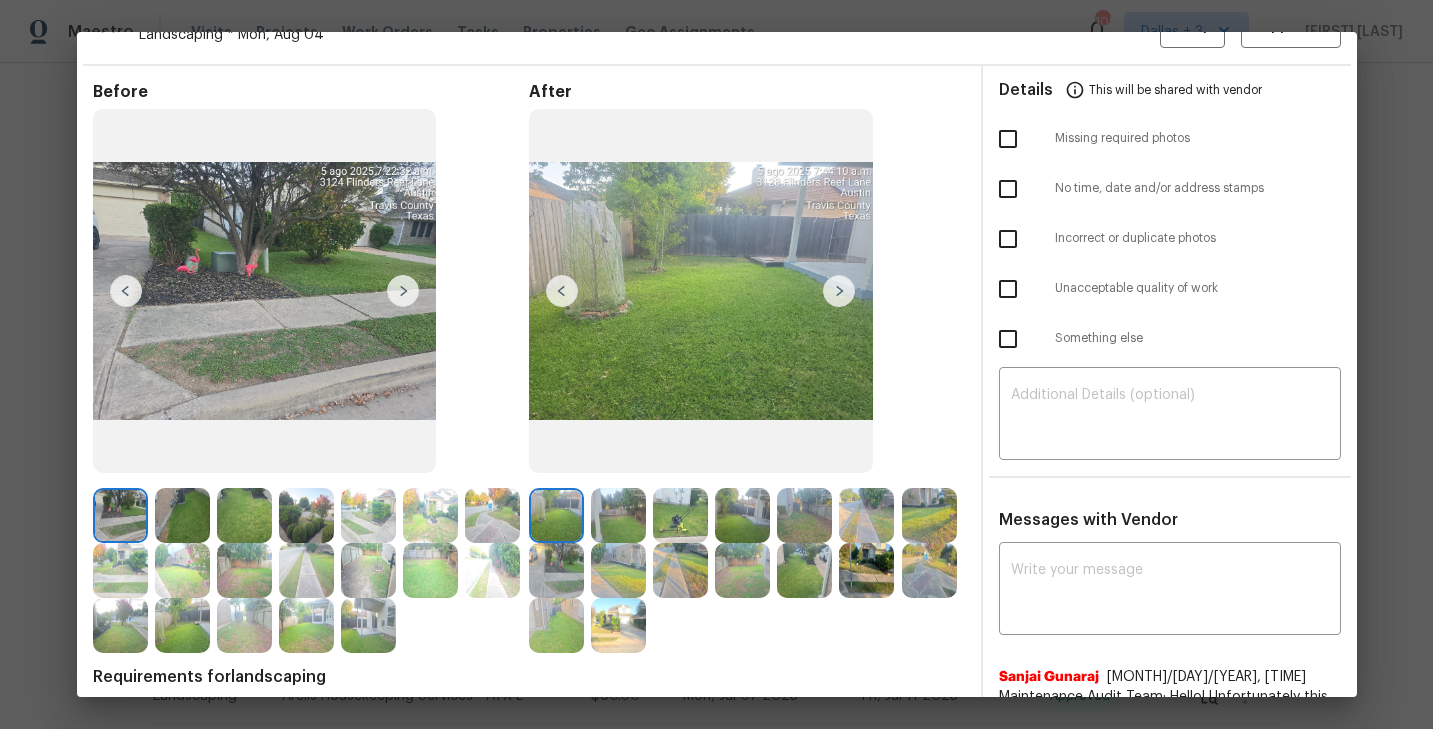 click at bounding box center [556, 570] 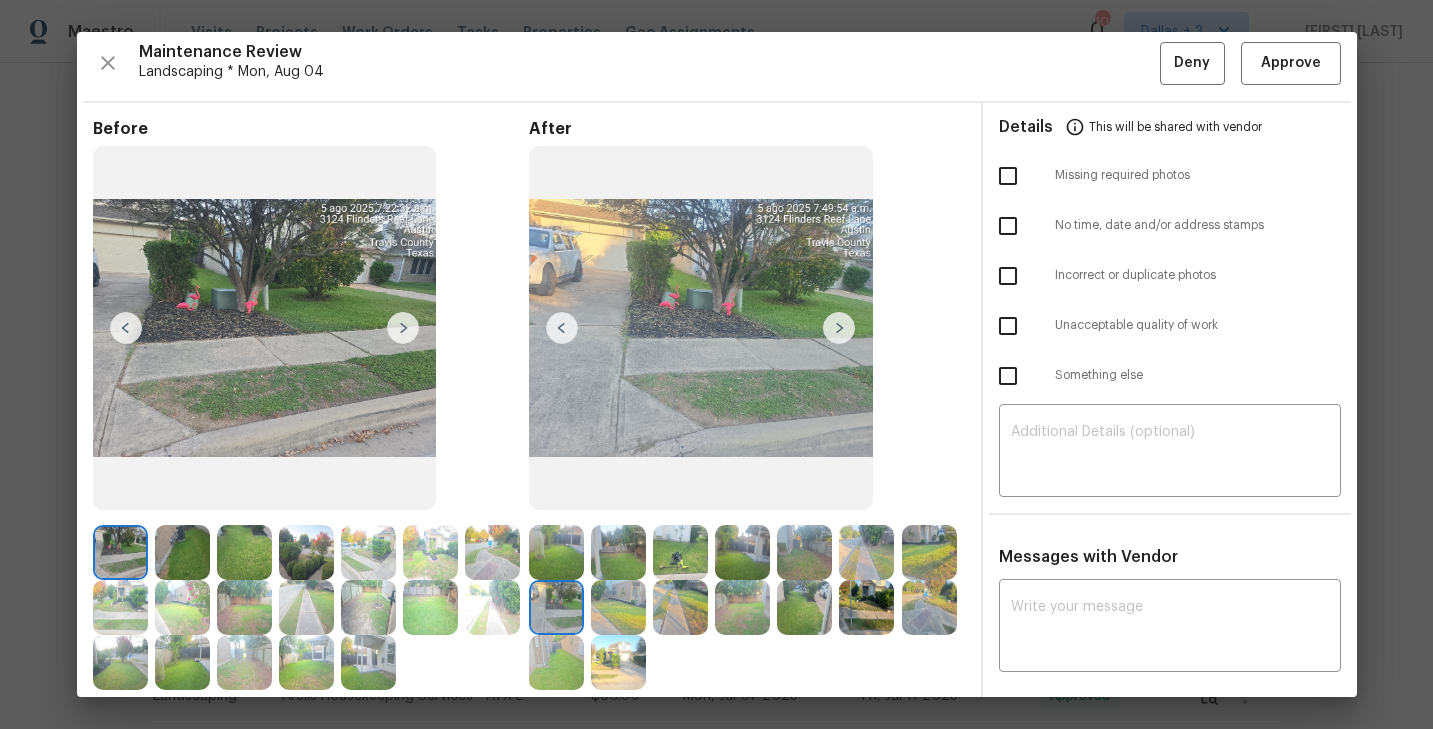 scroll, scrollTop: 0, scrollLeft: 0, axis: both 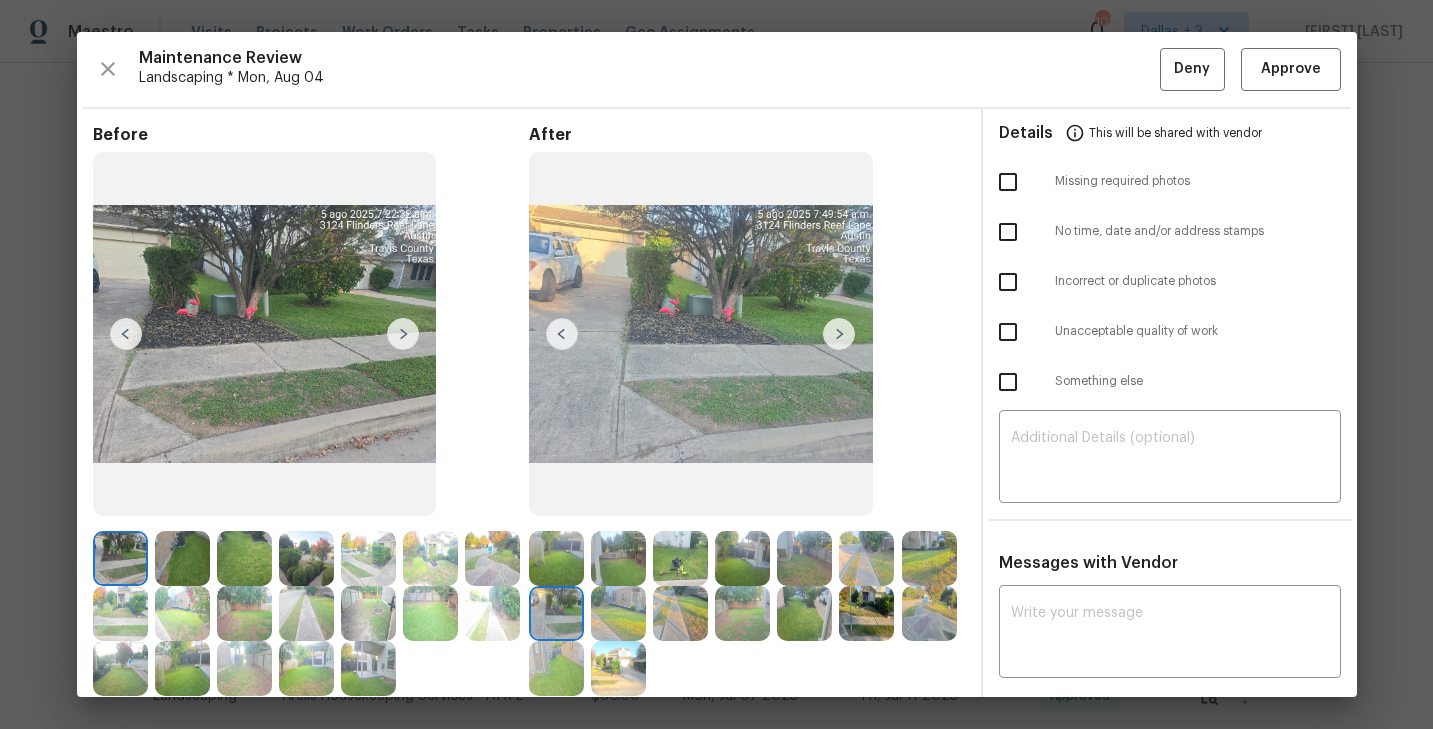 click at bounding box center (804, 613) 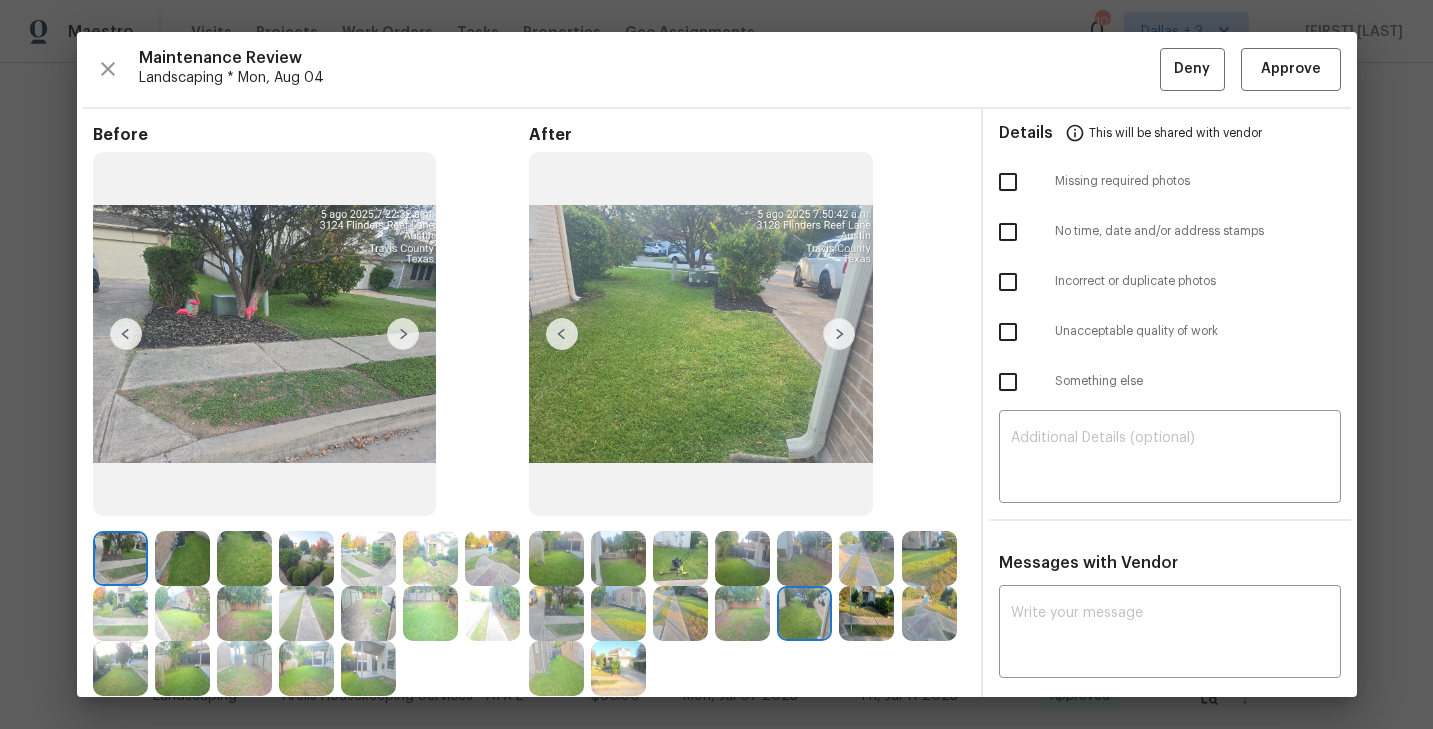 click at bounding box center [618, 613] 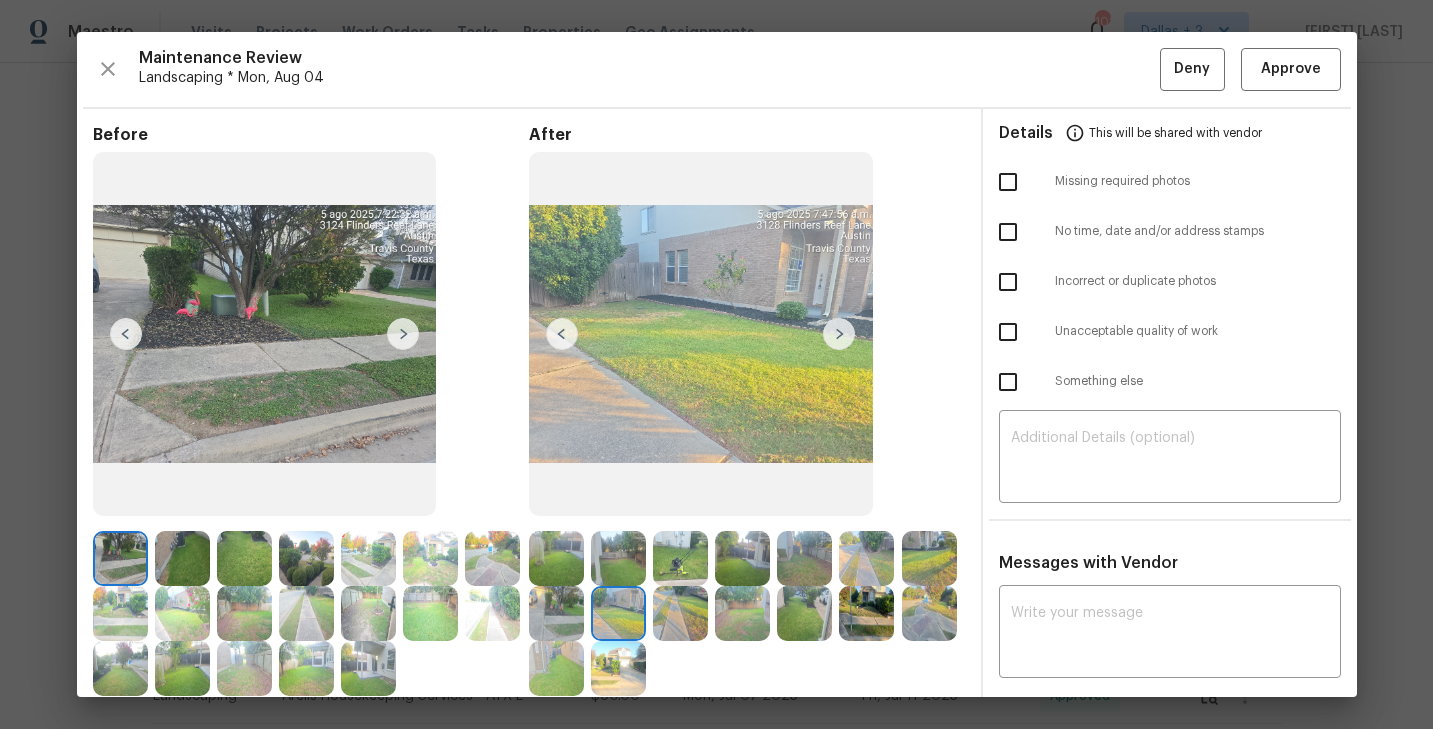 click at bounding box center (680, 613) 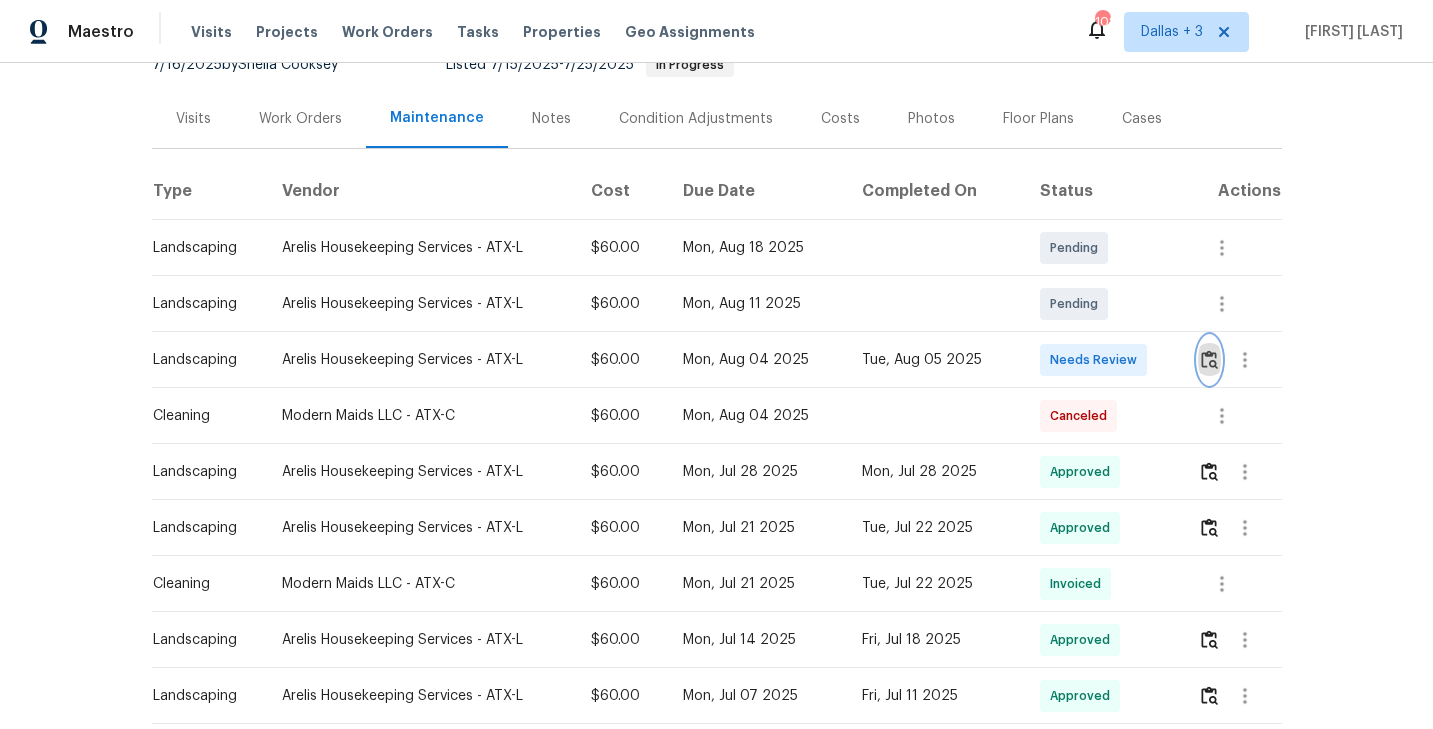 click at bounding box center [1209, 359] 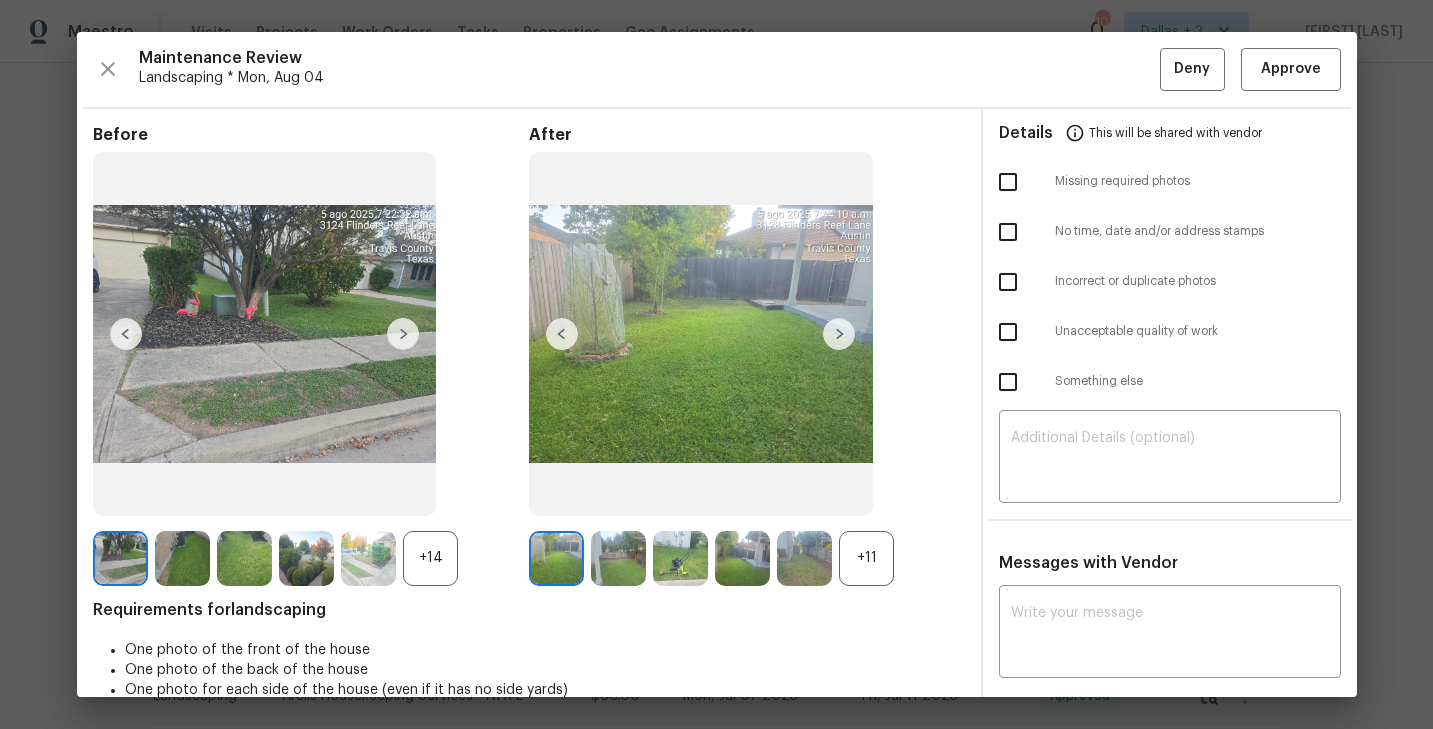 click on "+11" at bounding box center (866, 558) 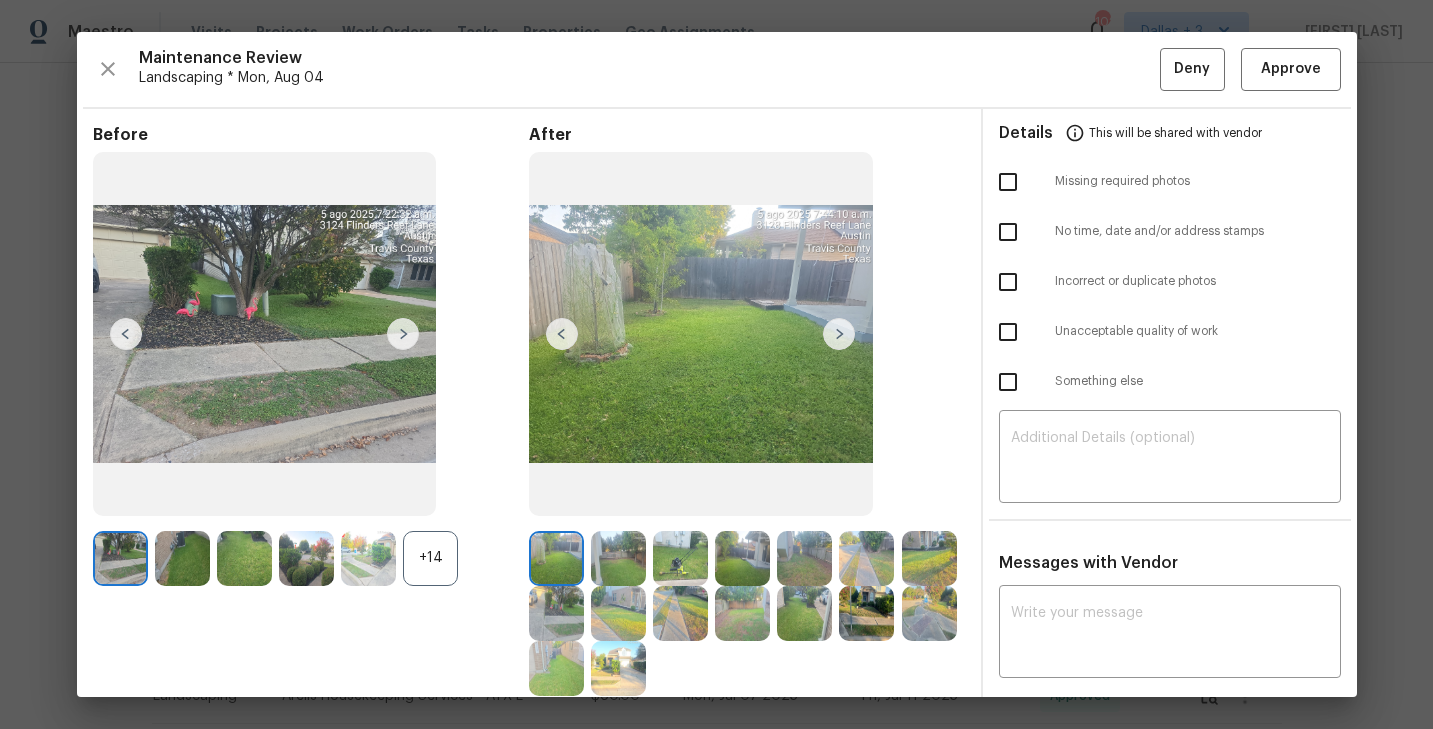 click at bounding box center [839, 334] 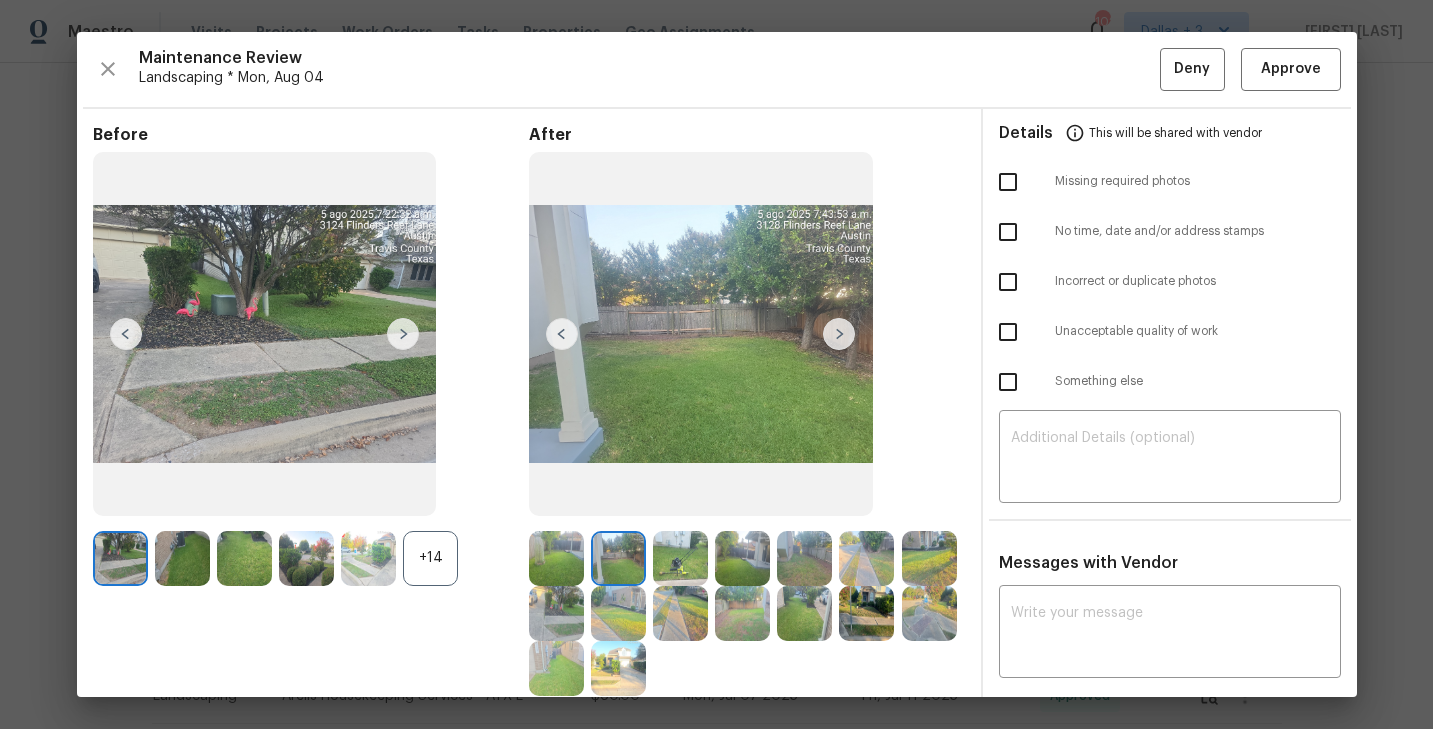 click at bounding box center (839, 334) 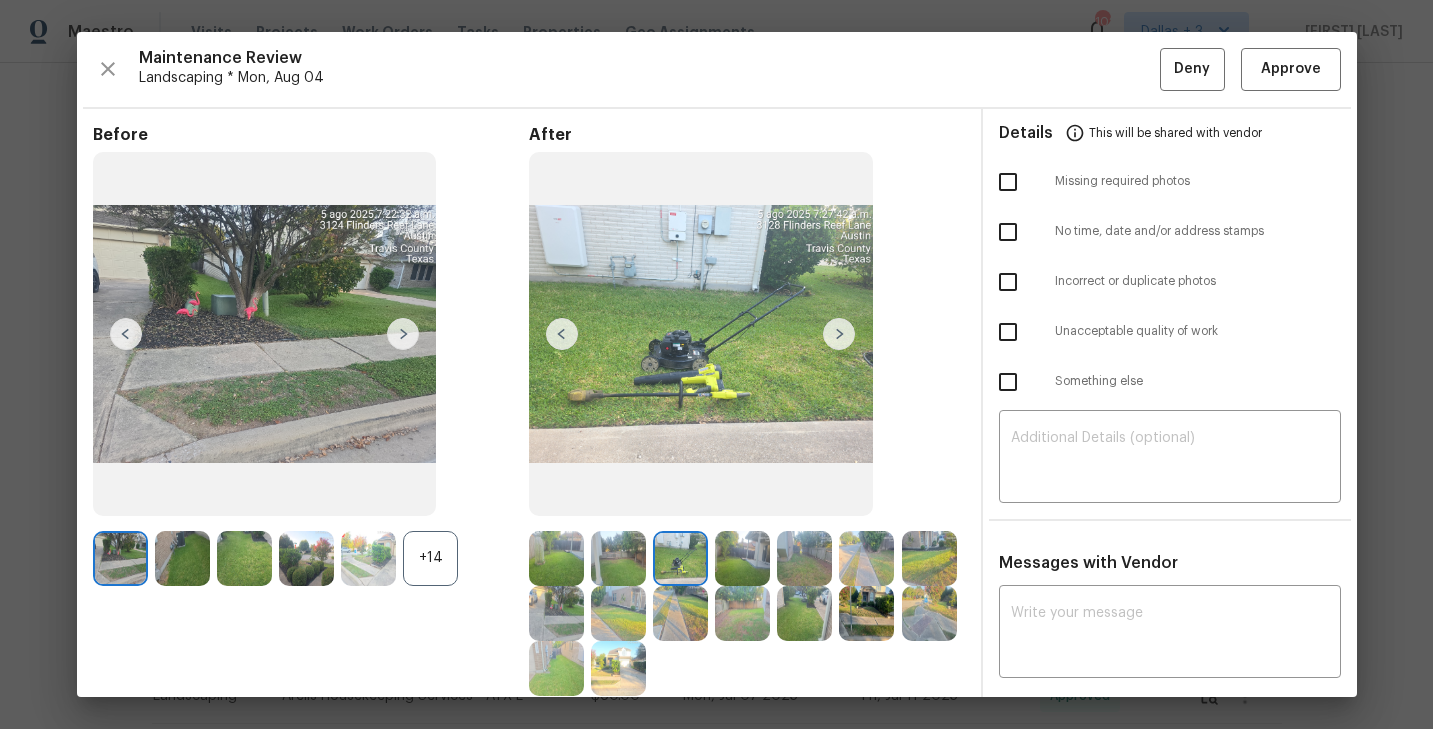 click at bounding box center [839, 334] 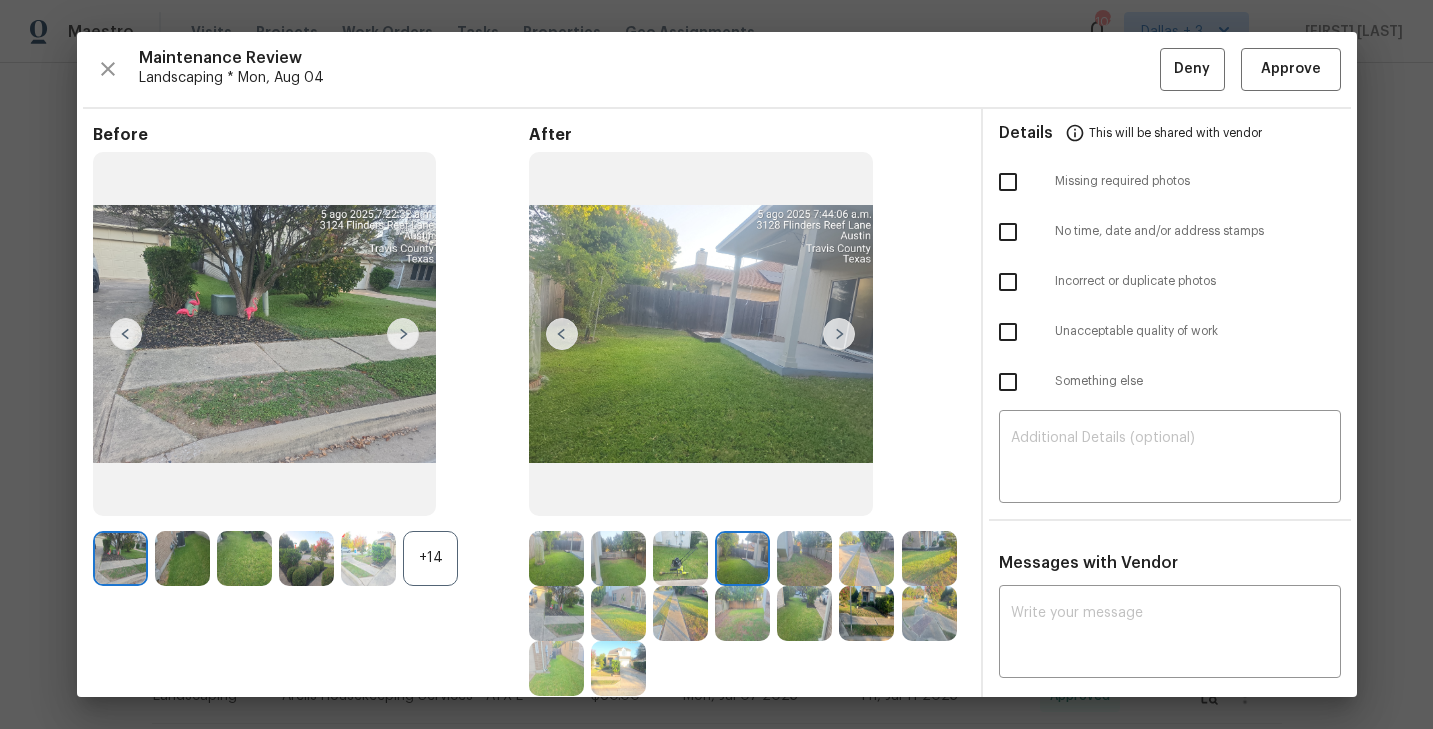 click at bounding box center (839, 334) 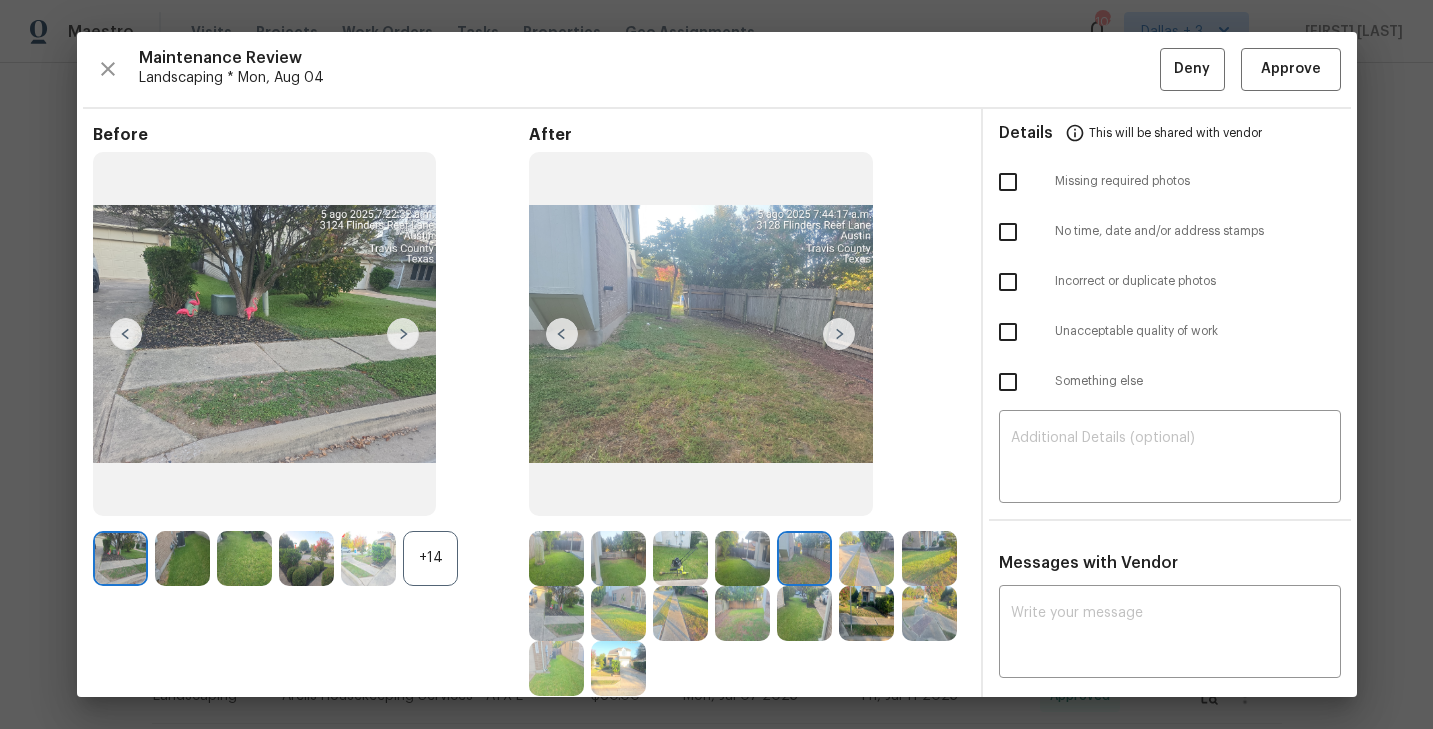 click at bounding box center [839, 334] 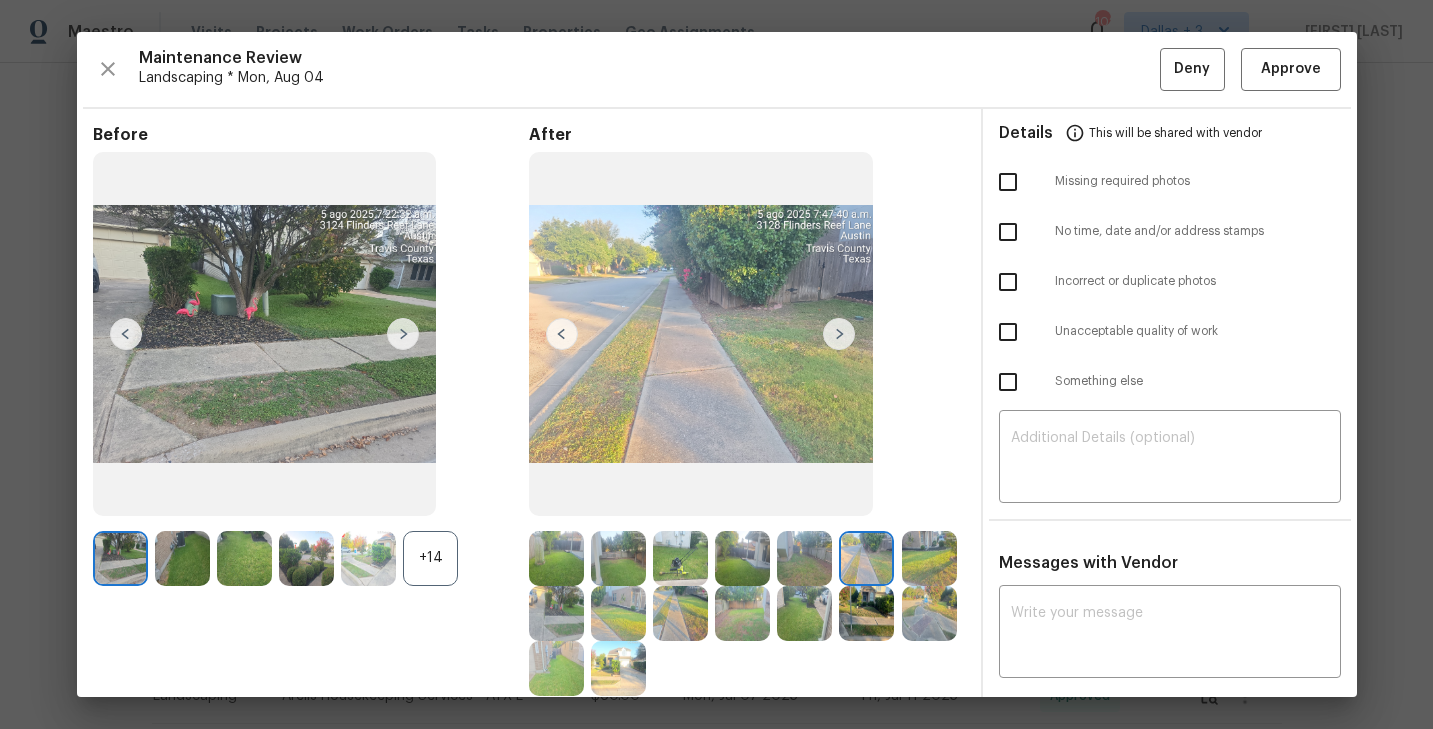 click at bounding box center (839, 334) 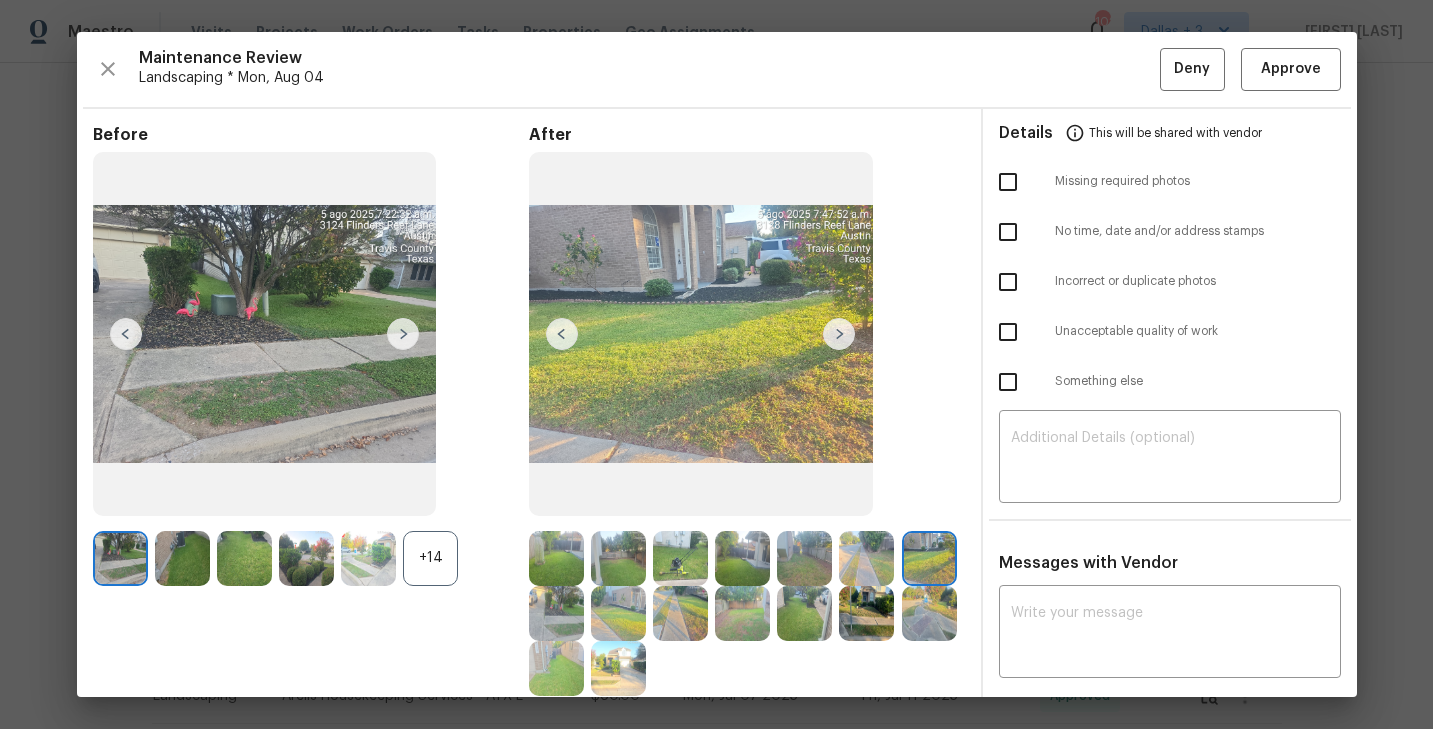 click at bounding box center [839, 334] 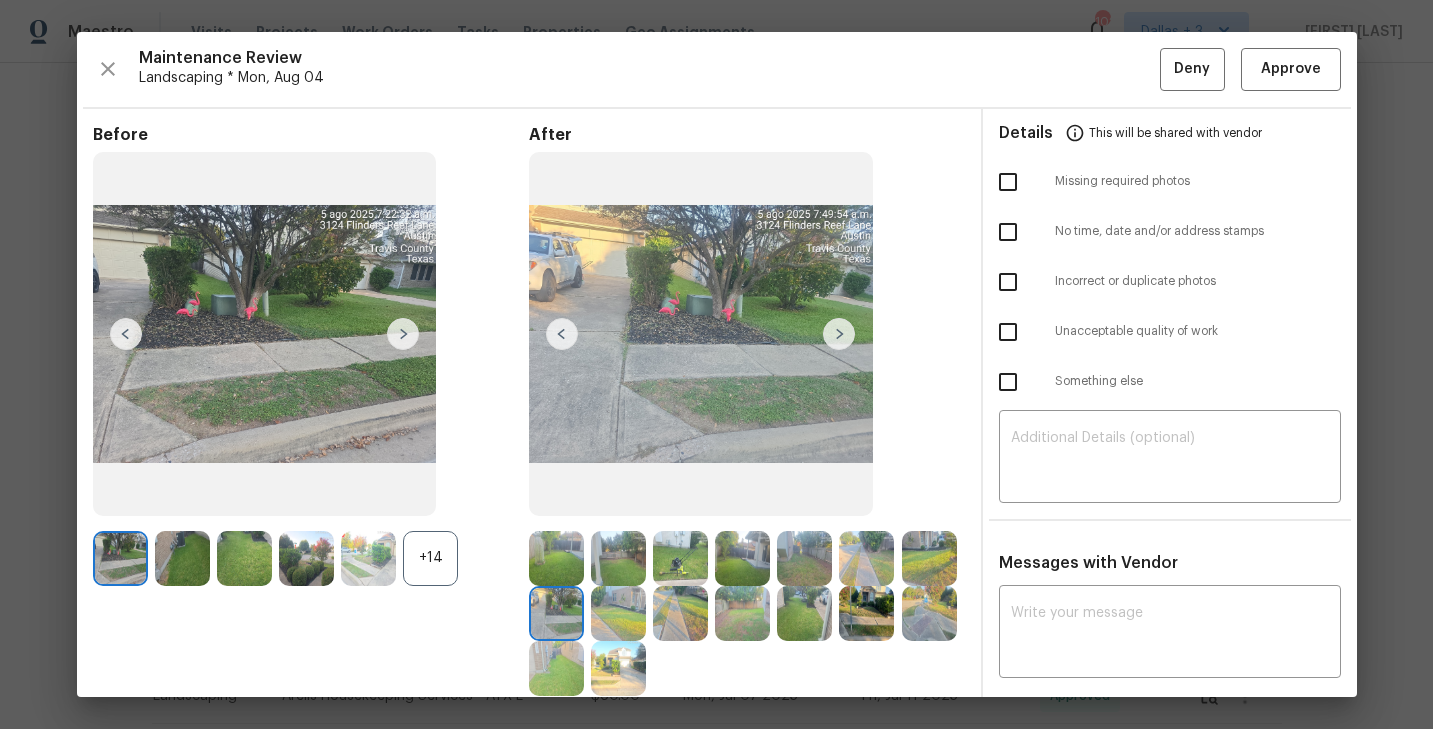 click at bounding box center [839, 334] 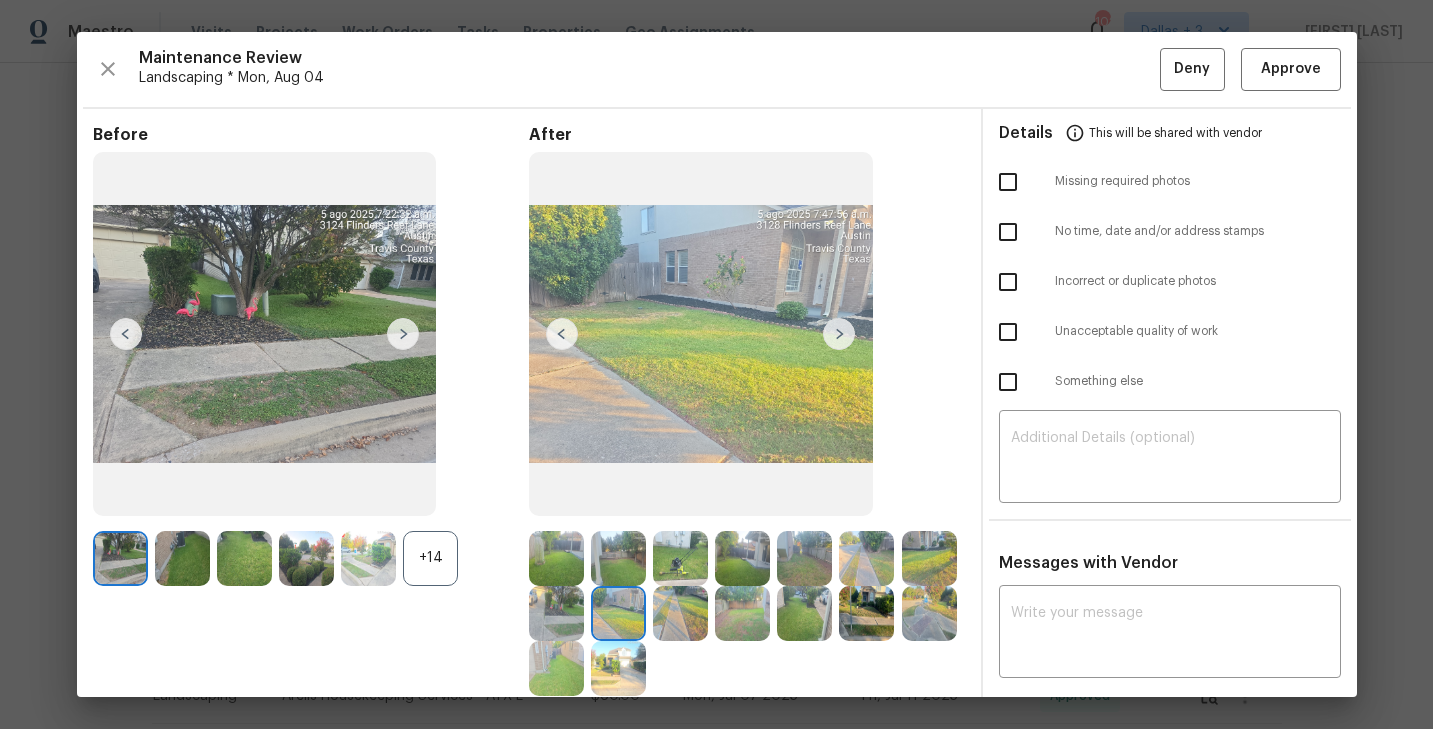 click at bounding box center [839, 334] 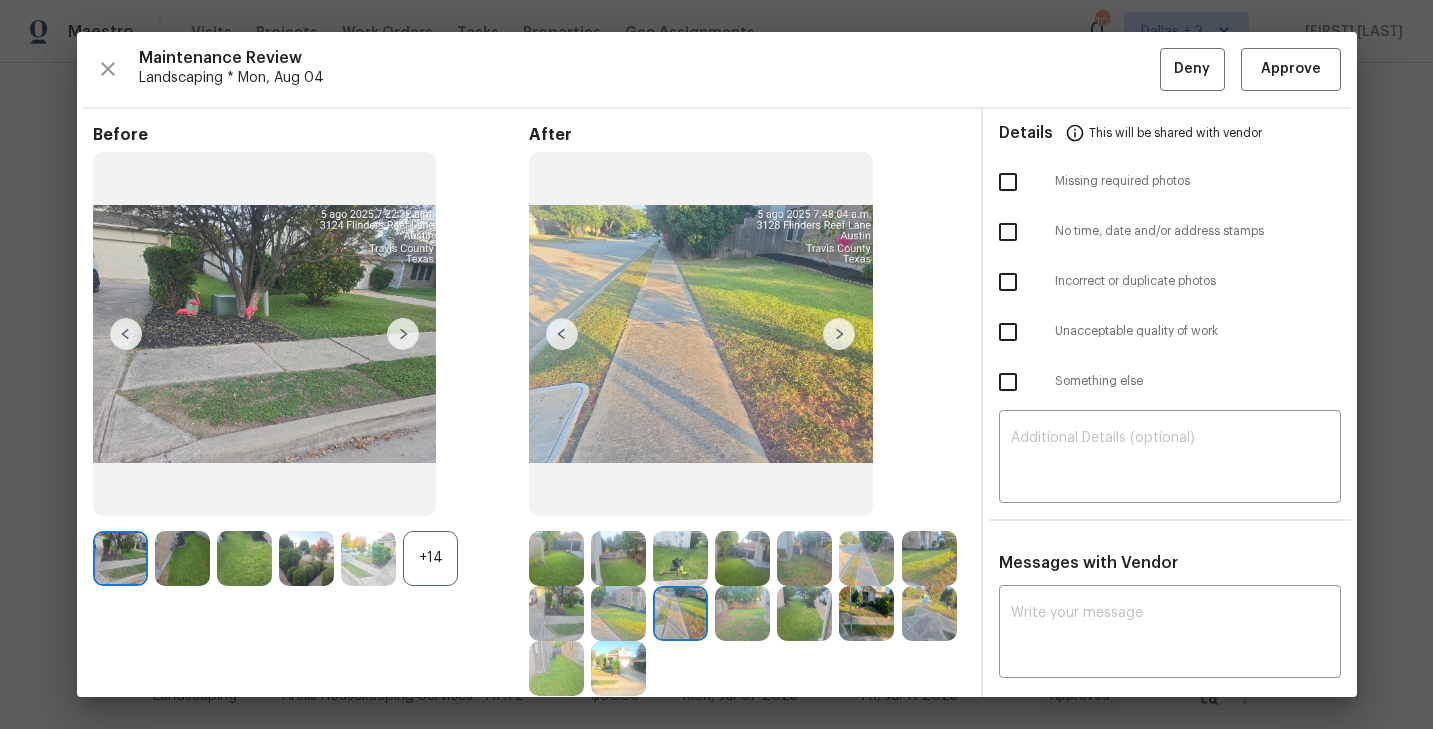 click at bounding box center [839, 334] 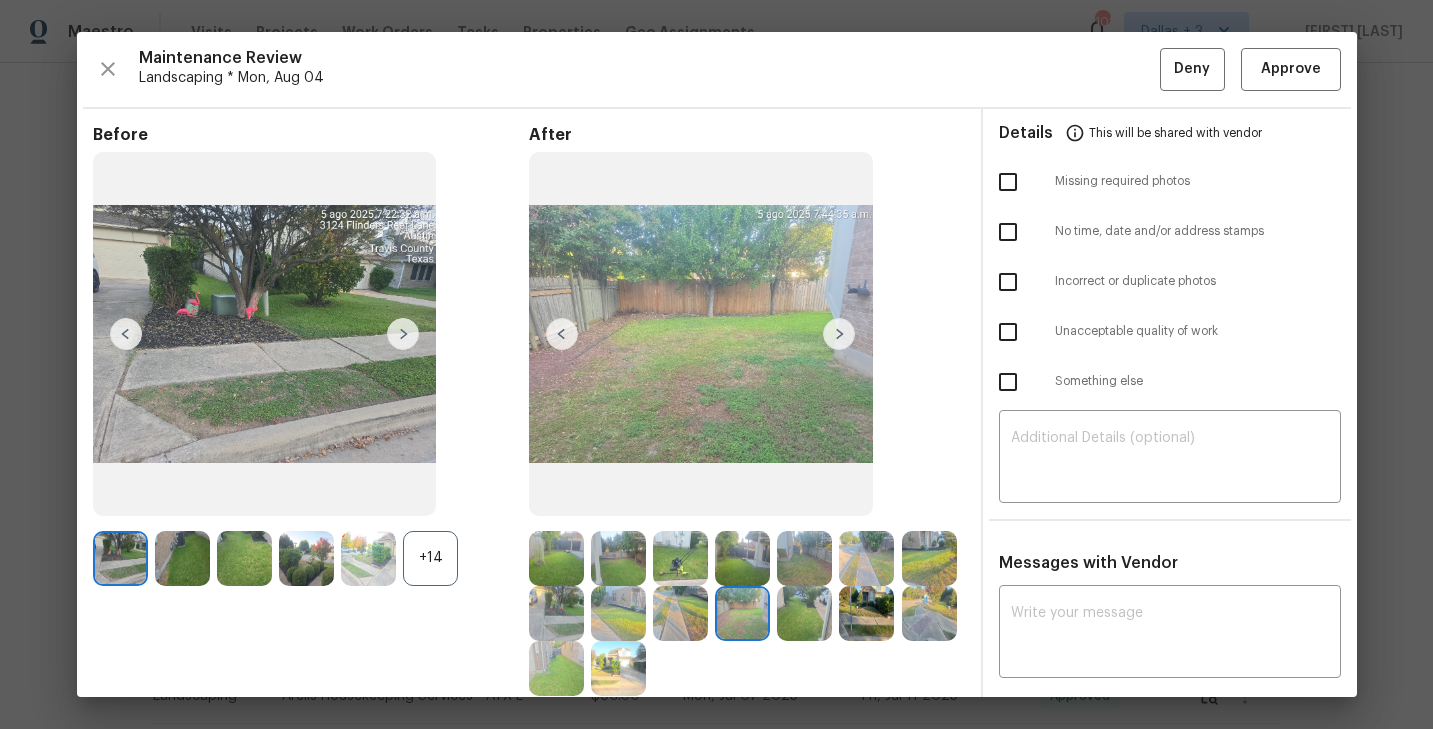 click at bounding box center [839, 334] 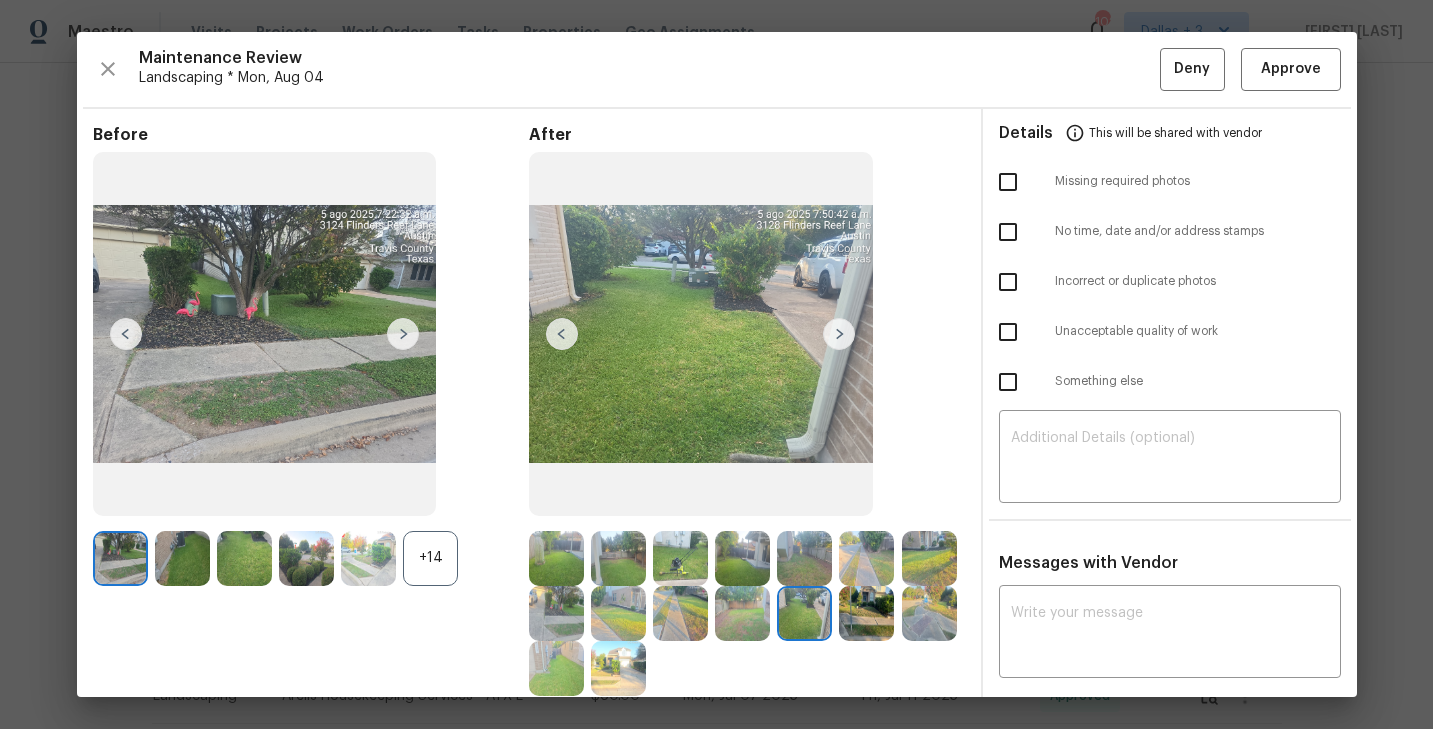 click at bounding box center (839, 334) 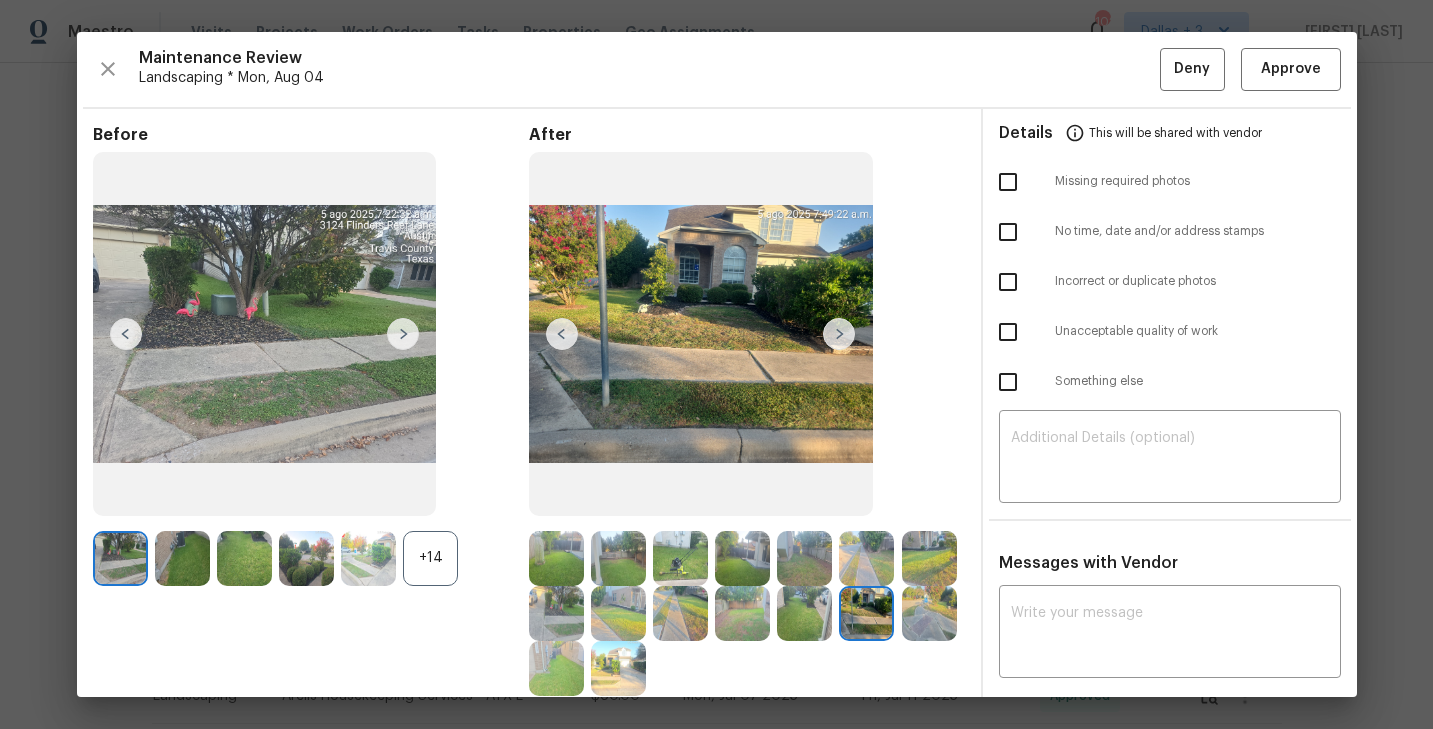 click at bounding box center [839, 334] 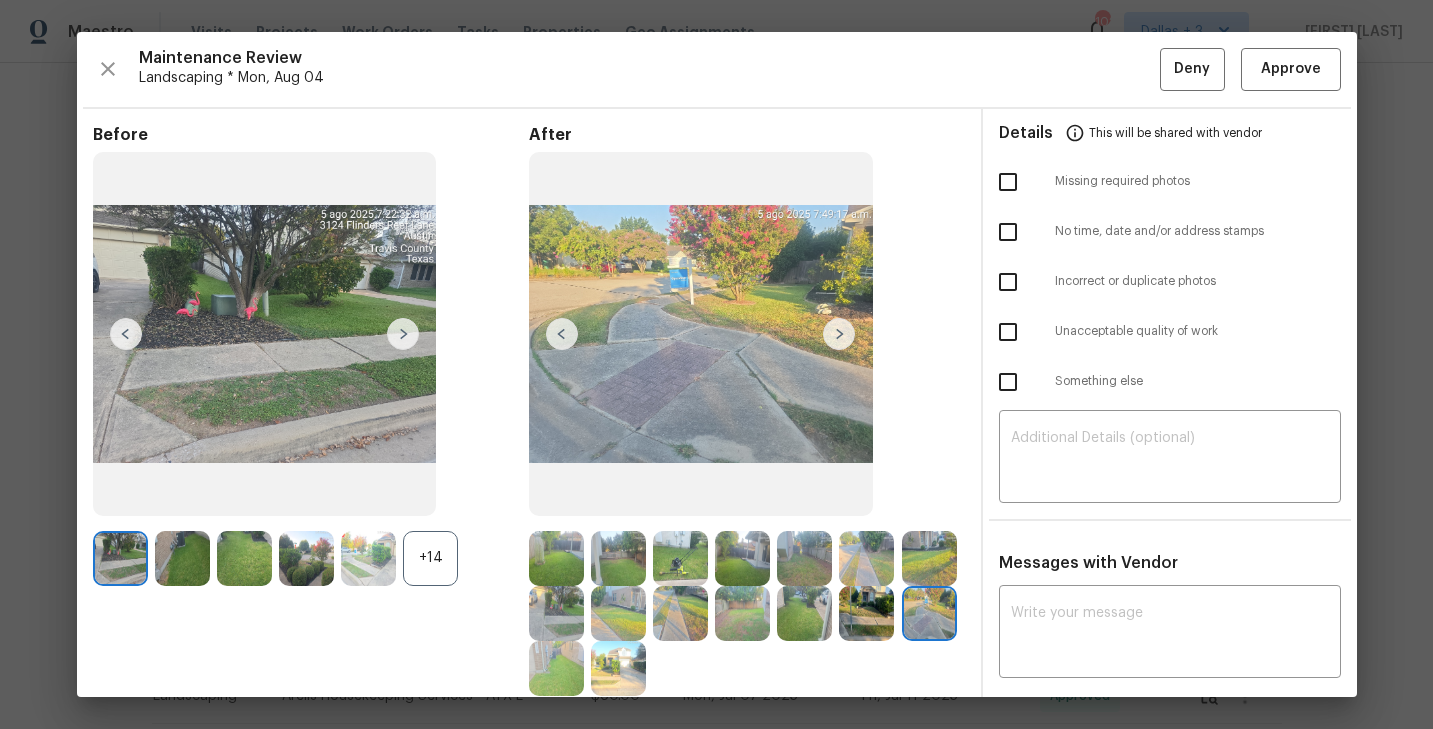 click at bounding box center [839, 334] 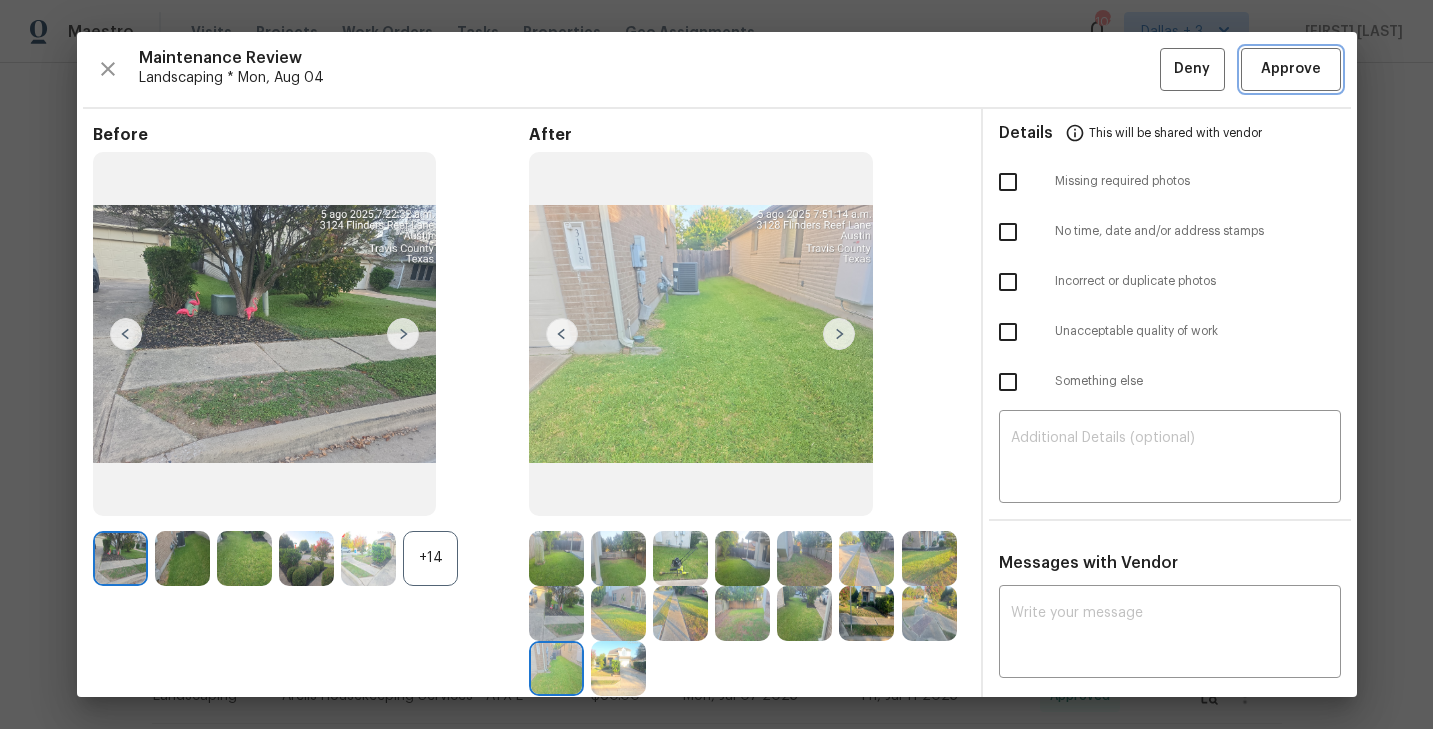 click on "Approve" at bounding box center (1291, 69) 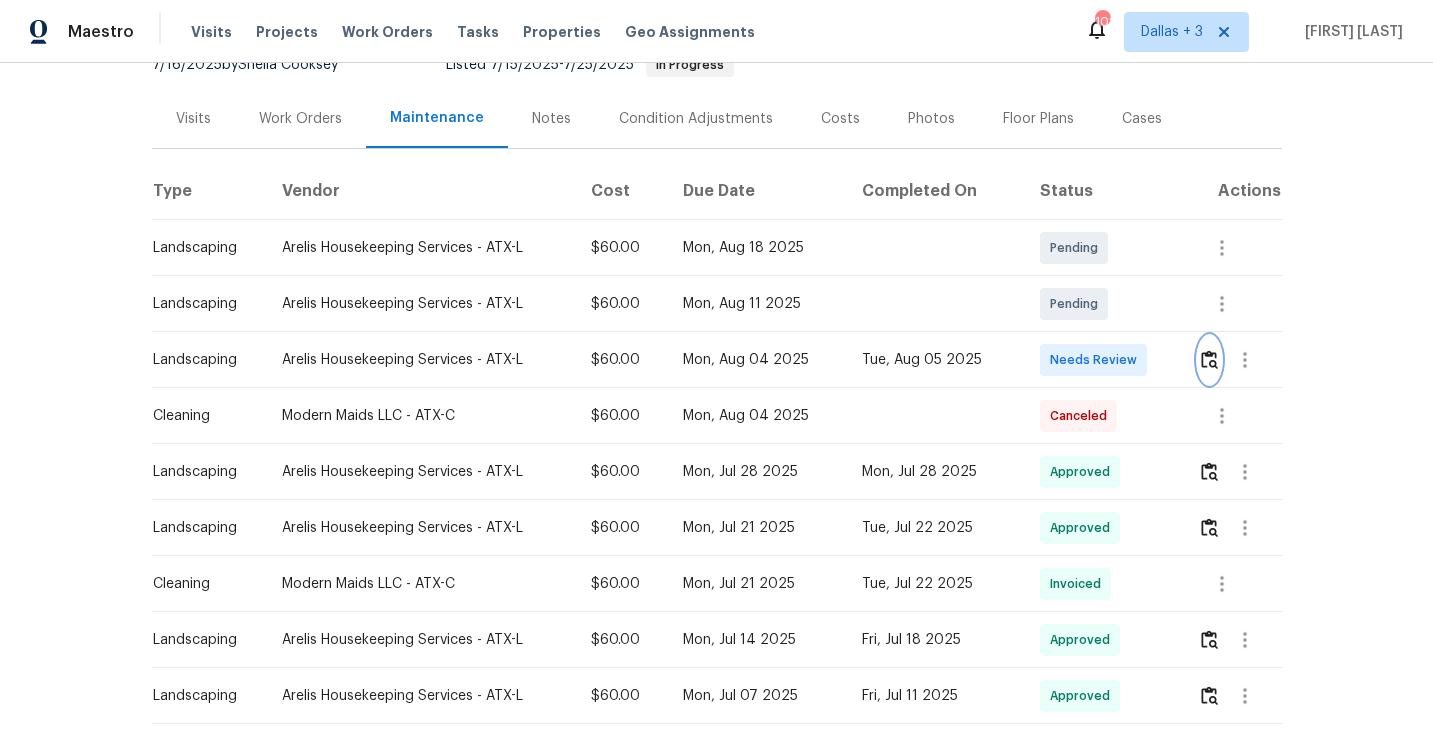 scroll, scrollTop: 0, scrollLeft: 0, axis: both 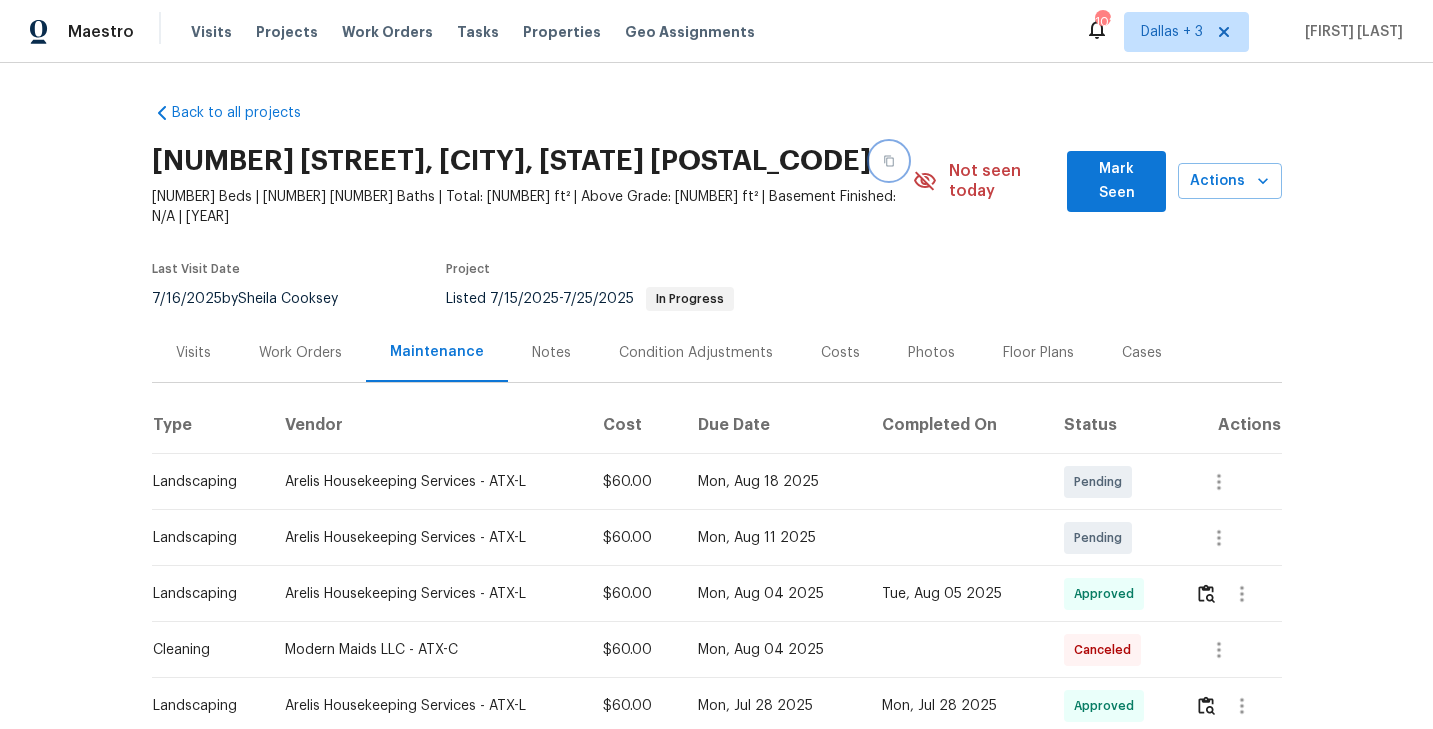 click 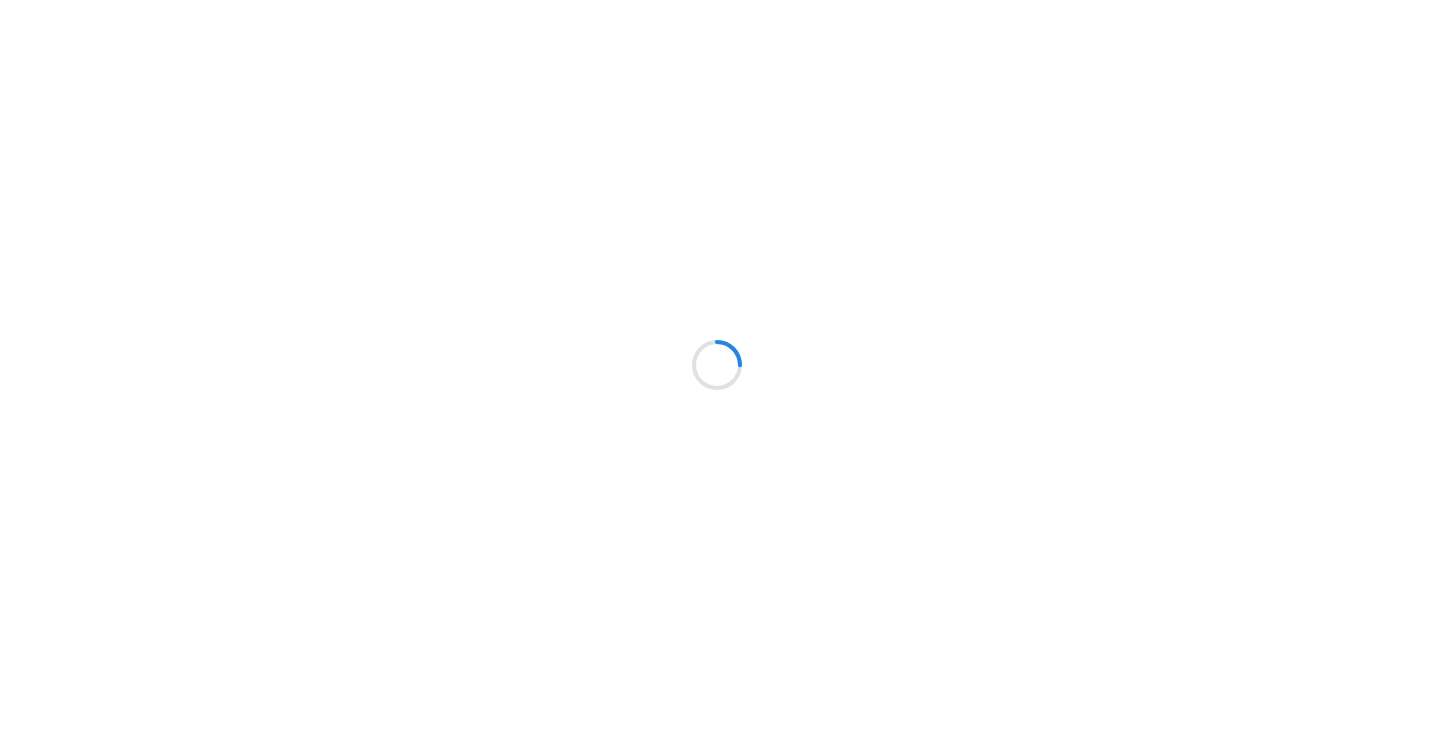 scroll, scrollTop: 0, scrollLeft: 0, axis: both 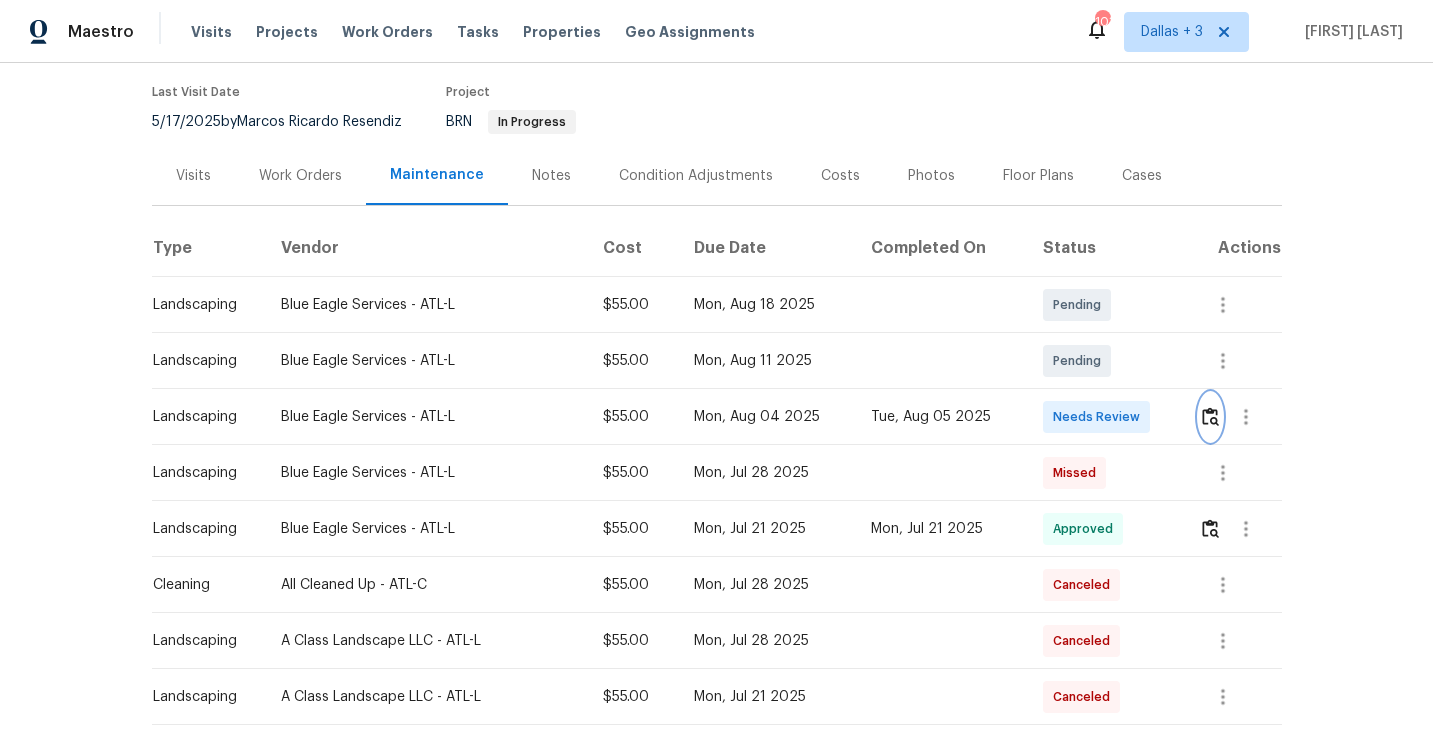 click at bounding box center [1210, 416] 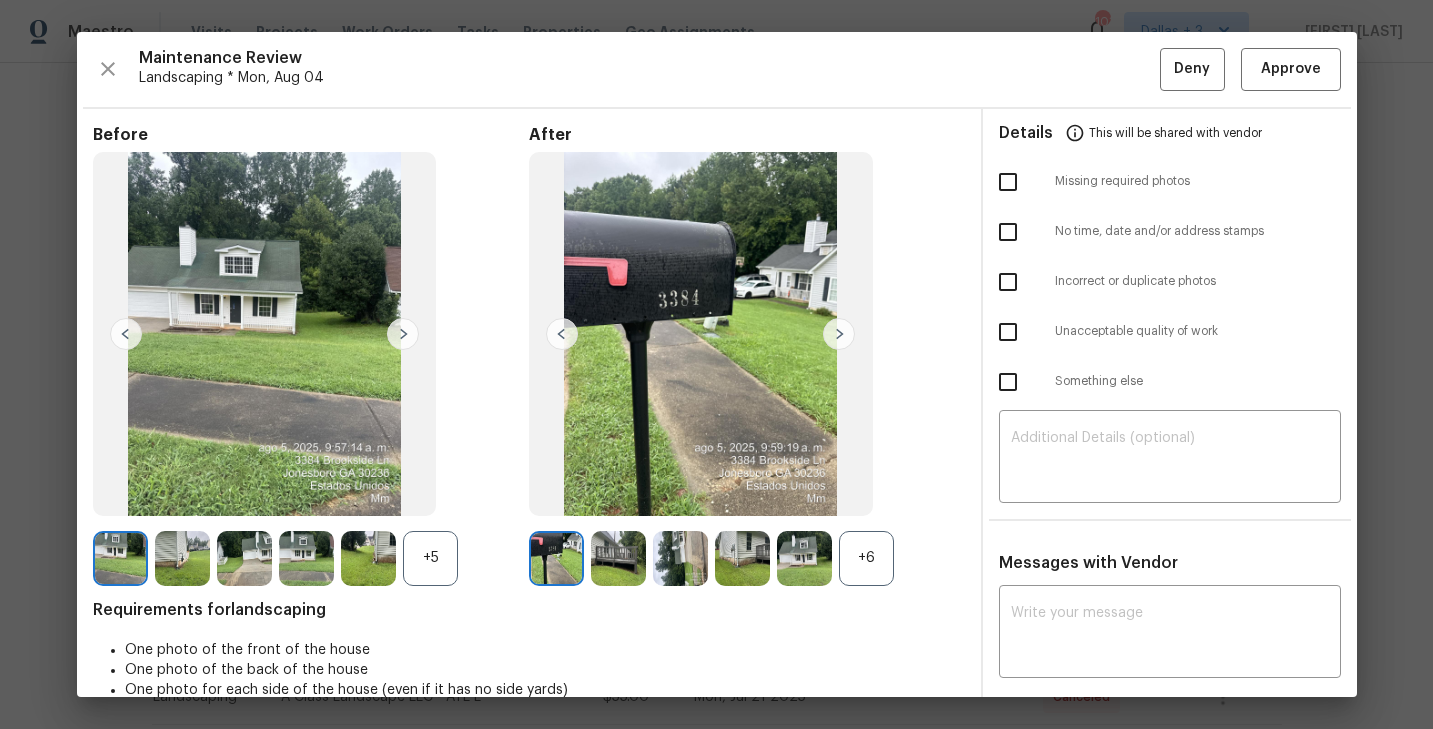 click at bounding box center (839, 334) 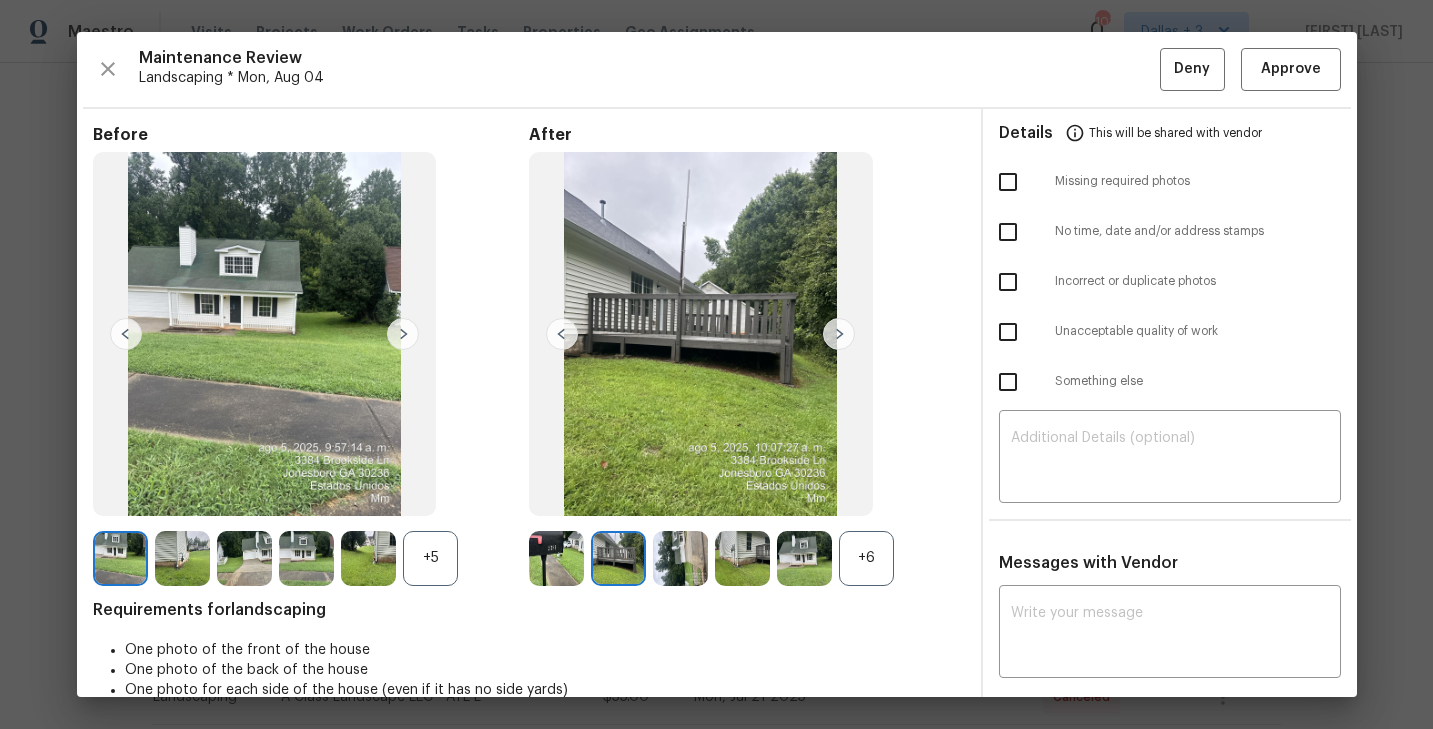 click at bounding box center (839, 334) 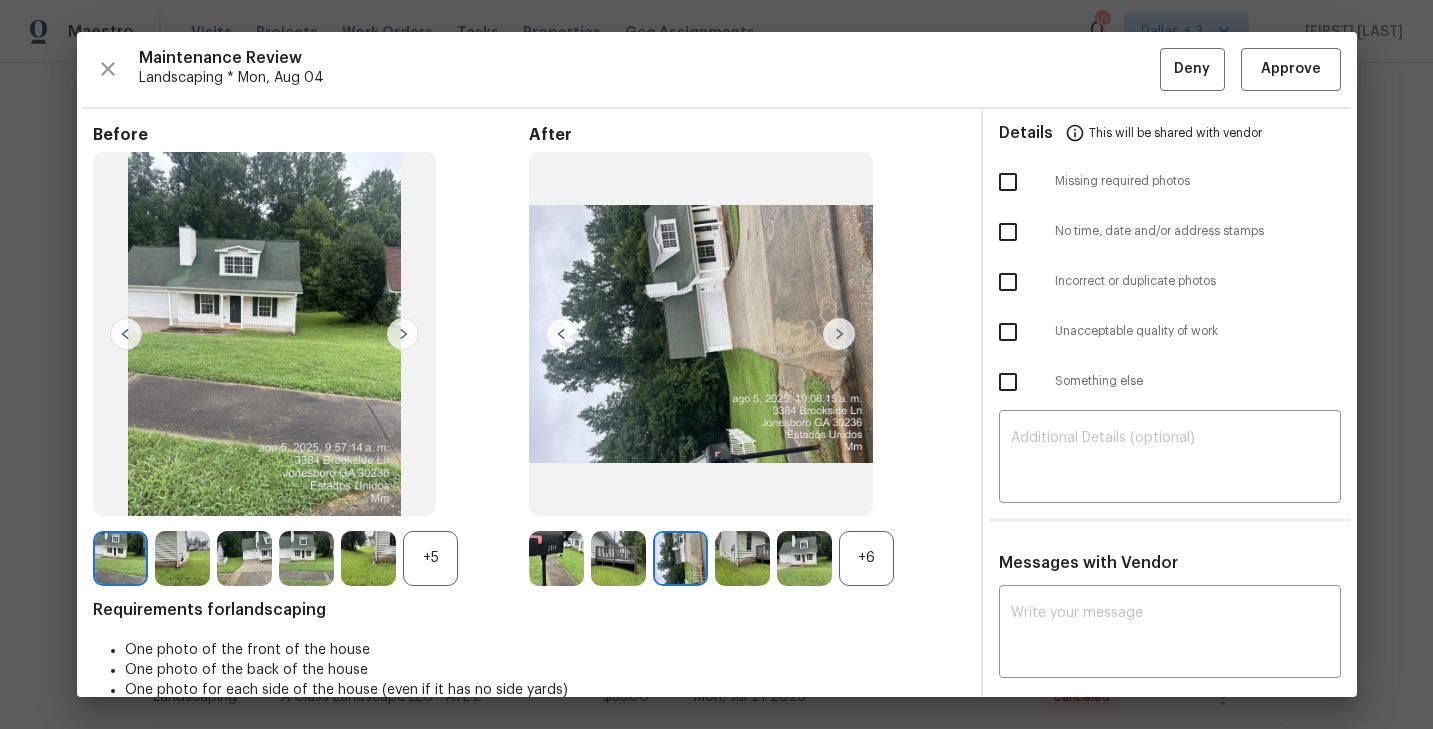 click at bounding box center (839, 334) 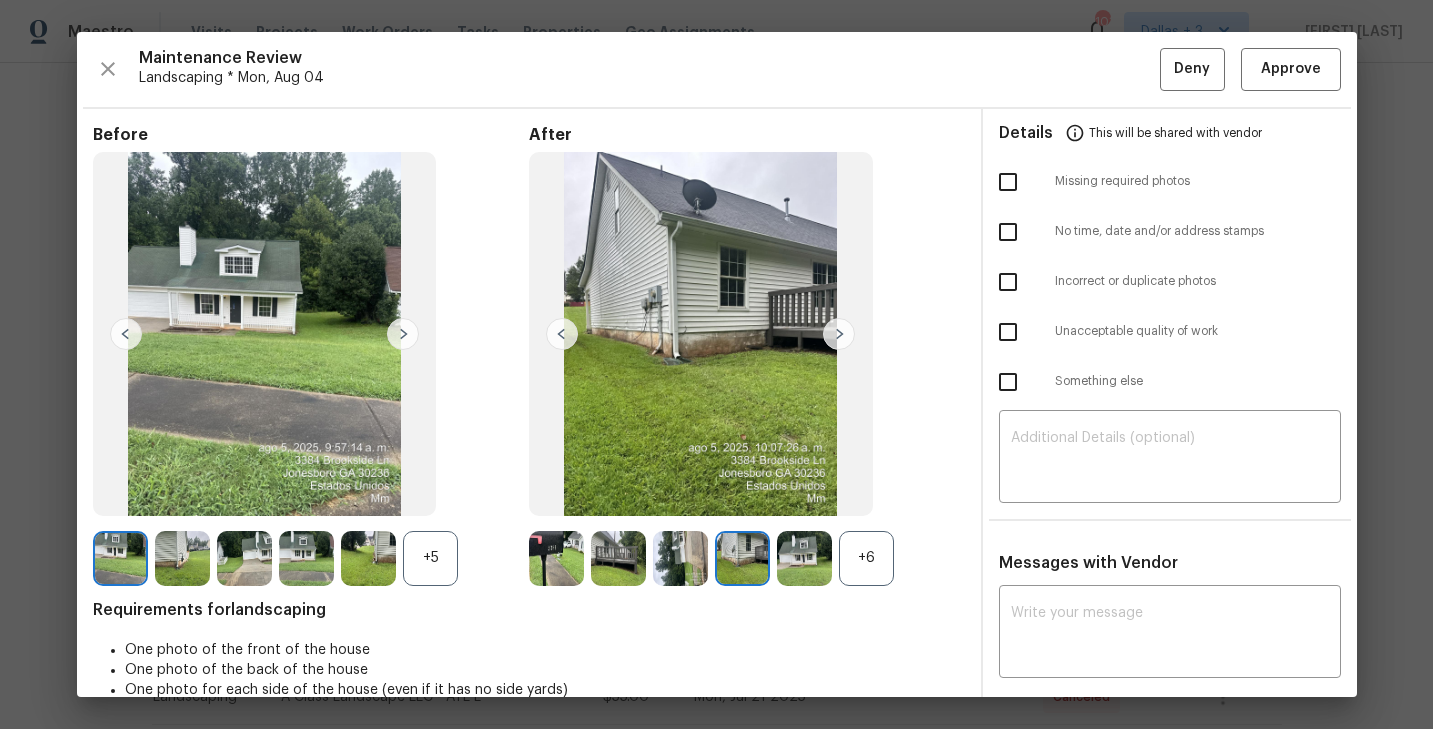 click at bounding box center [839, 334] 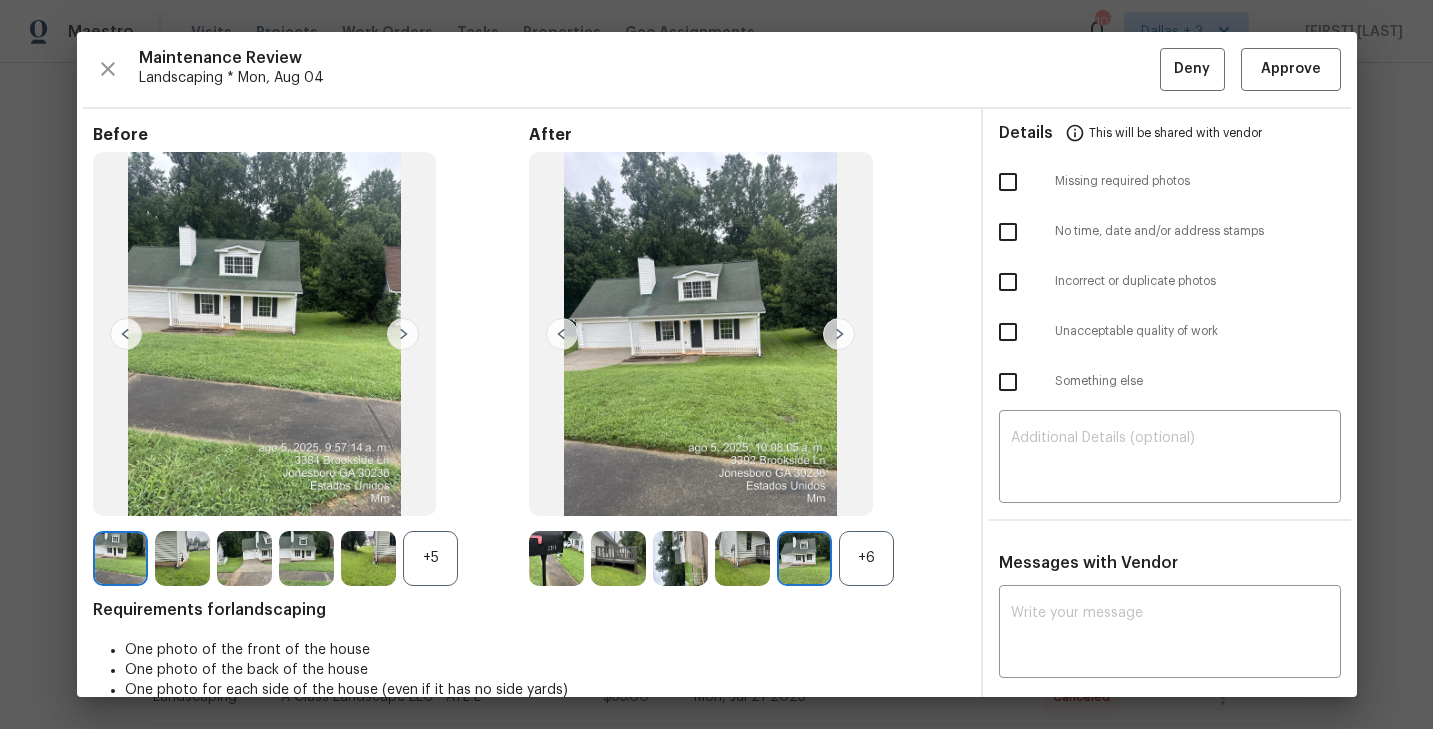 click at bounding box center (839, 334) 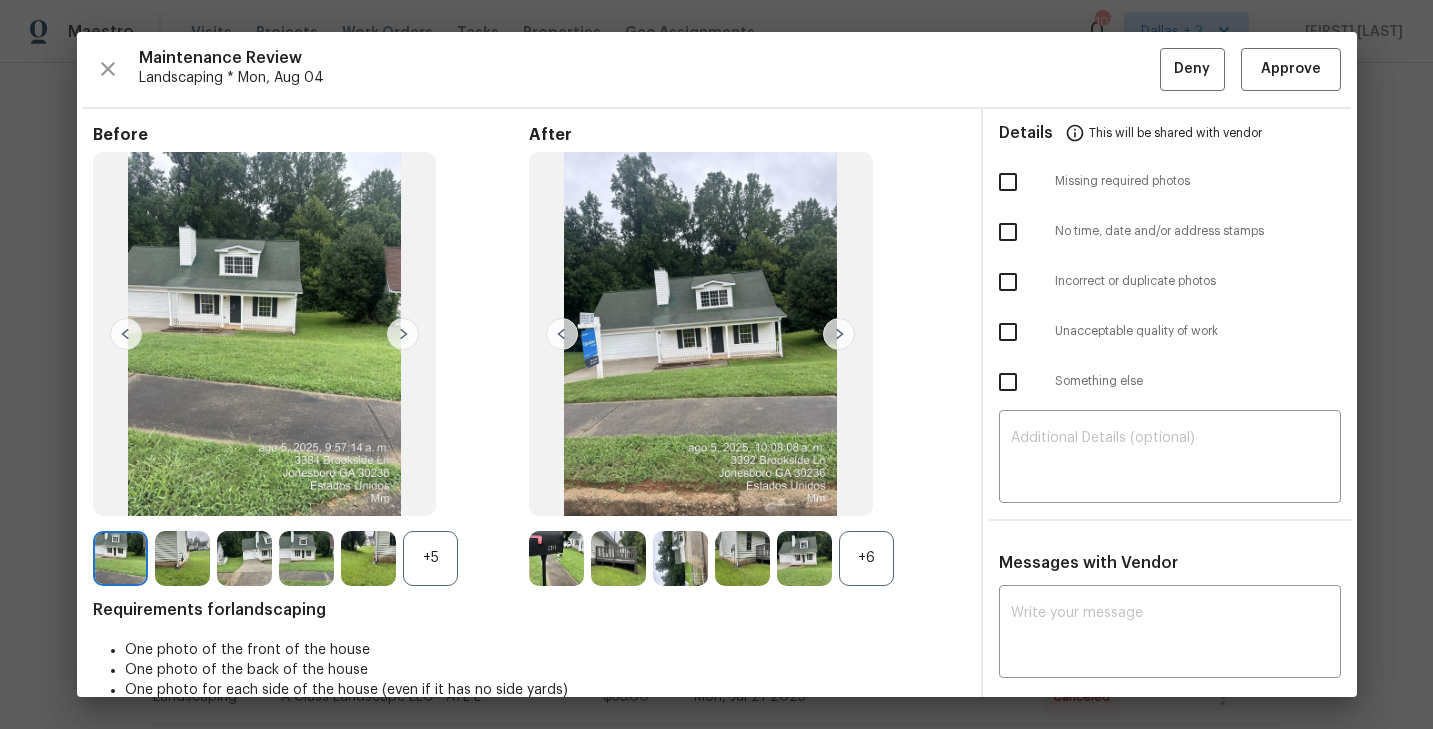 click at bounding box center (839, 334) 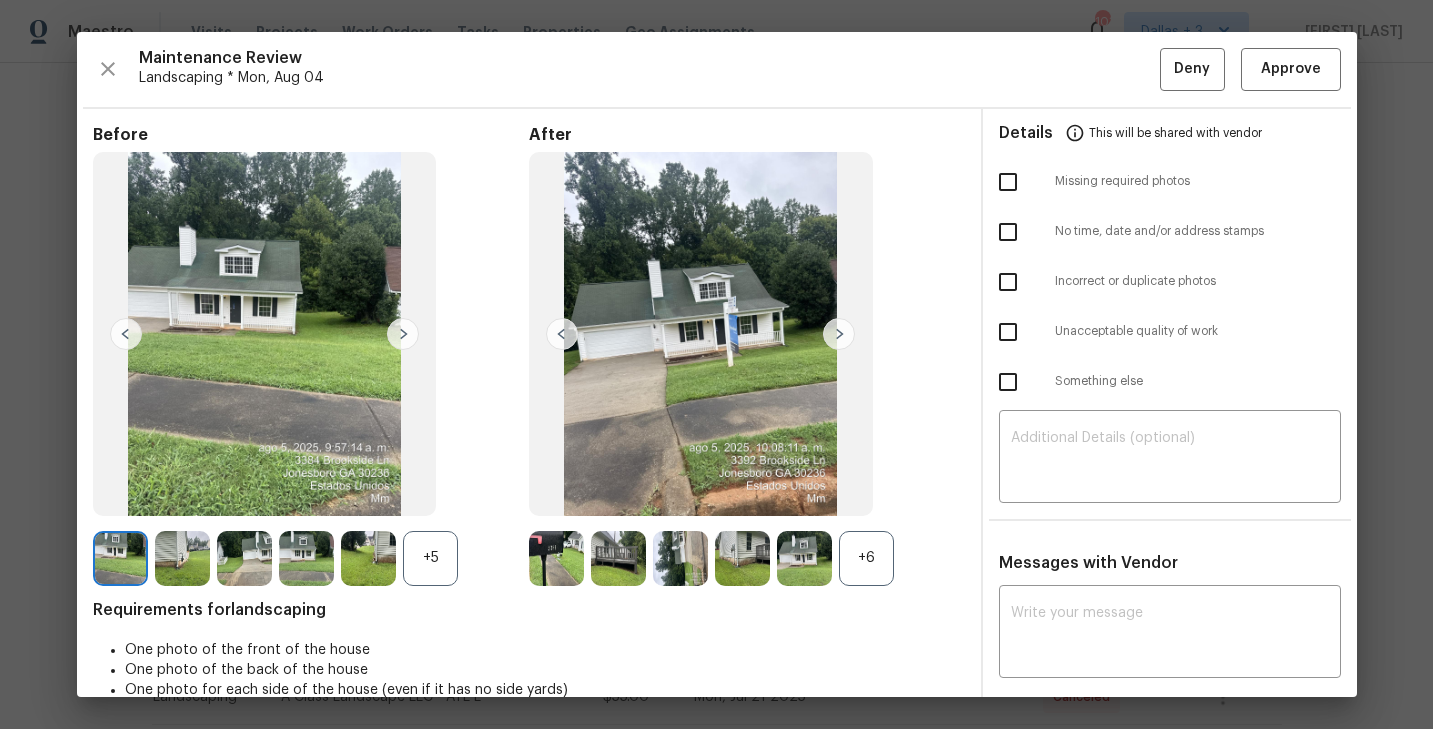 click at bounding box center (618, 558) 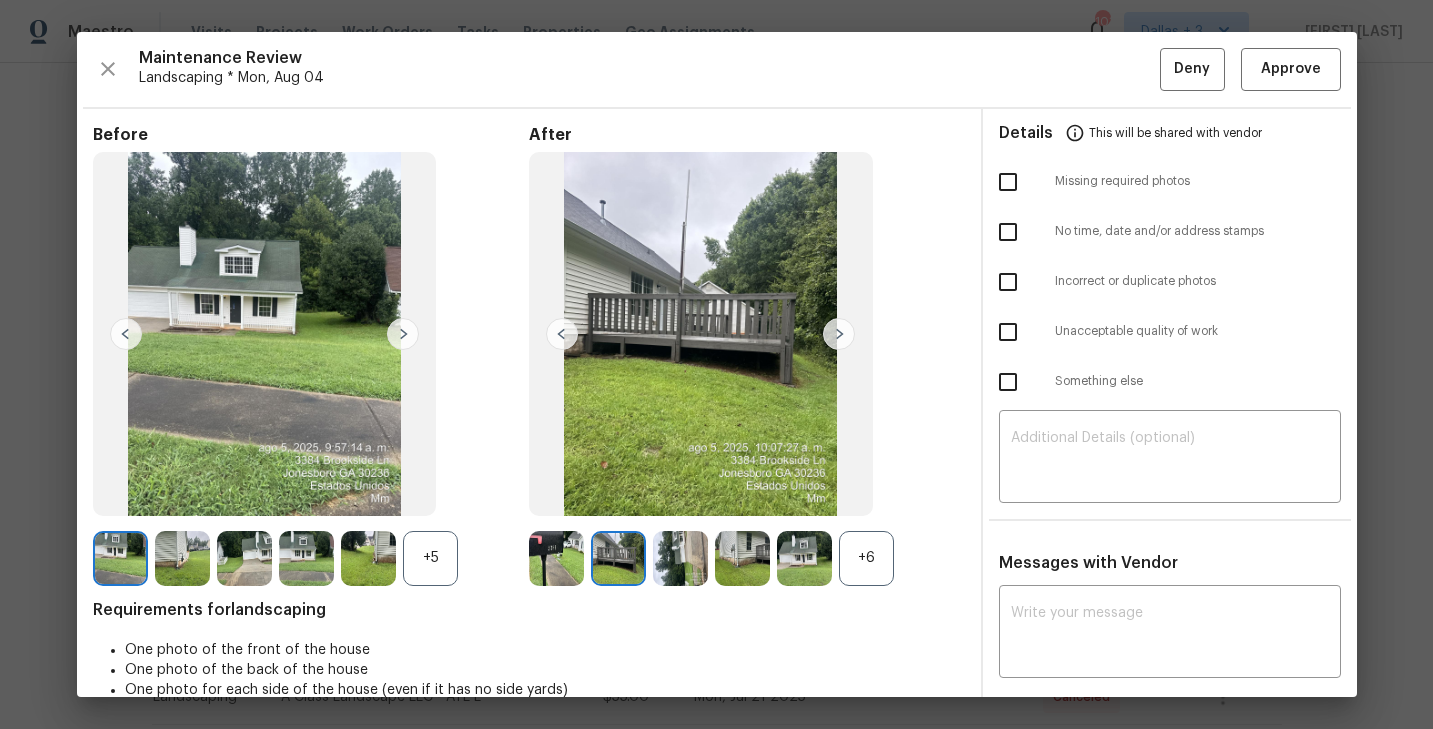 click at bounding box center (680, 558) 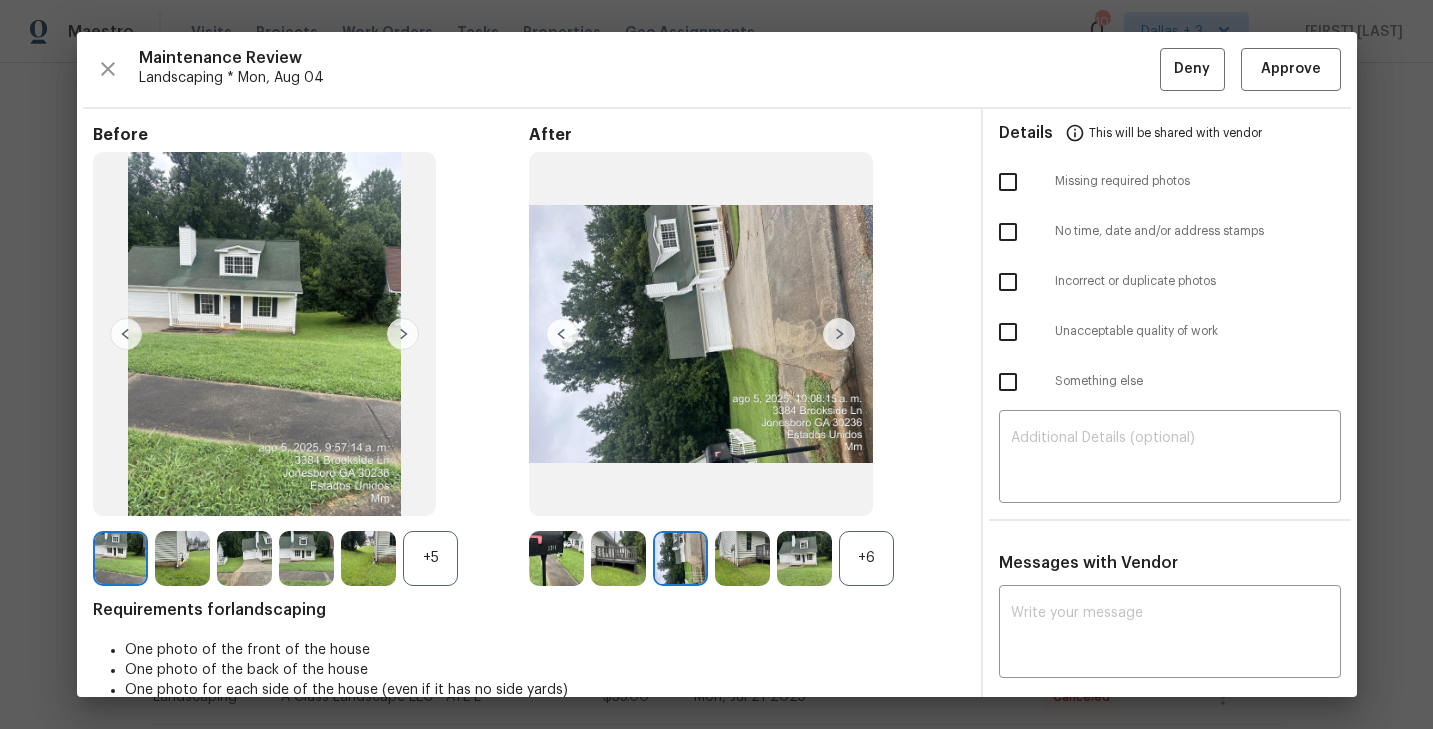 click at bounding box center (742, 558) 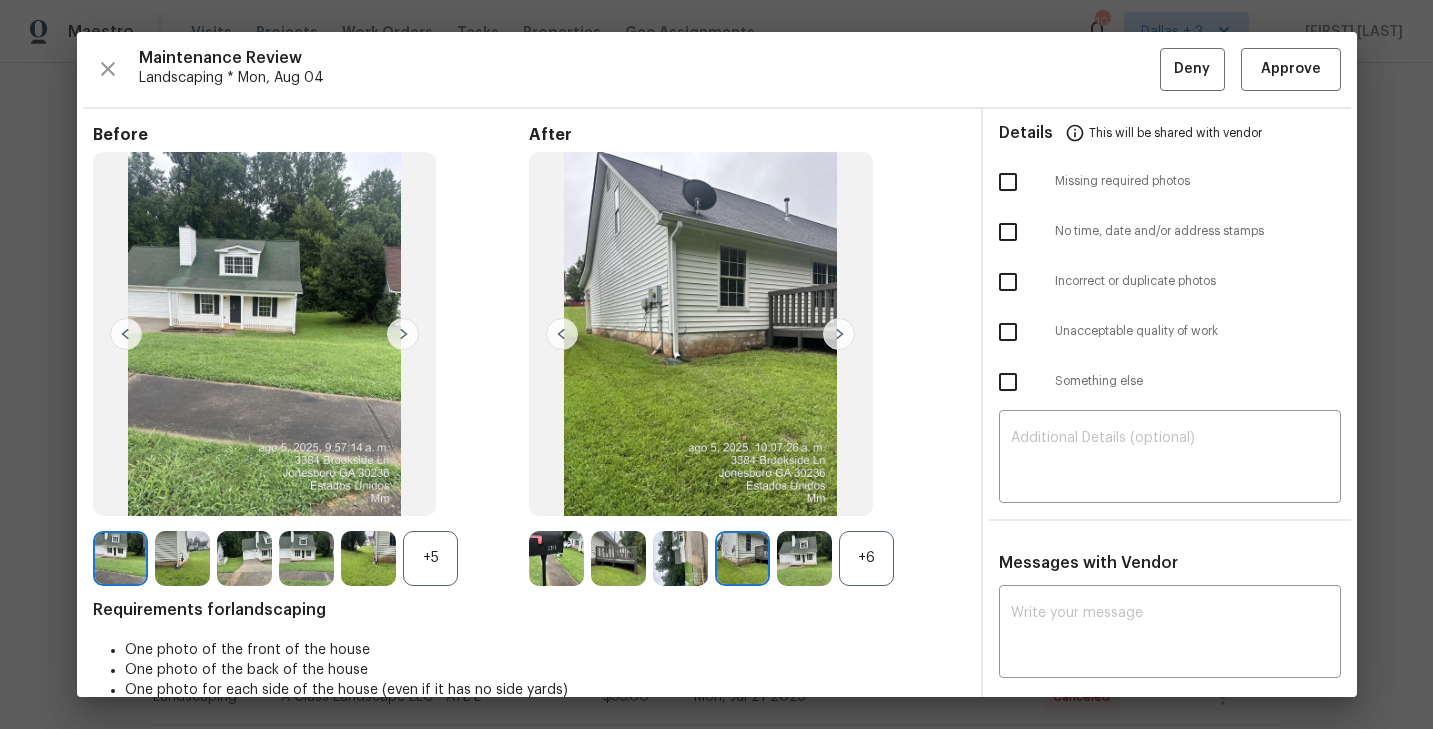 click at bounding box center (742, 558) 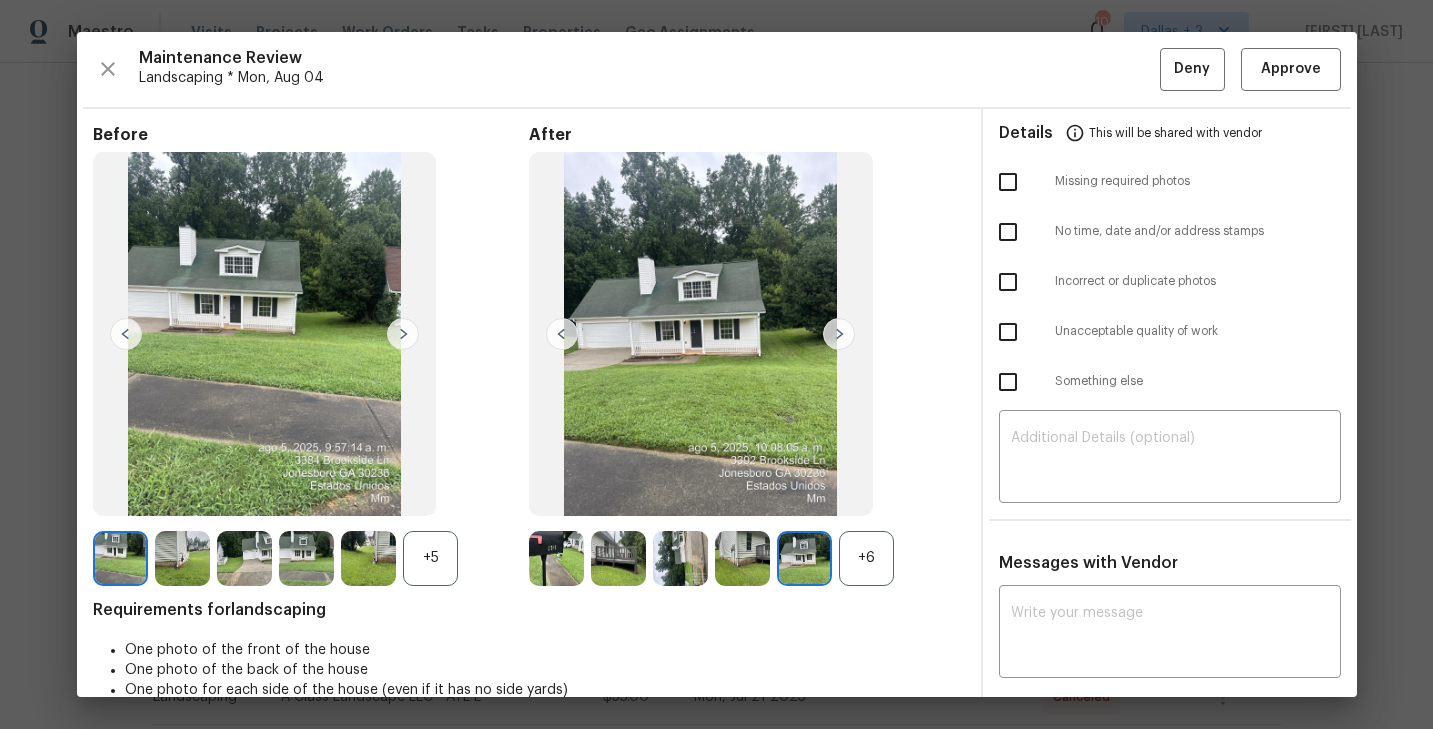 click at bounding box center (556, 558) 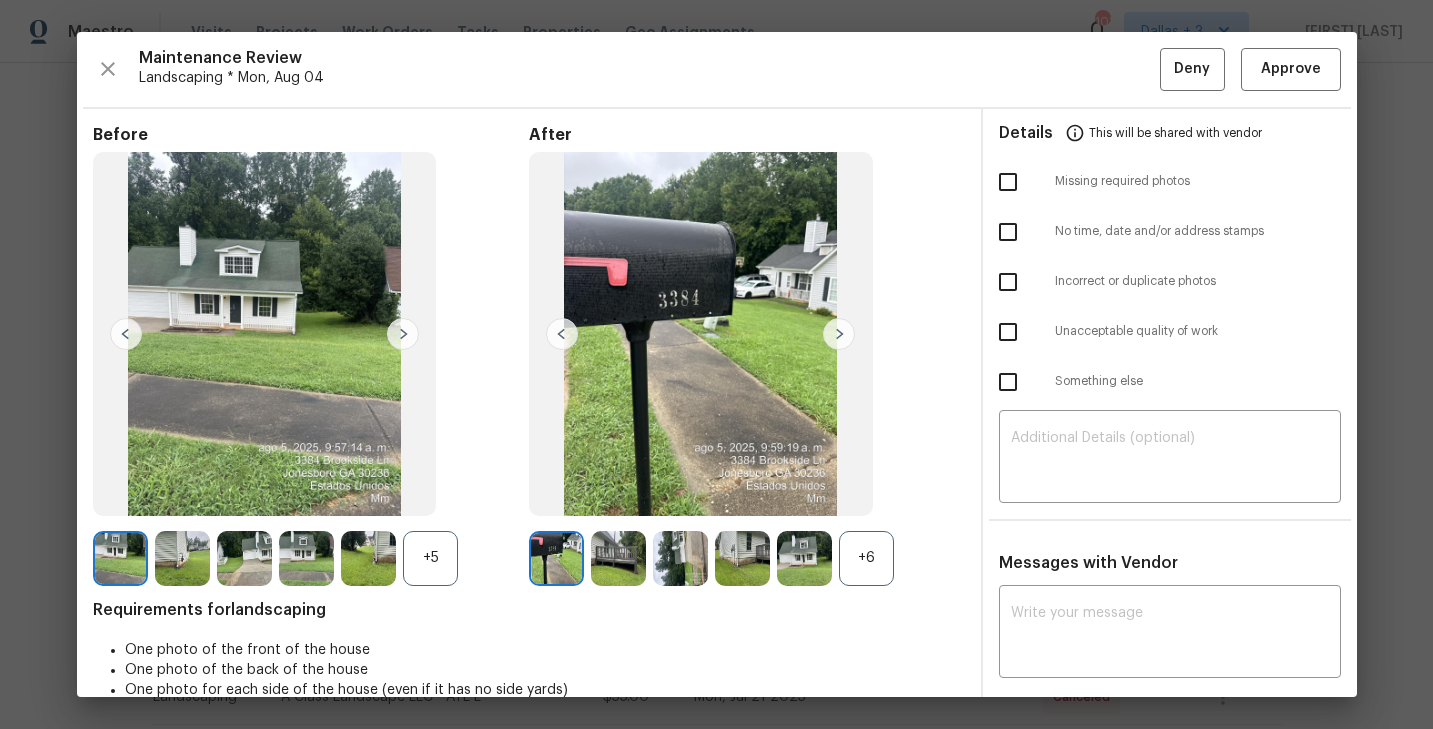 click on "Details This will be shared with vendor" at bounding box center (1170, 133) 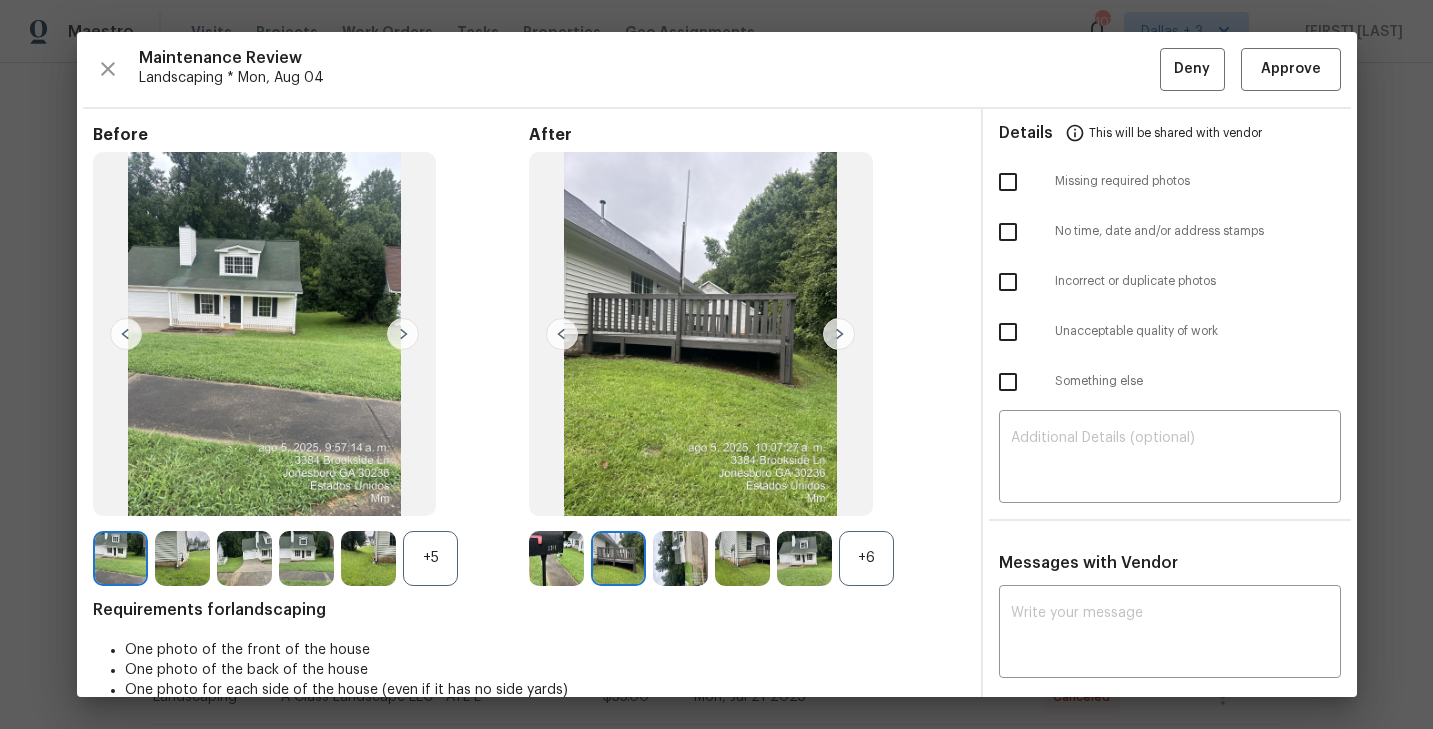 click at bounding box center (839, 334) 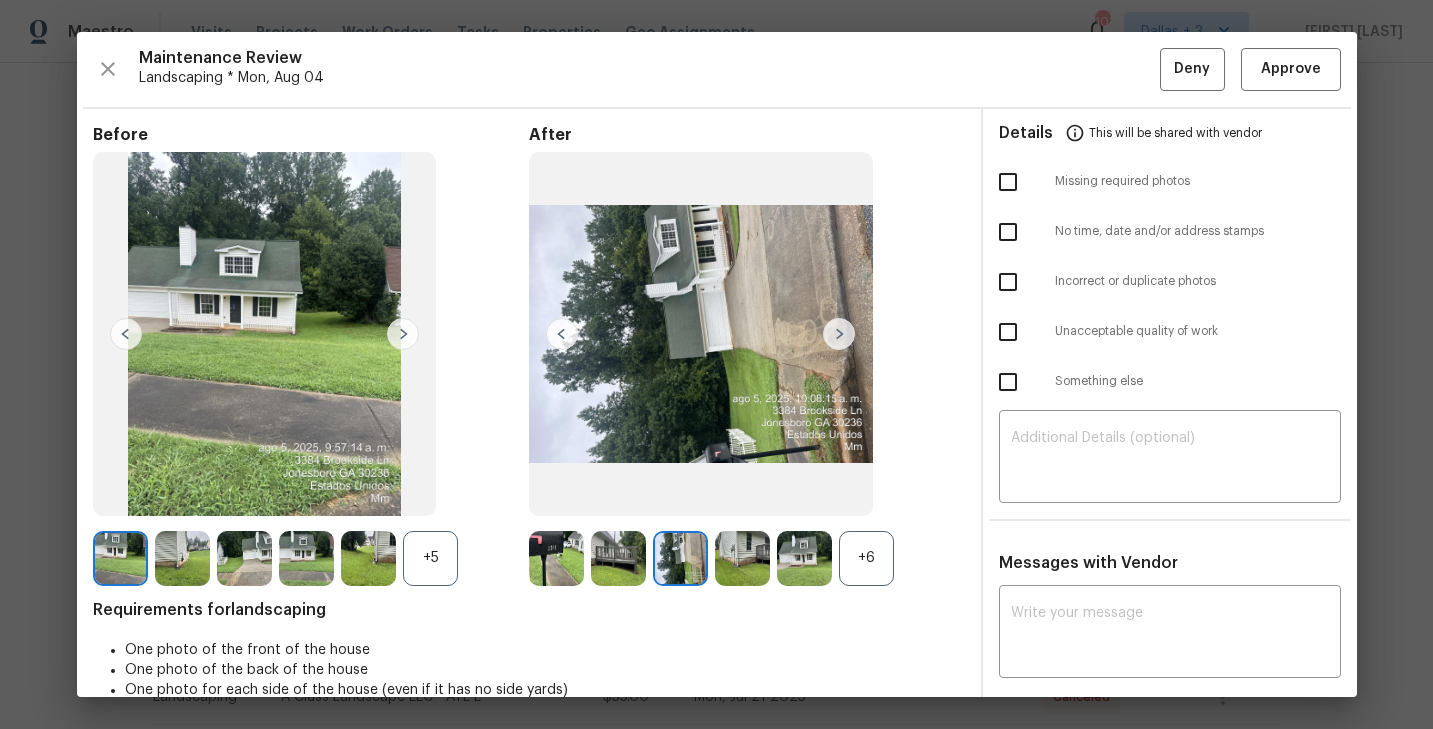 click at bounding box center [839, 334] 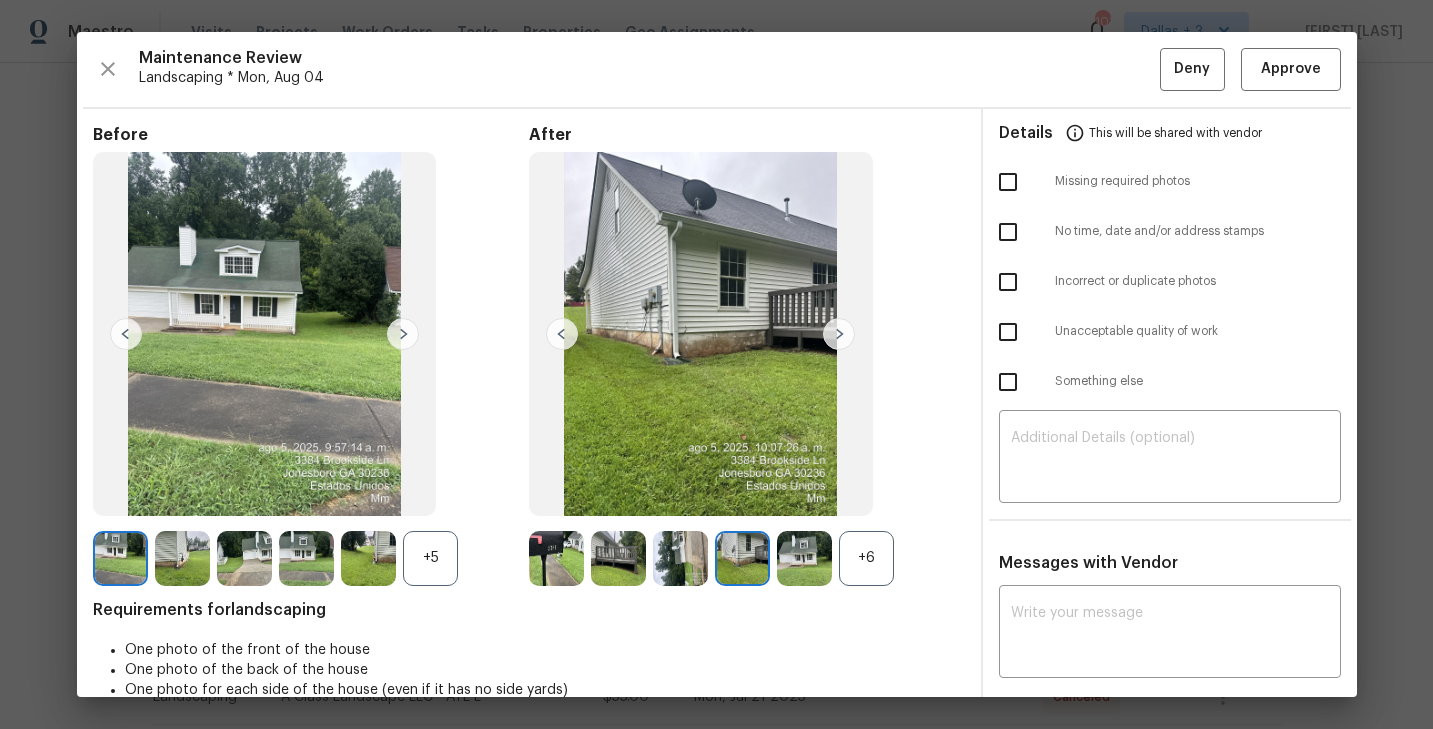 click at bounding box center [839, 334] 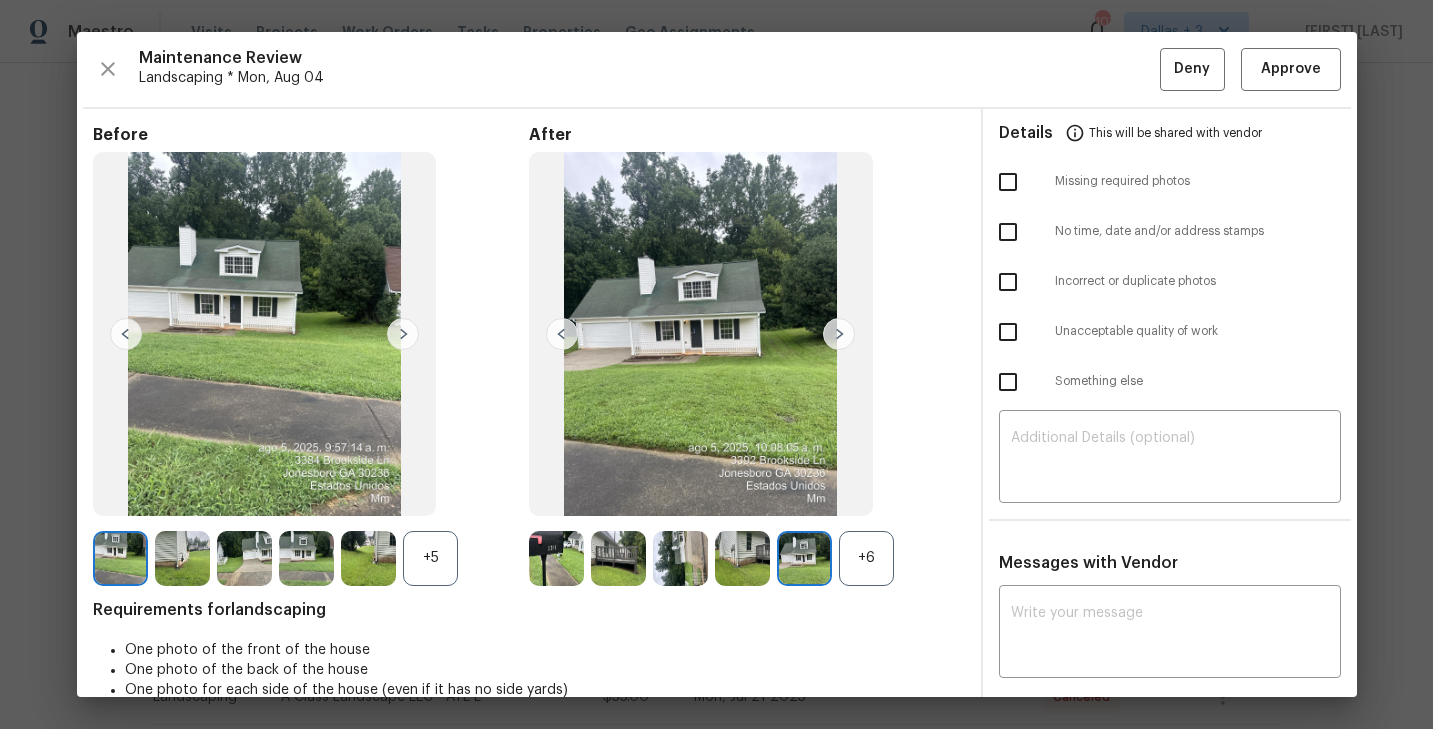 click at bounding box center [839, 334] 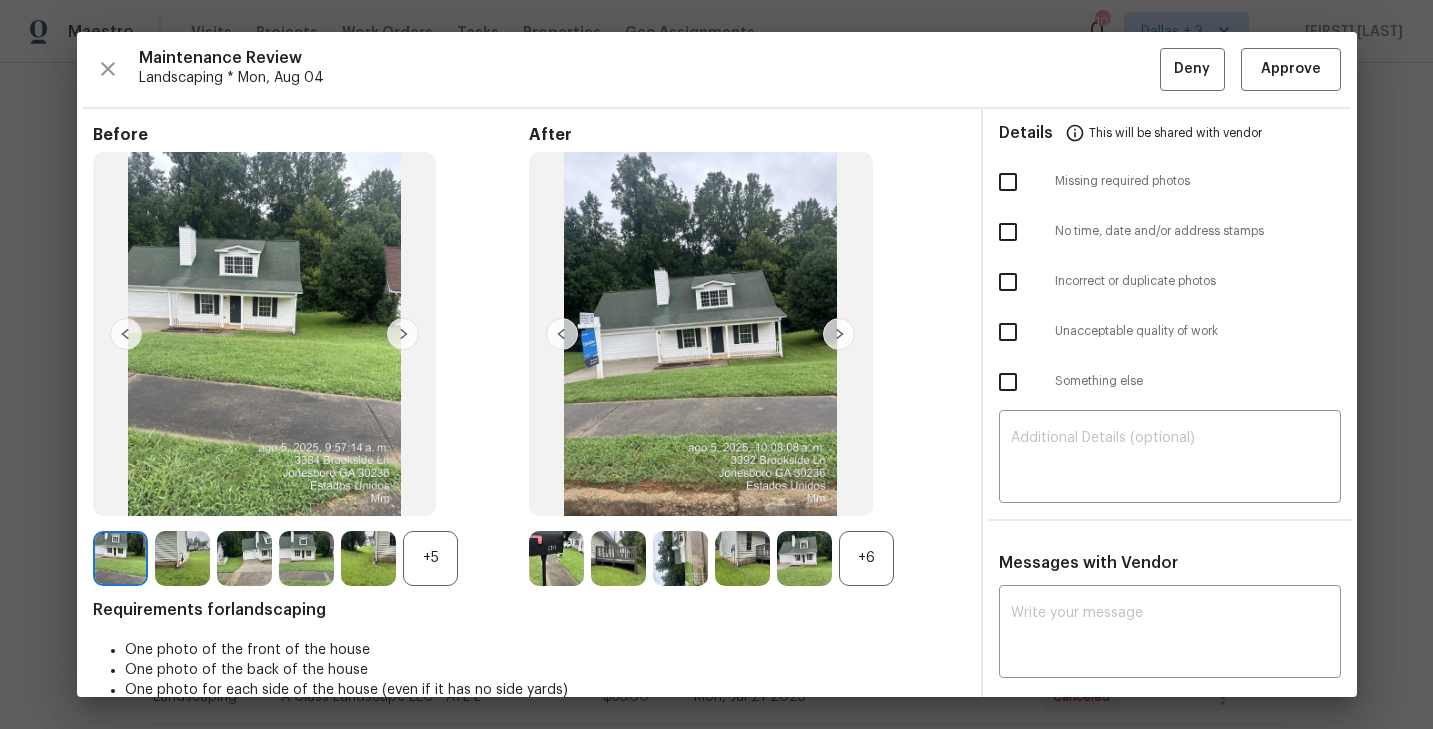 click at bounding box center [839, 334] 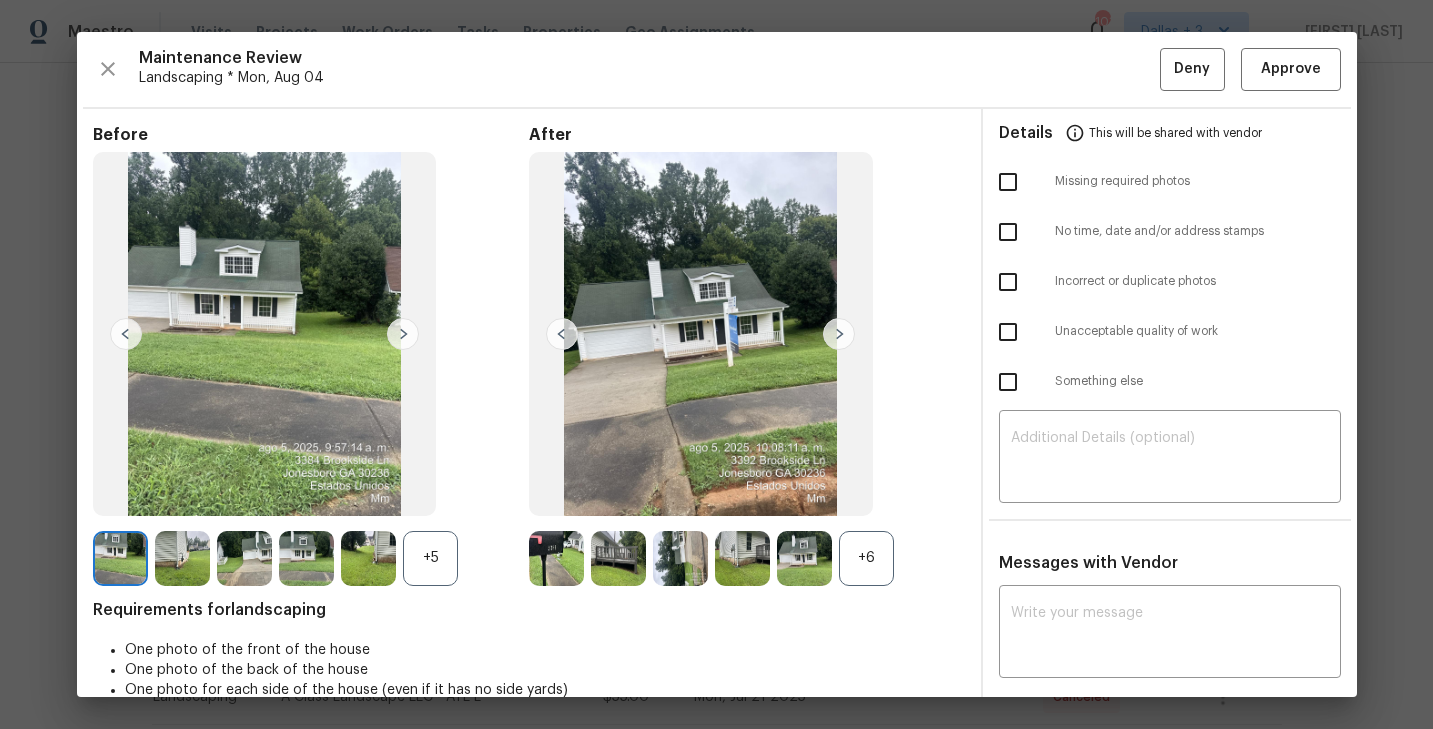click at bounding box center (839, 334) 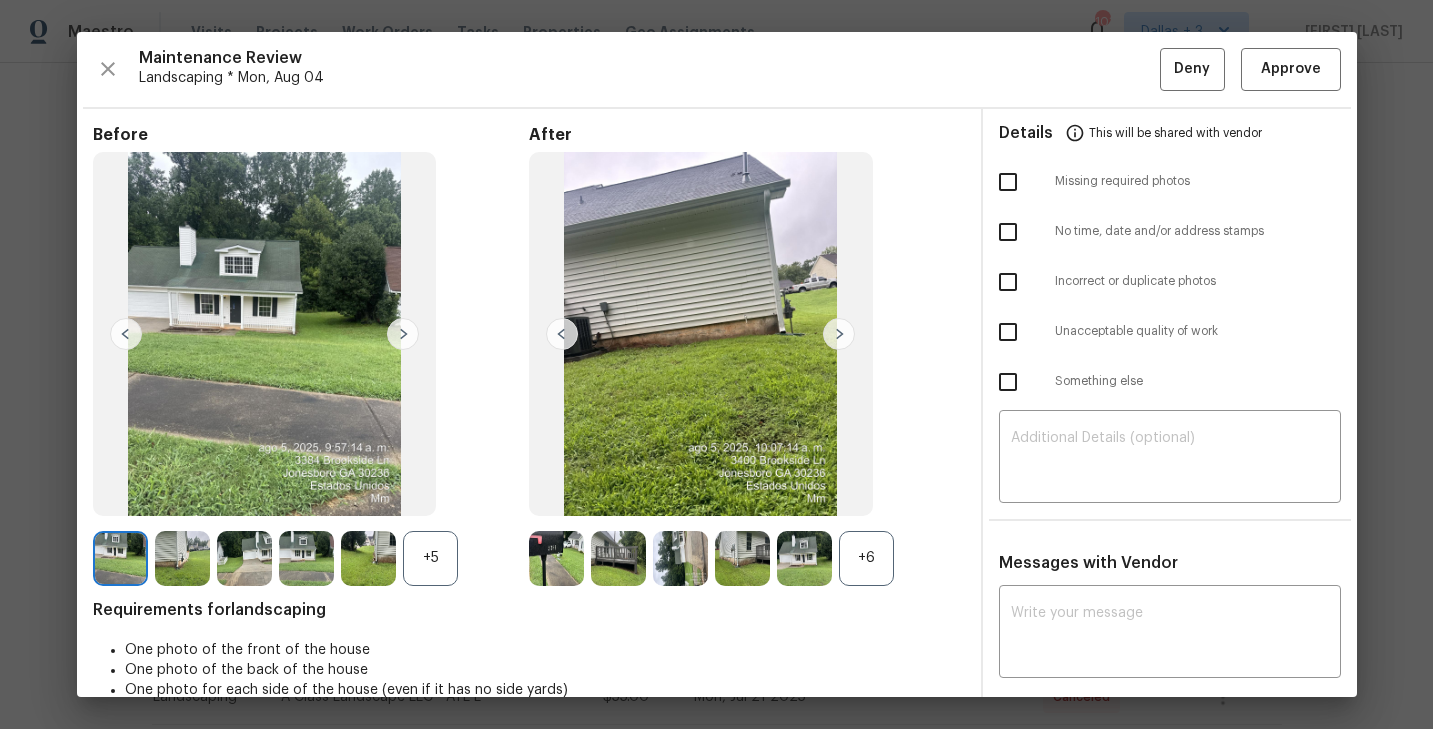 click at bounding box center [562, 334] 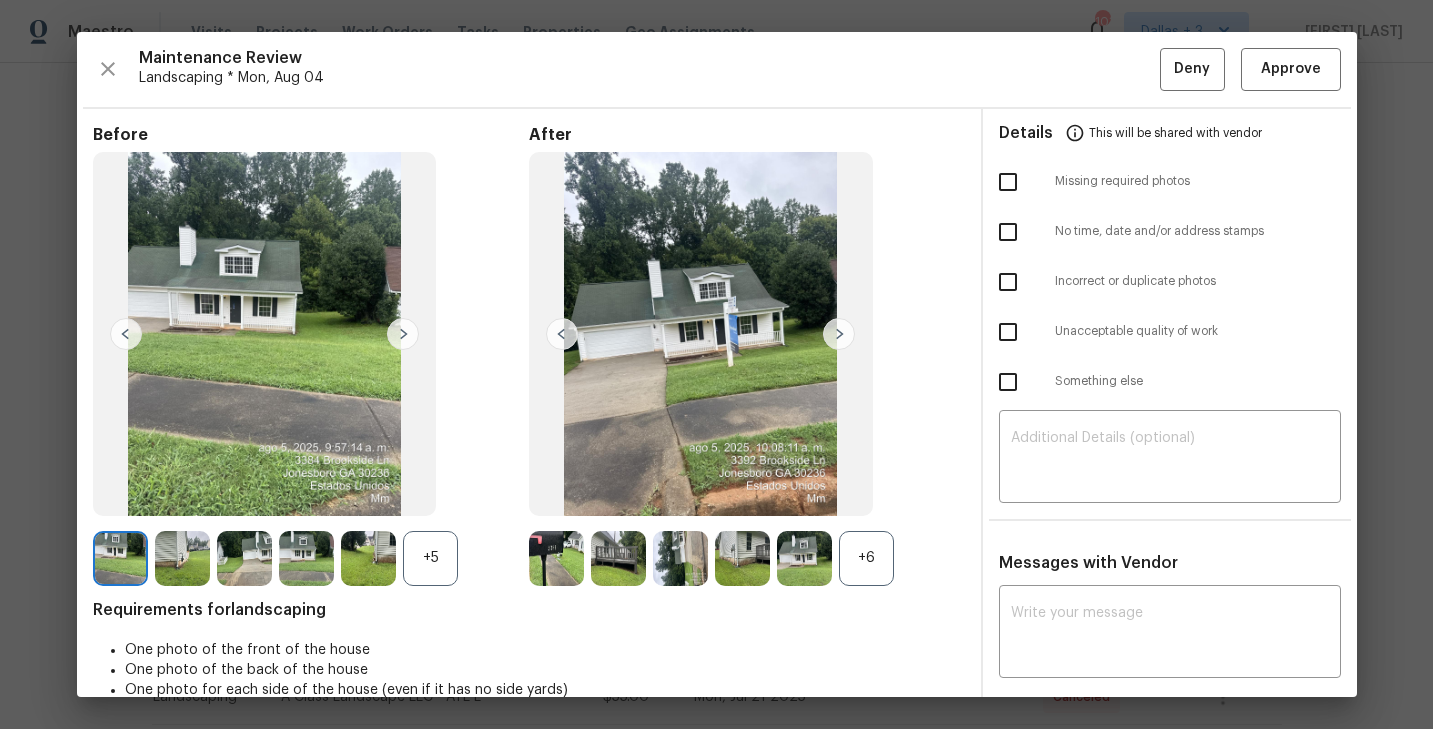 click at bounding box center [562, 334] 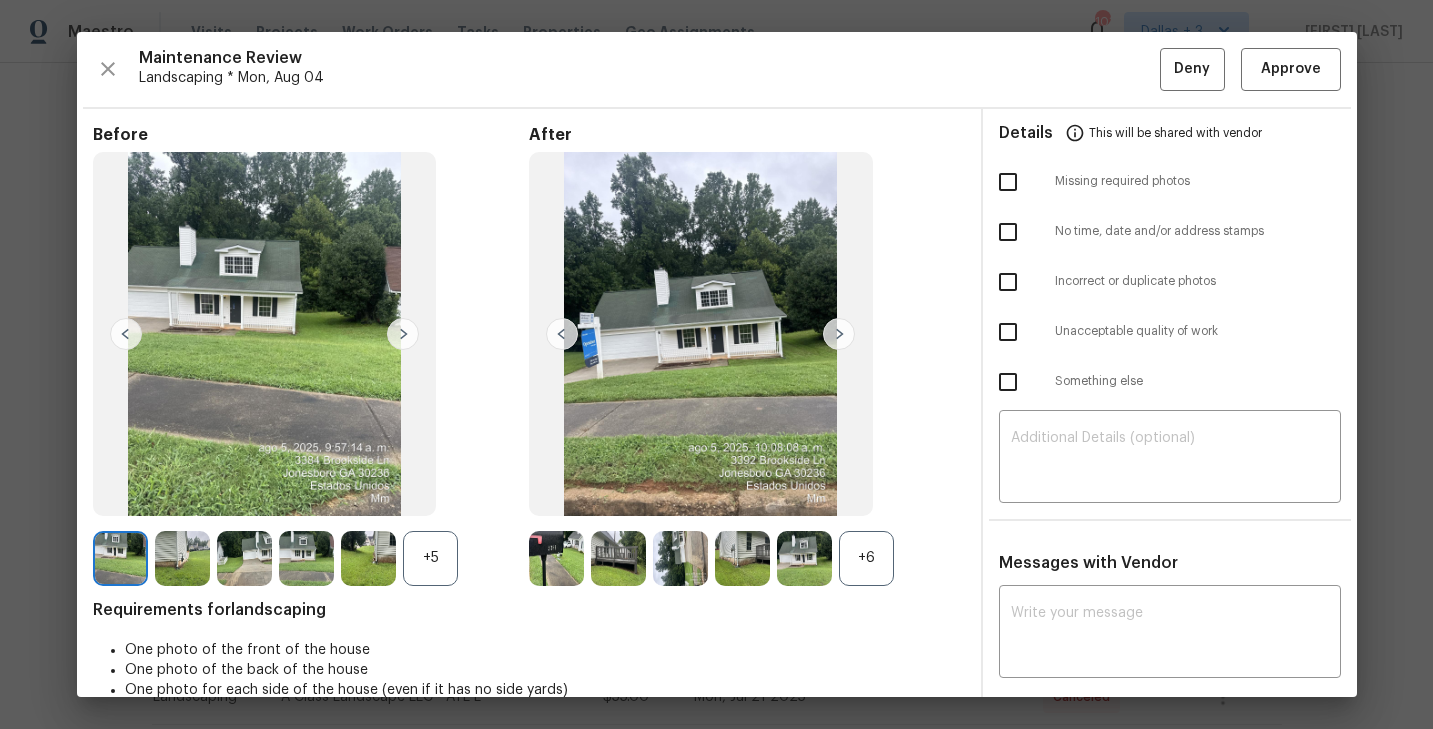 click at bounding box center [562, 334] 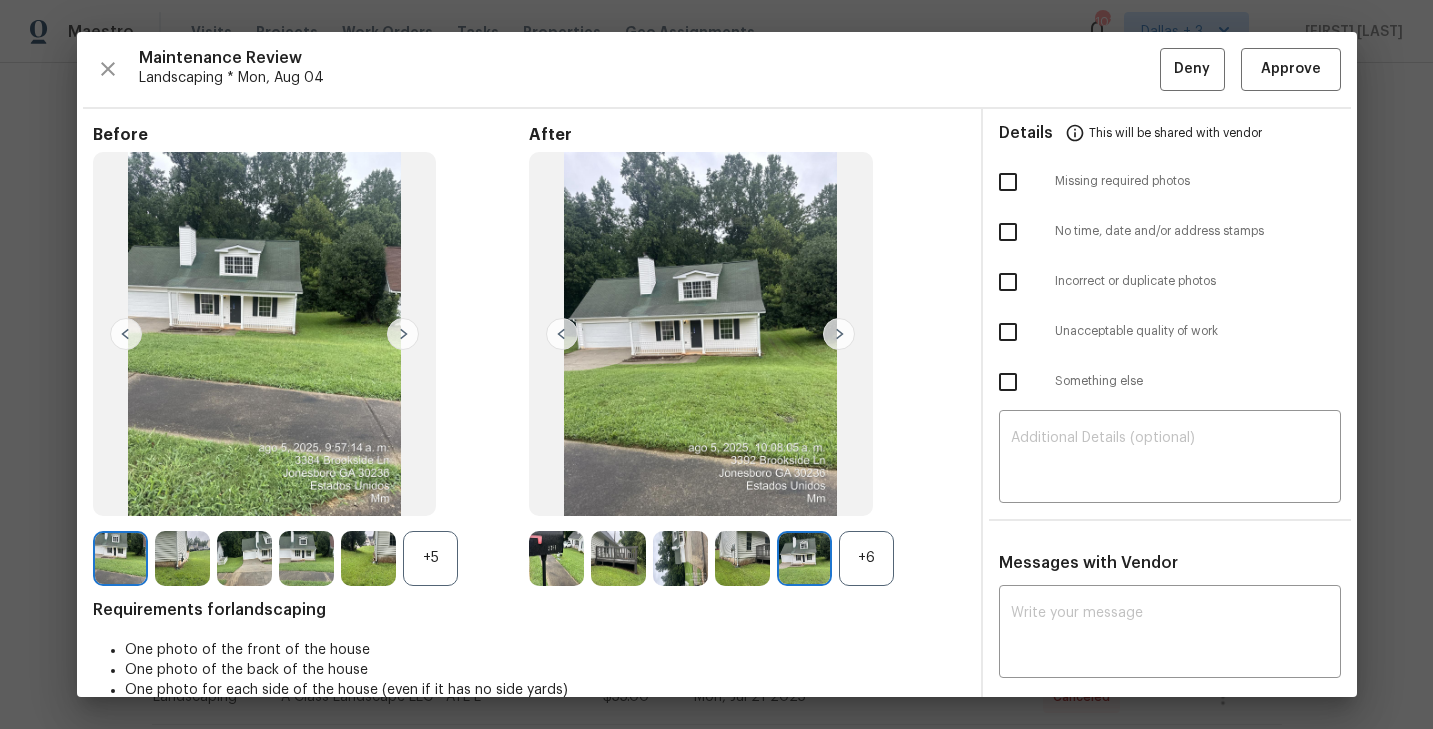 click on "+6" at bounding box center (866, 558) 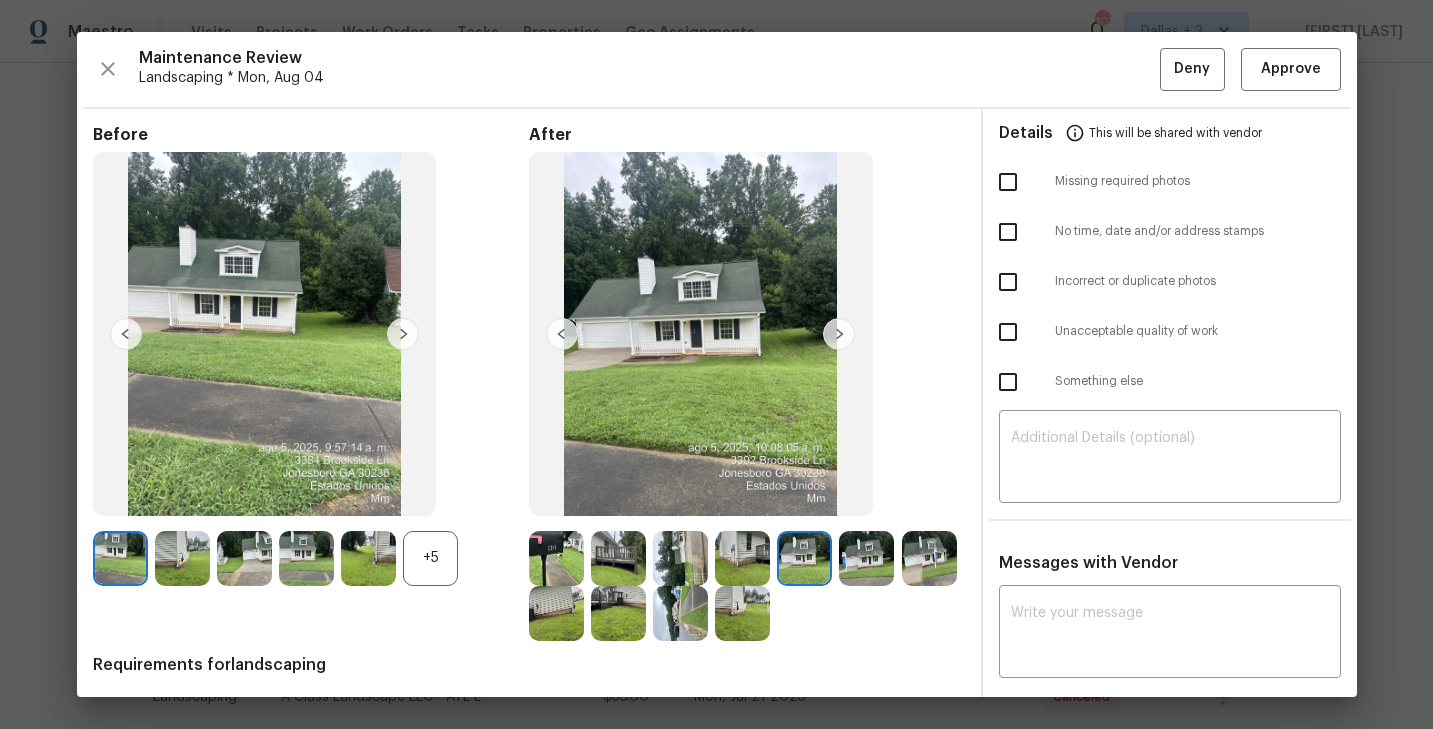 click at bounding box center (866, 558) 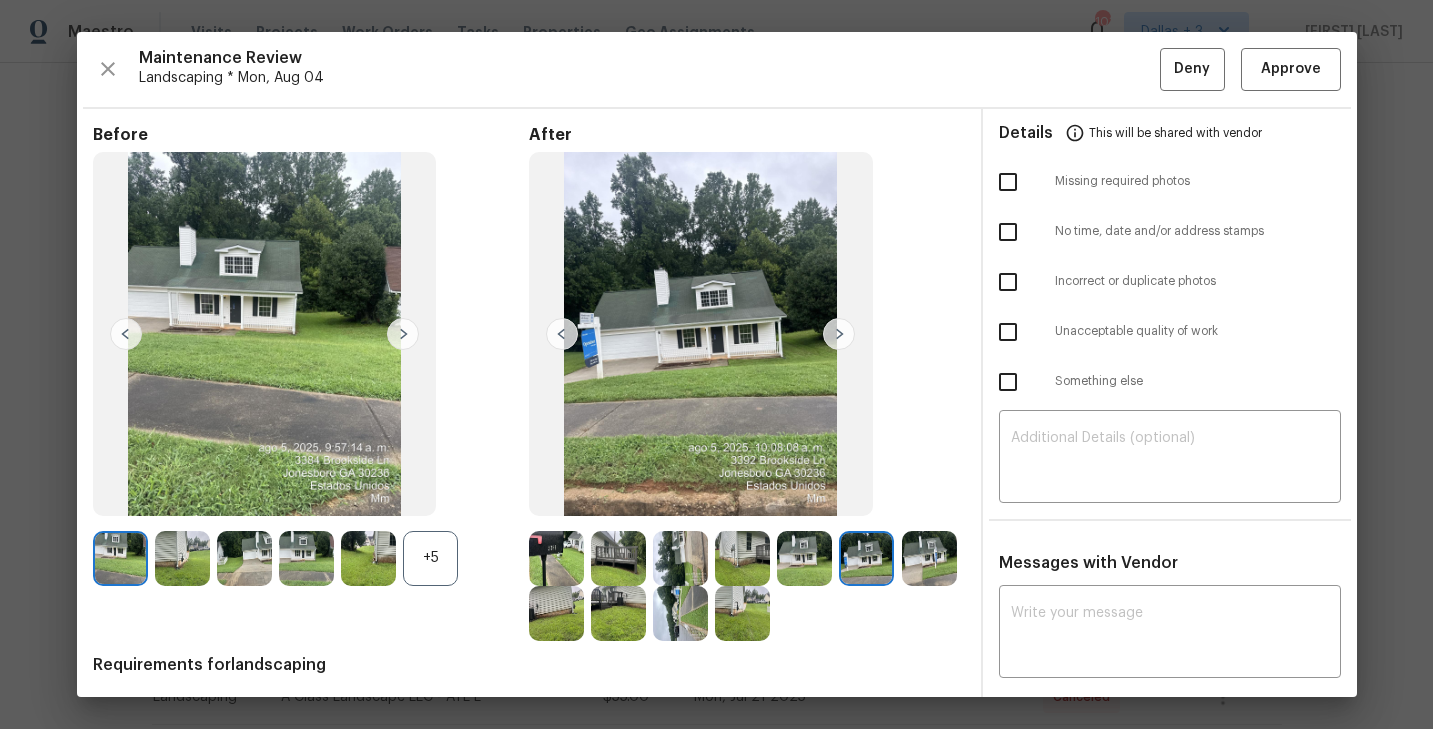 click on "+5" at bounding box center [430, 558] 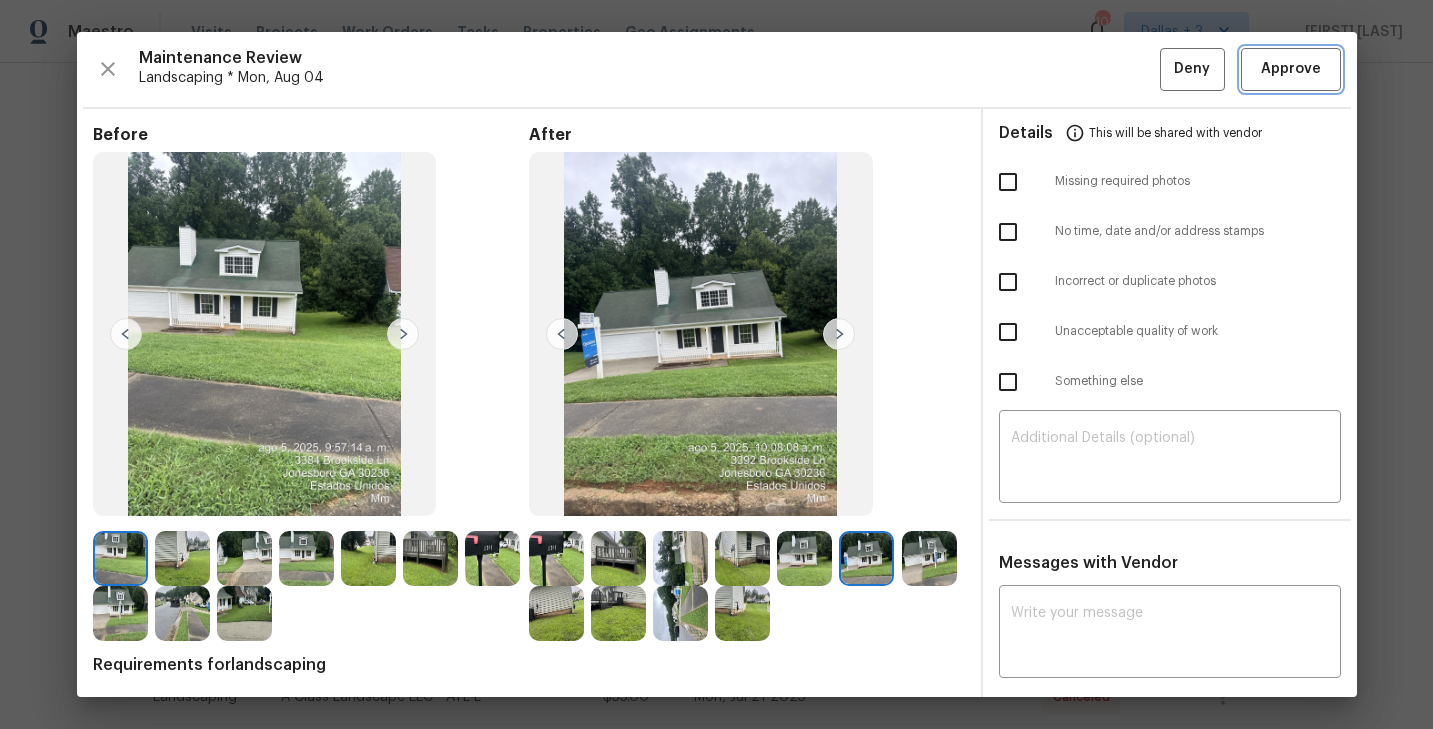 click on "Approve" at bounding box center [1291, 69] 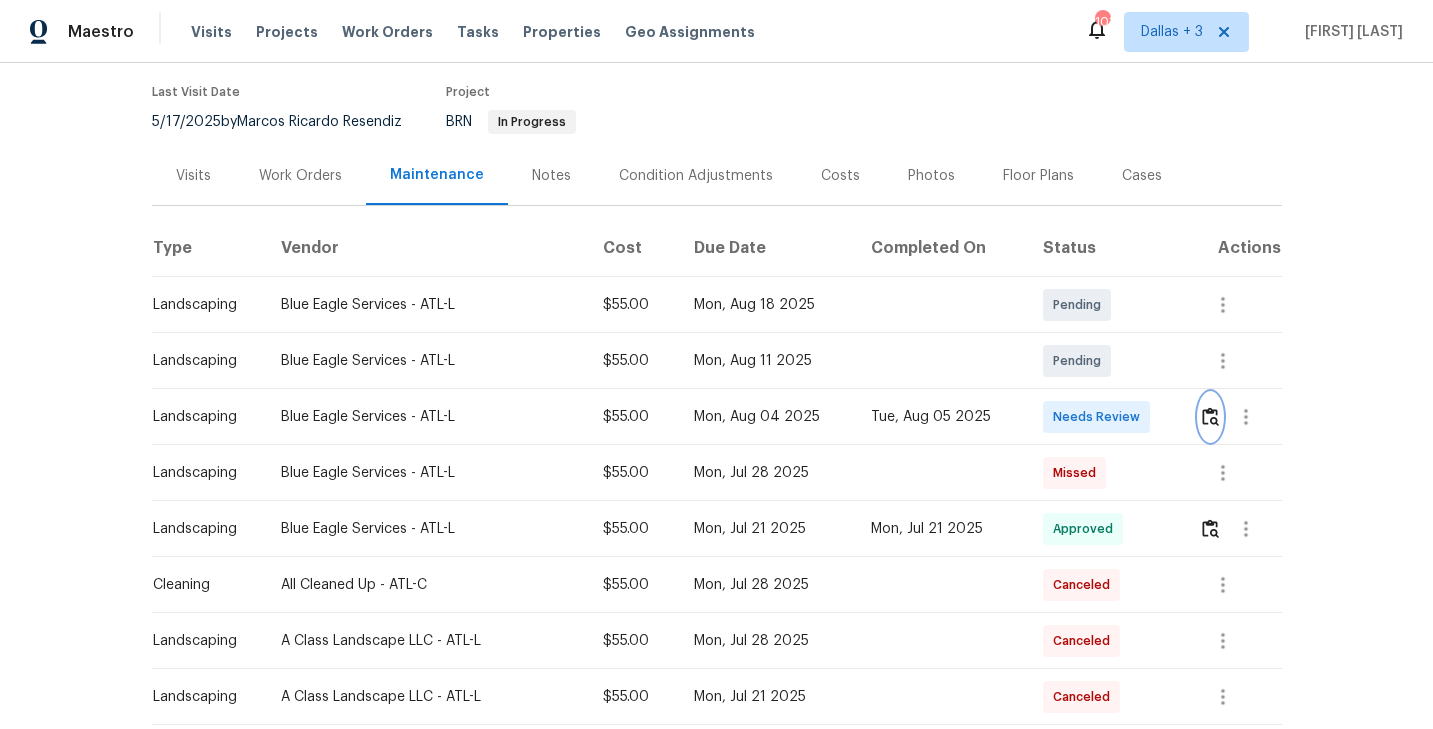 scroll, scrollTop: 0, scrollLeft: 0, axis: both 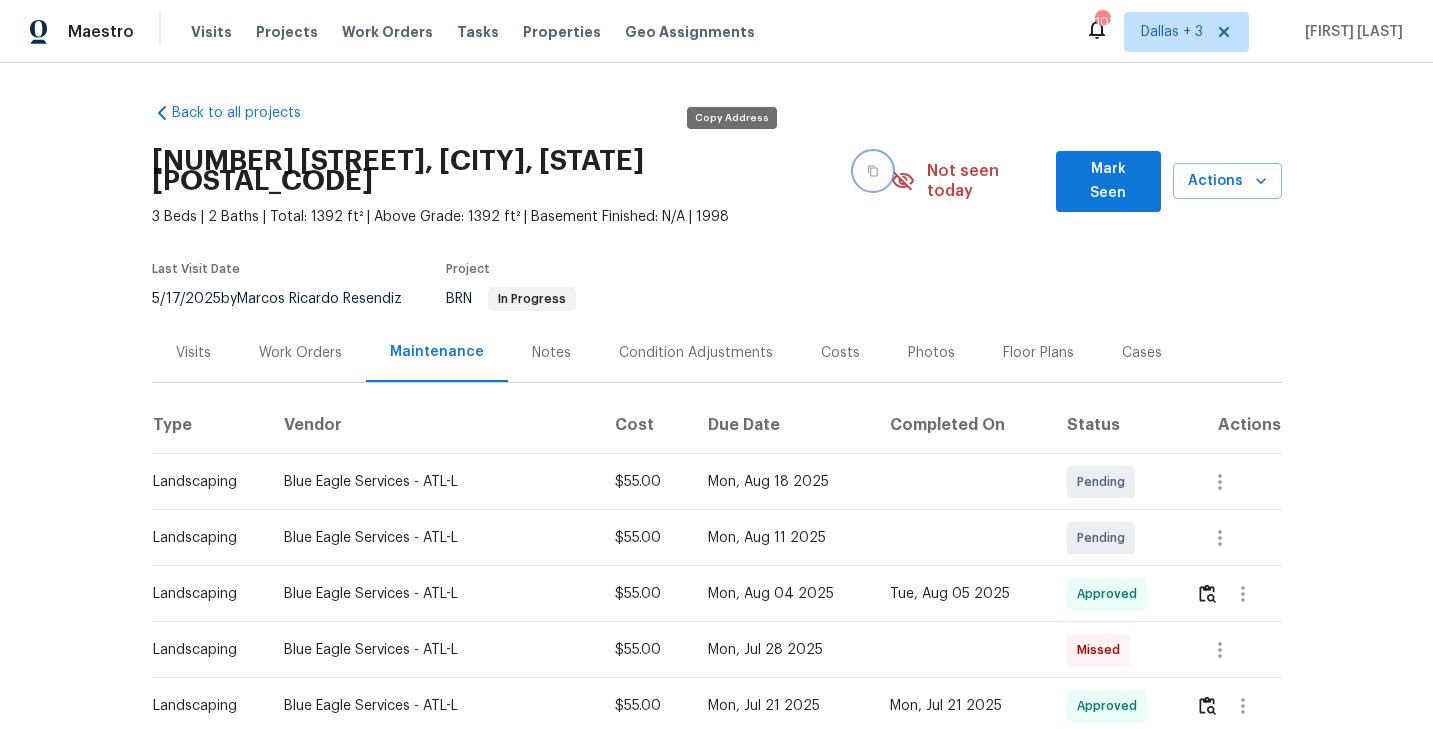 click 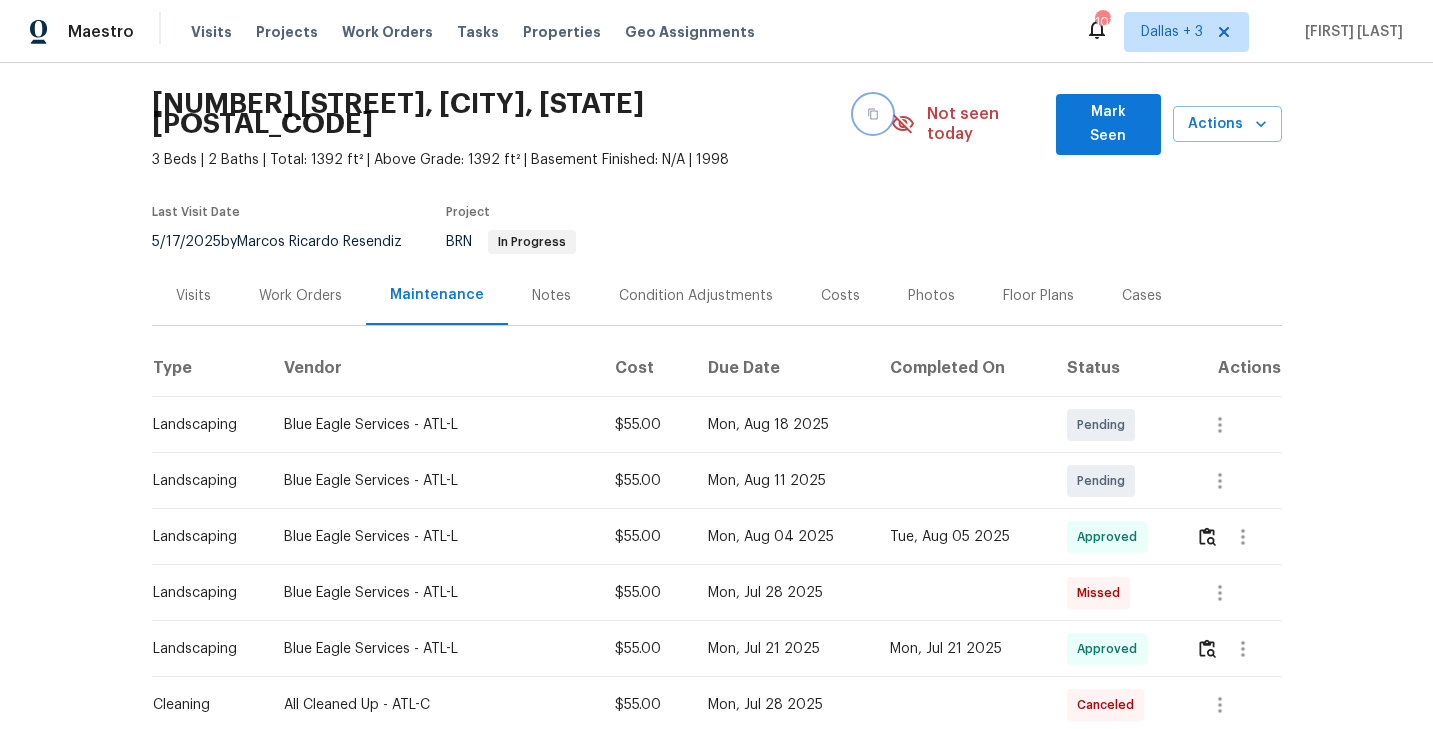 scroll, scrollTop: 0, scrollLeft: 0, axis: both 